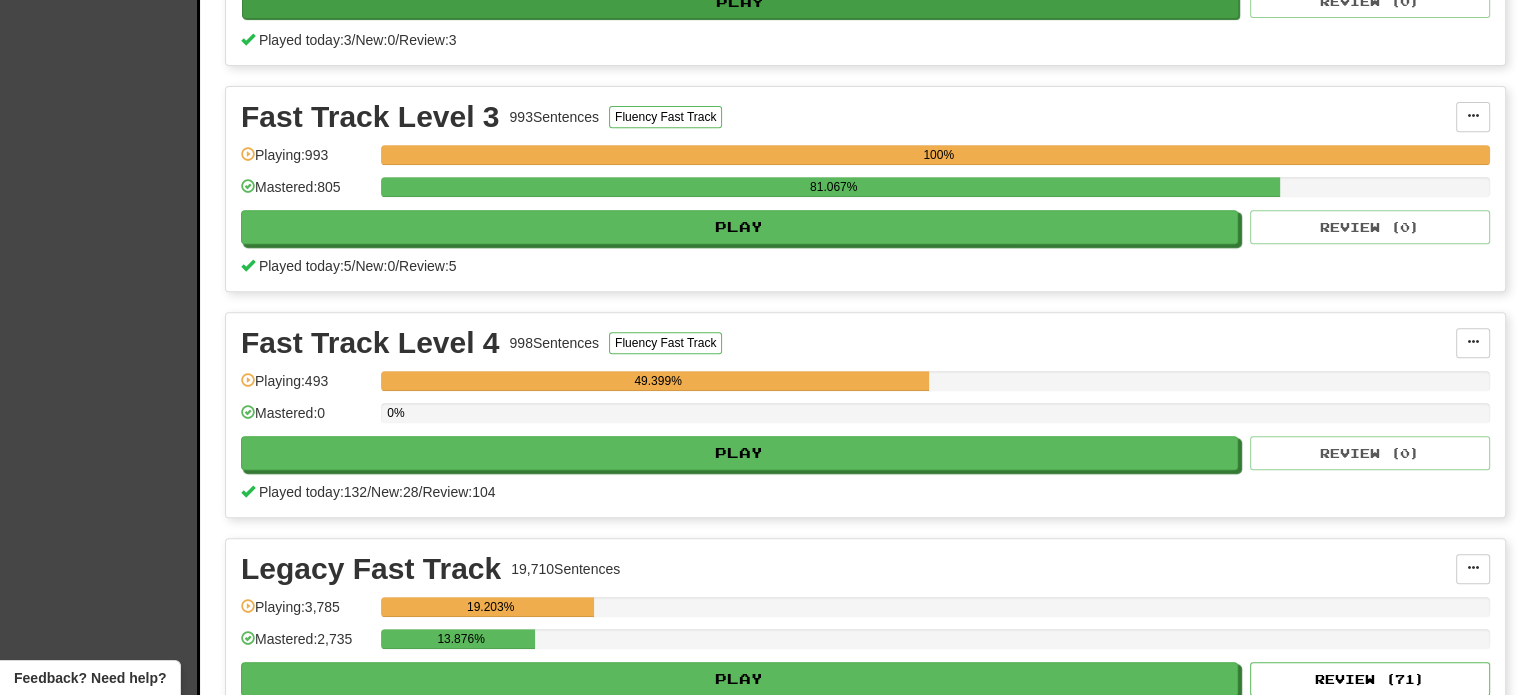 scroll, scrollTop: 700, scrollLeft: 0, axis: vertical 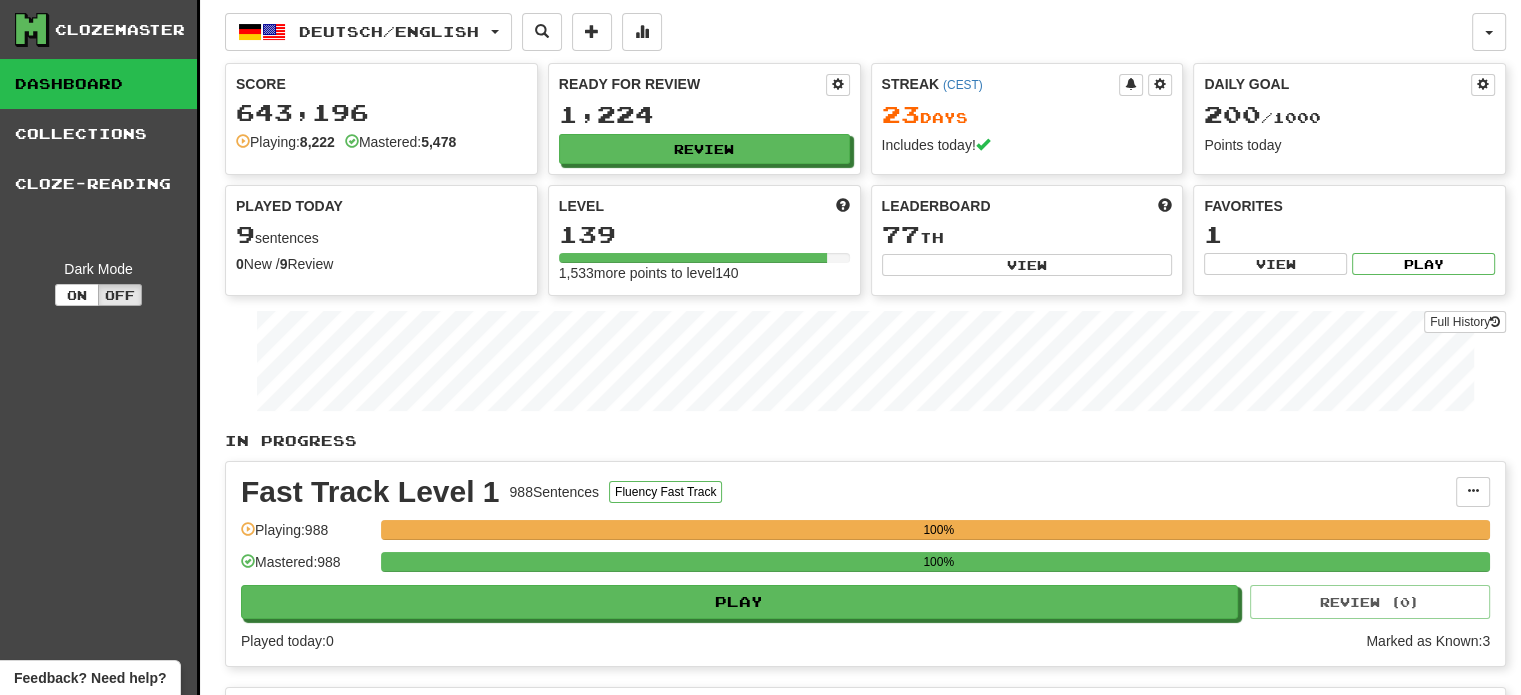 click on "Ready for Review" at bounding box center (692, 84) 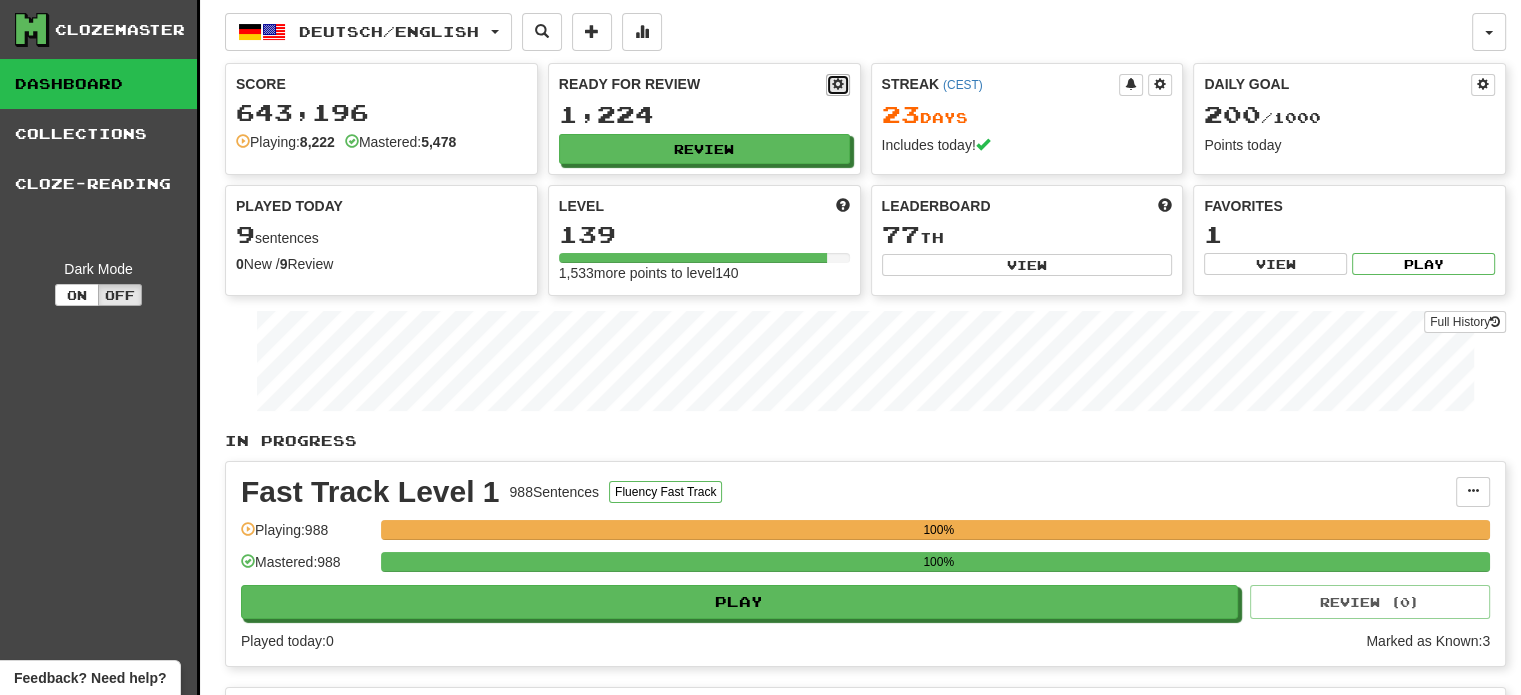 click at bounding box center [838, 85] 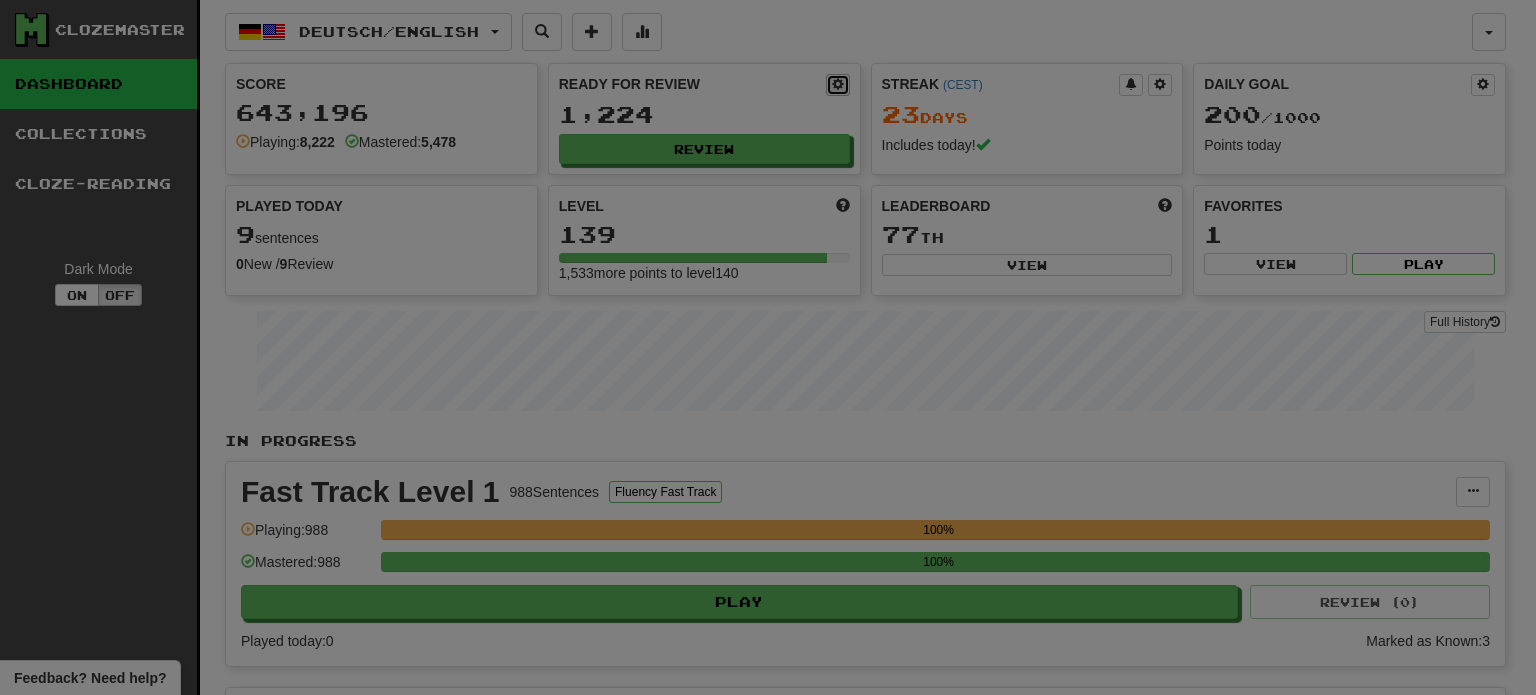 select on "**" 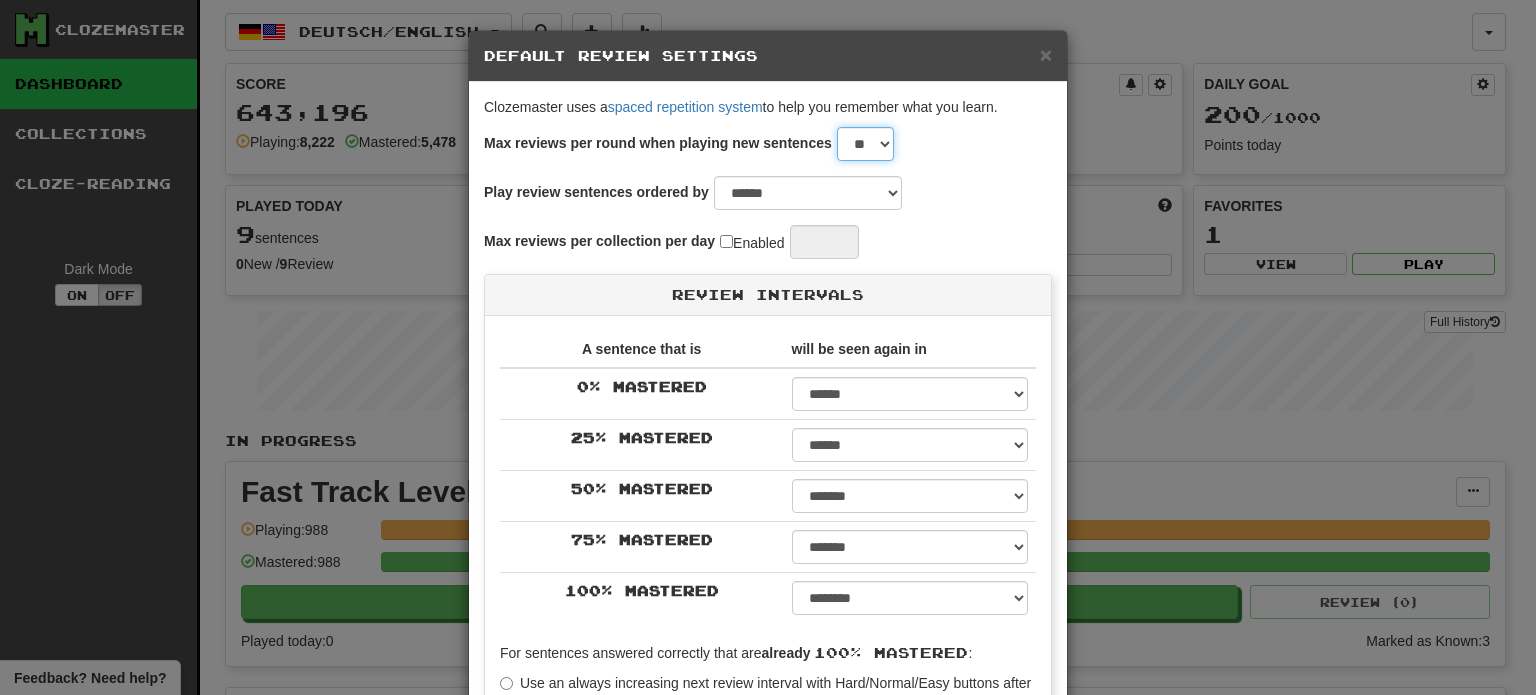 drag, startPoint x: 862, startPoint y: 139, endPoint x: 865, endPoint y: 157, distance: 18.248287 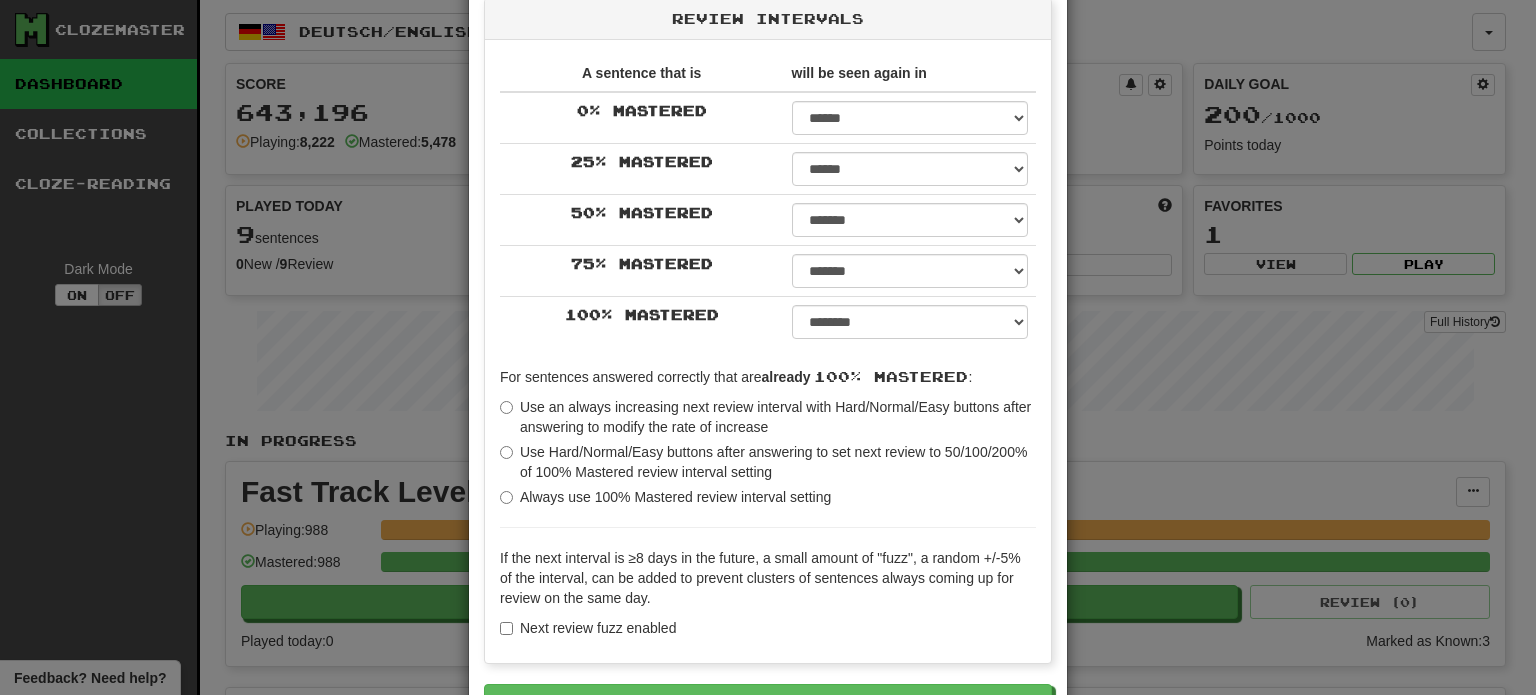 scroll, scrollTop: 400, scrollLeft: 0, axis: vertical 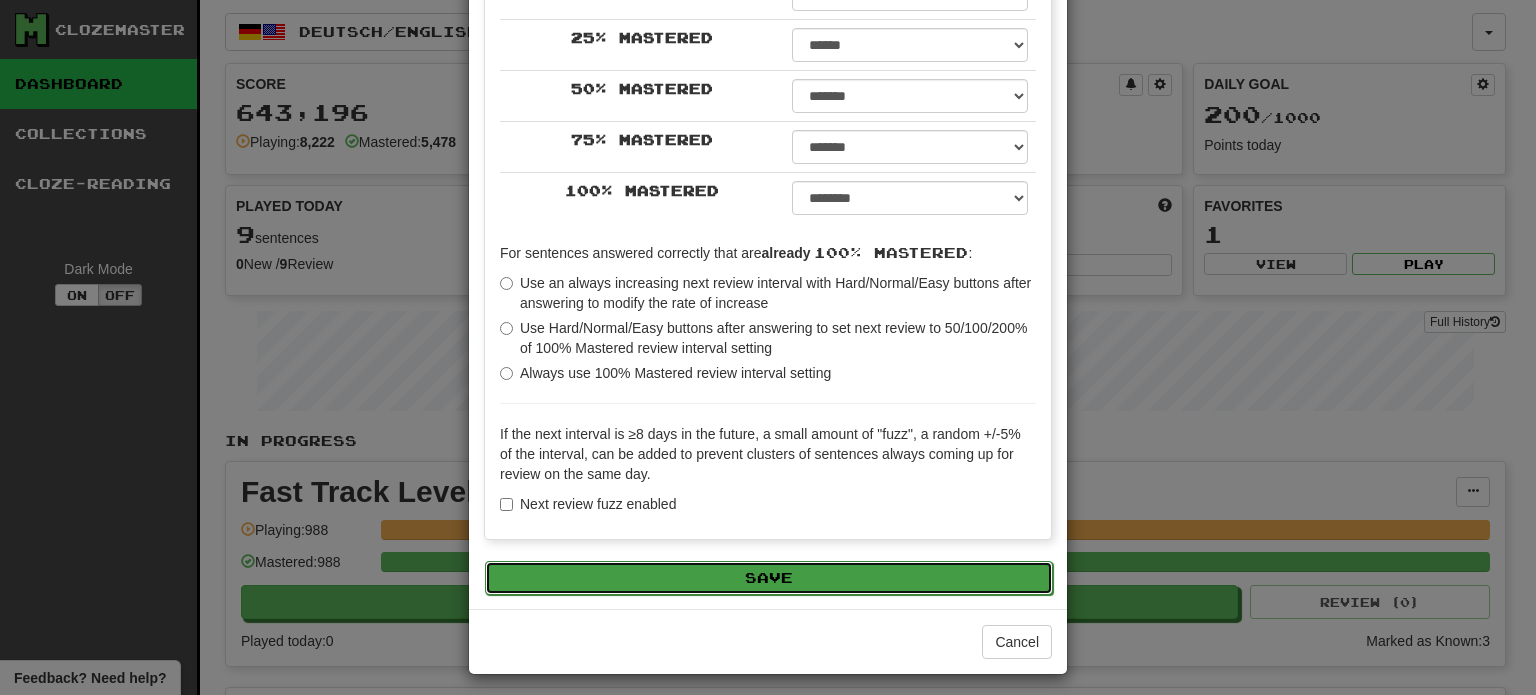 click on "Save" at bounding box center (769, 578) 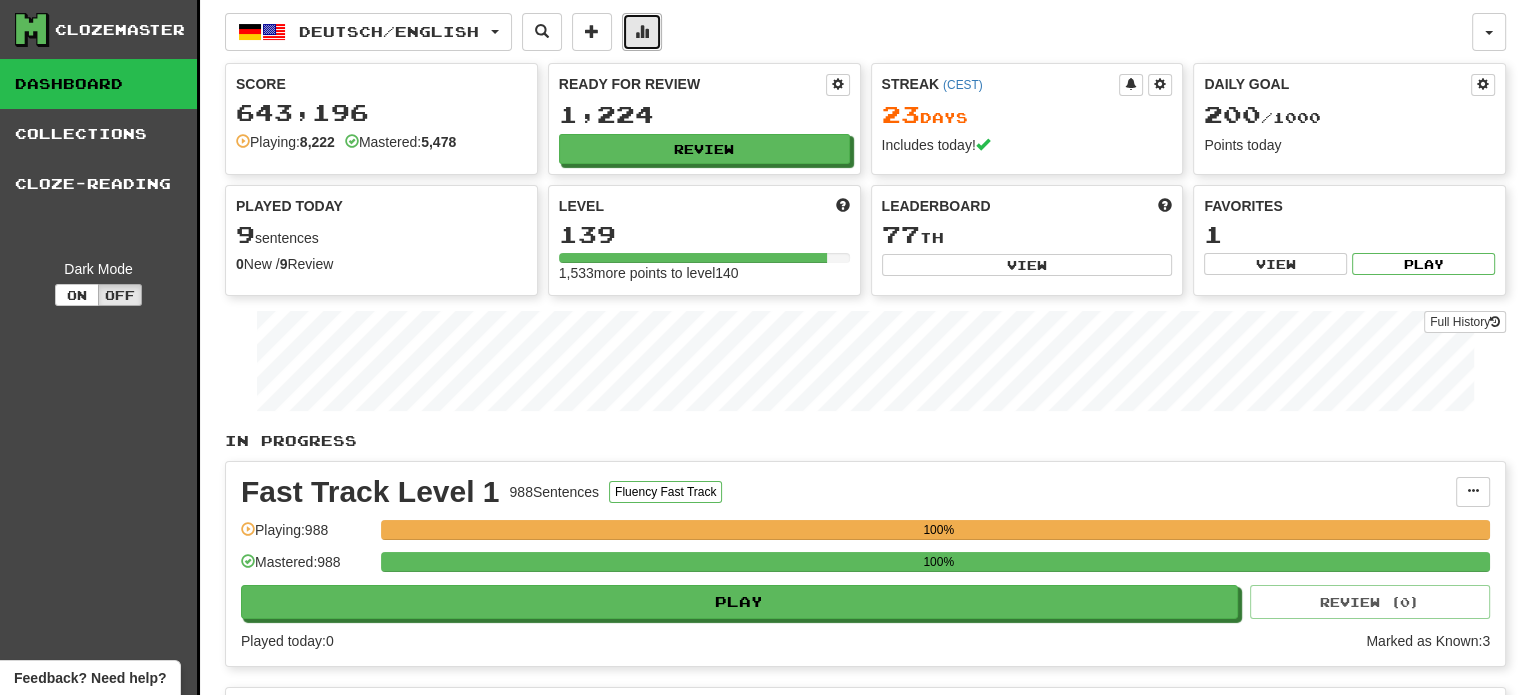 click at bounding box center (642, 32) 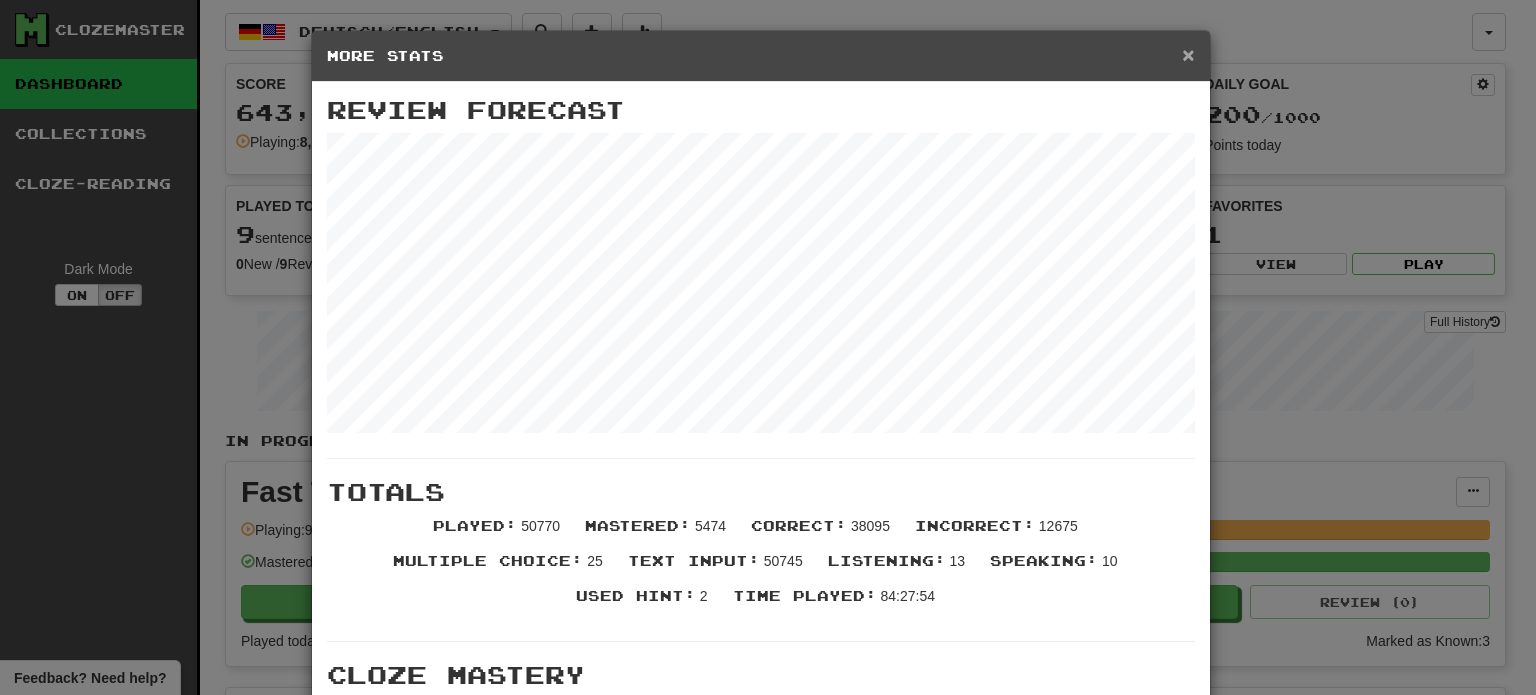 click on "×" at bounding box center [1188, 54] 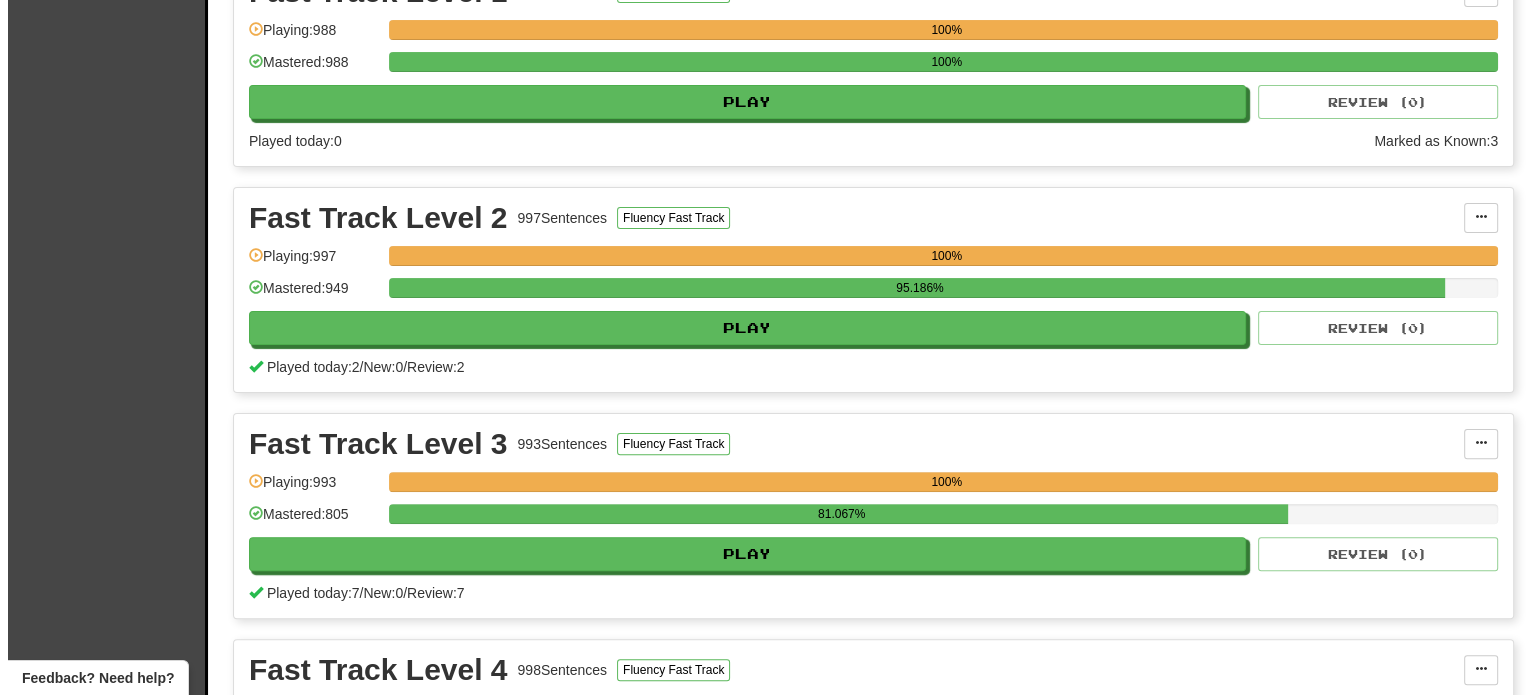 scroll, scrollTop: 0, scrollLeft: 0, axis: both 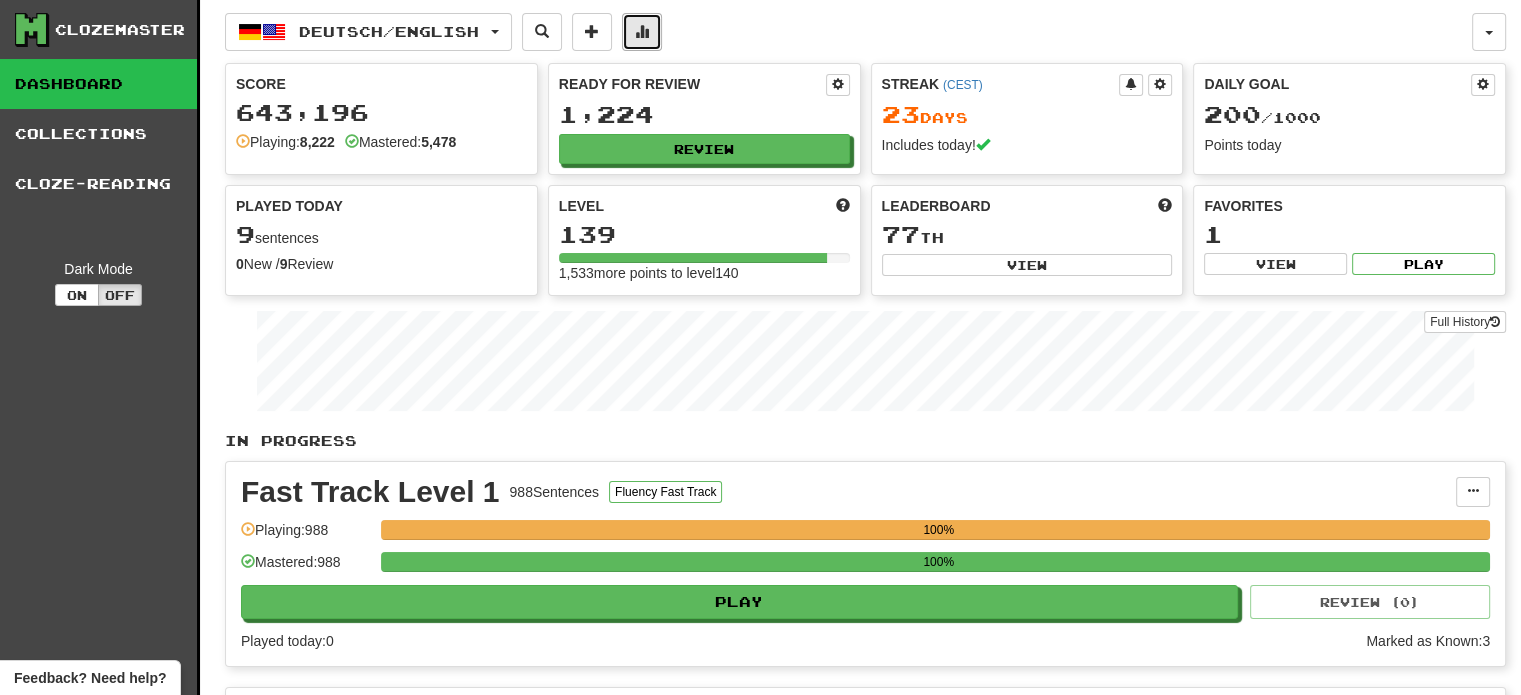 click at bounding box center [642, 32] 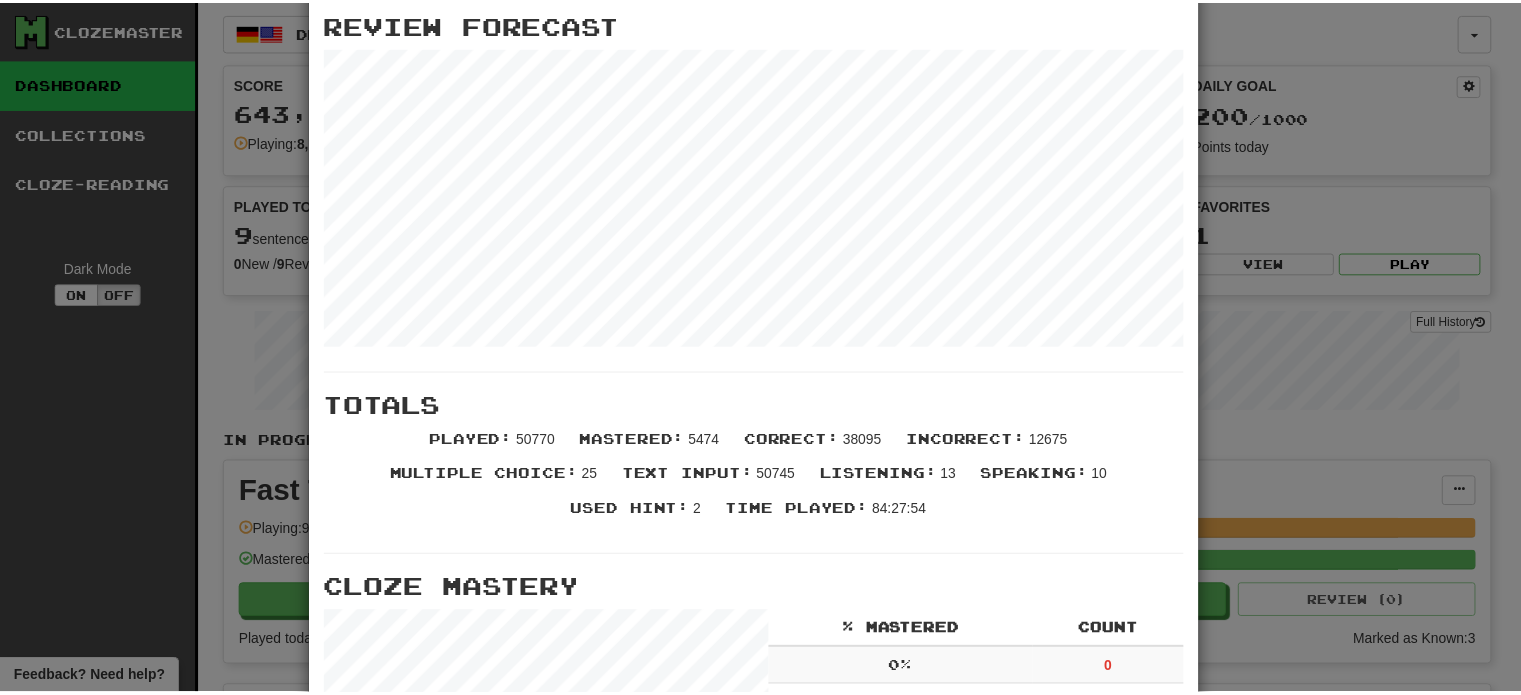 scroll, scrollTop: 0, scrollLeft: 0, axis: both 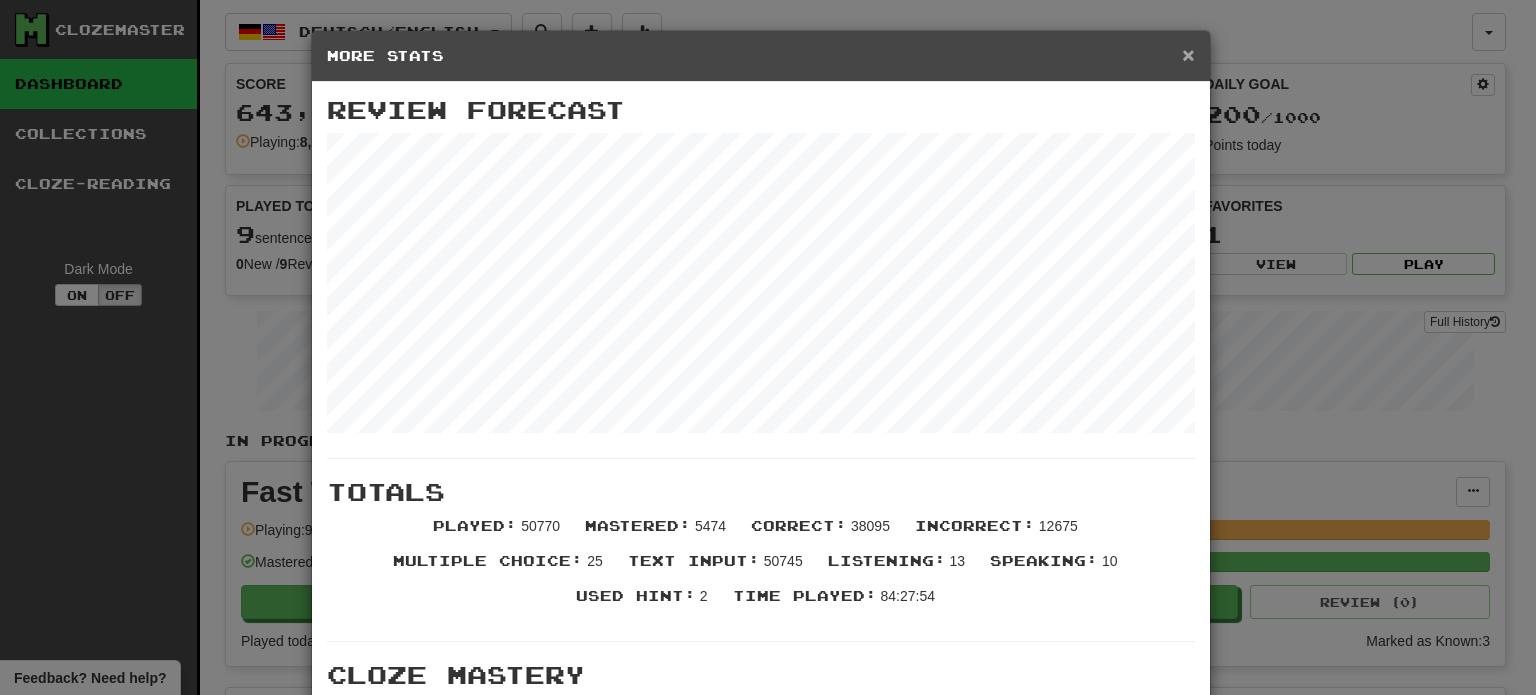 click on "×" at bounding box center [1188, 54] 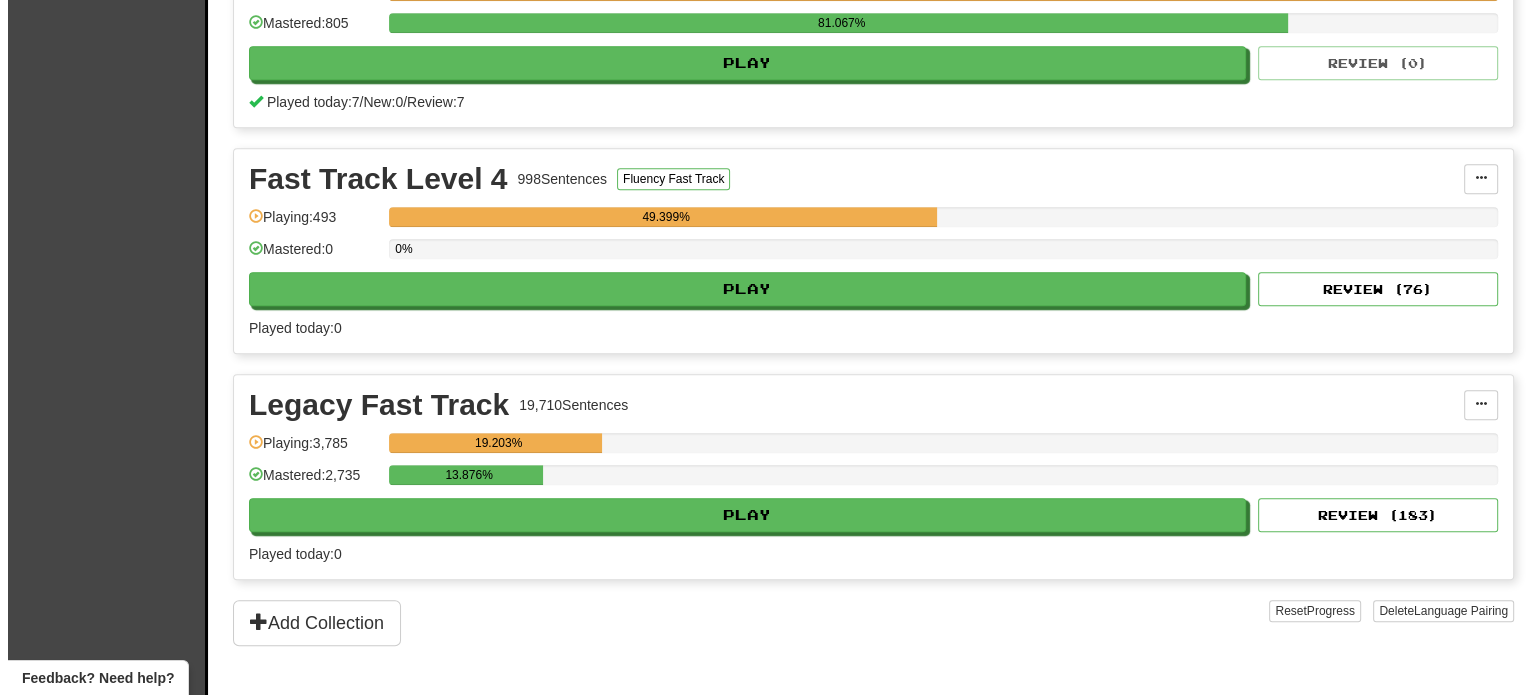 scroll, scrollTop: 1000, scrollLeft: 0, axis: vertical 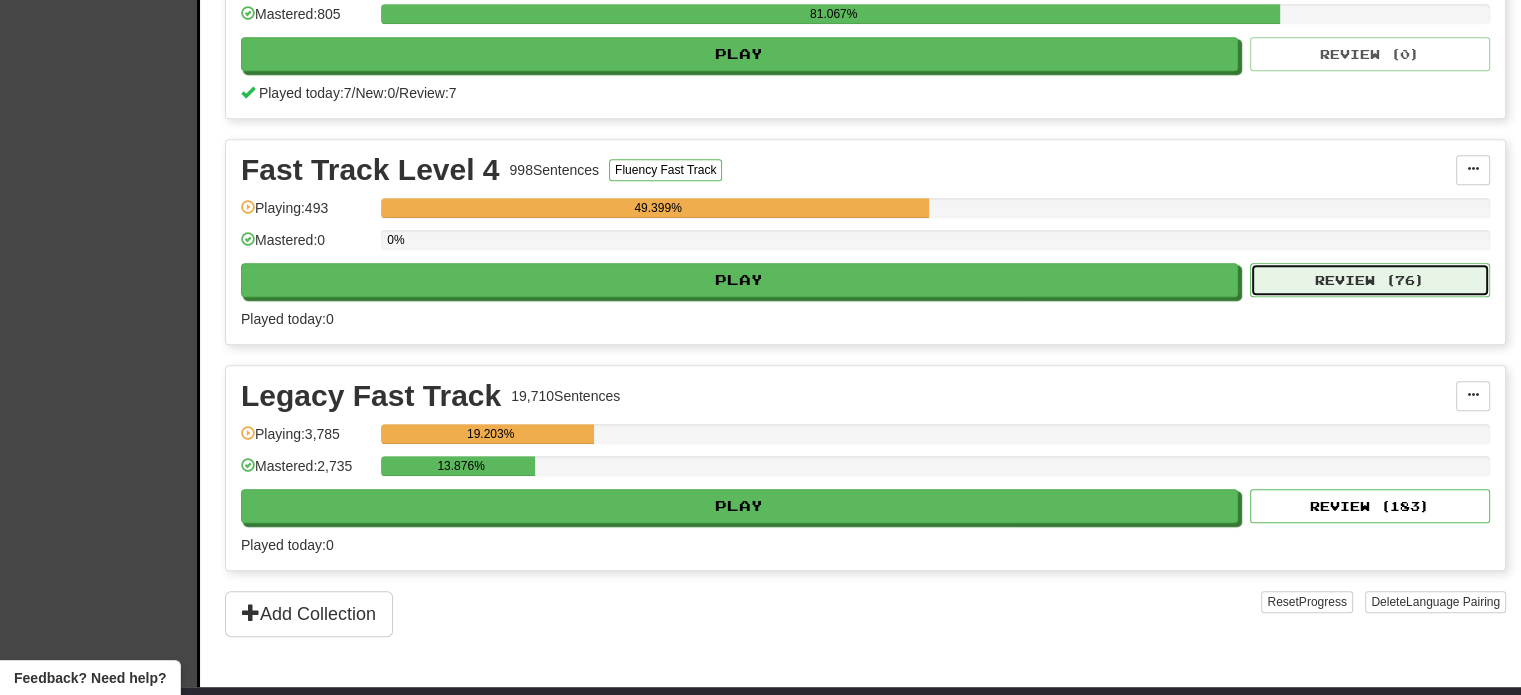 click on "Review ( 76 )" at bounding box center (1370, 280) 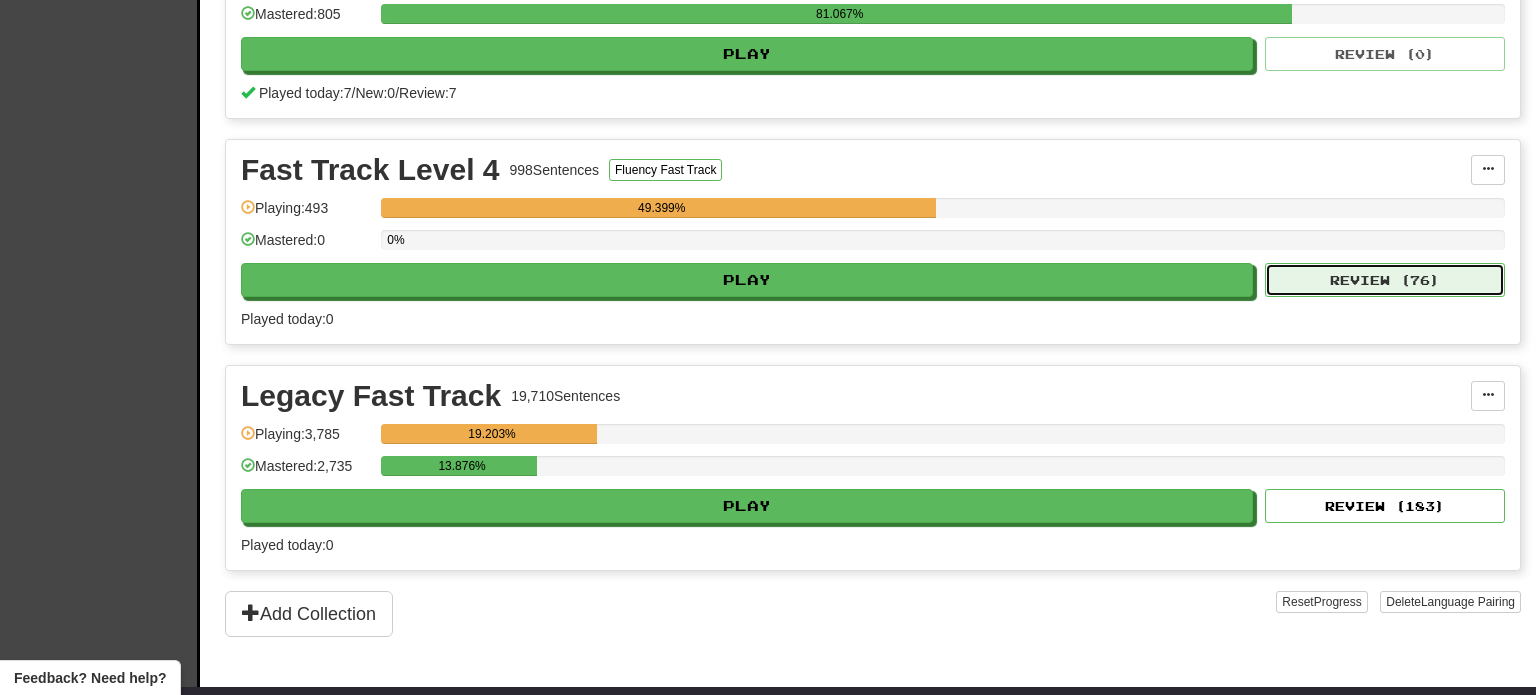 select on "**" 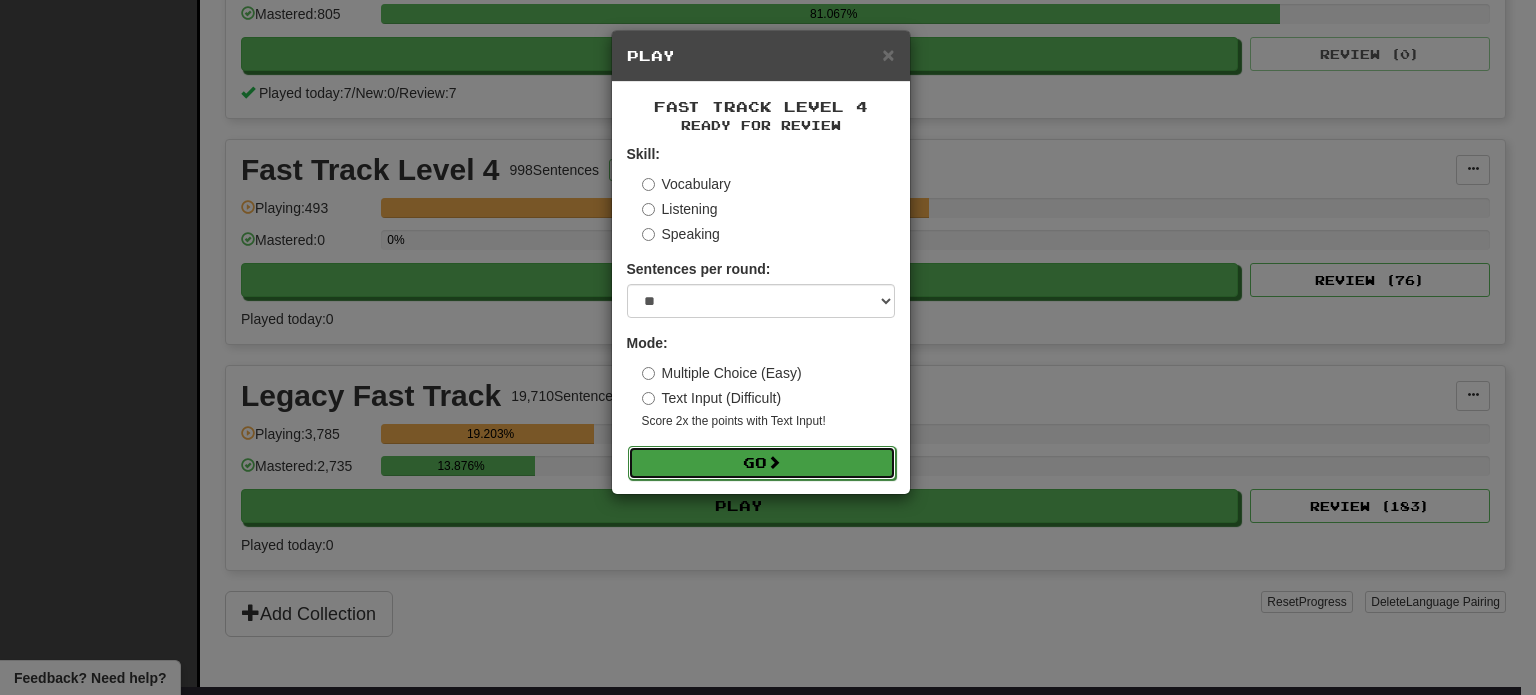 click on "Go" at bounding box center [762, 463] 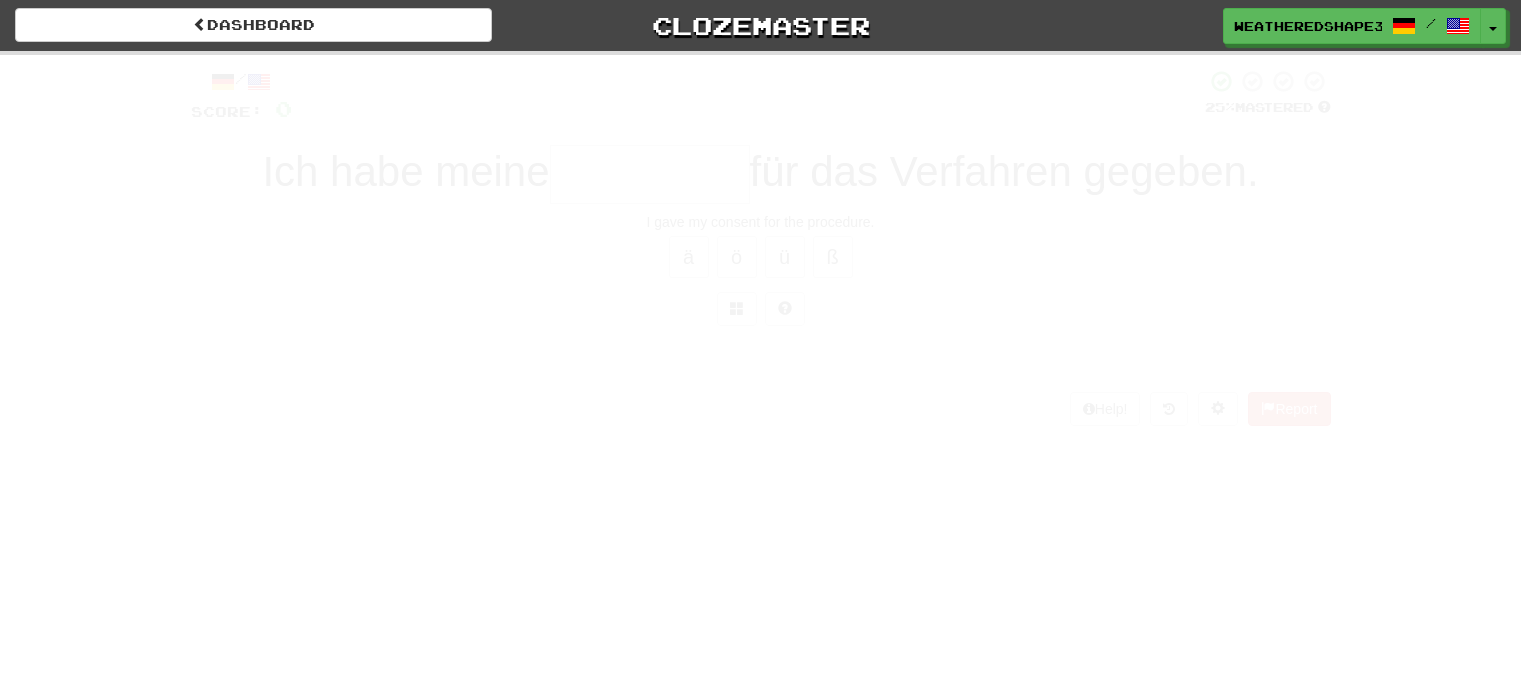 scroll, scrollTop: 0, scrollLeft: 0, axis: both 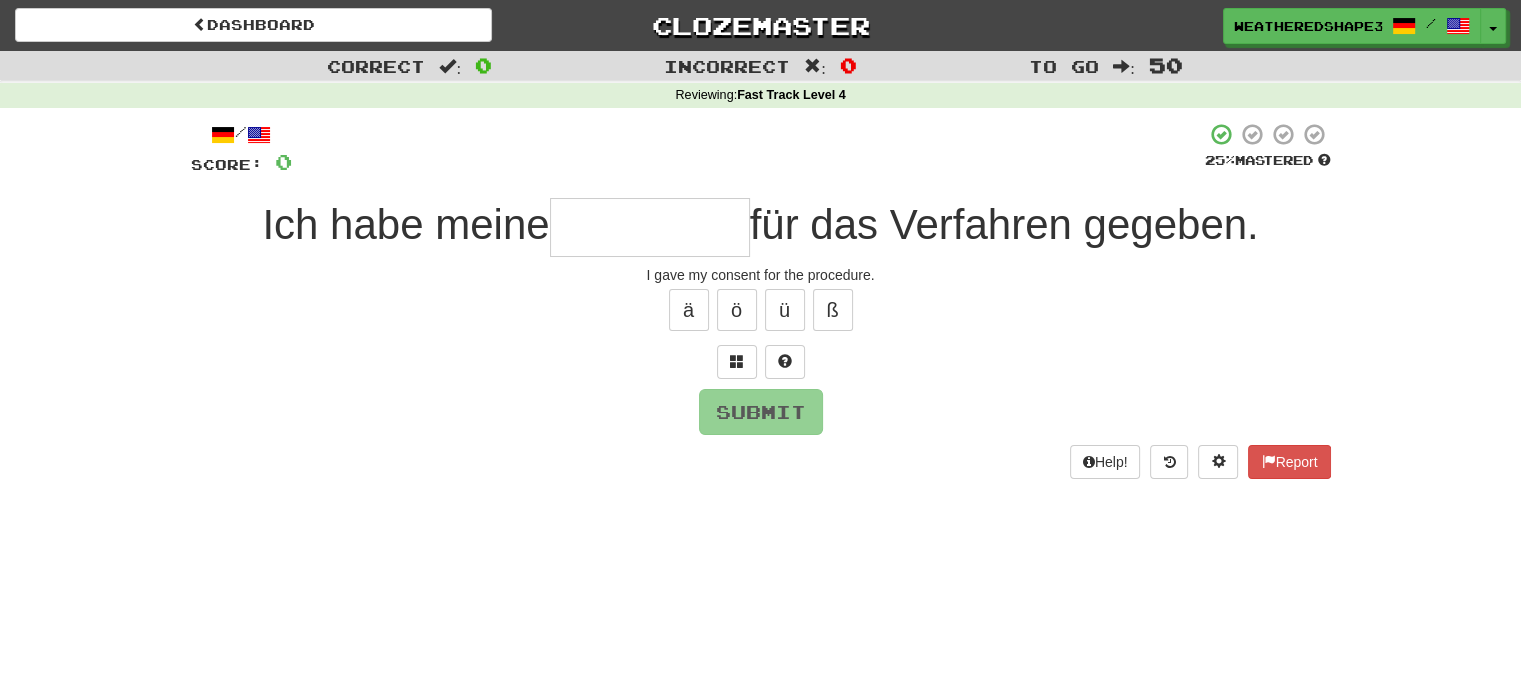 type on "*" 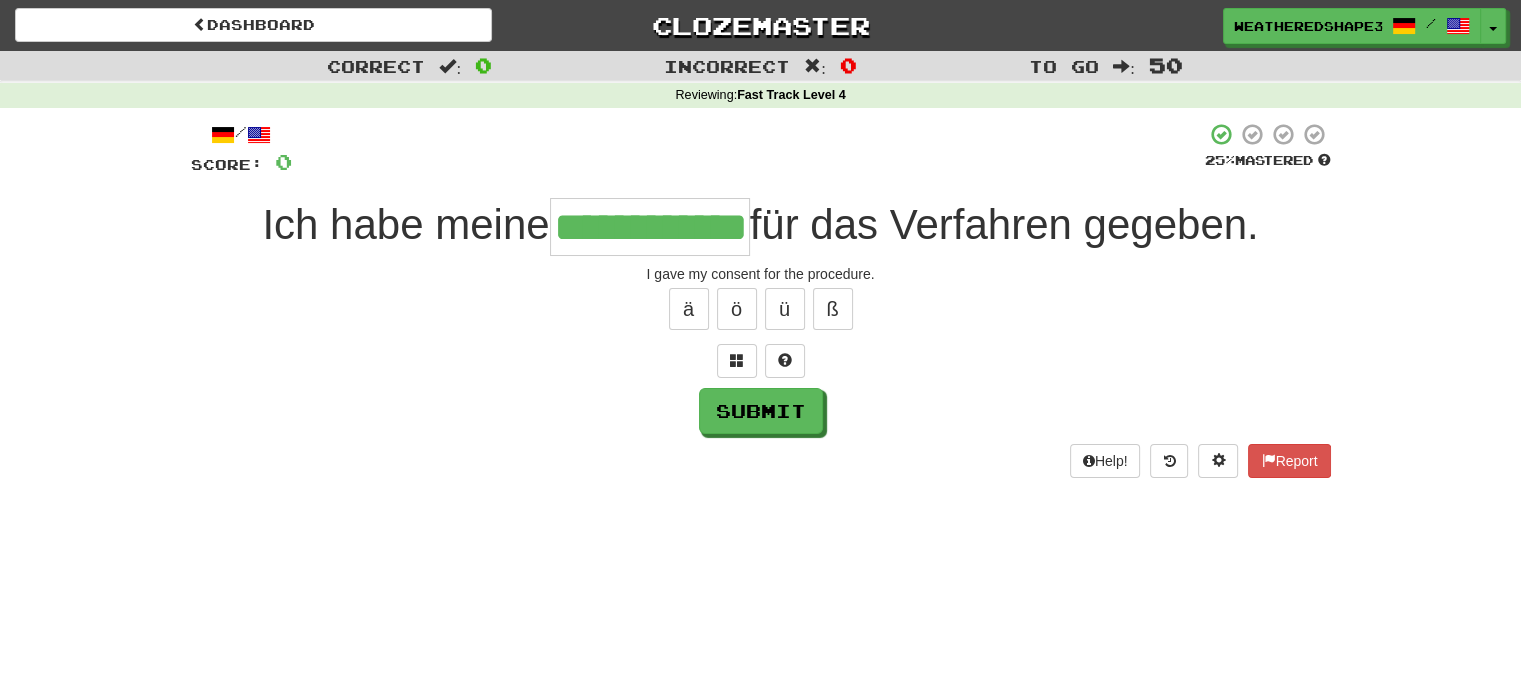 scroll, scrollTop: 0, scrollLeft: 24, axis: horizontal 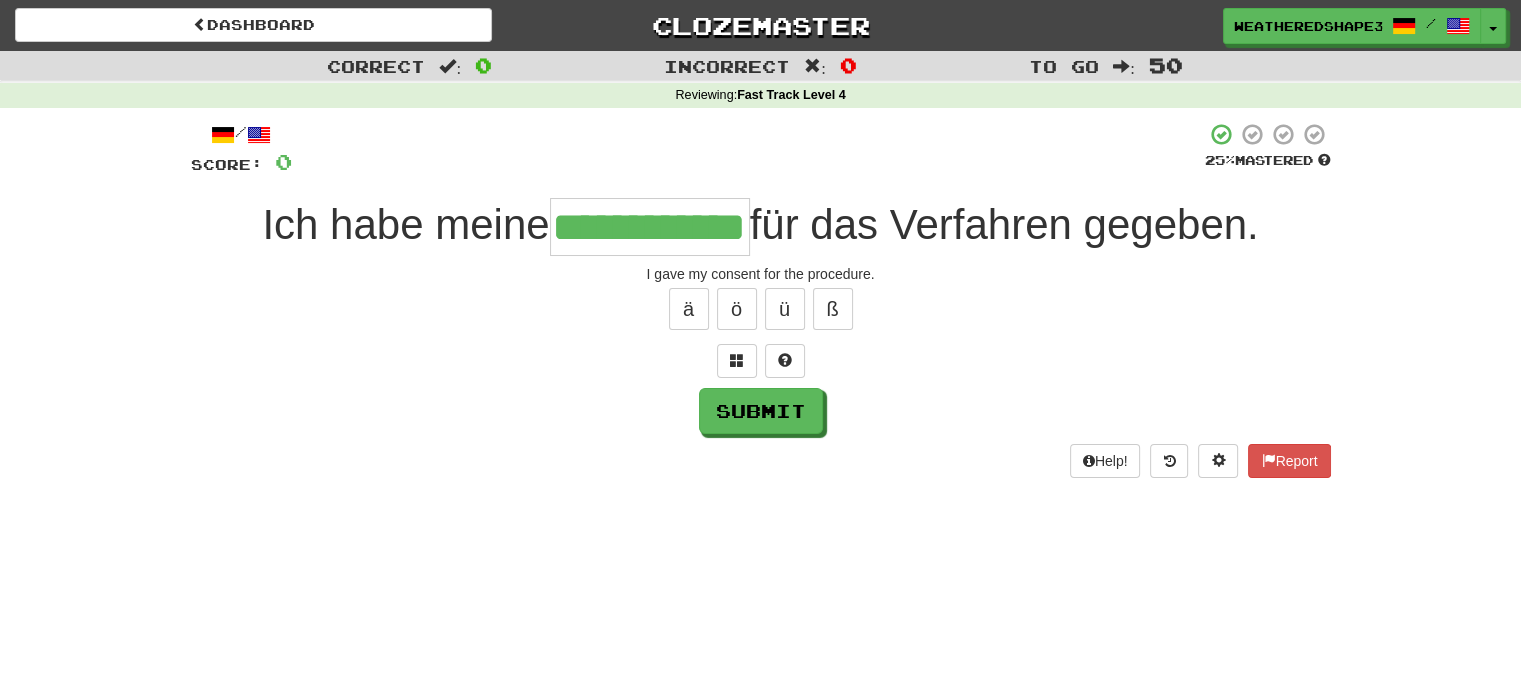 type on "**********" 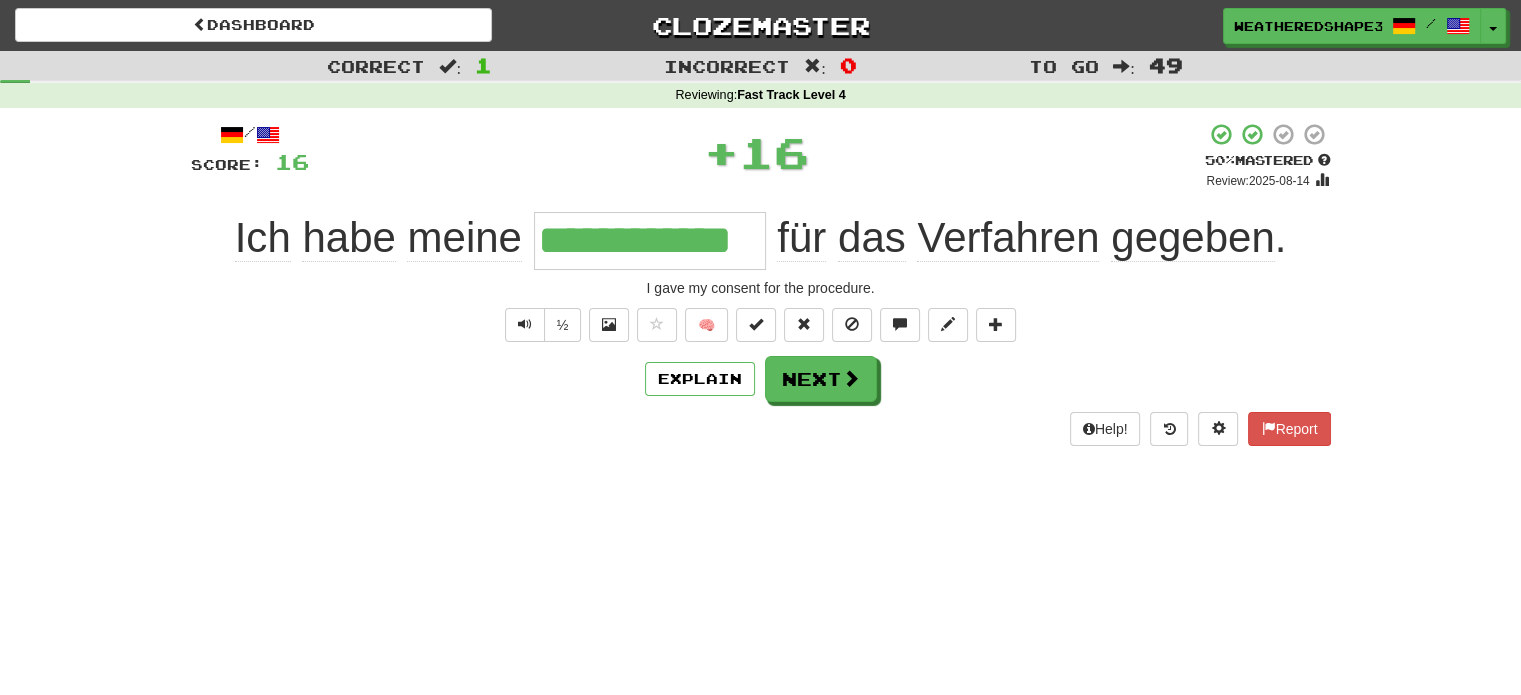 scroll, scrollTop: 0, scrollLeft: 0, axis: both 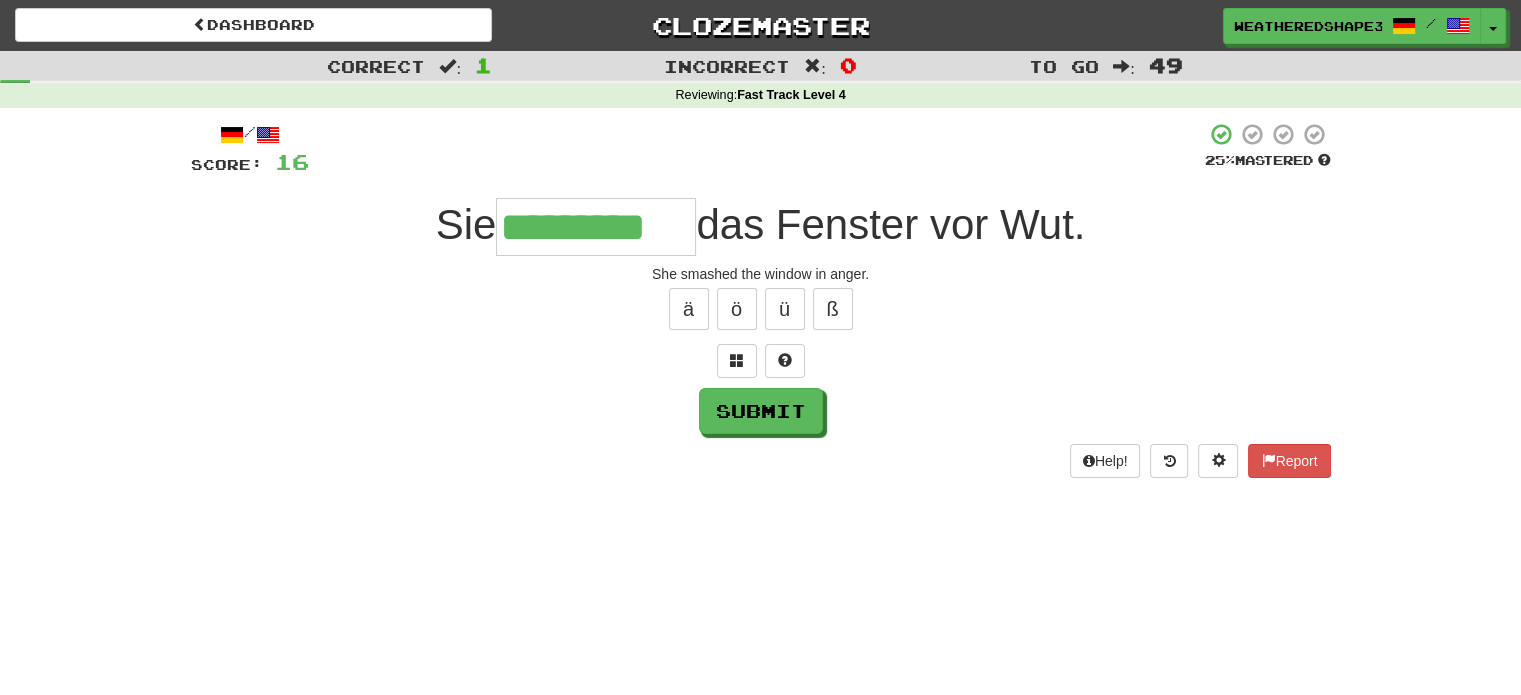 type on "*********" 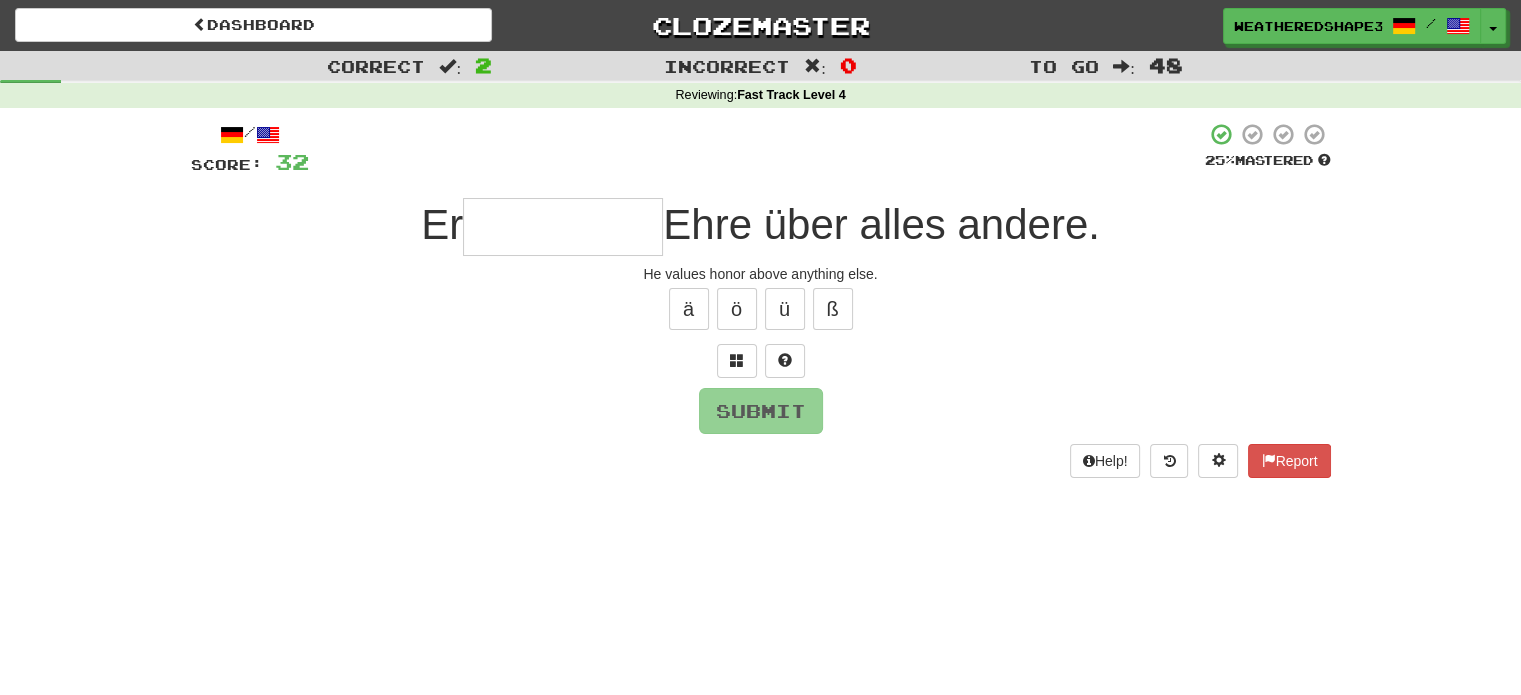 type on "*" 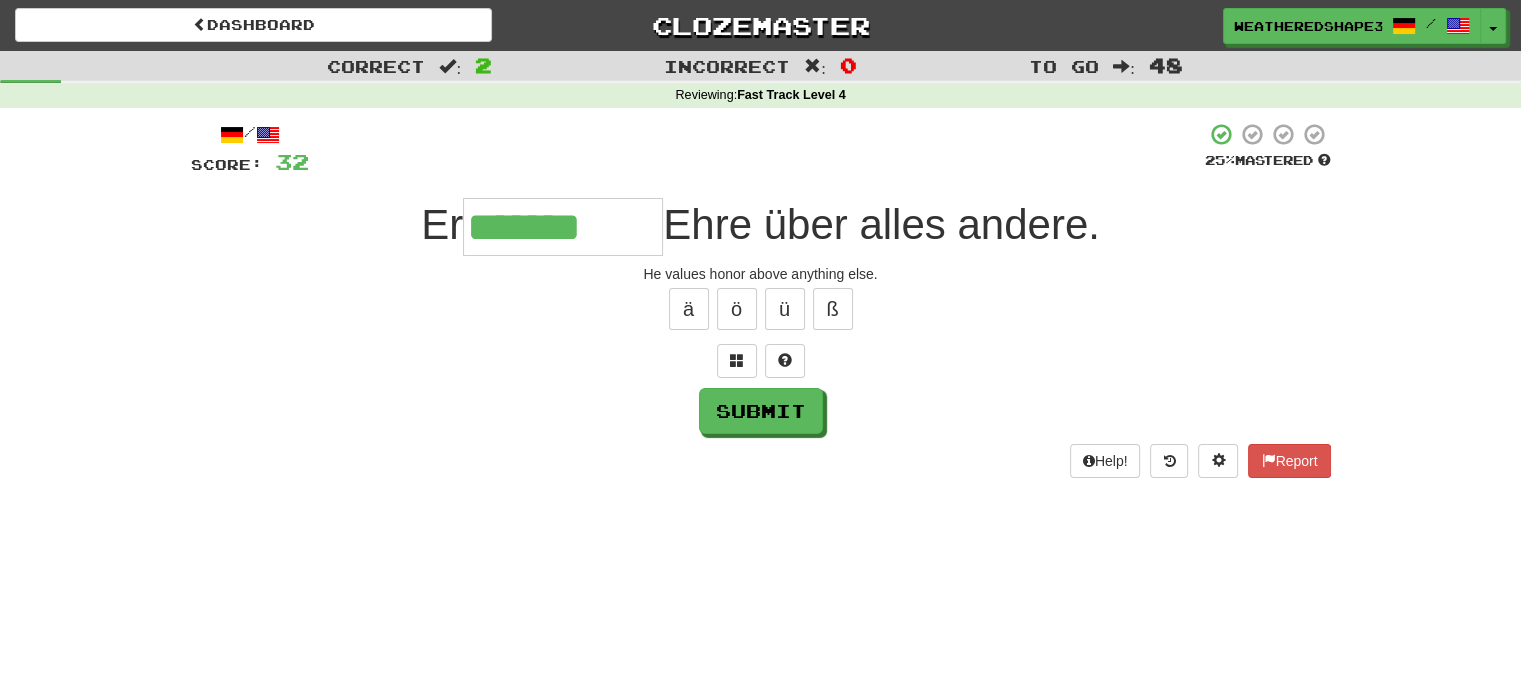 type on "*******" 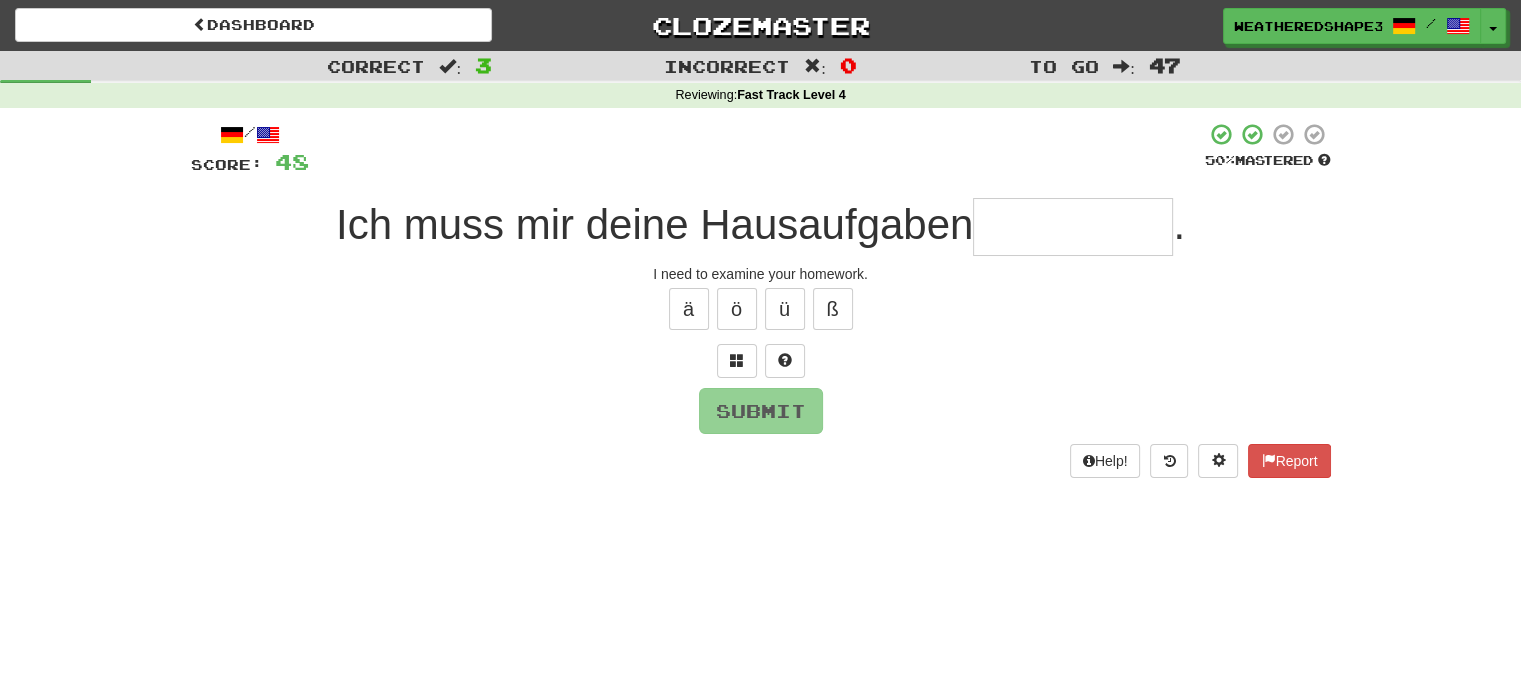 type on "*" 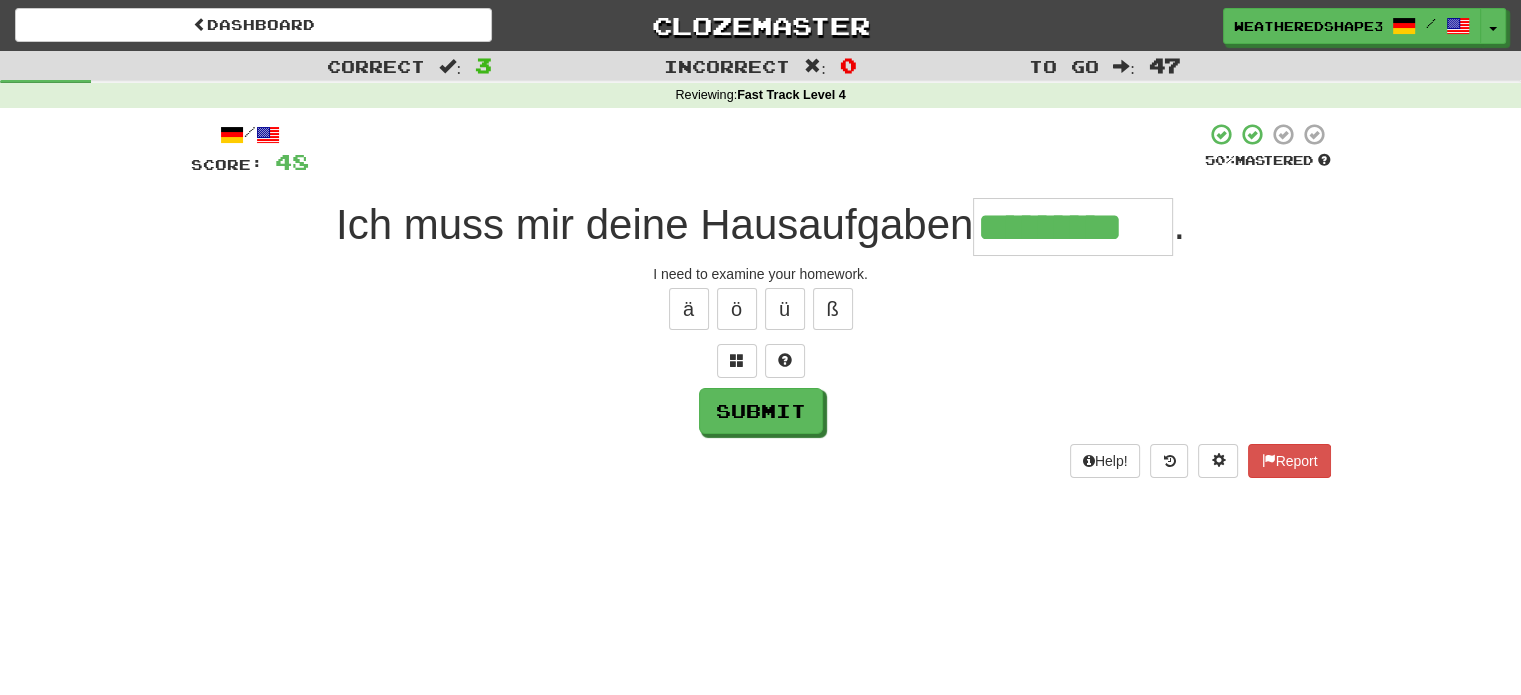 scroll, scrollTop: 0, scrollLeft: 12, axis: horizontal 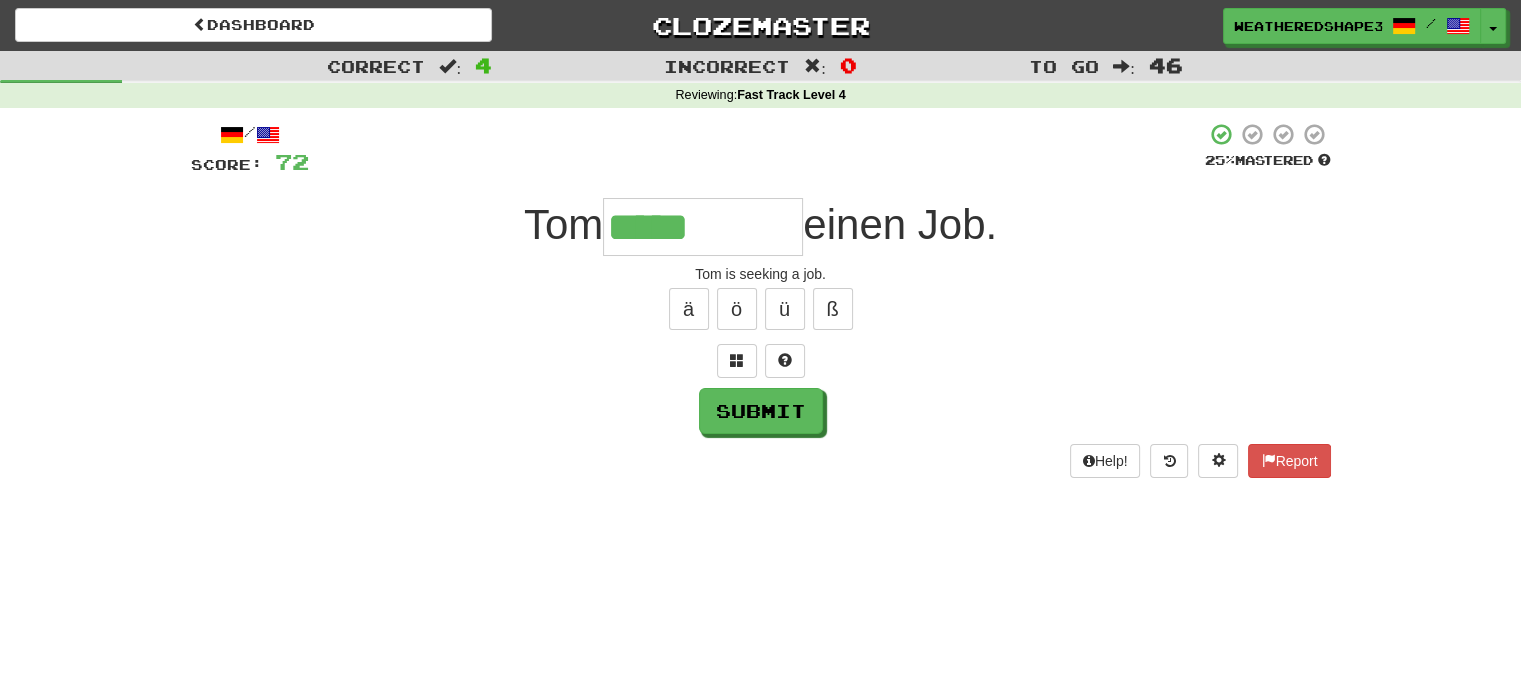 type on "*****" 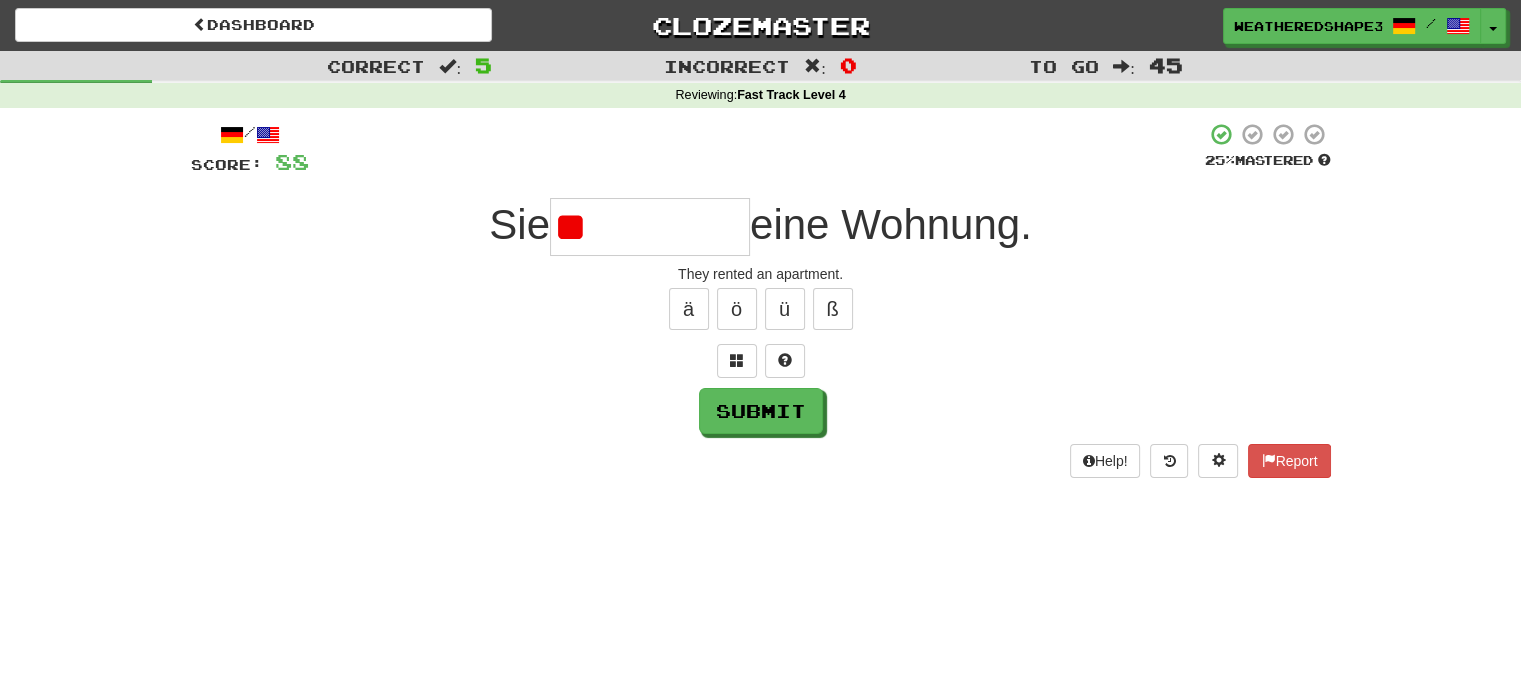 type on "*" 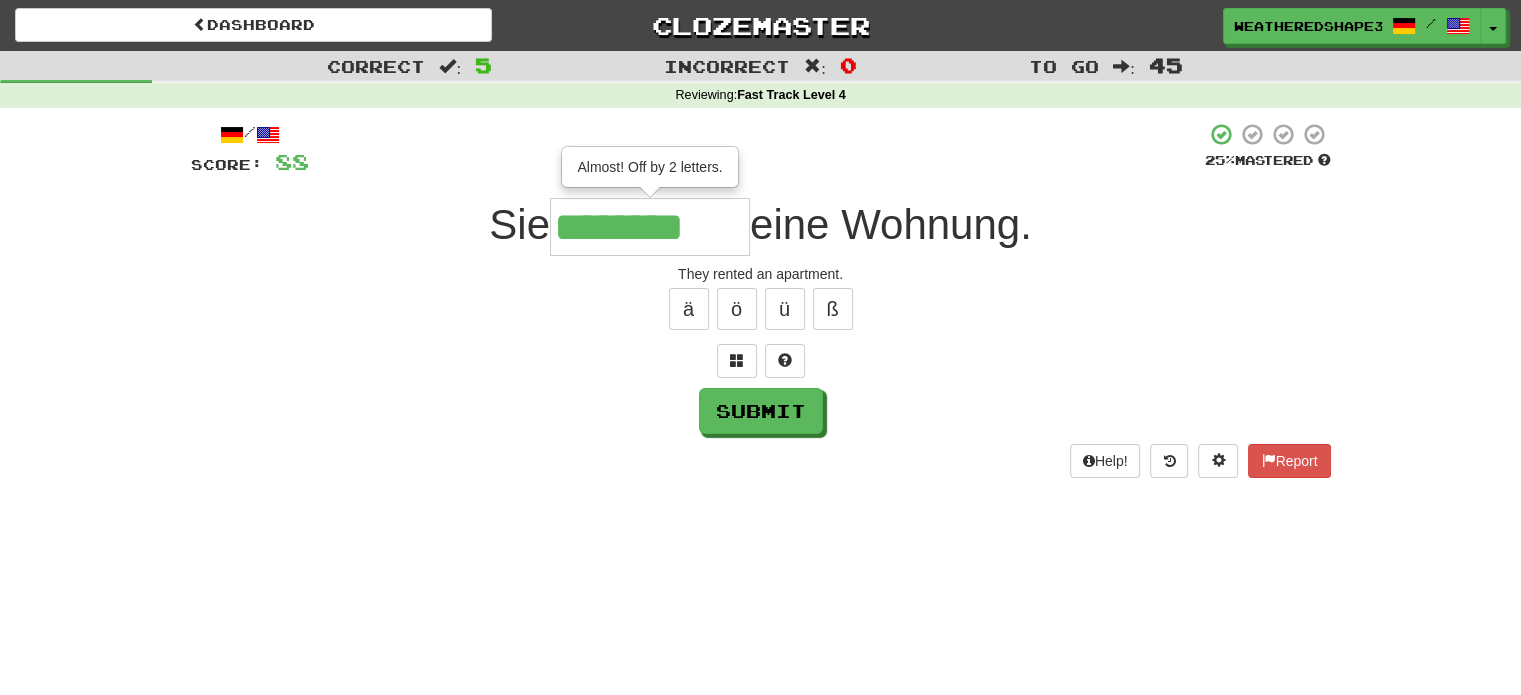 type on "********" 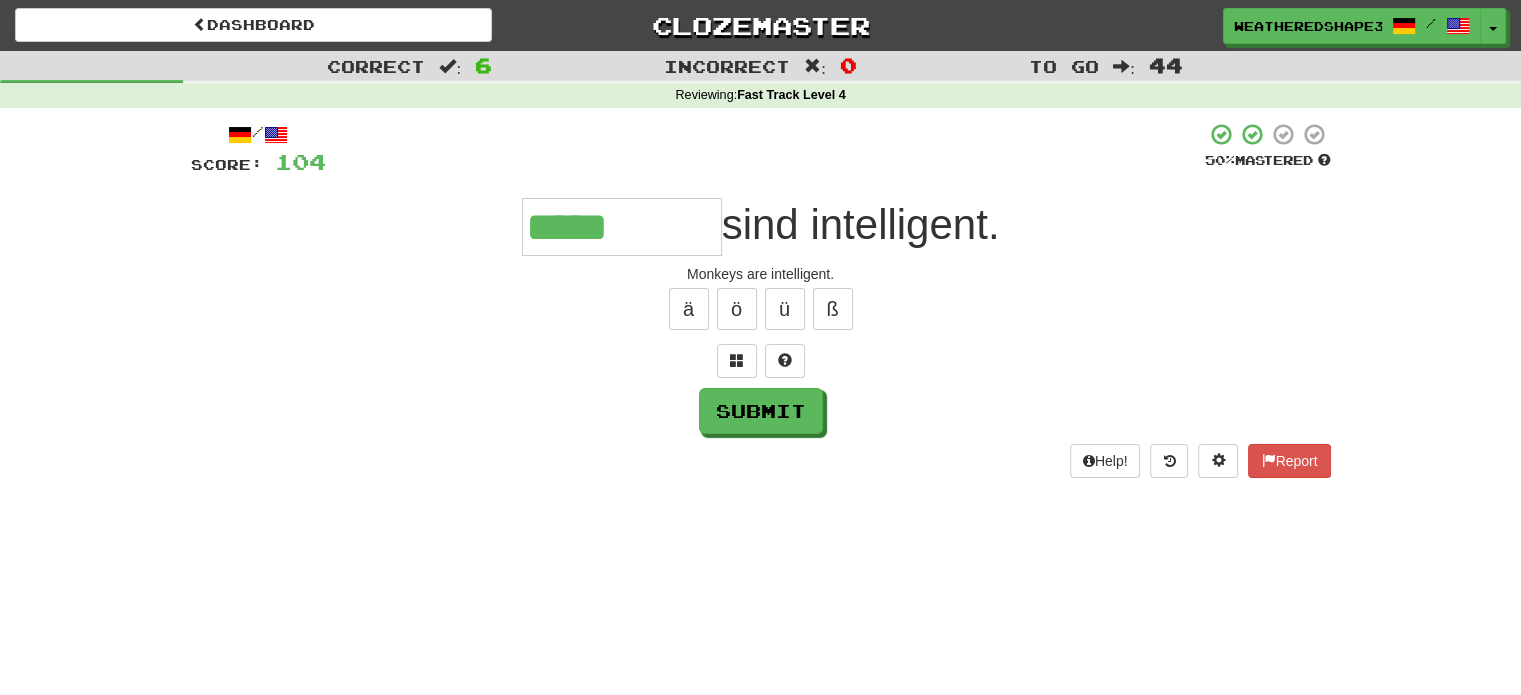 type on "*****" 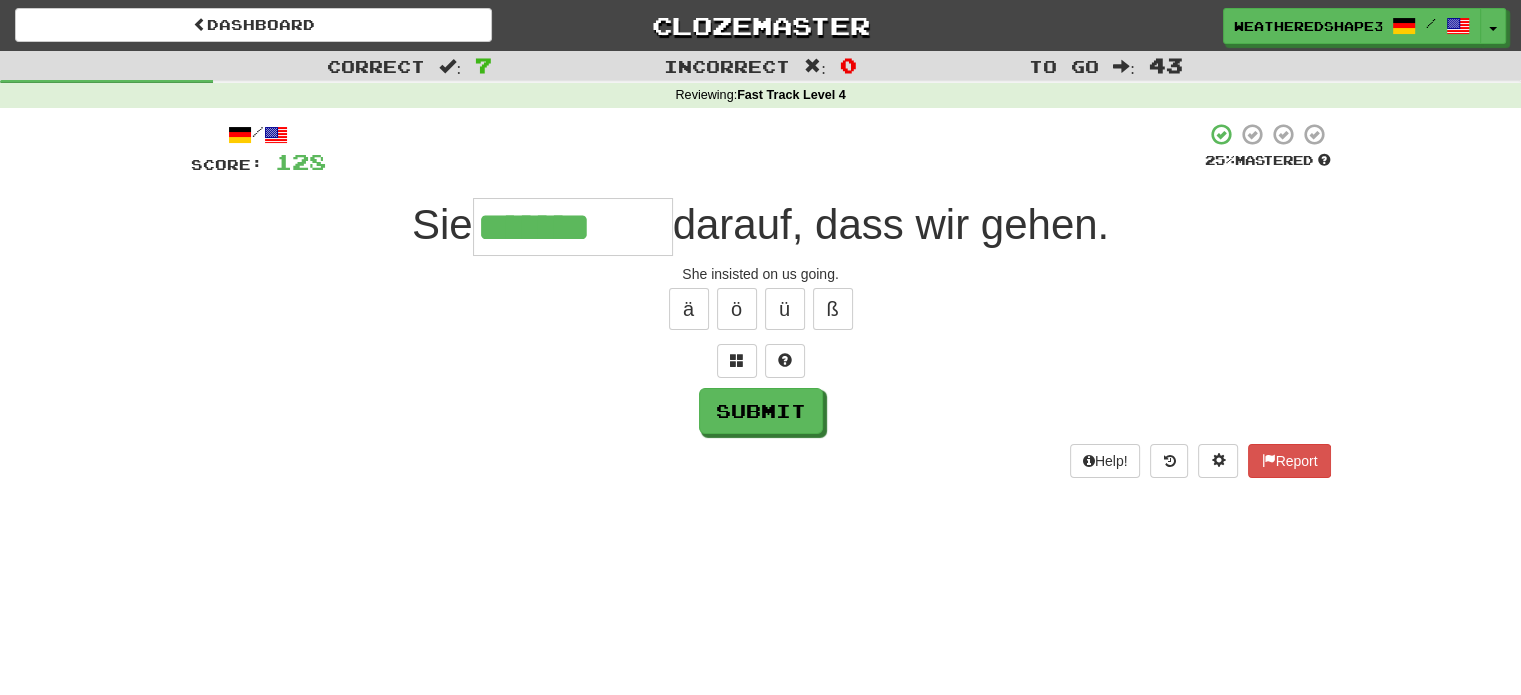 type on "*******" 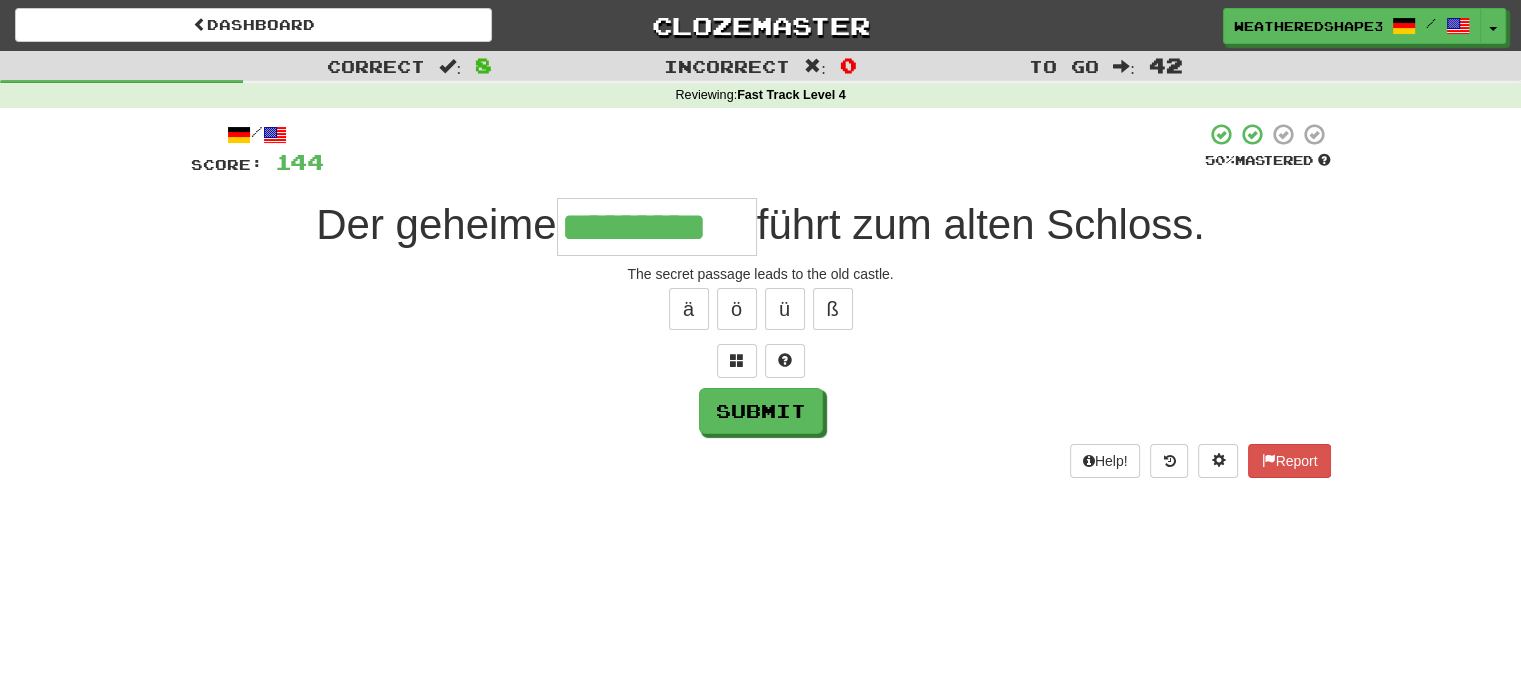 scroll, scrollTop: 0, scrollLeft: 0, axis: both 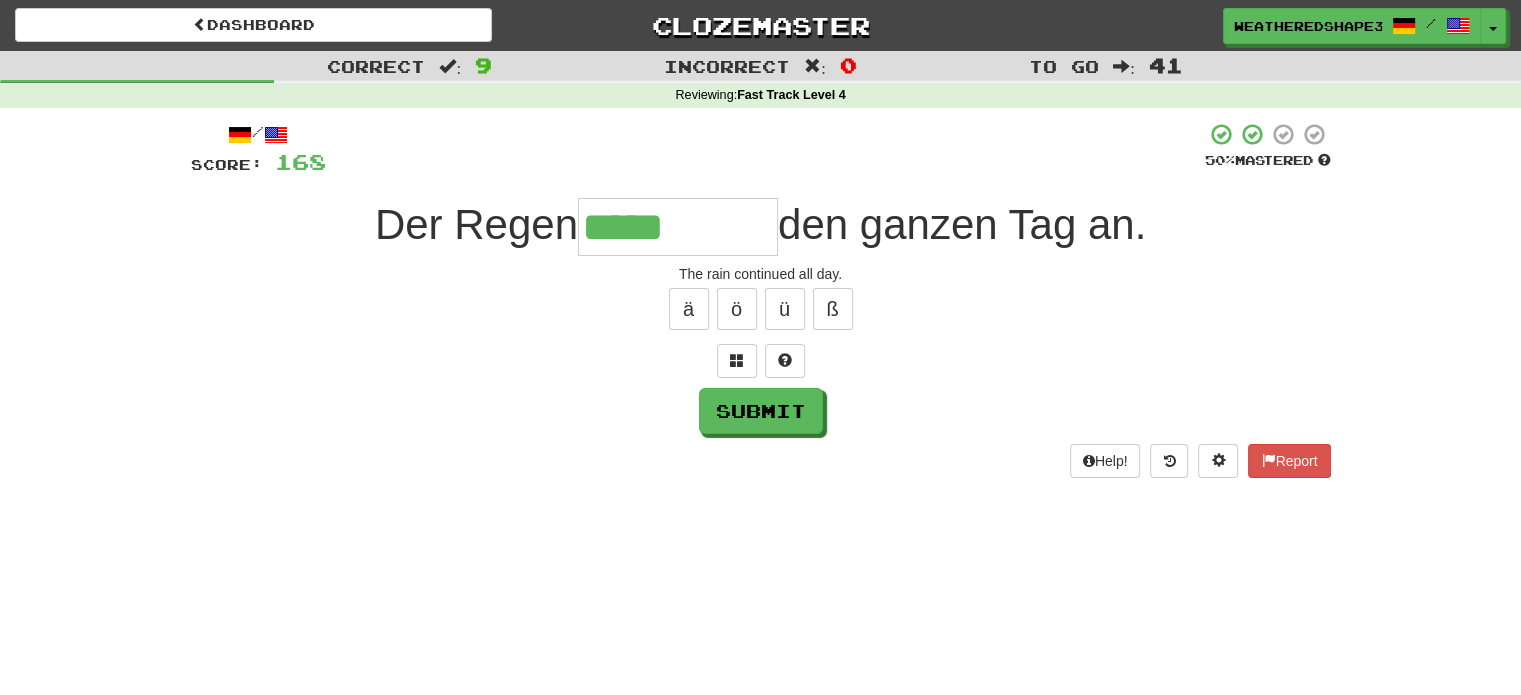 type on "*****" 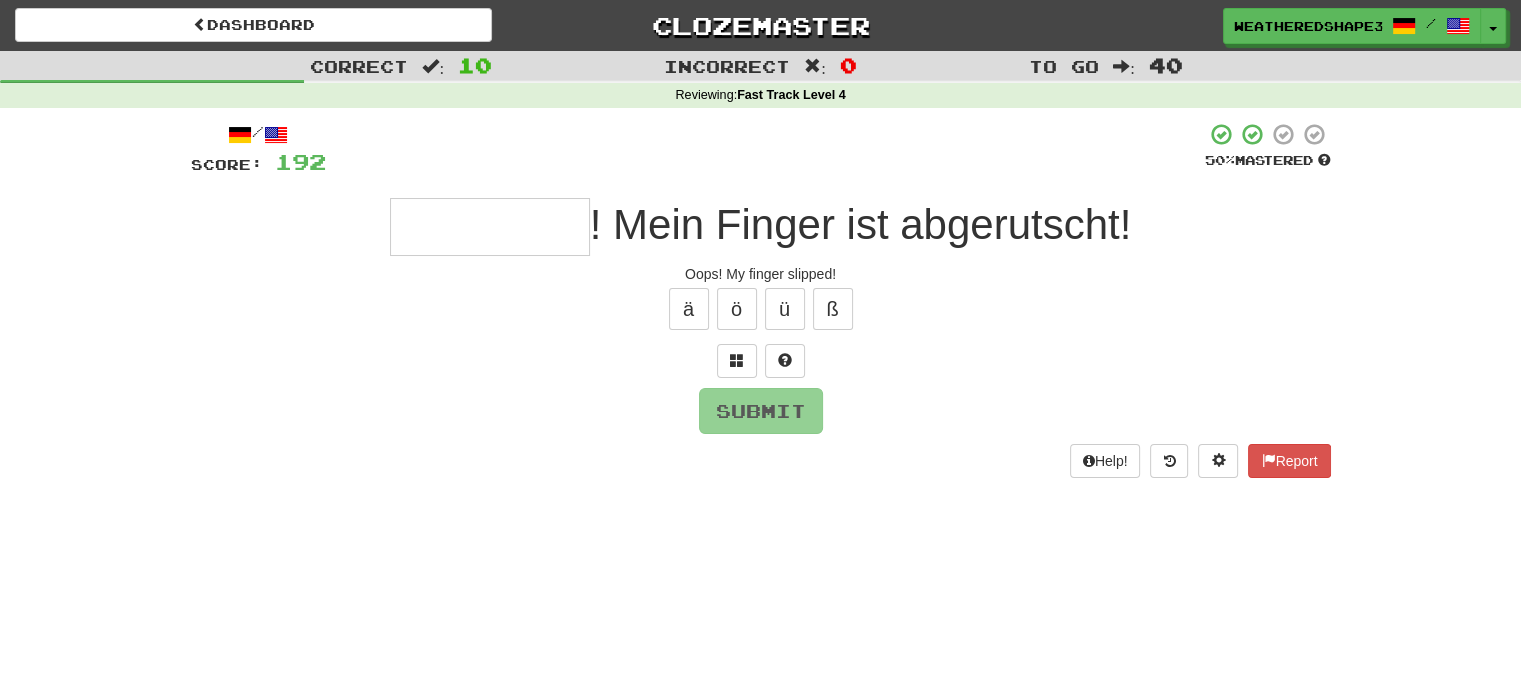type on "*" 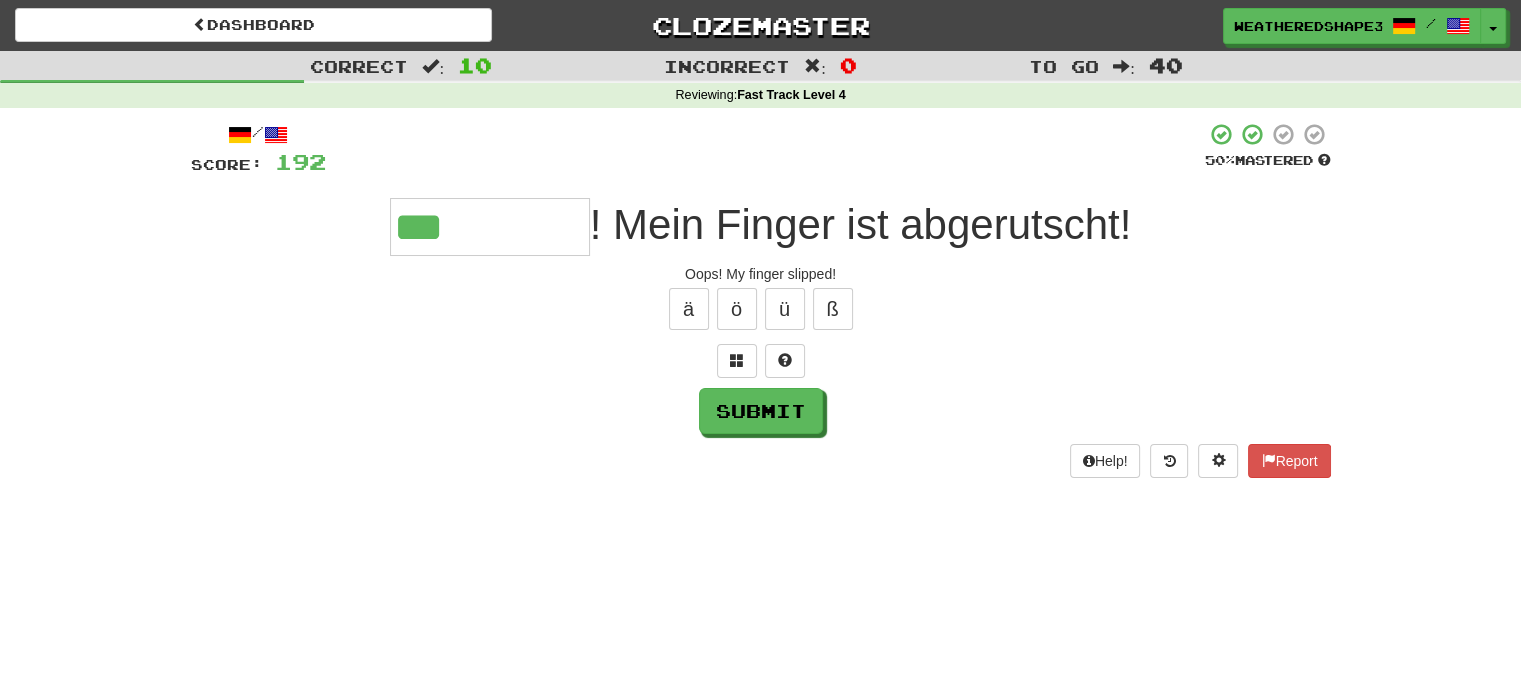 type on "***" 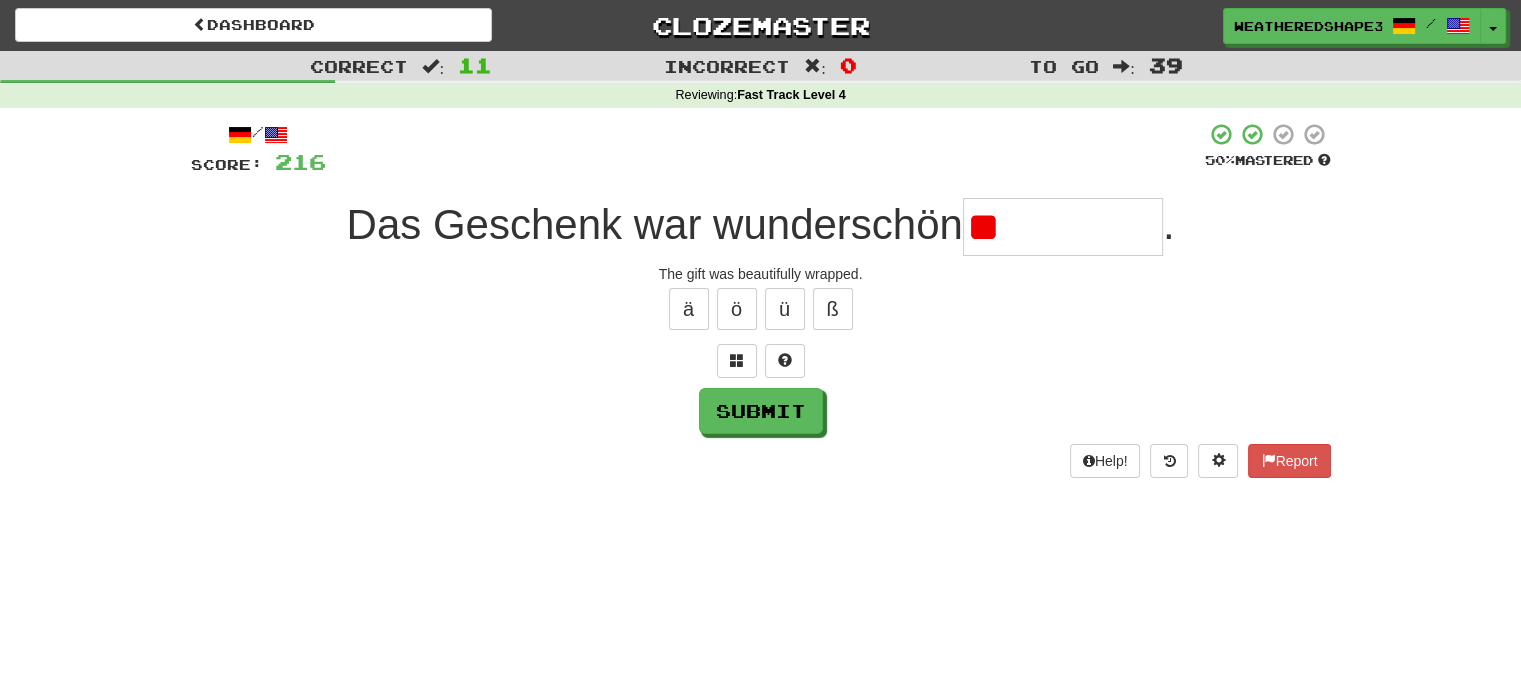 type on "*" 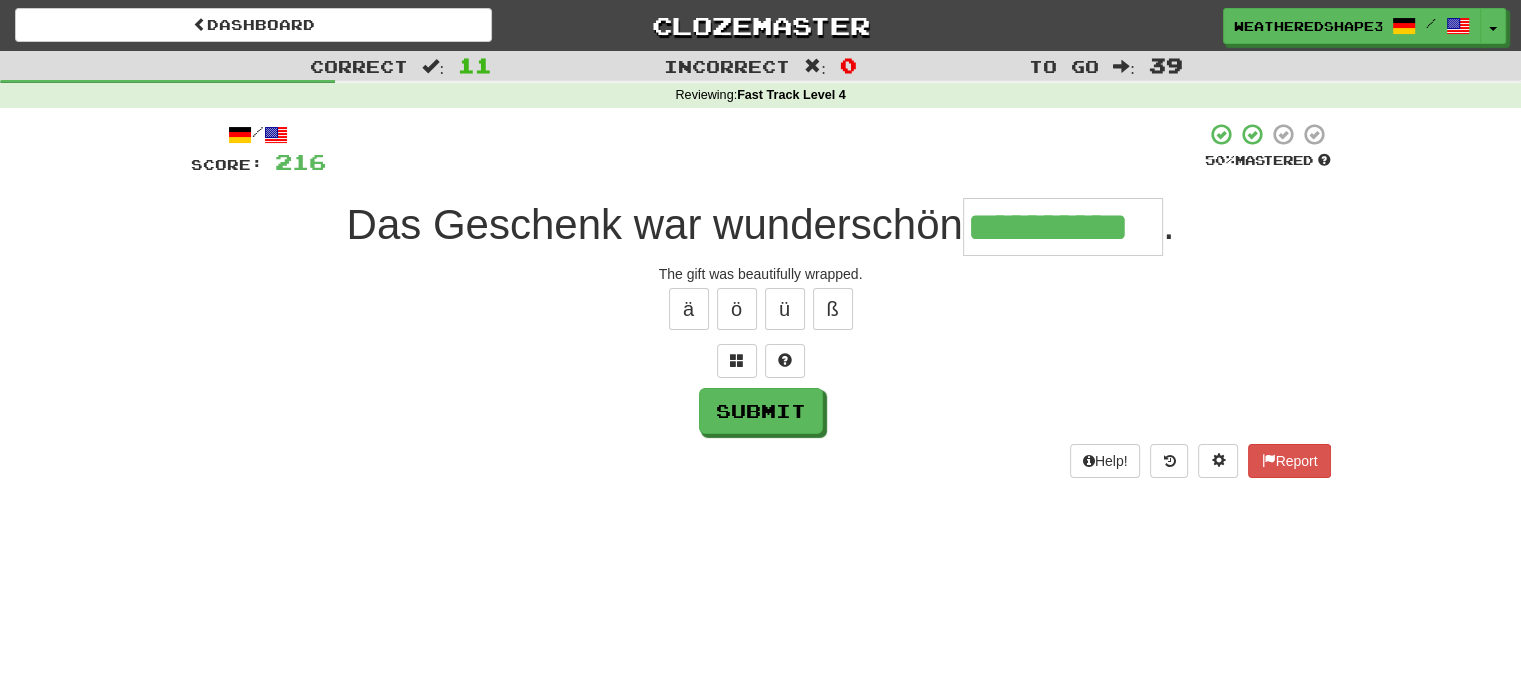 scroll, scrollTop: 0, scrollLeft: 10, axis: horizontal 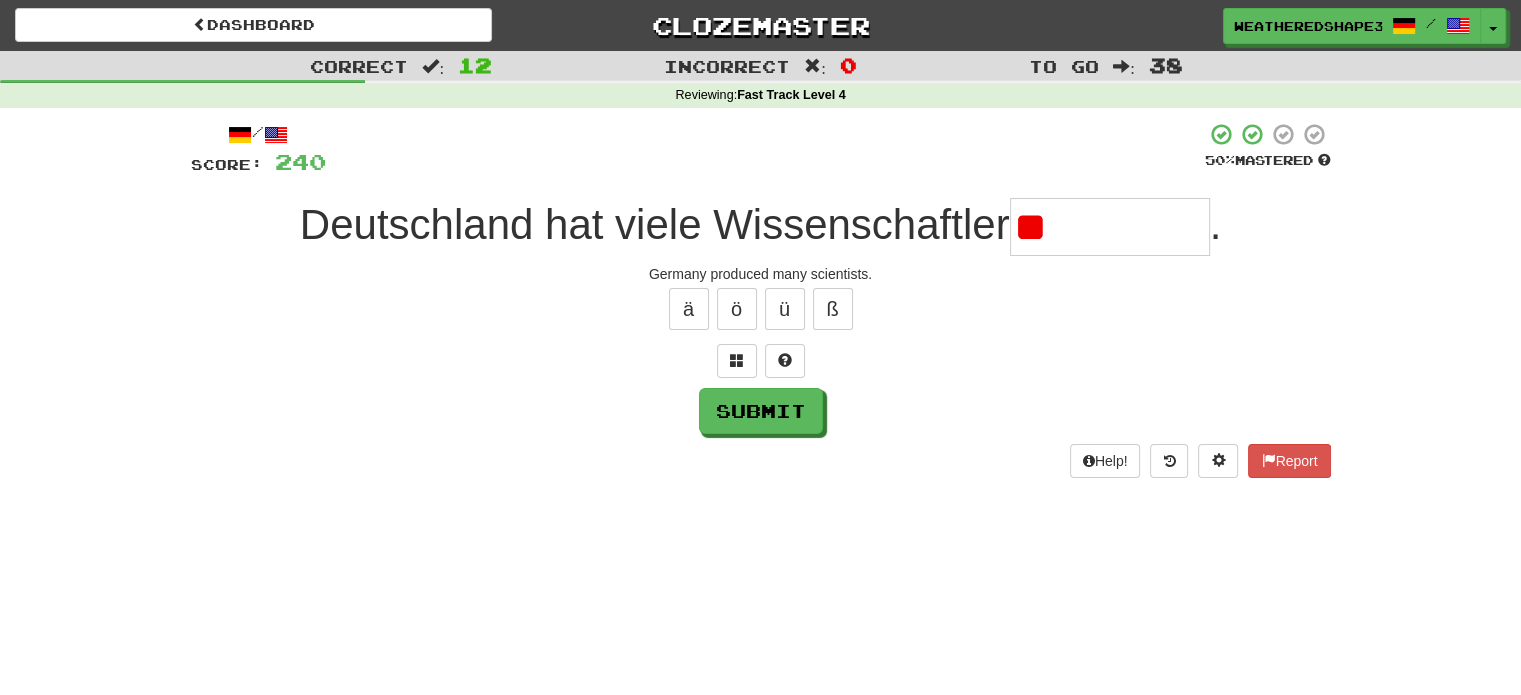 type on "*" 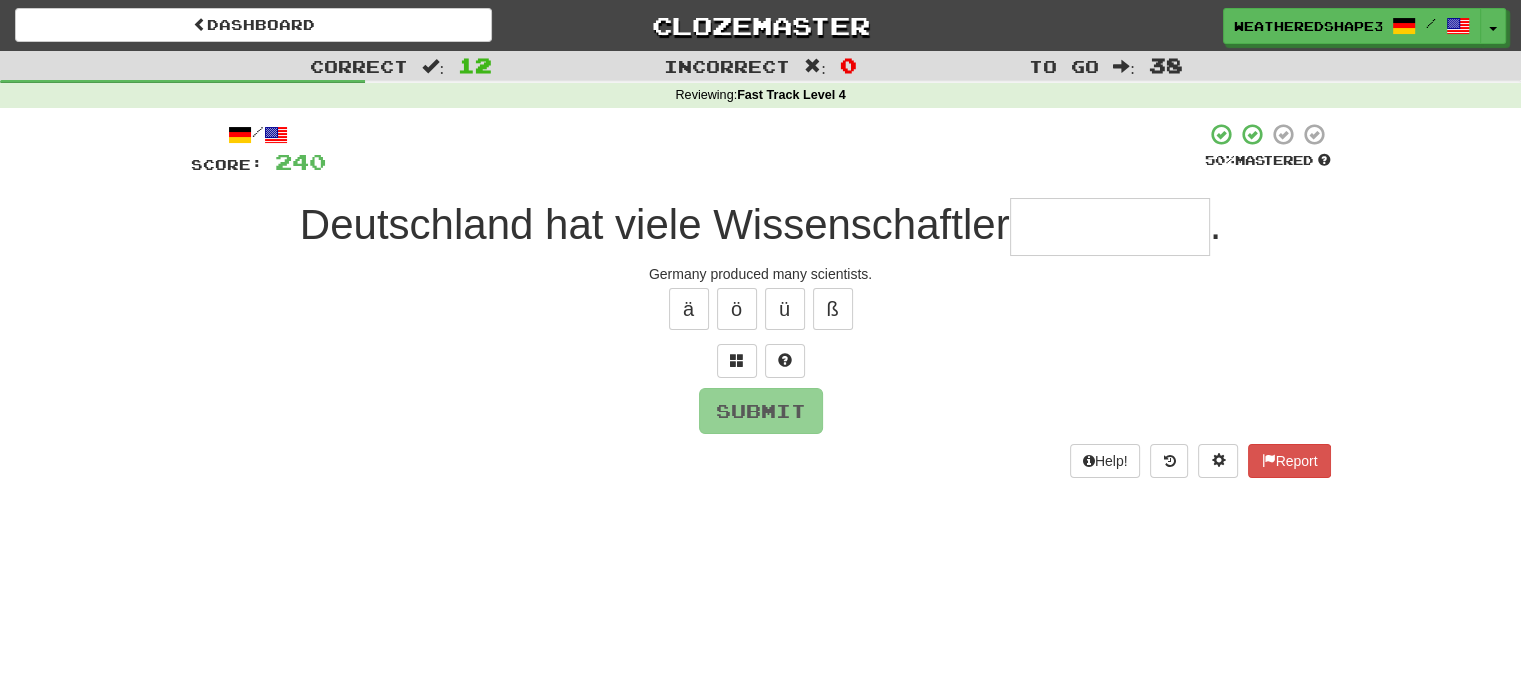type on "*" 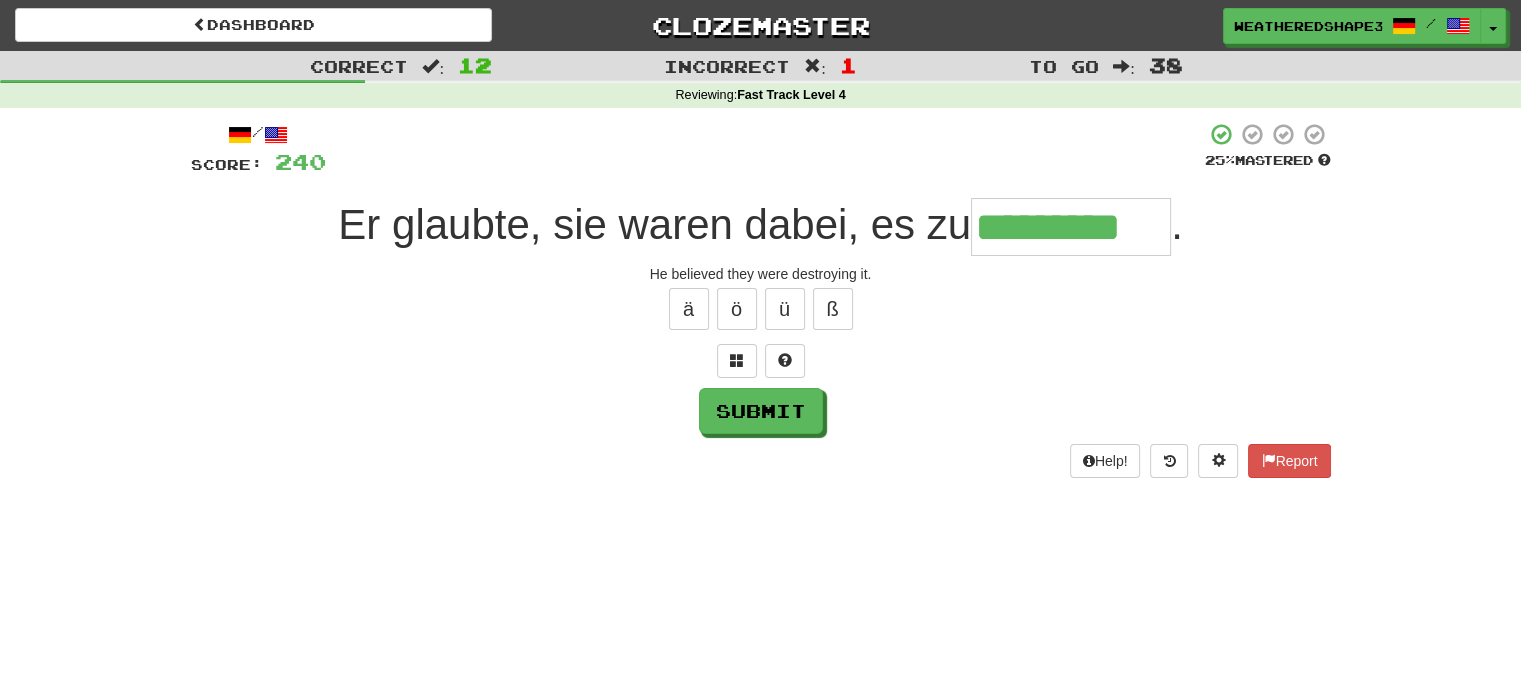 type on "*********" 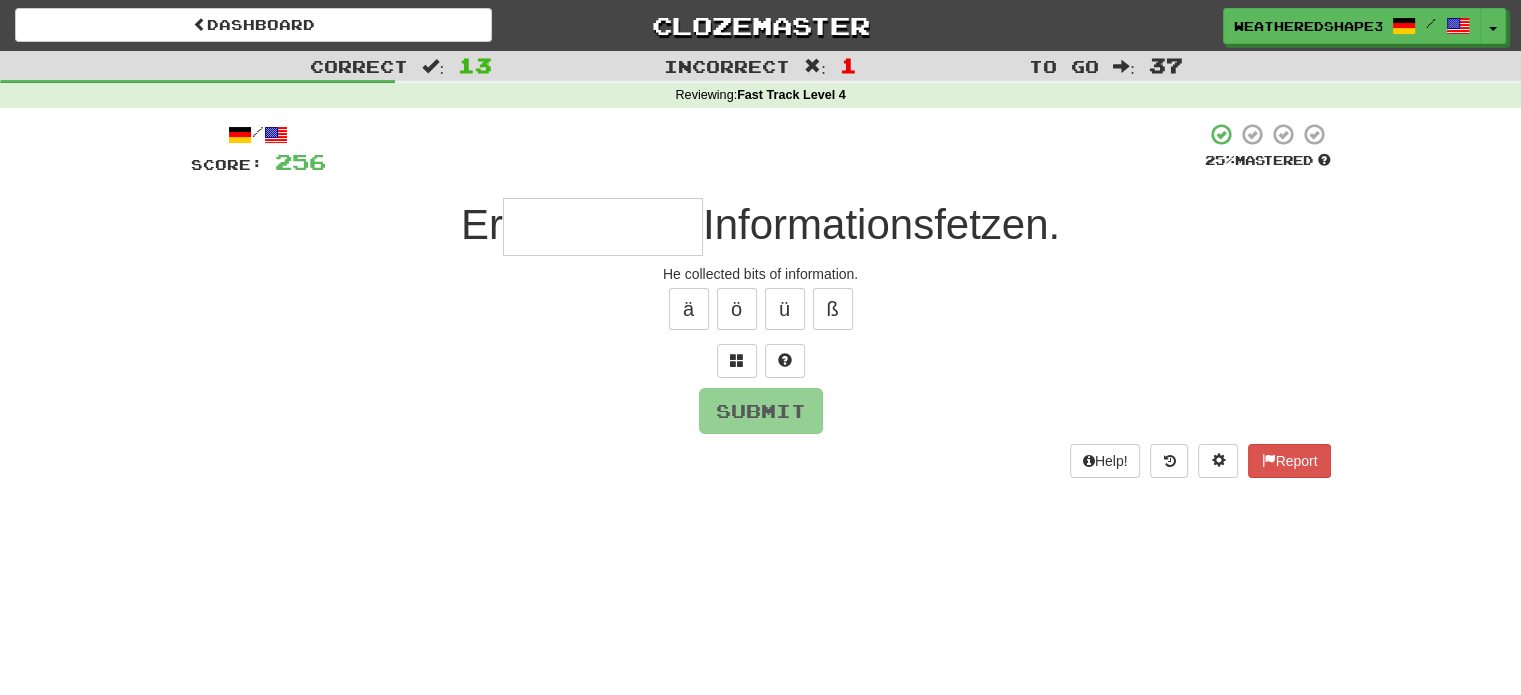 type on "*" 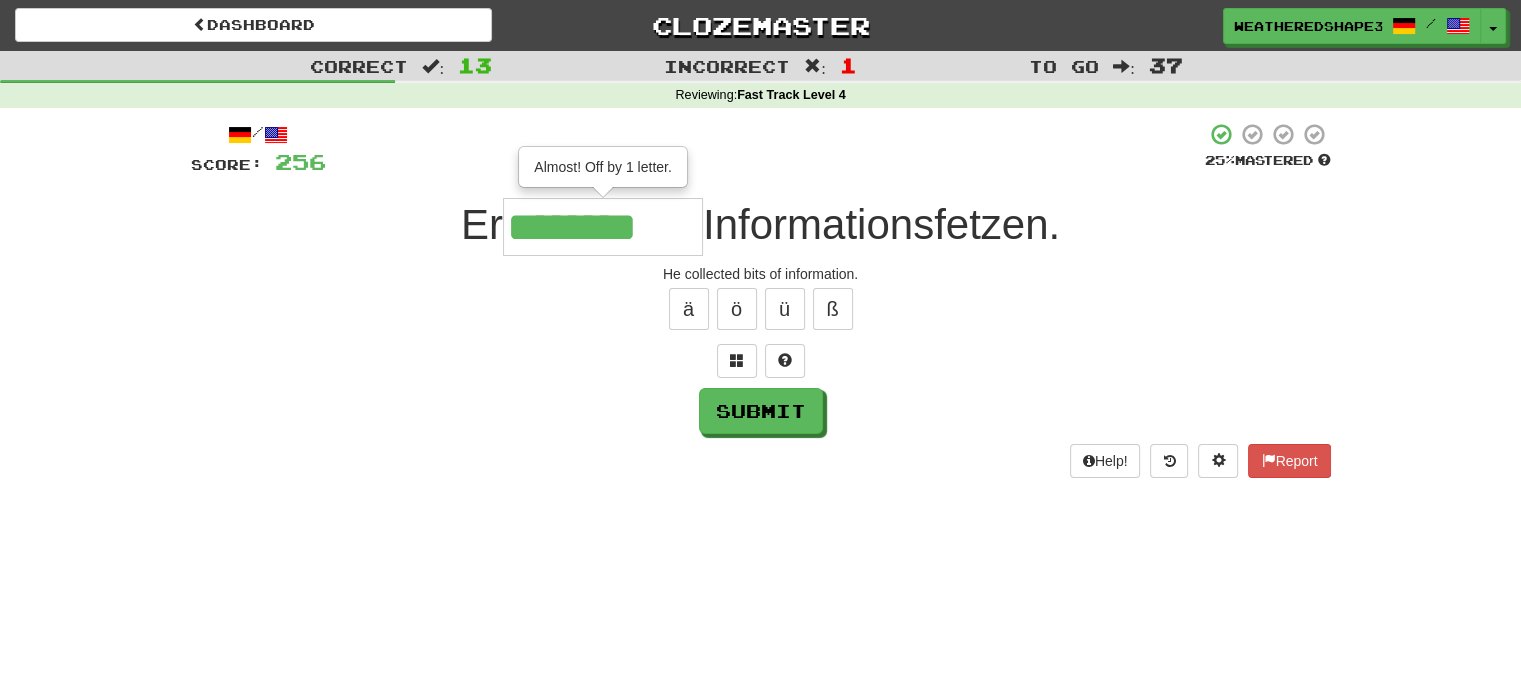 type on "********" 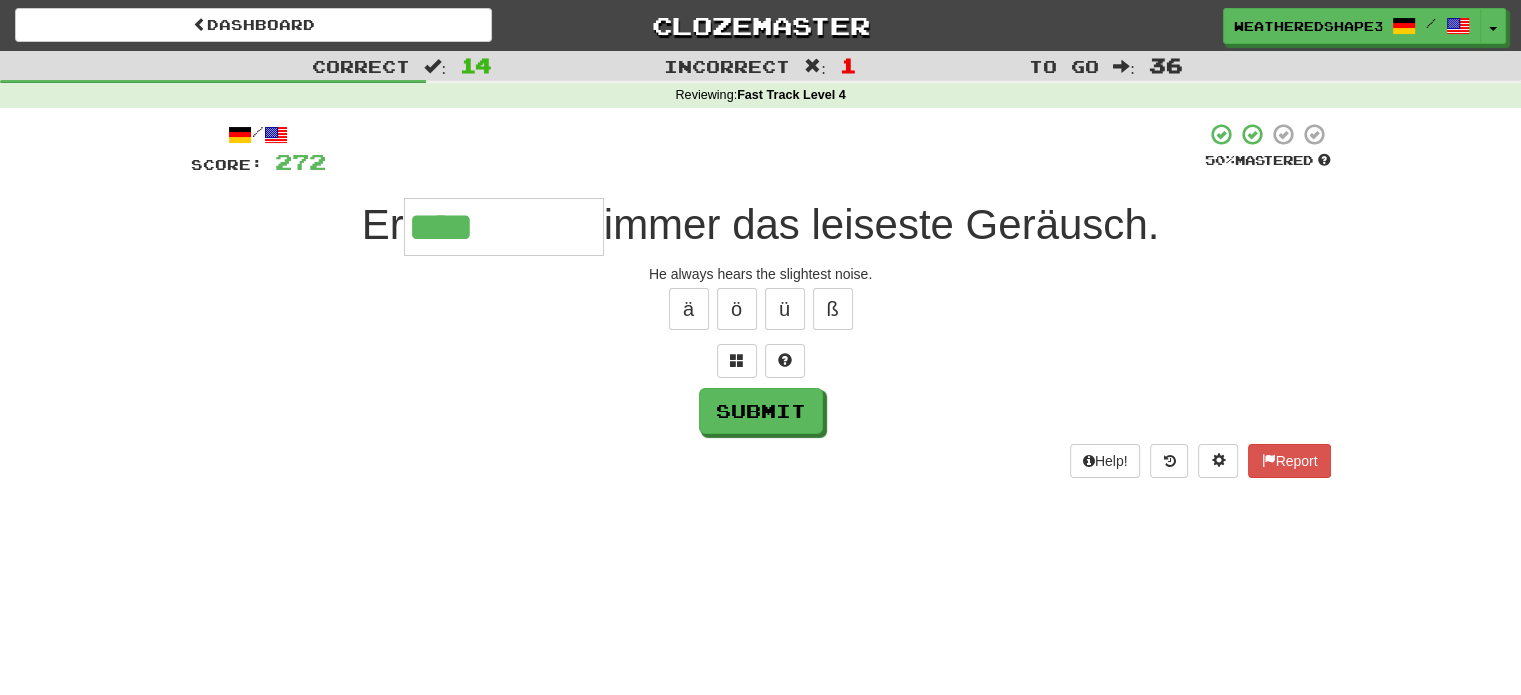 type on "****" 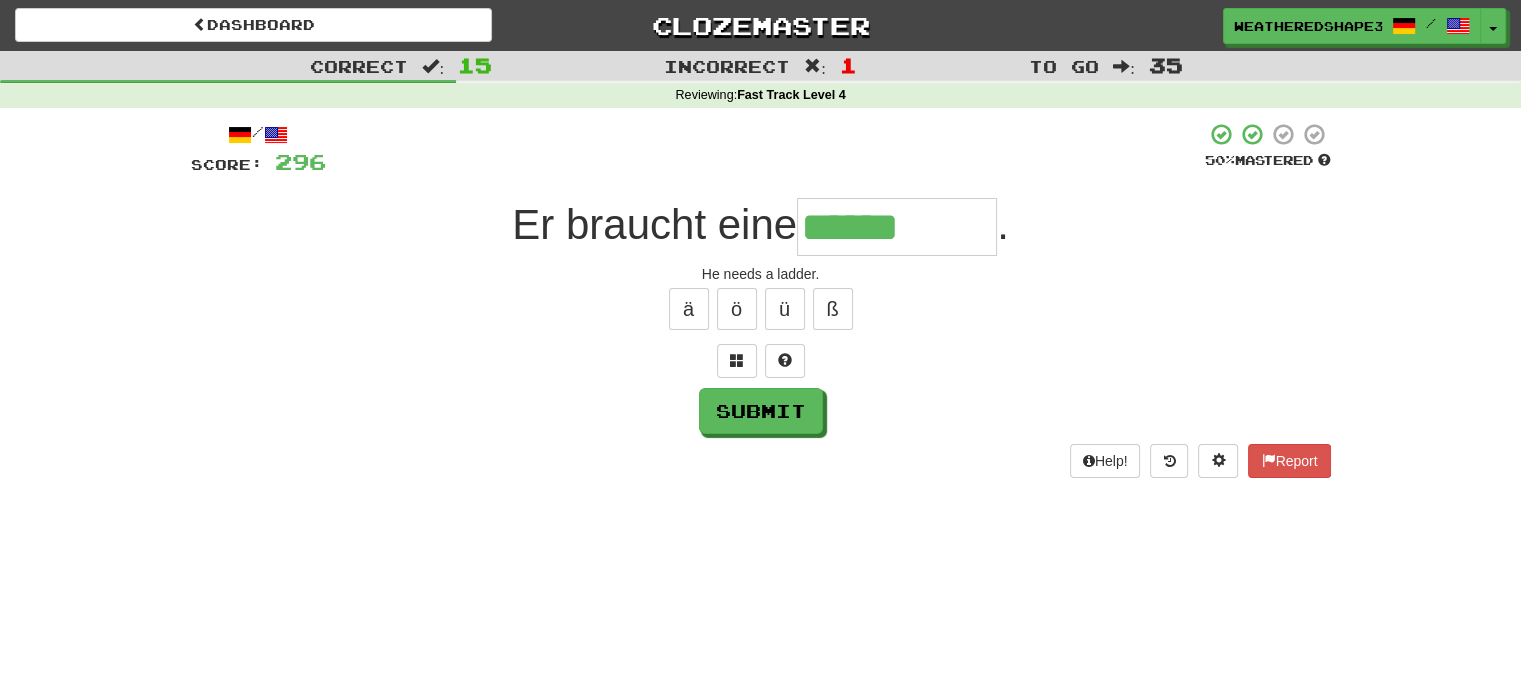 type on "******" 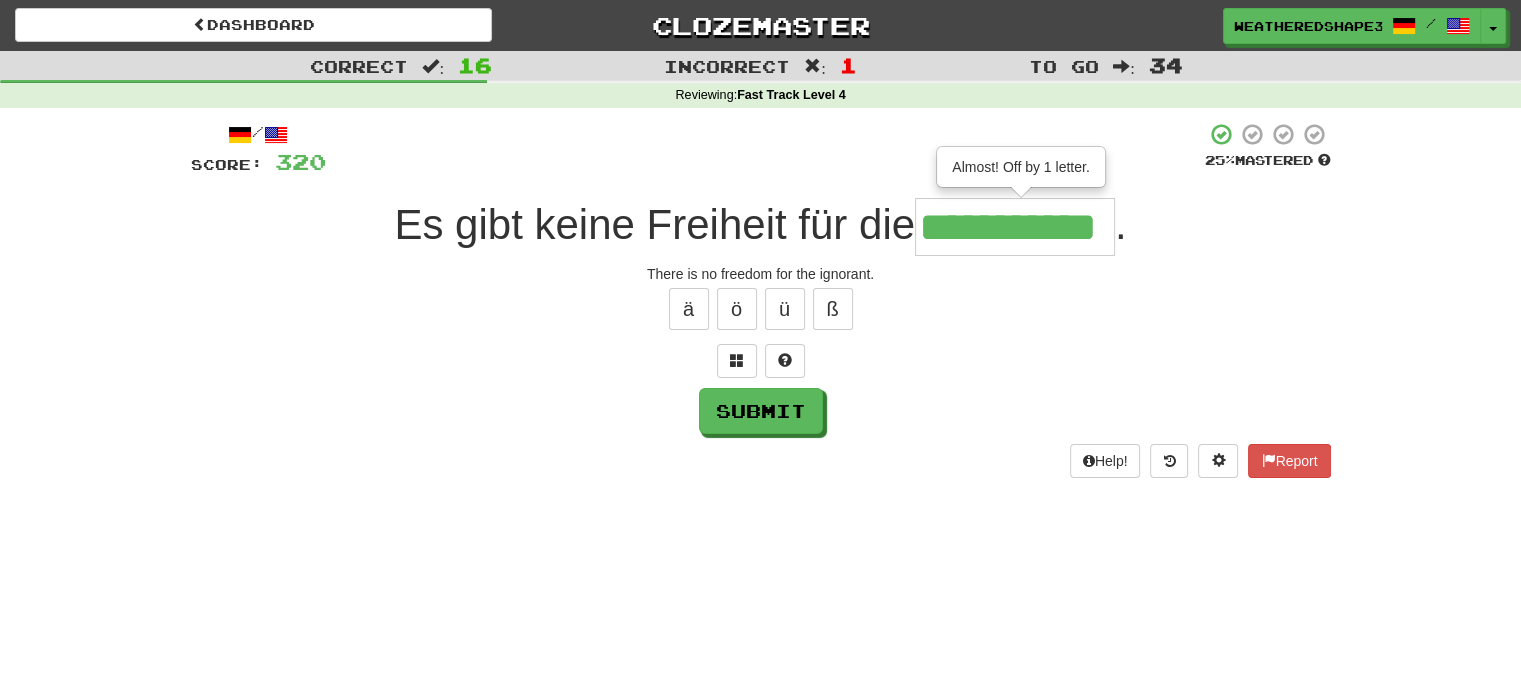 scroll, scrollTop: 0, scrollLeft: 52, axis: horizontal 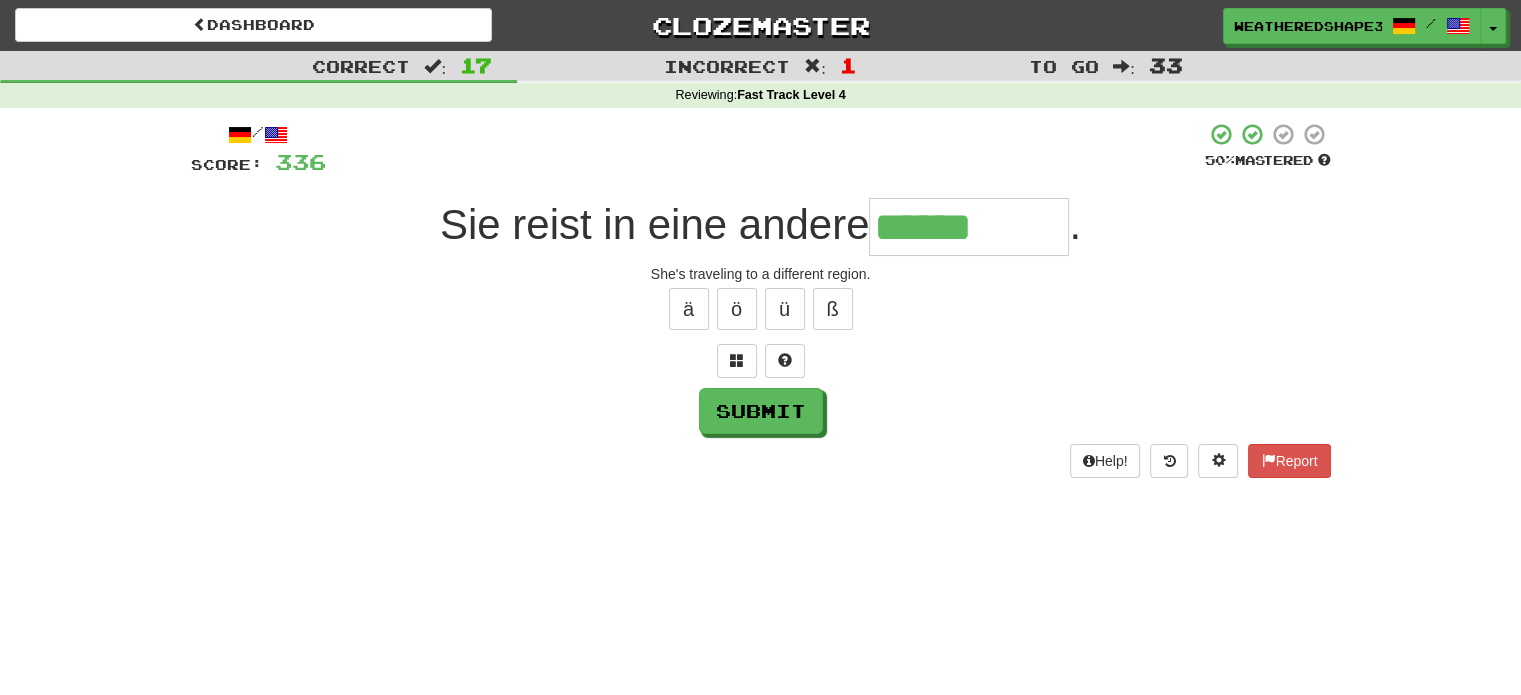 type on "******" 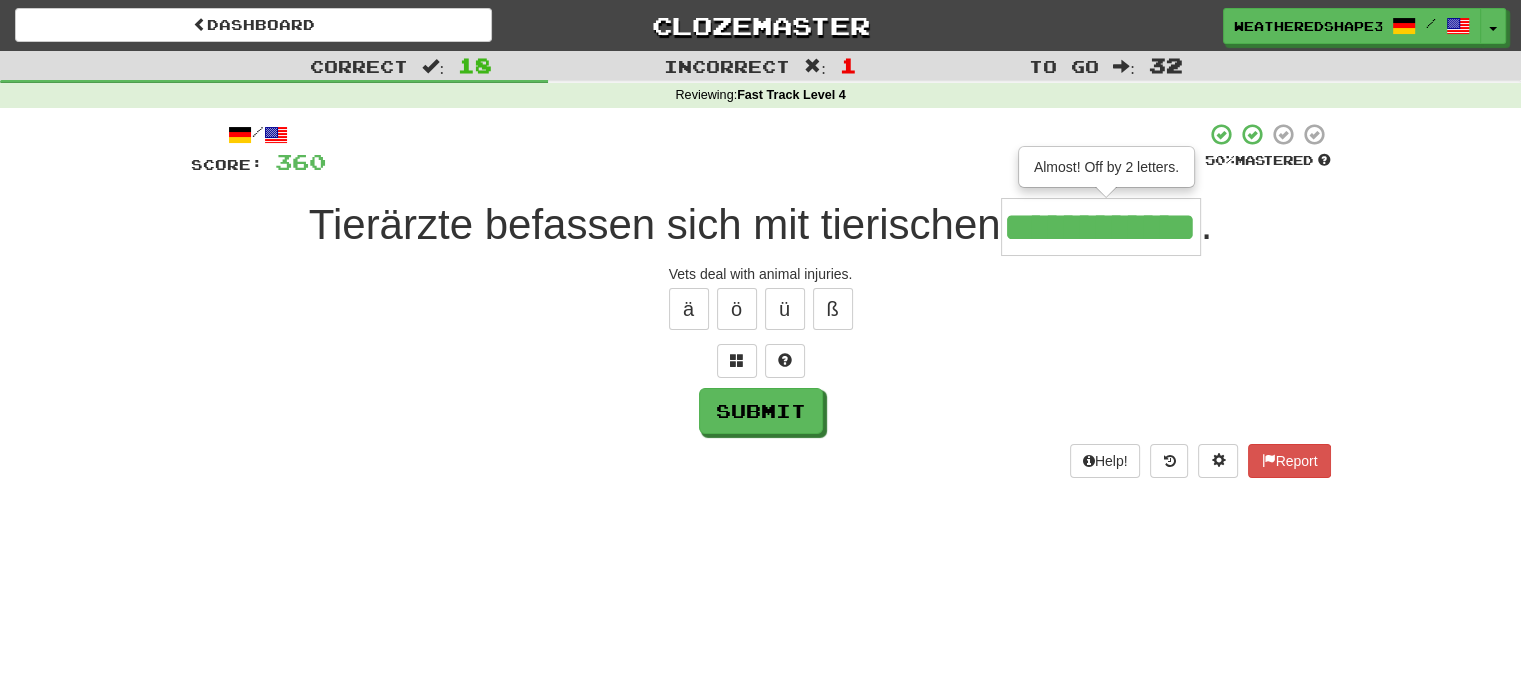 scroll, scrollTop: 0, scrollLeft: 48, axis: horizontal 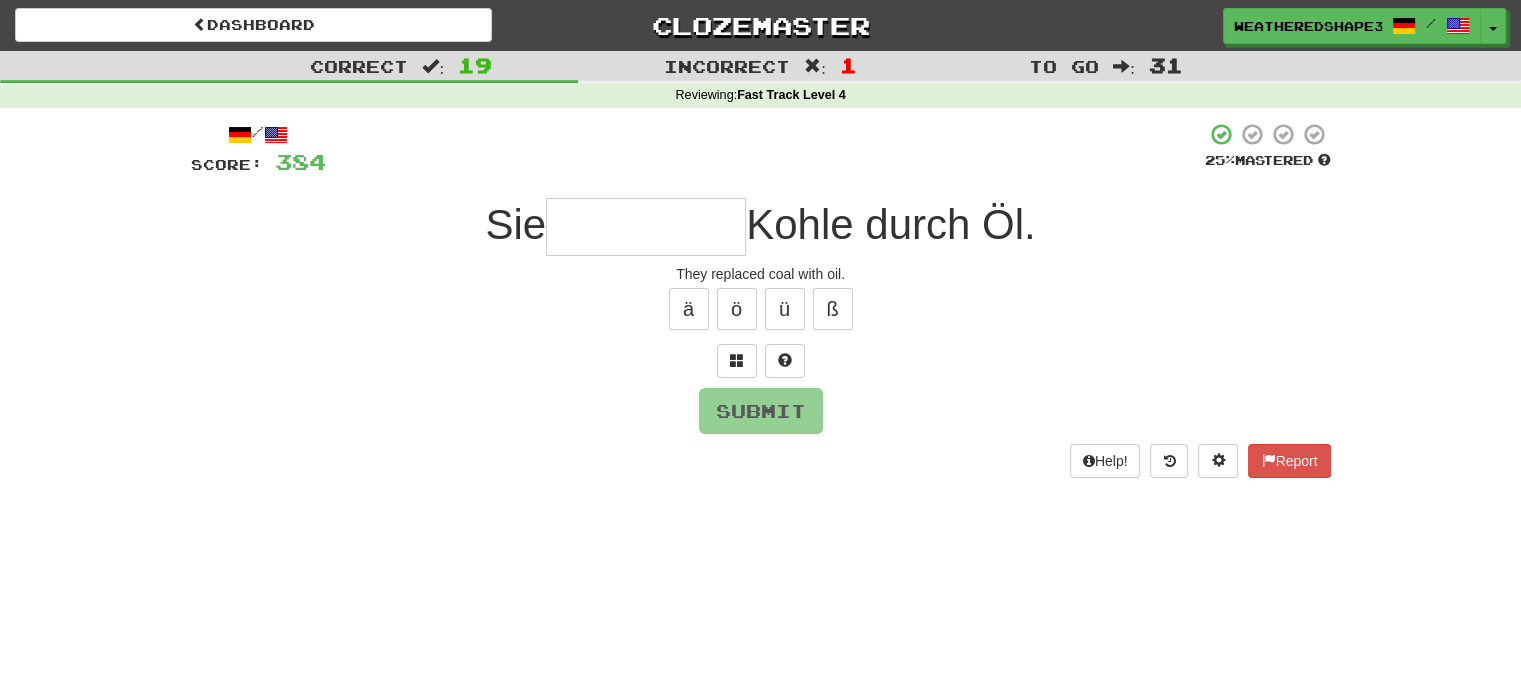 type on "*********" 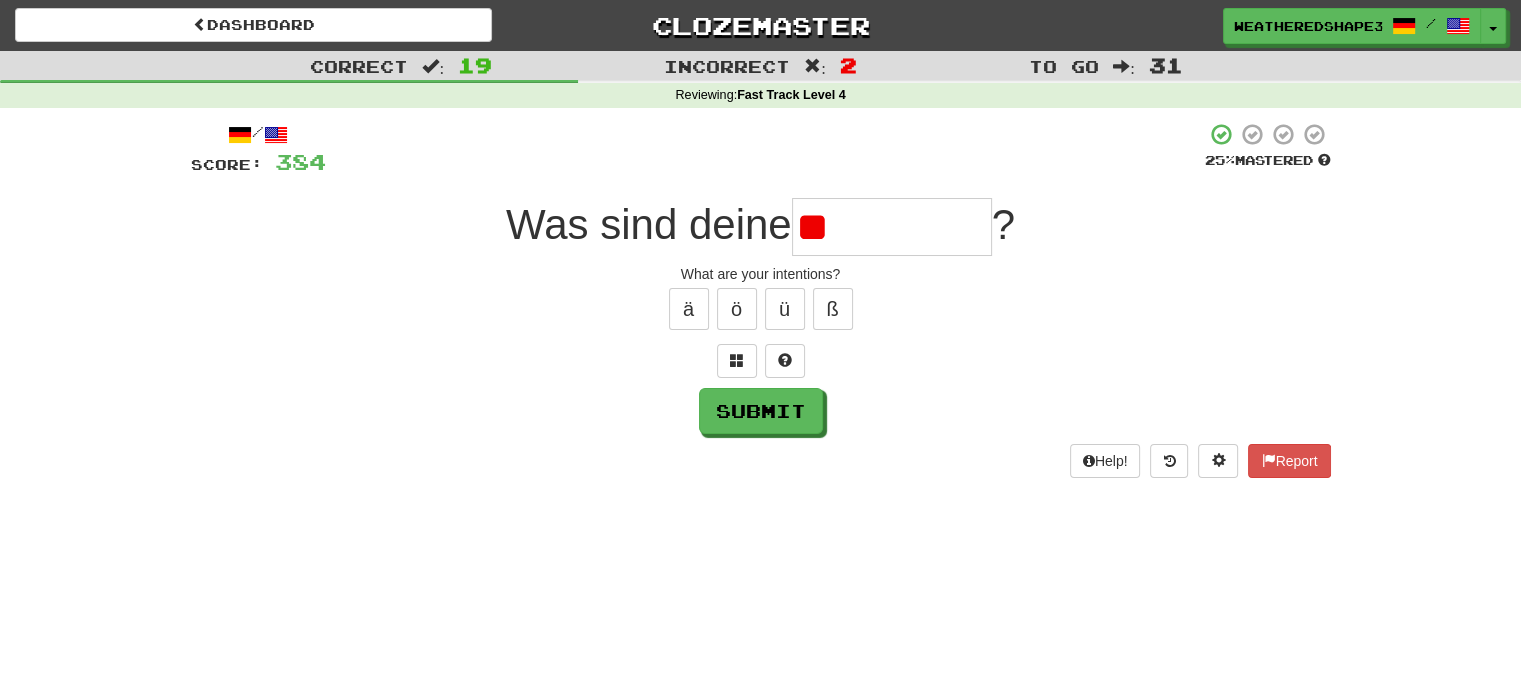 type on "*" 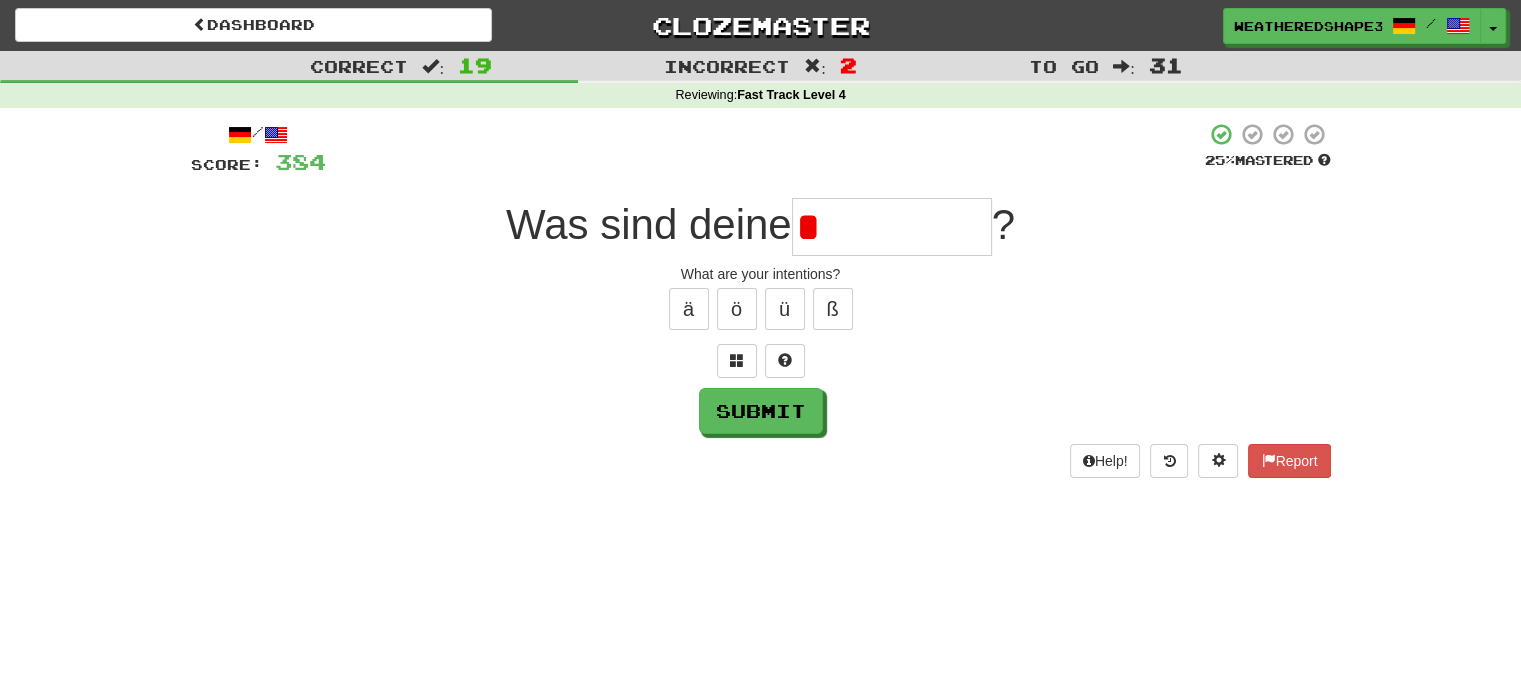 type on "*********" 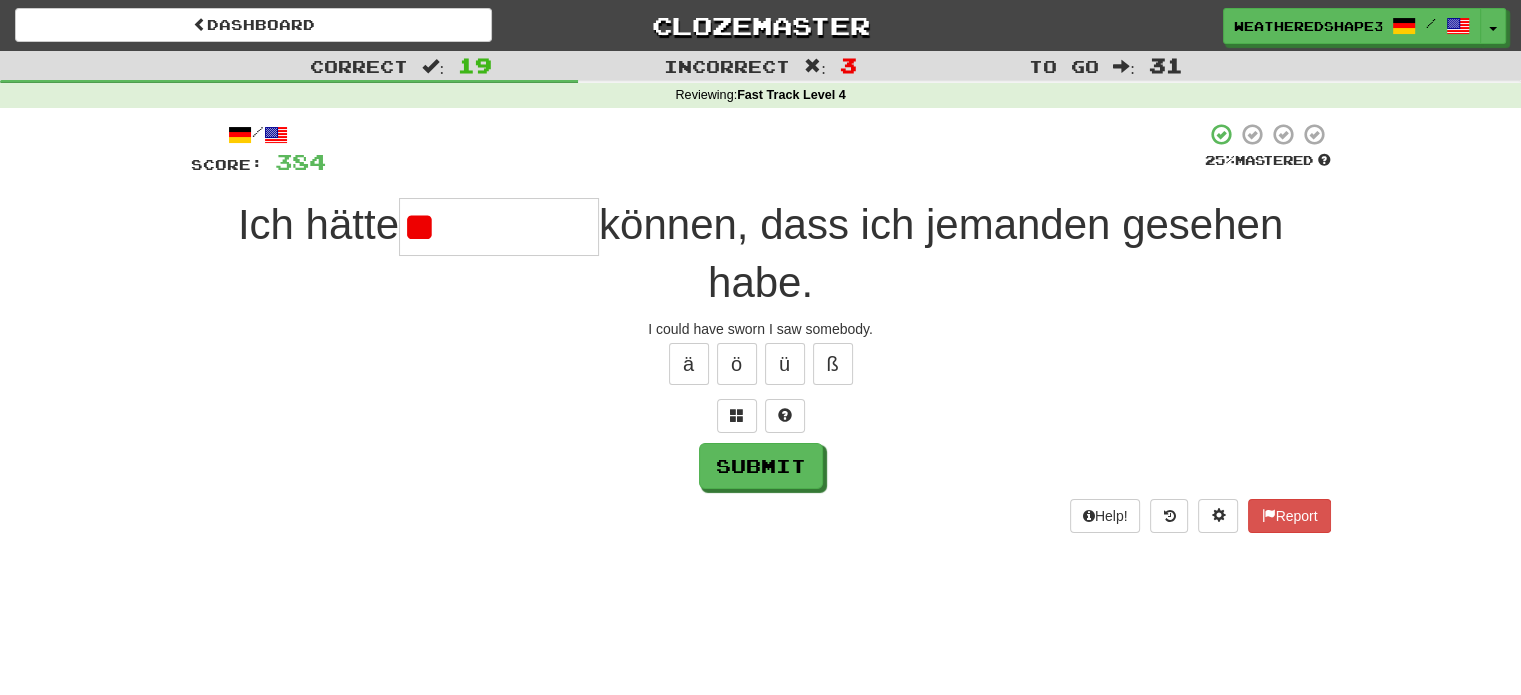 type on "*" 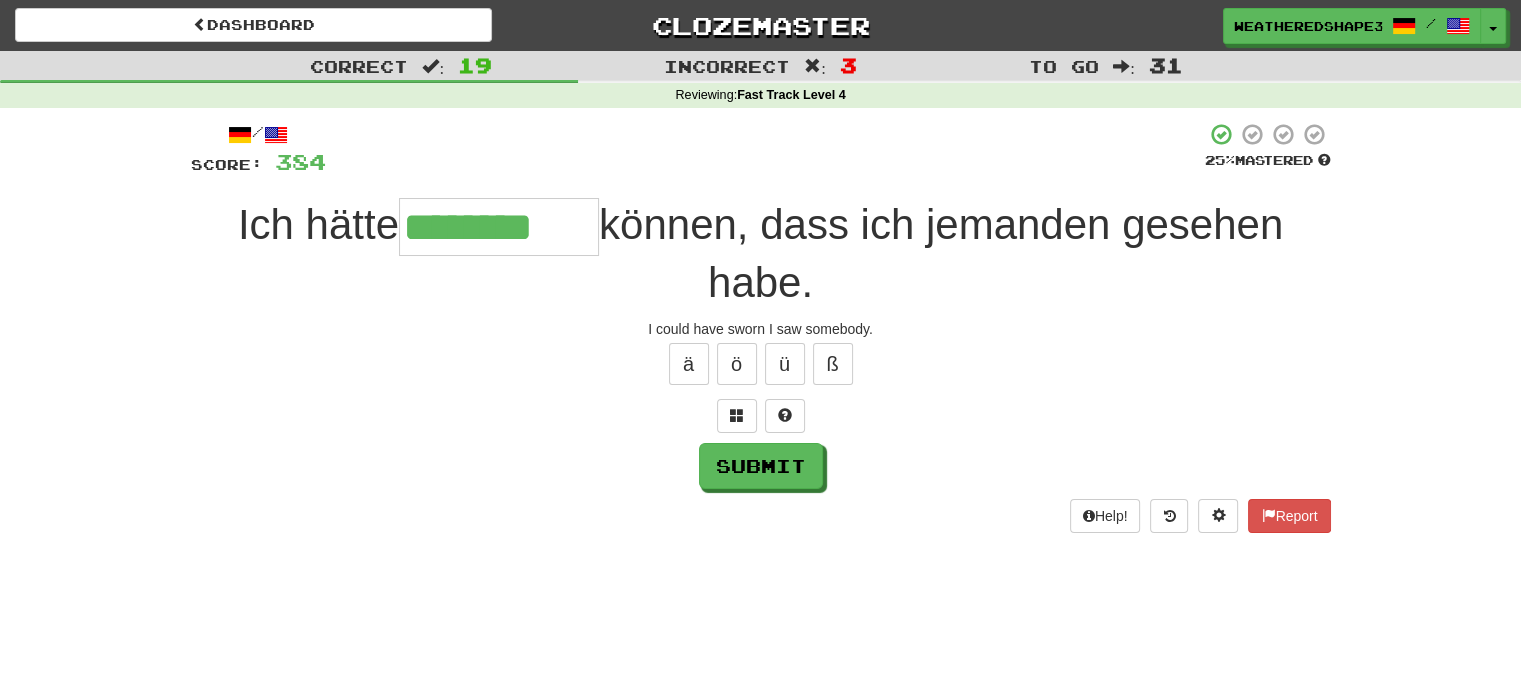 type on "********" 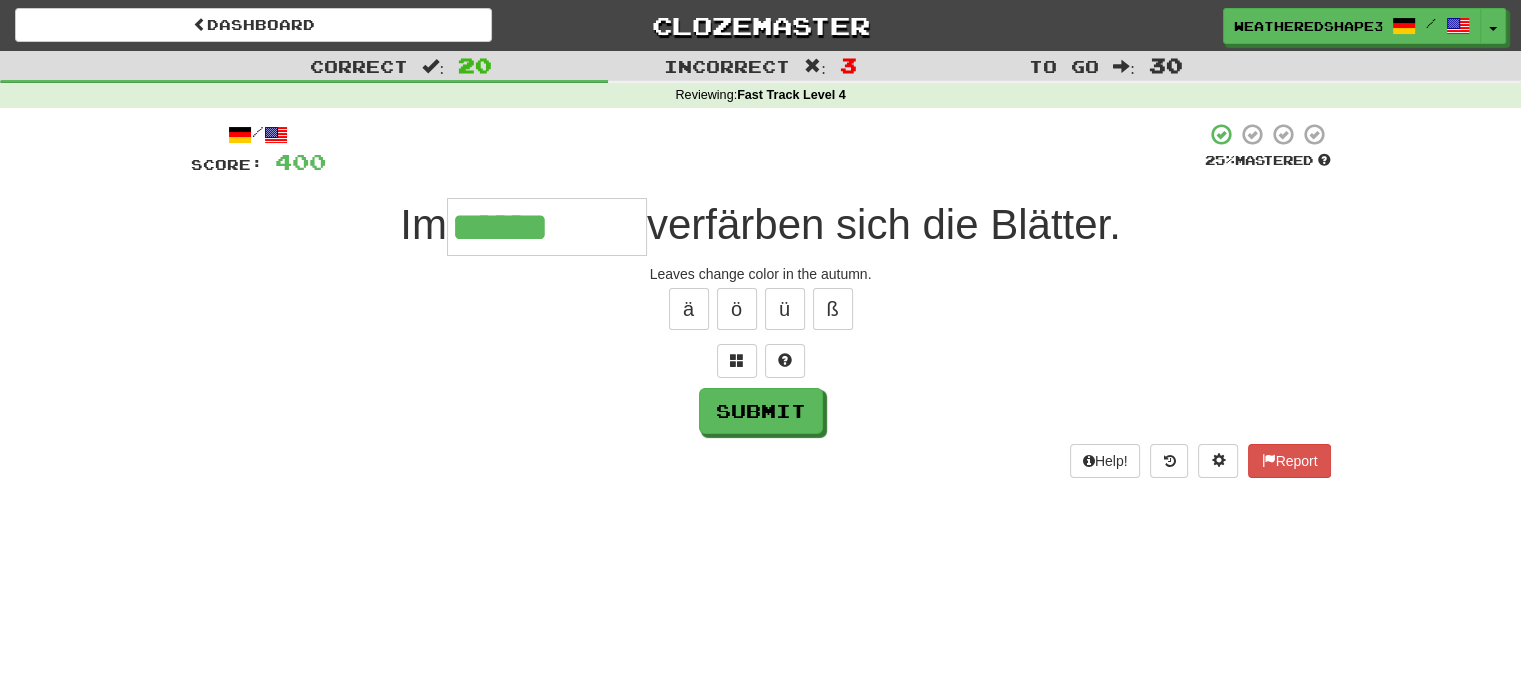 type on "******" 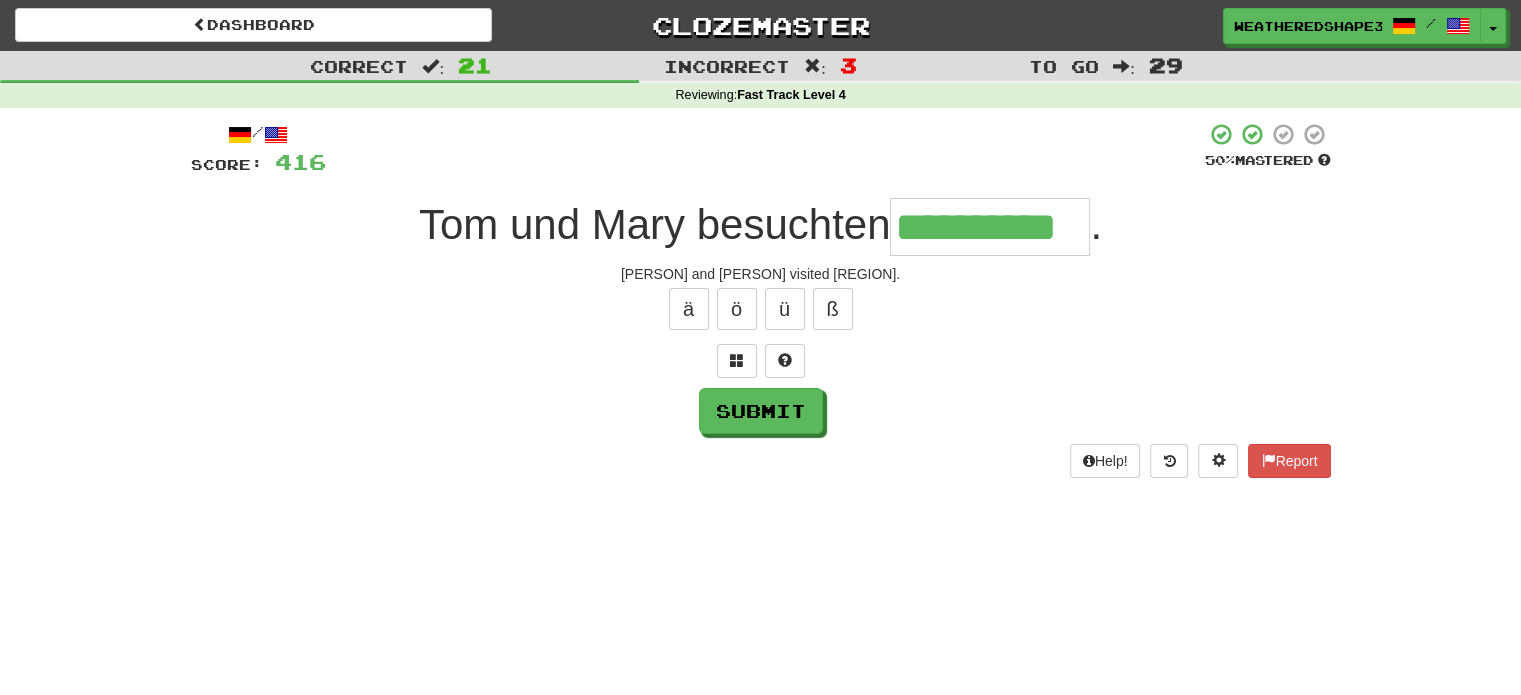scroll, scrollTop: 0, scrollLeft: 22, axis: horizontal 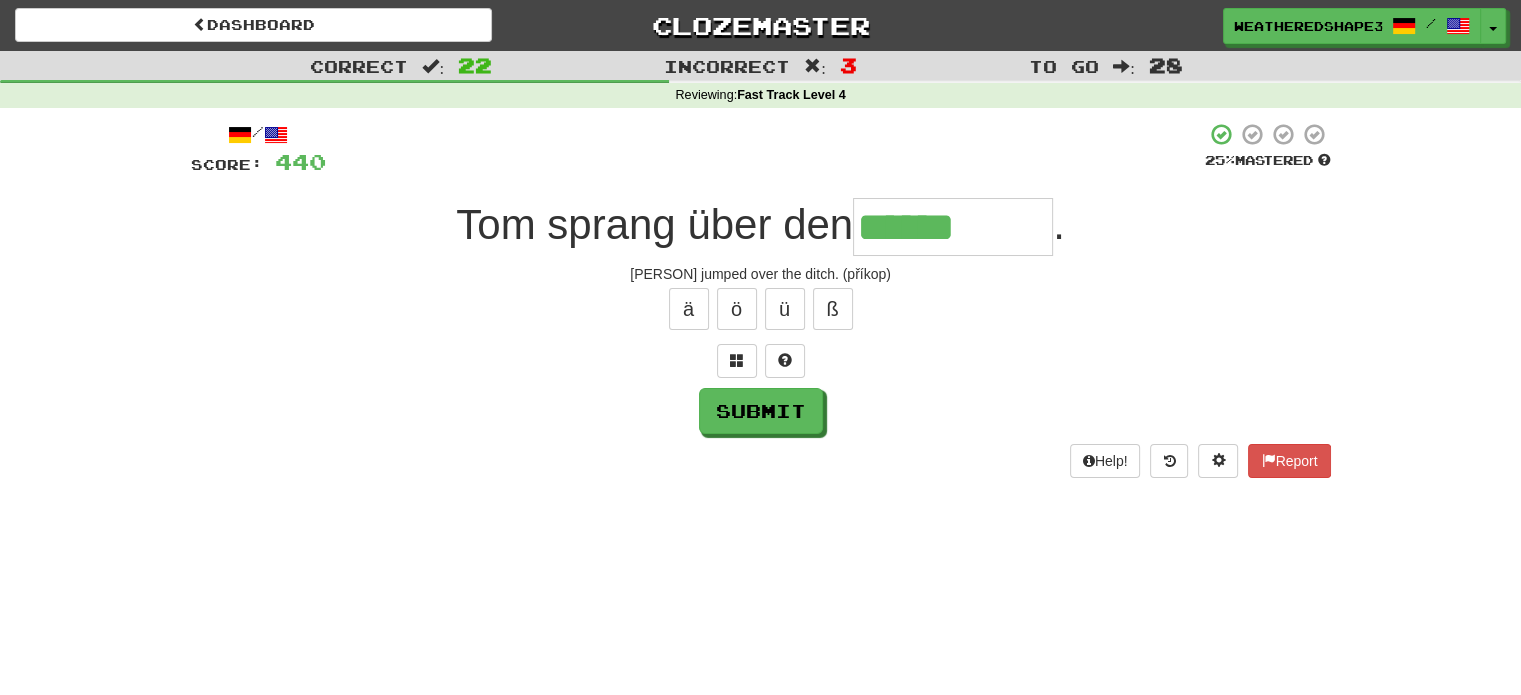 type on "******" 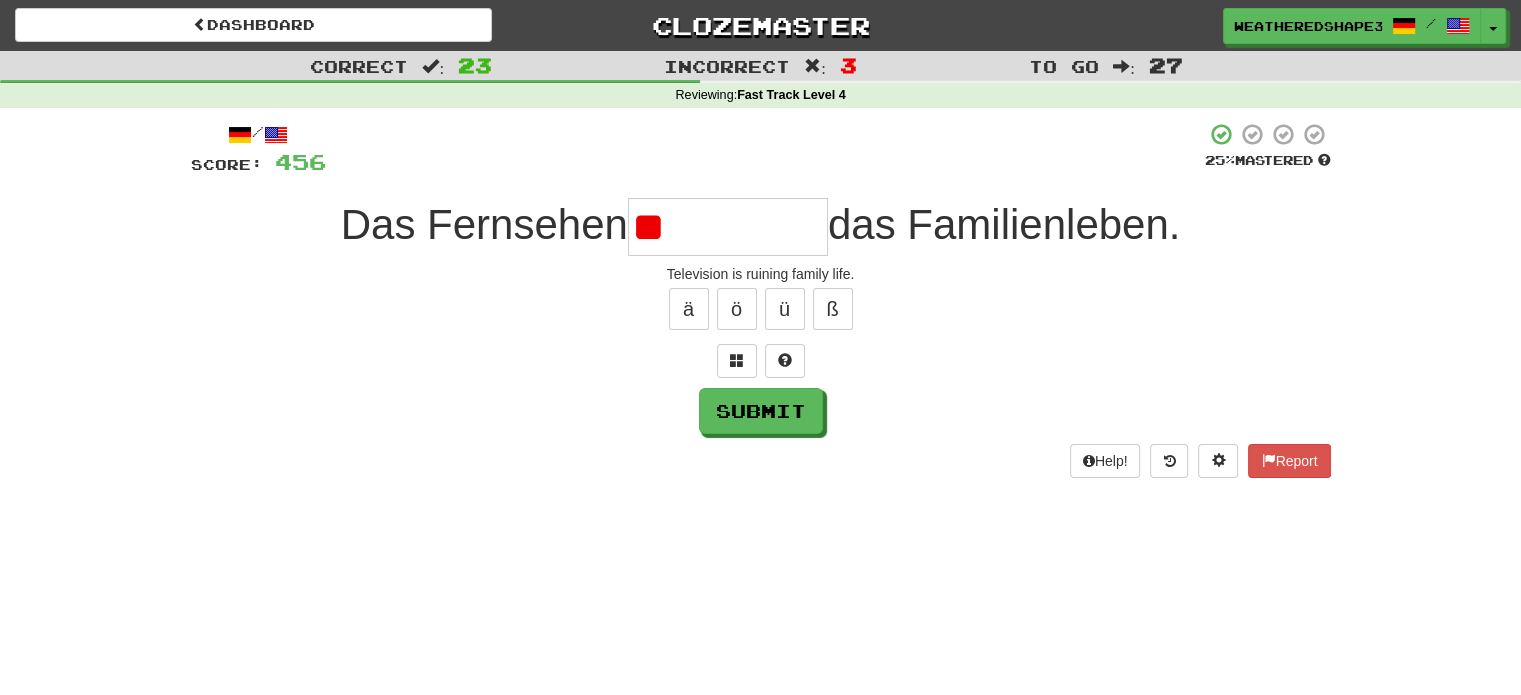 type on "*" 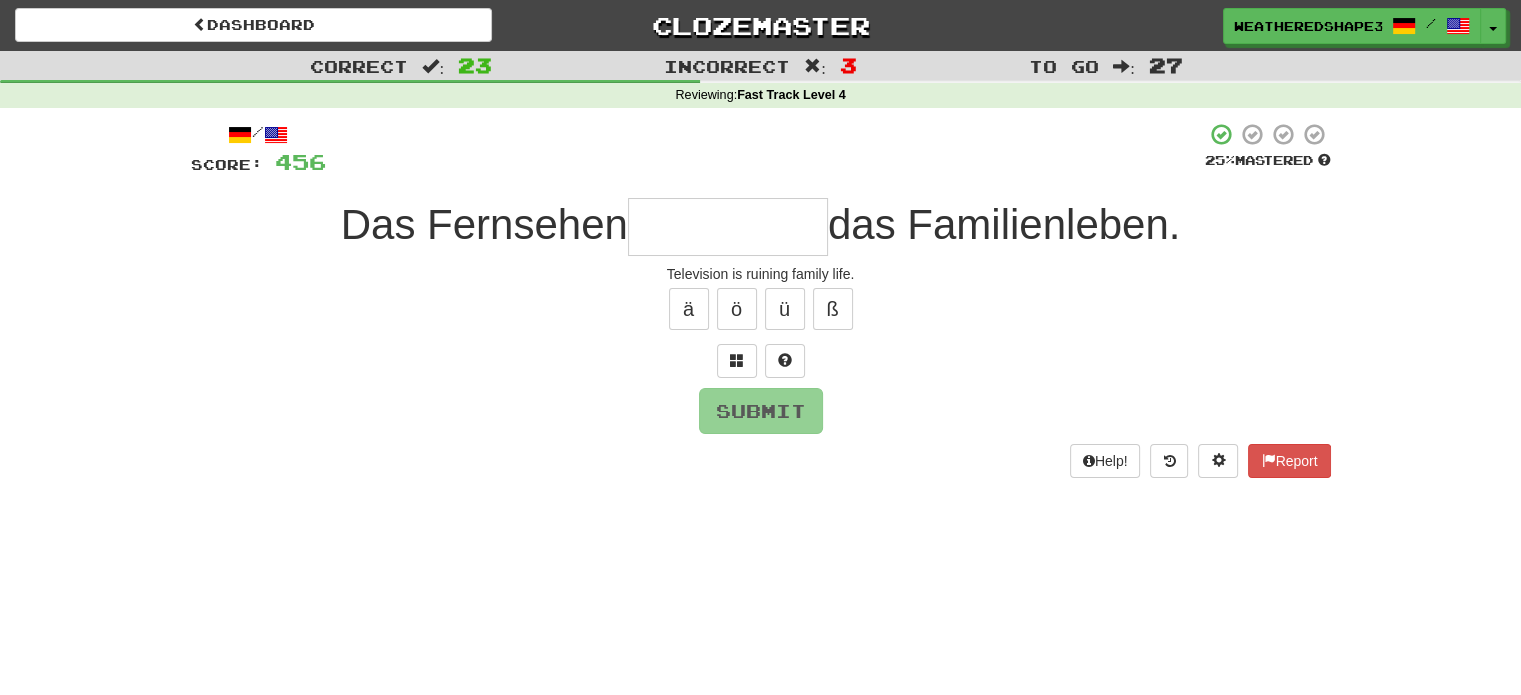 type on "*" 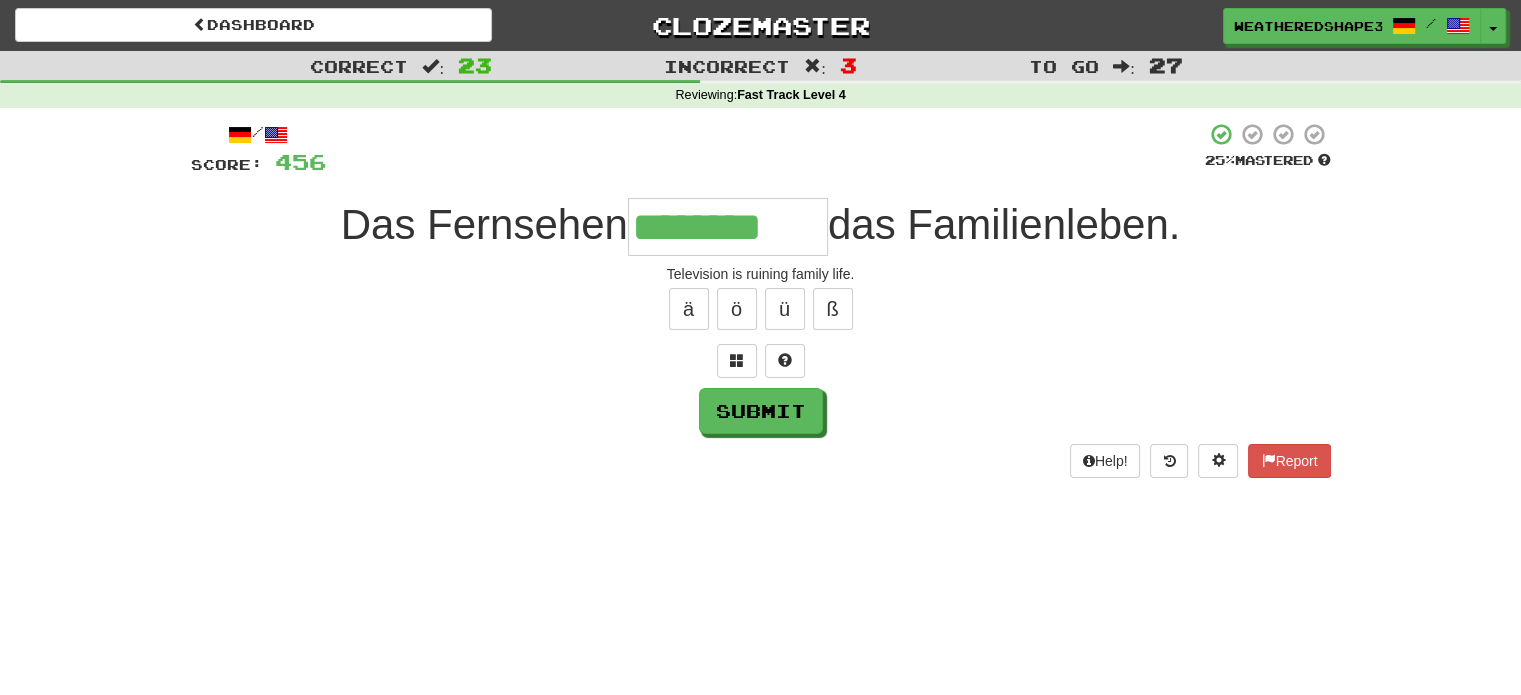 type on "********" 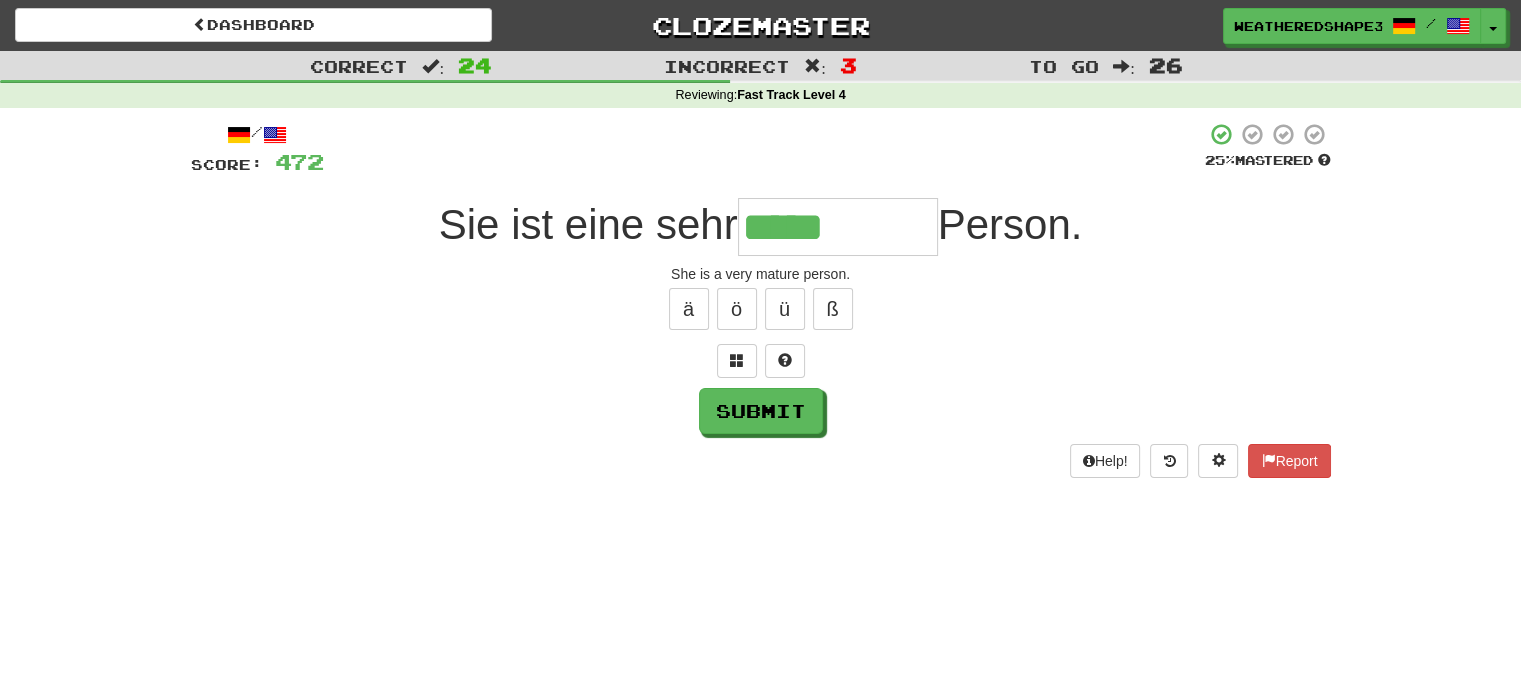 type on "*****" 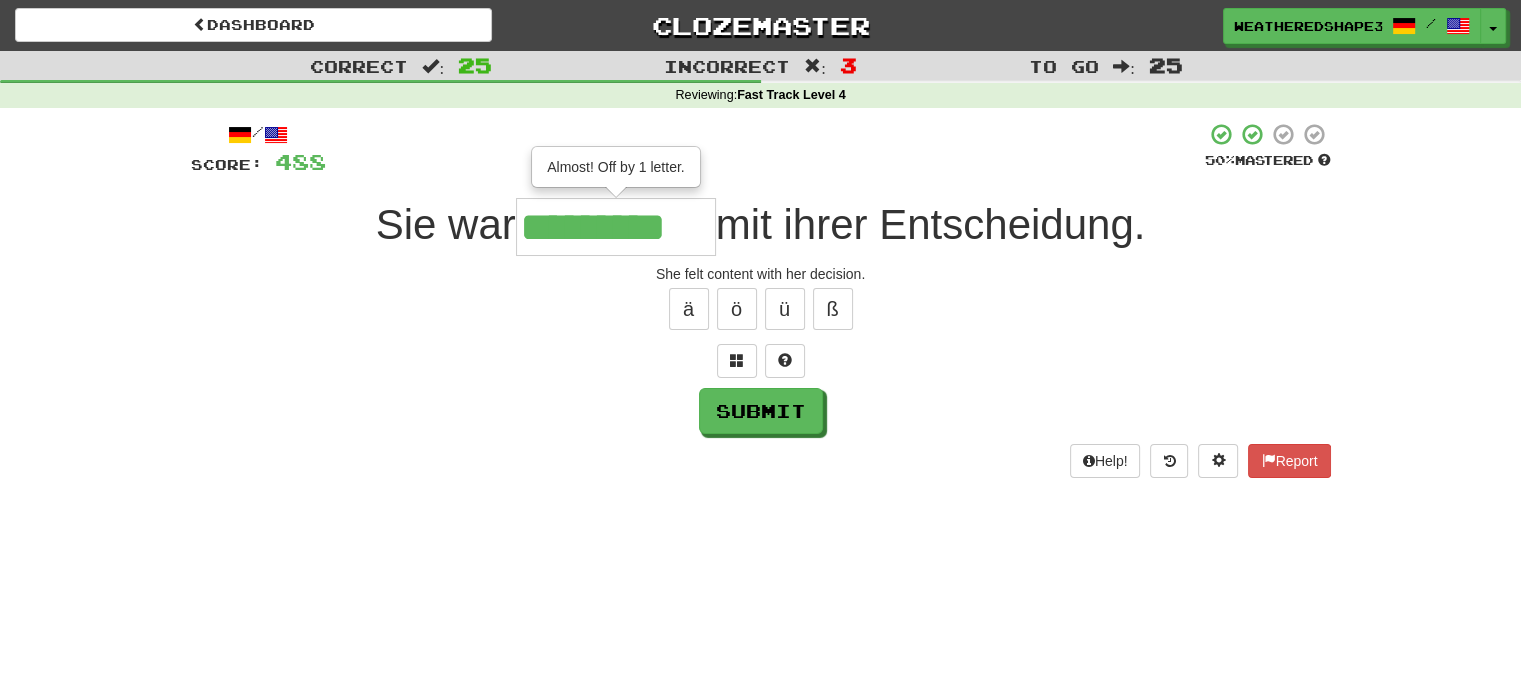 type on "*********" 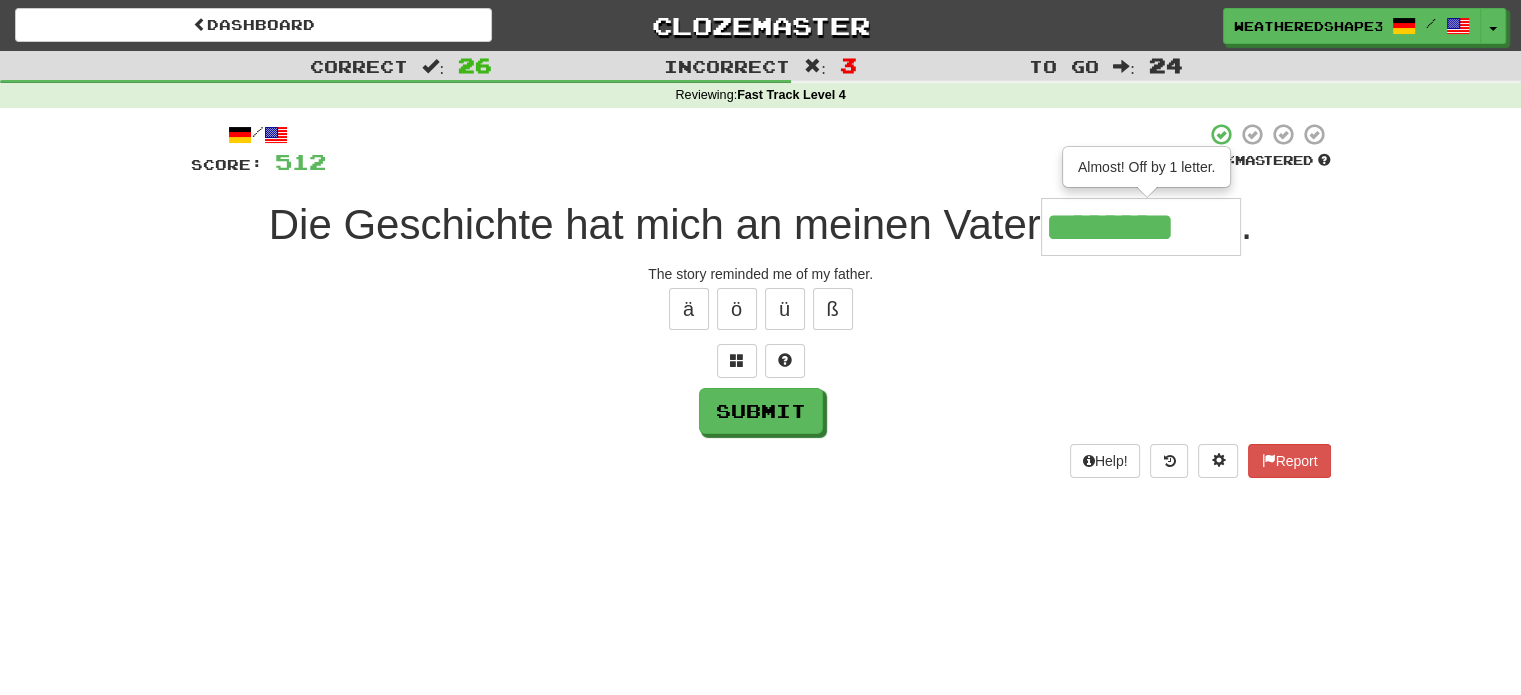 type on "********" 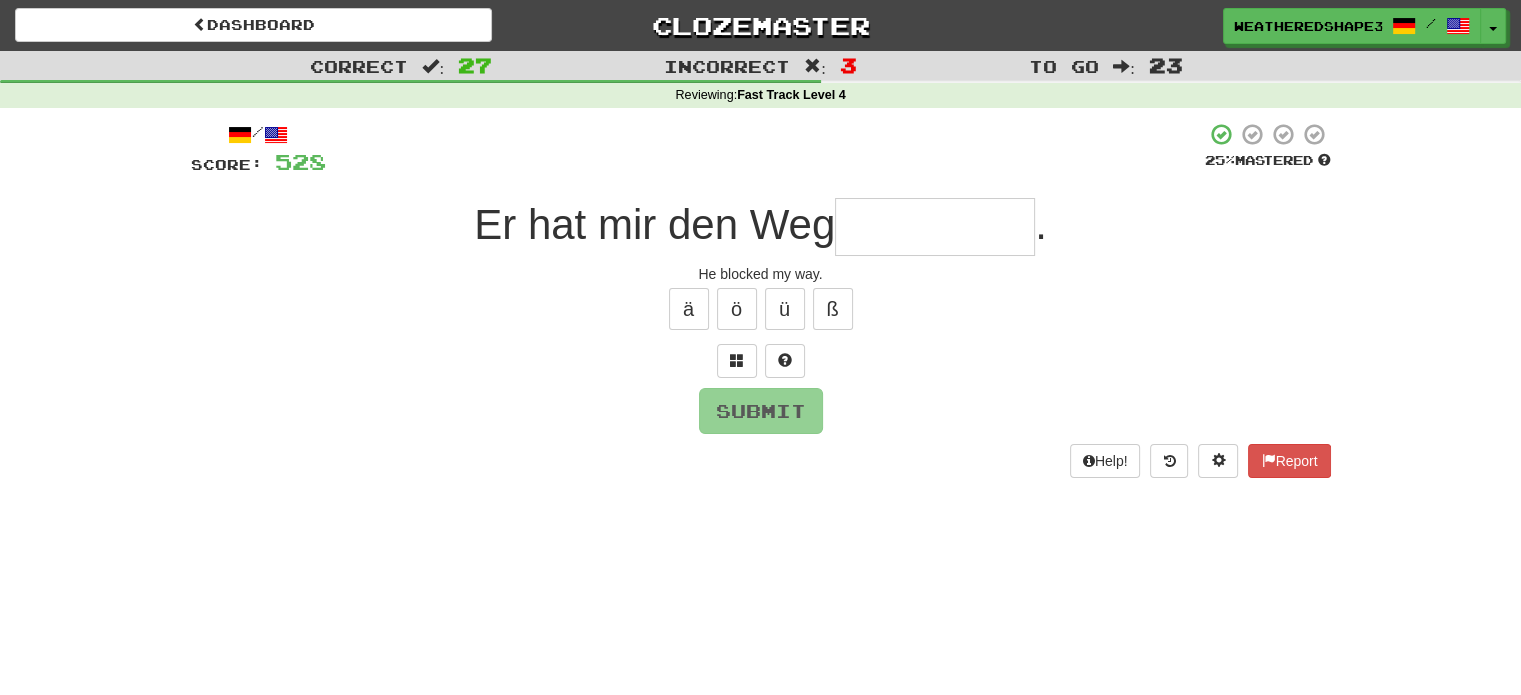type on "*" 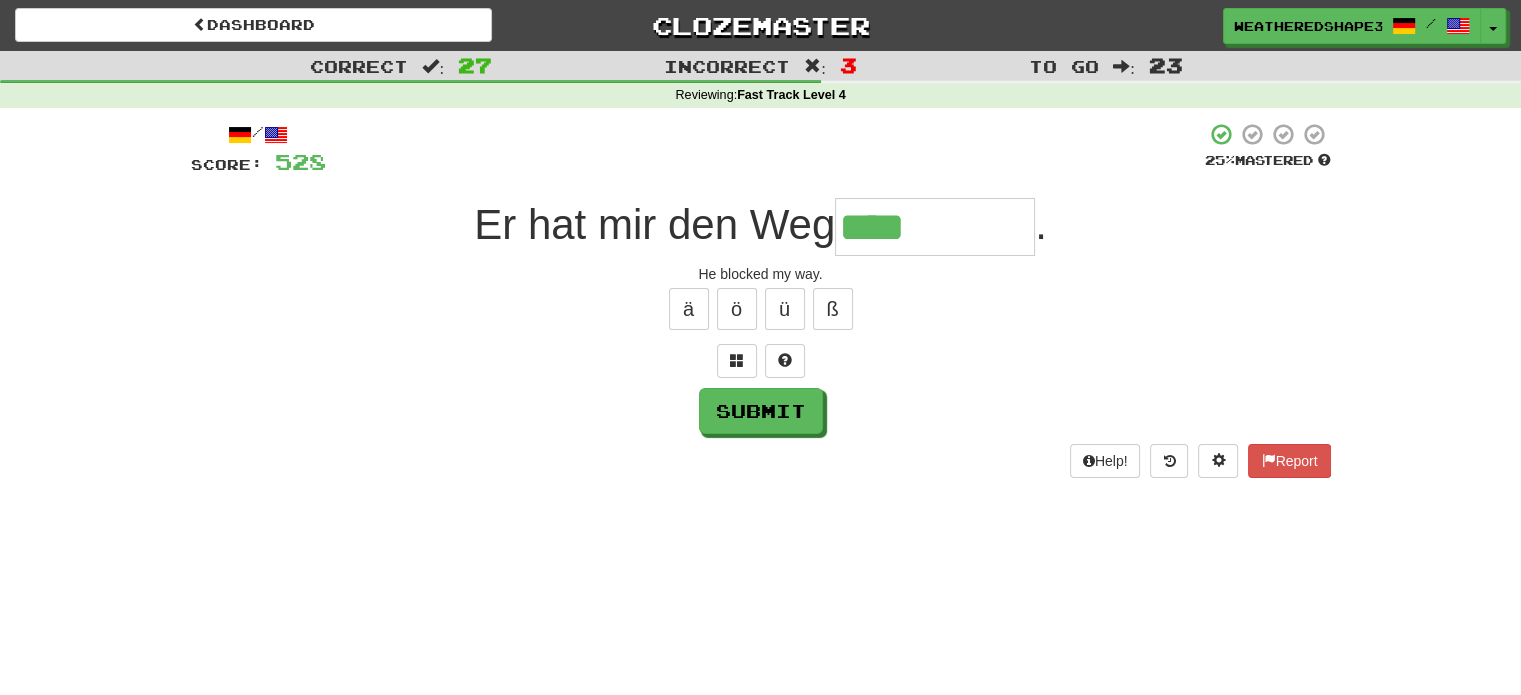 type on "*********" 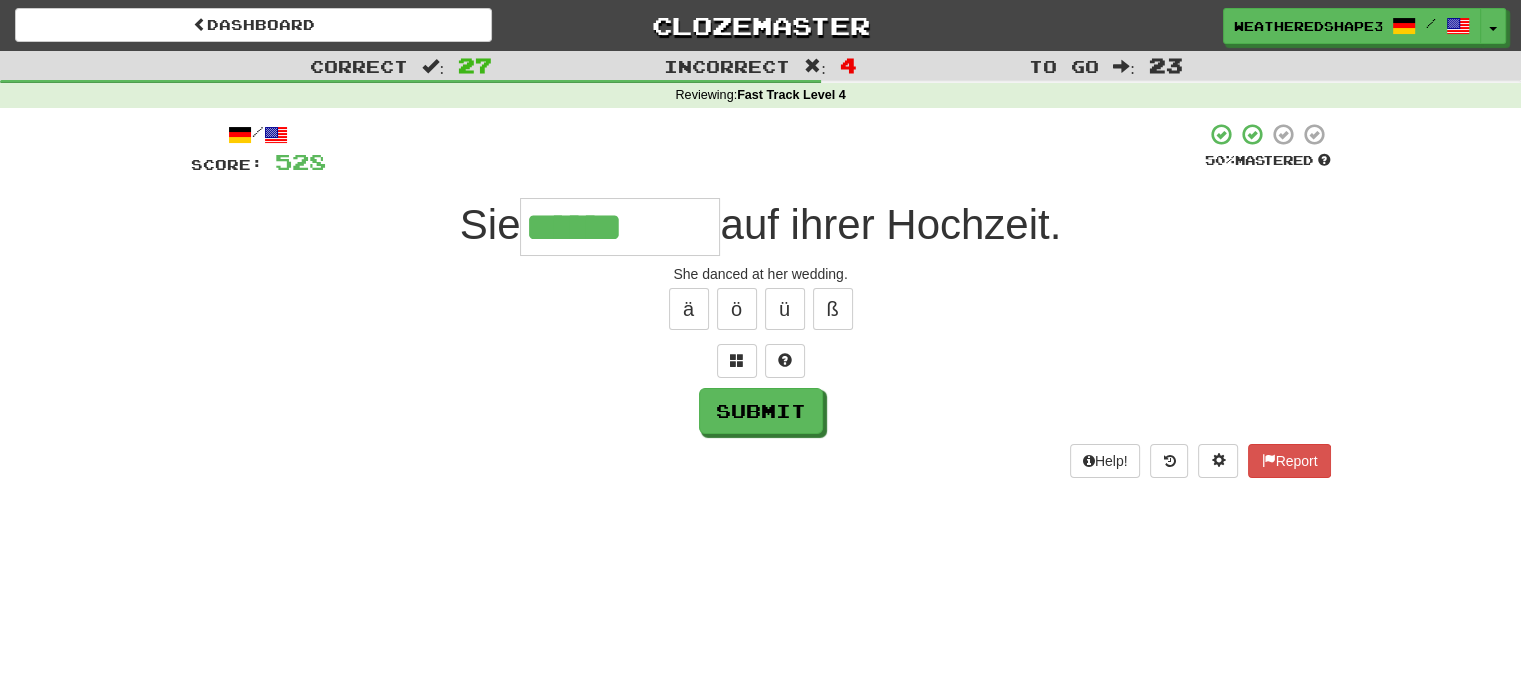 type on "******" 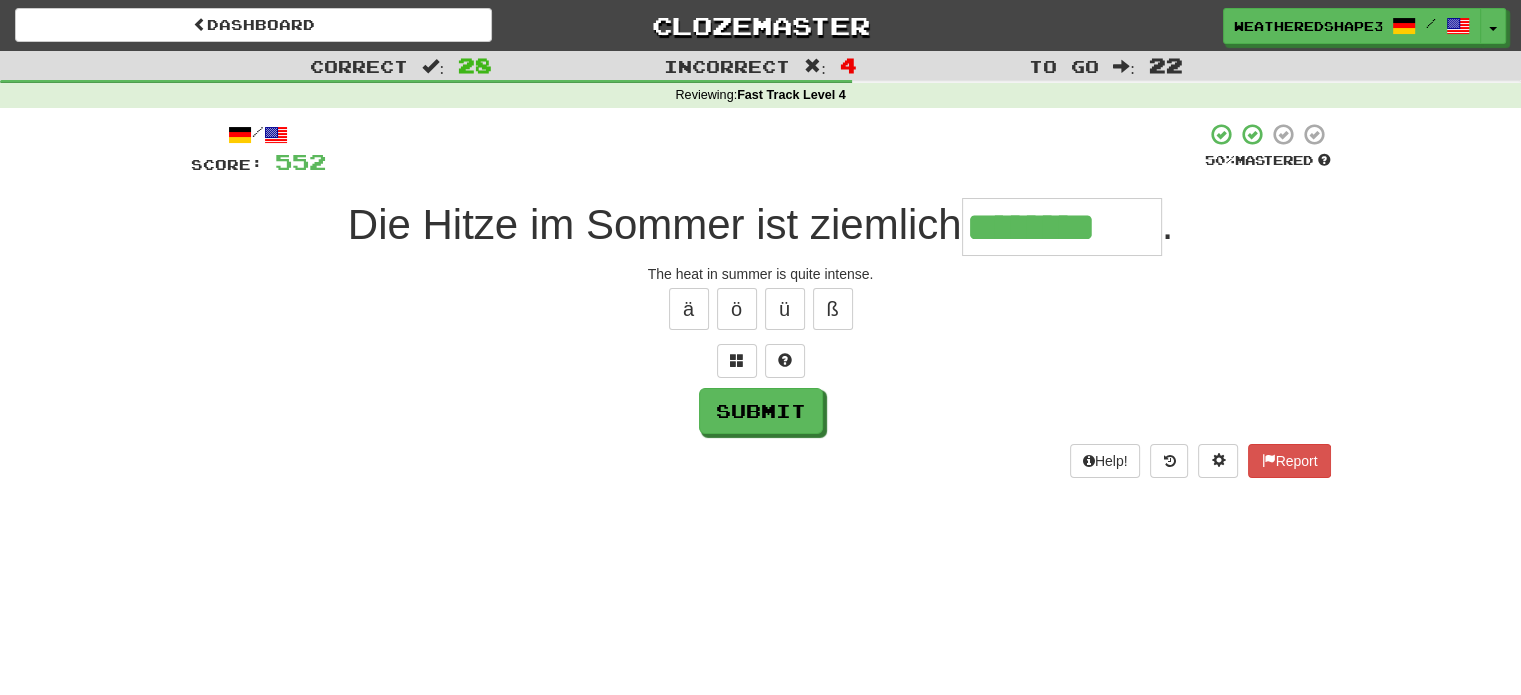 type on "********" 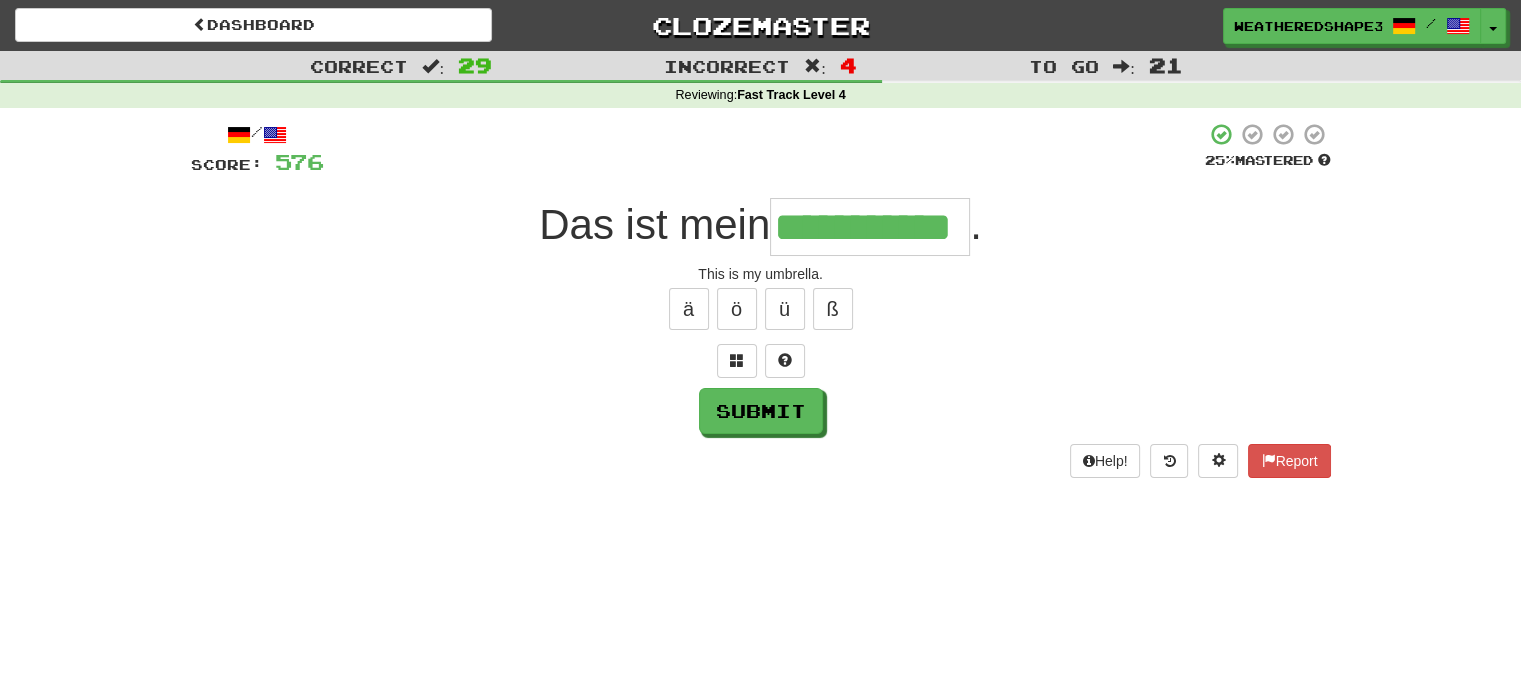 scroll, scrollTop: 0, scrollLeft: 38, axis: horizontal 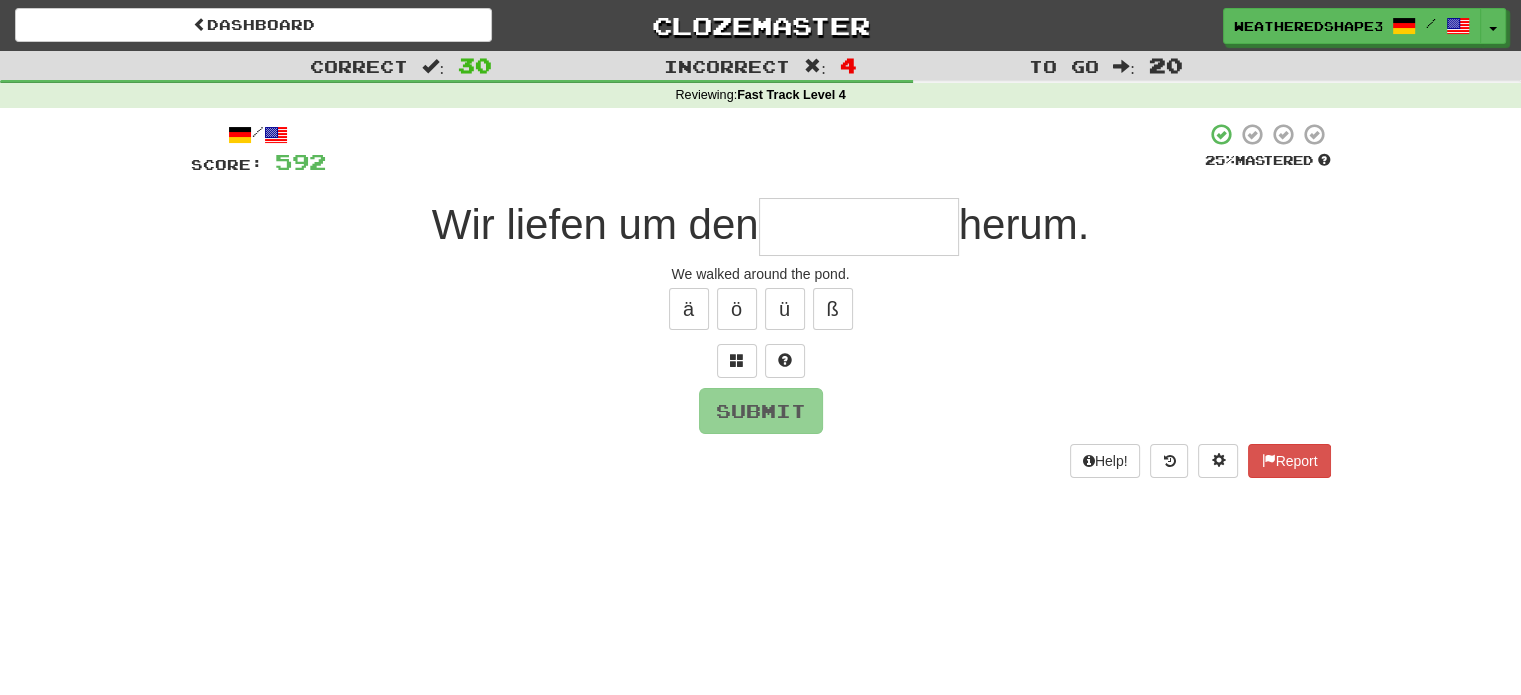 type on "*" 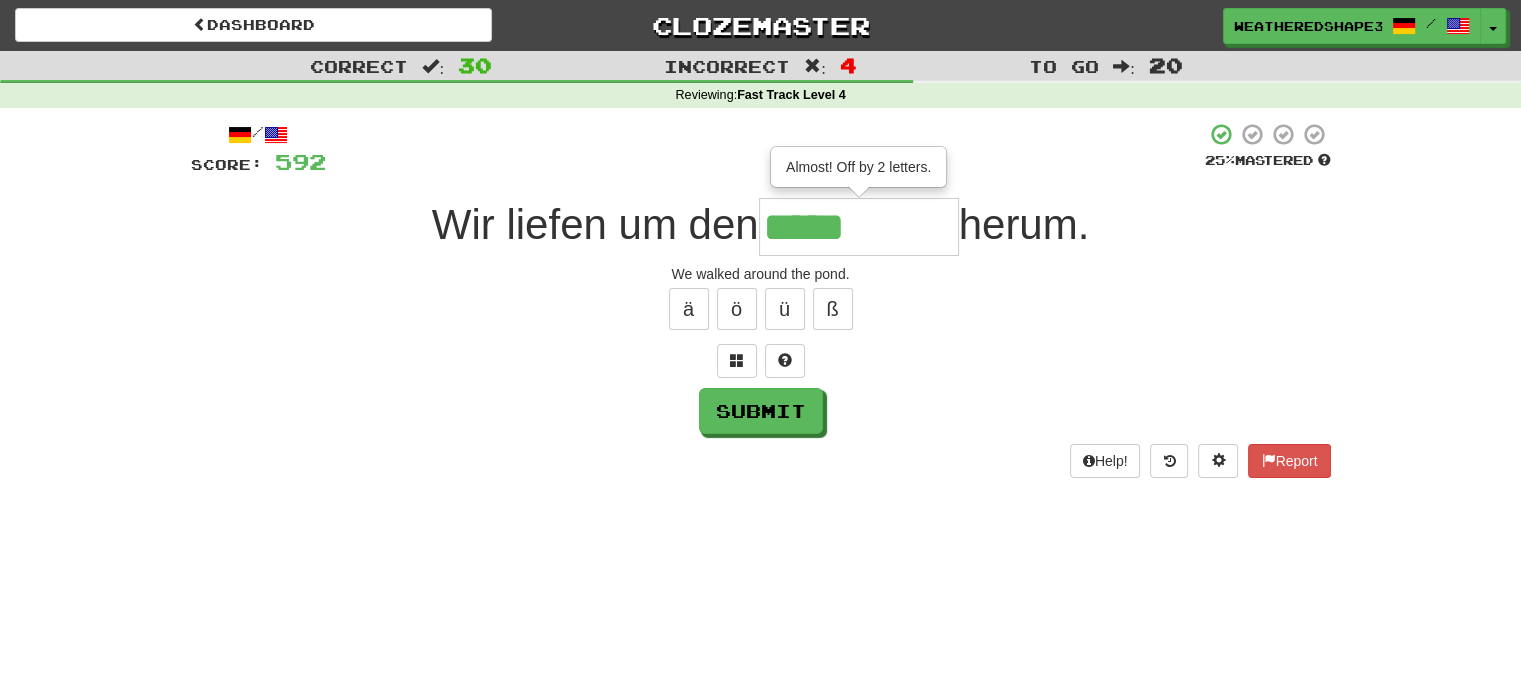 type on "*****" 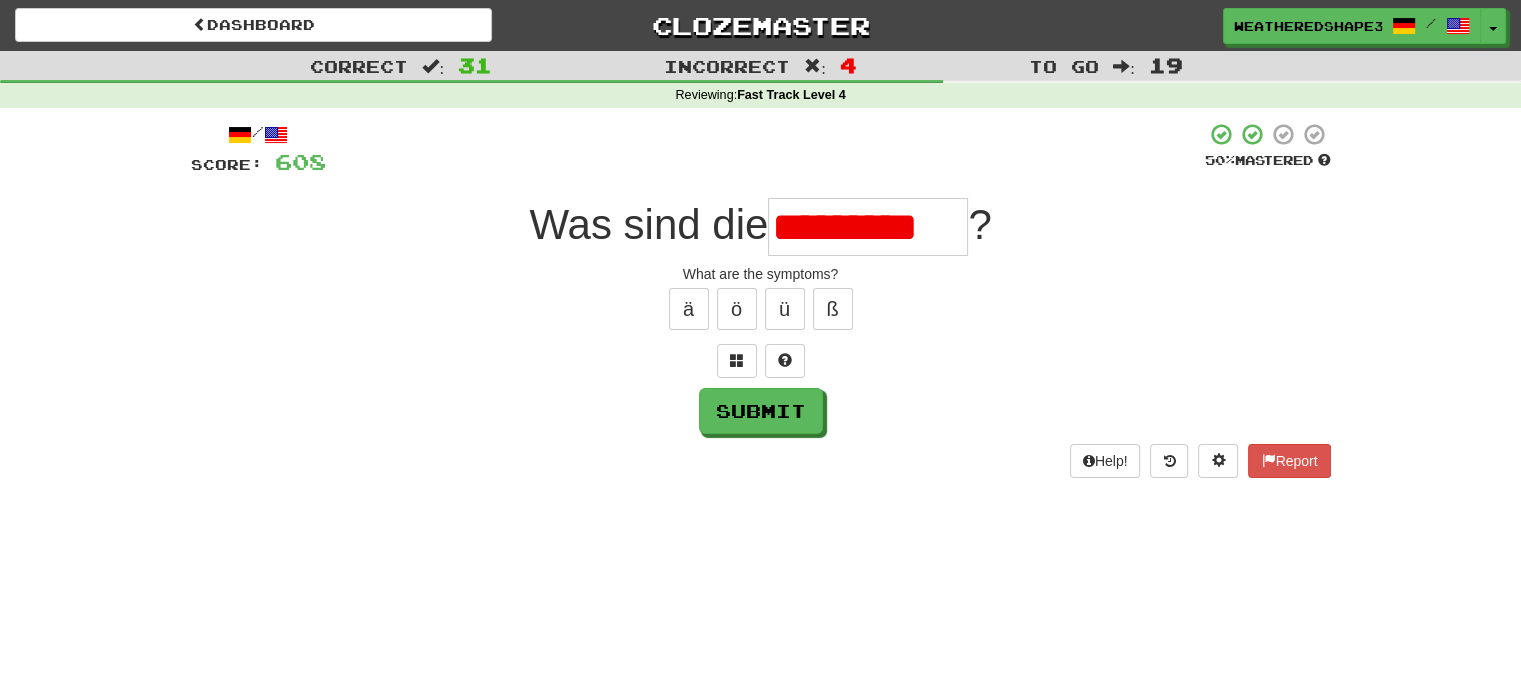 scroll, scrollTop: 0, scrollLeft: 24, axis: horizontal 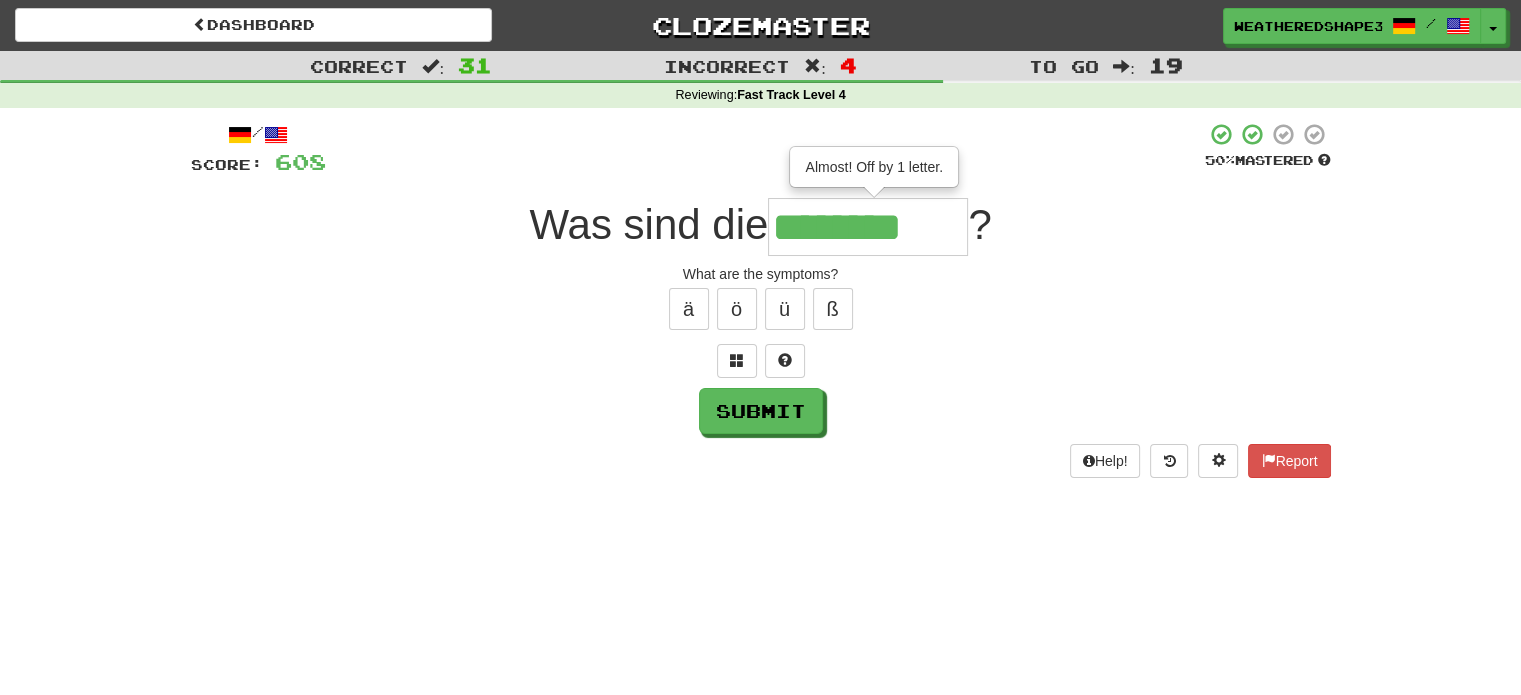 type on "********" 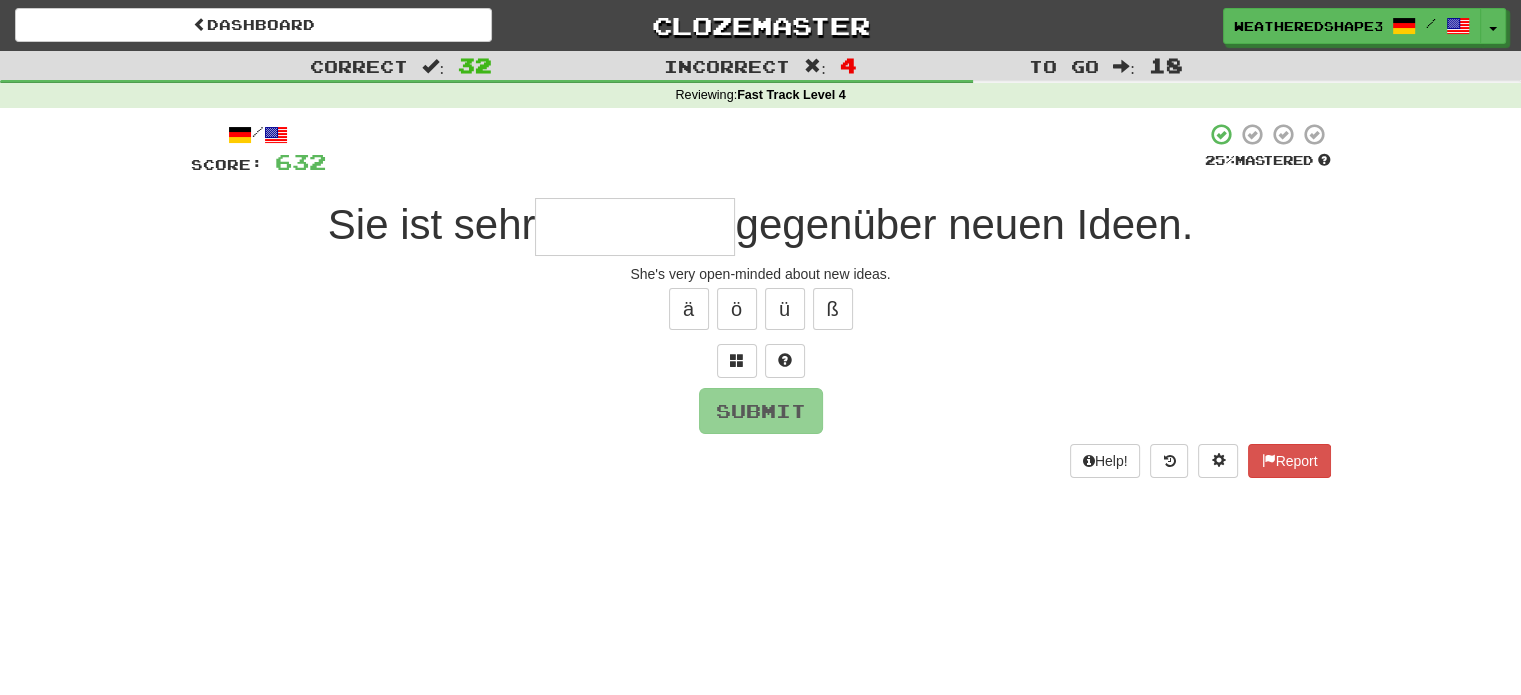 type on "*" 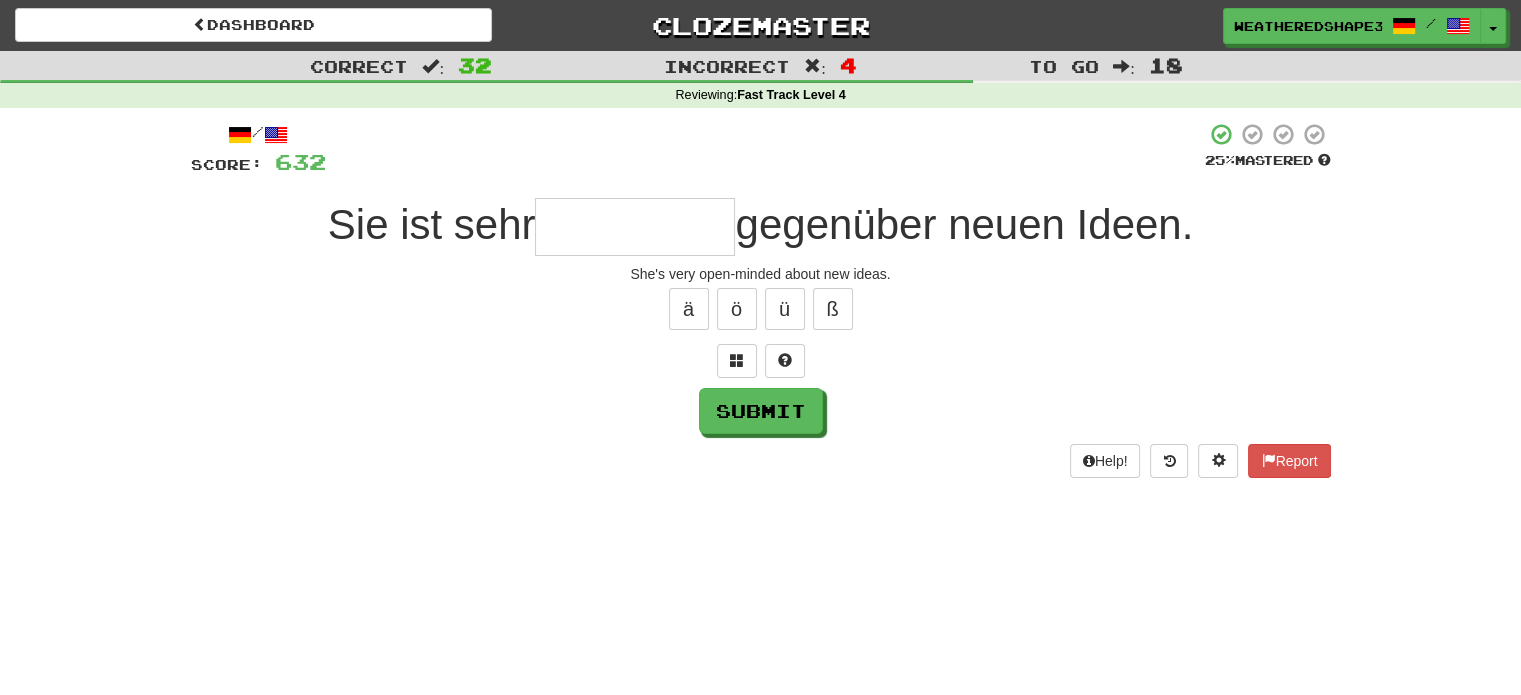 type on "*" 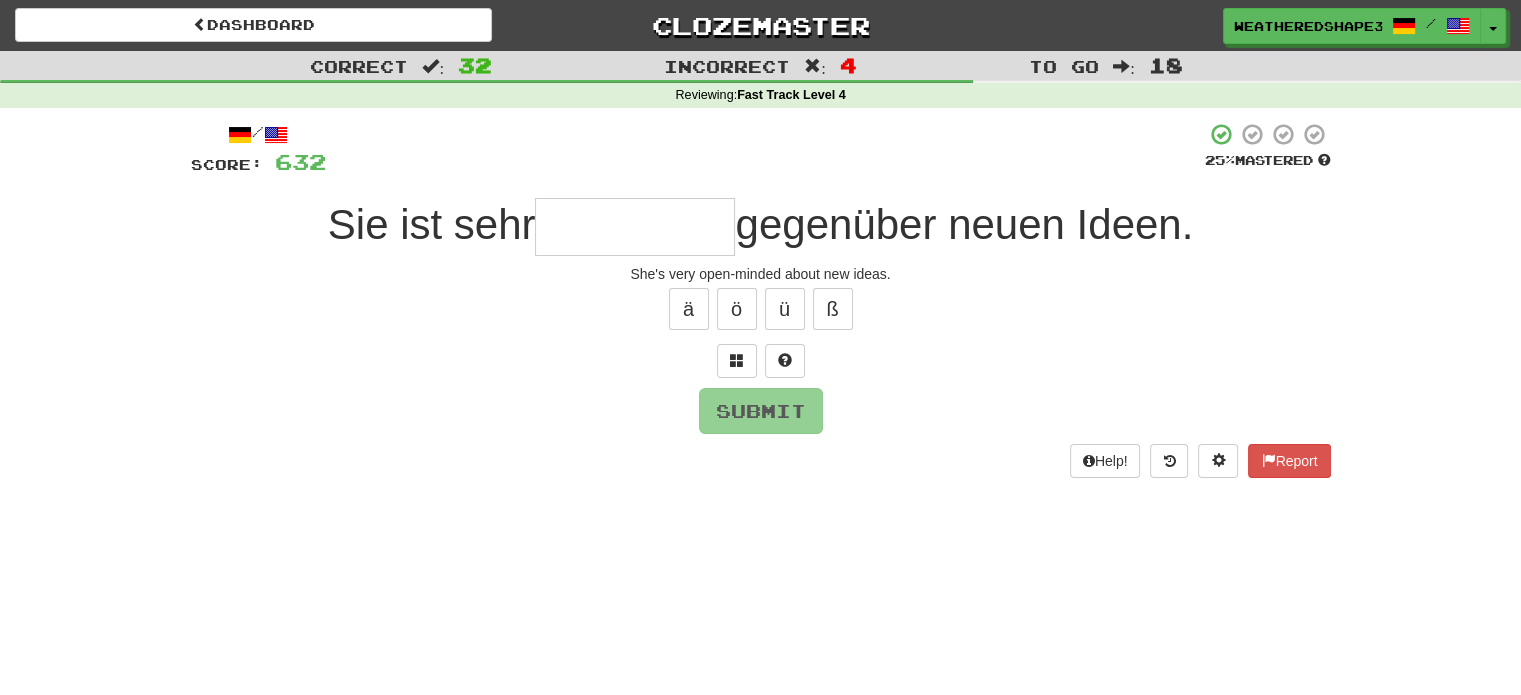 type on "**********" 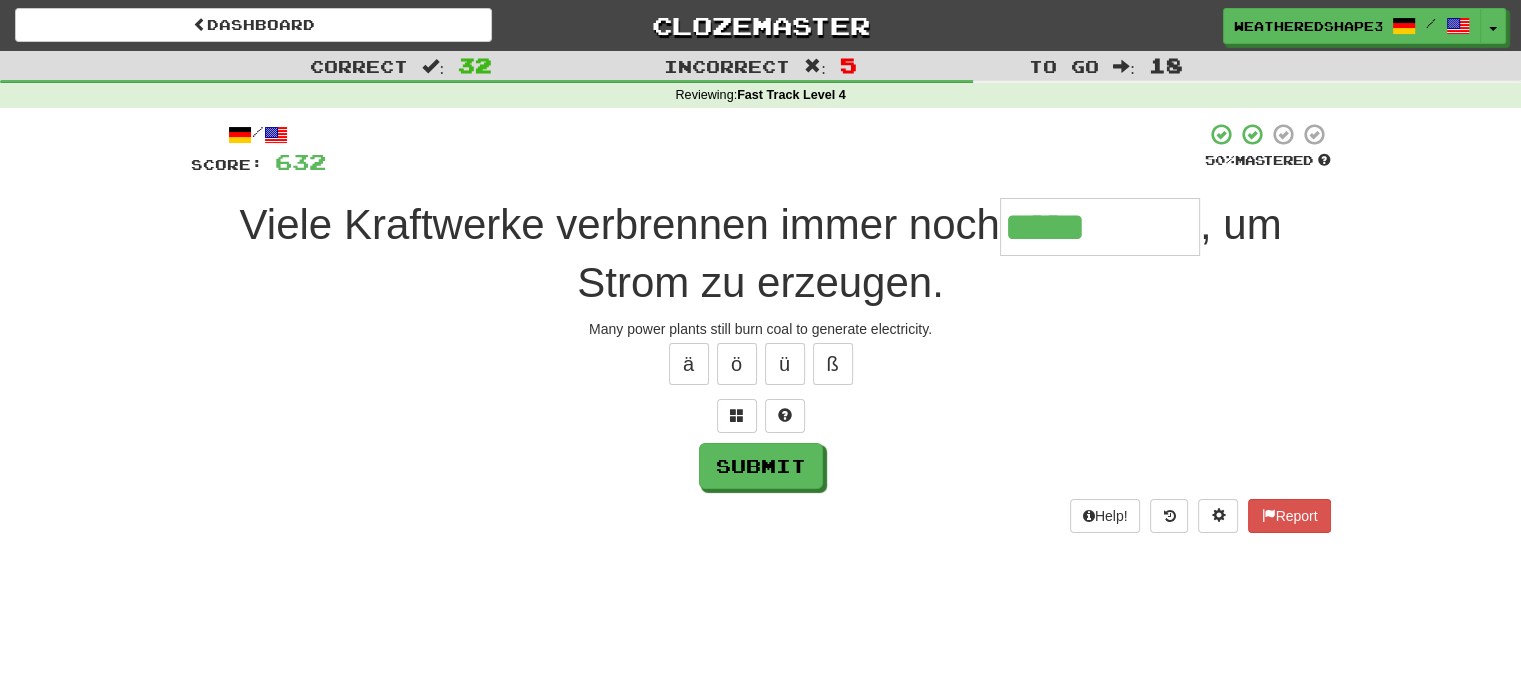 type on "*****" 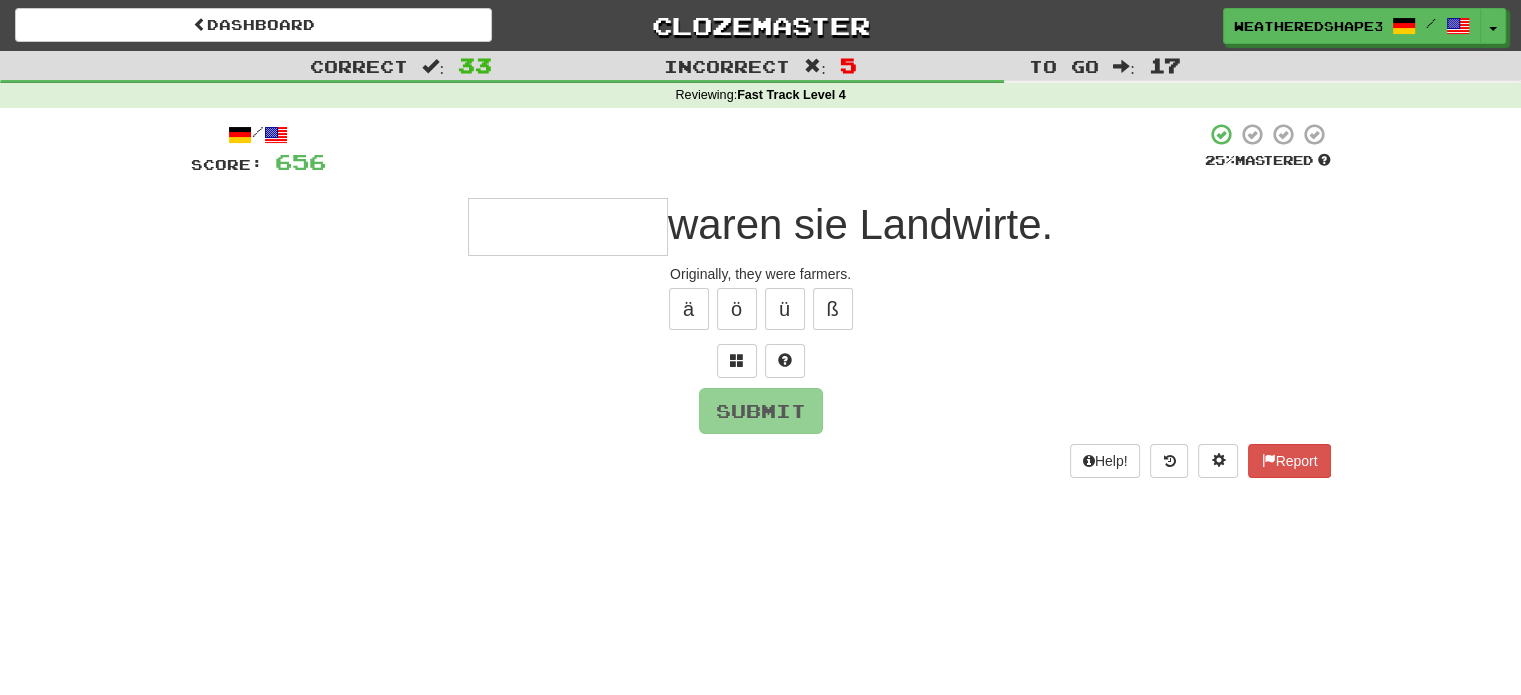 type on "**********" 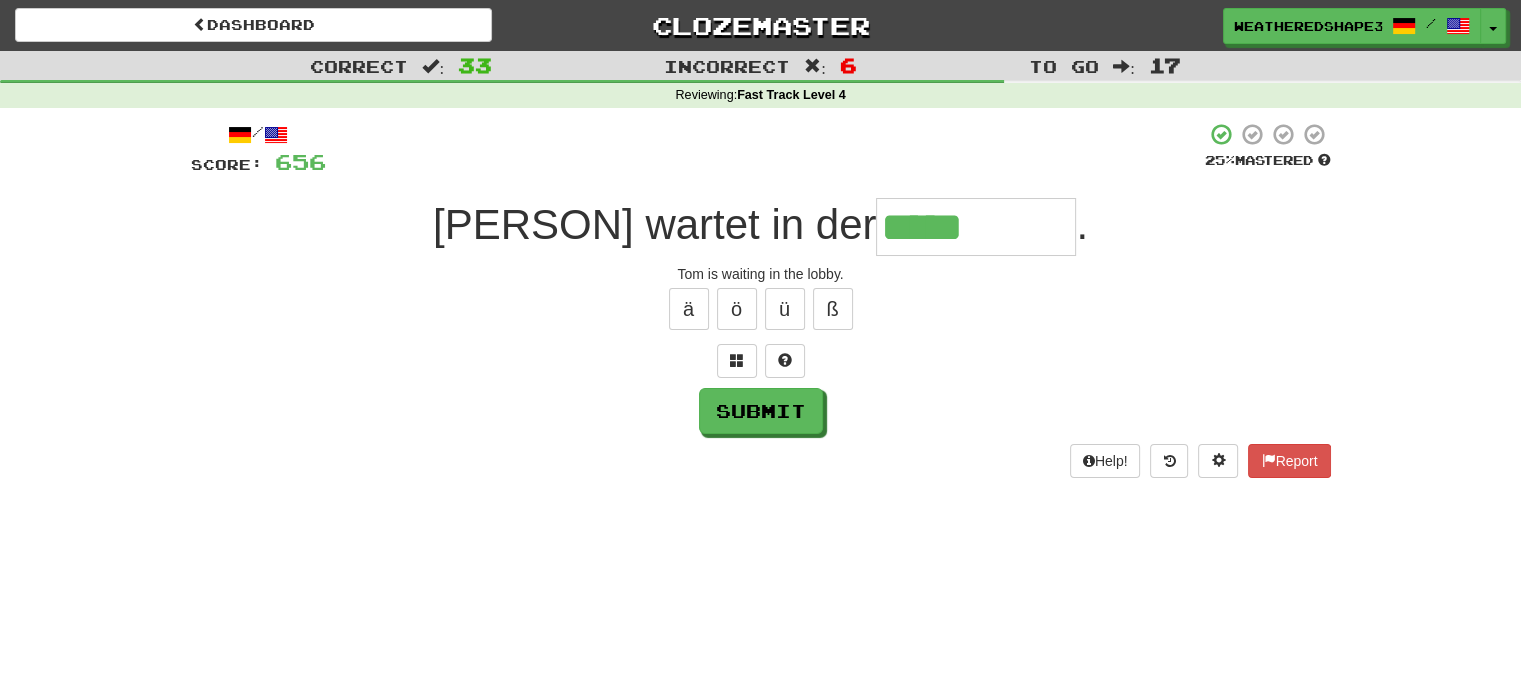 type on "*****" 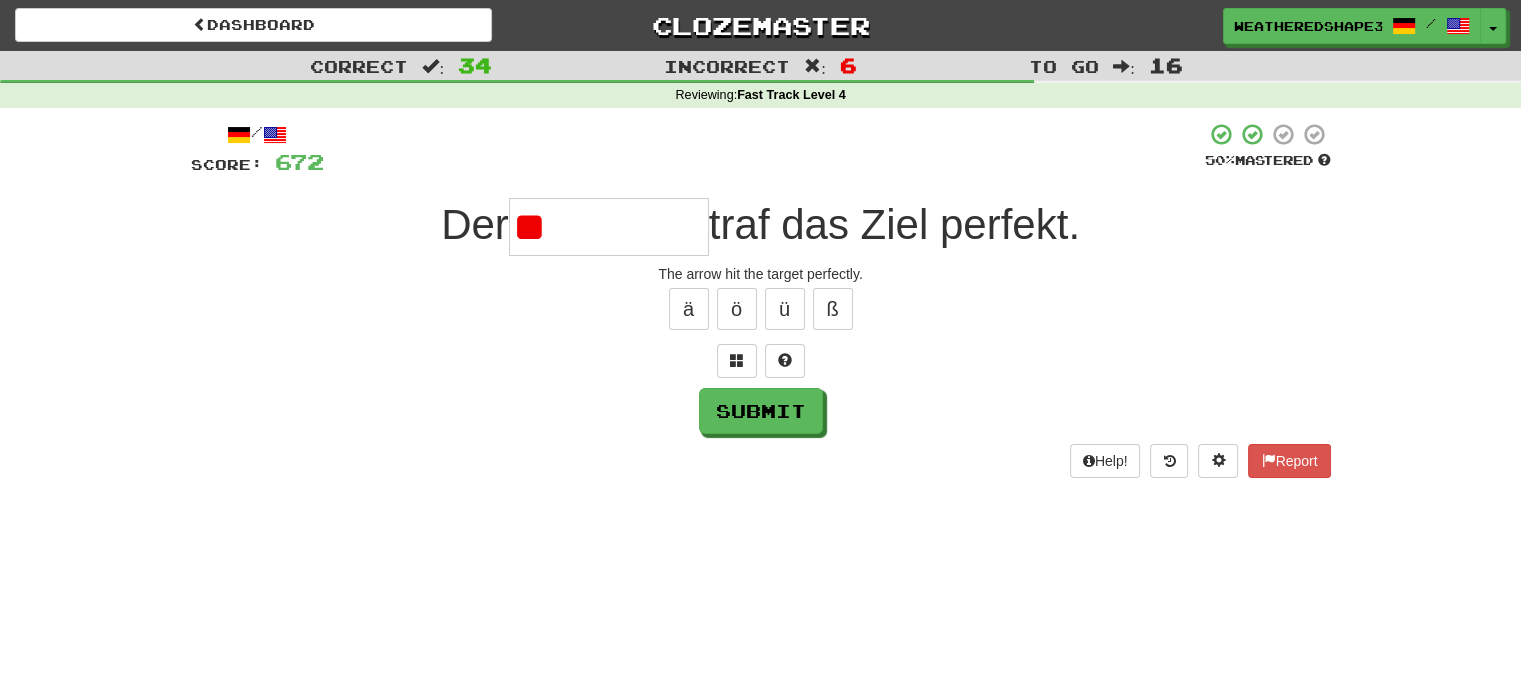 type on "*" 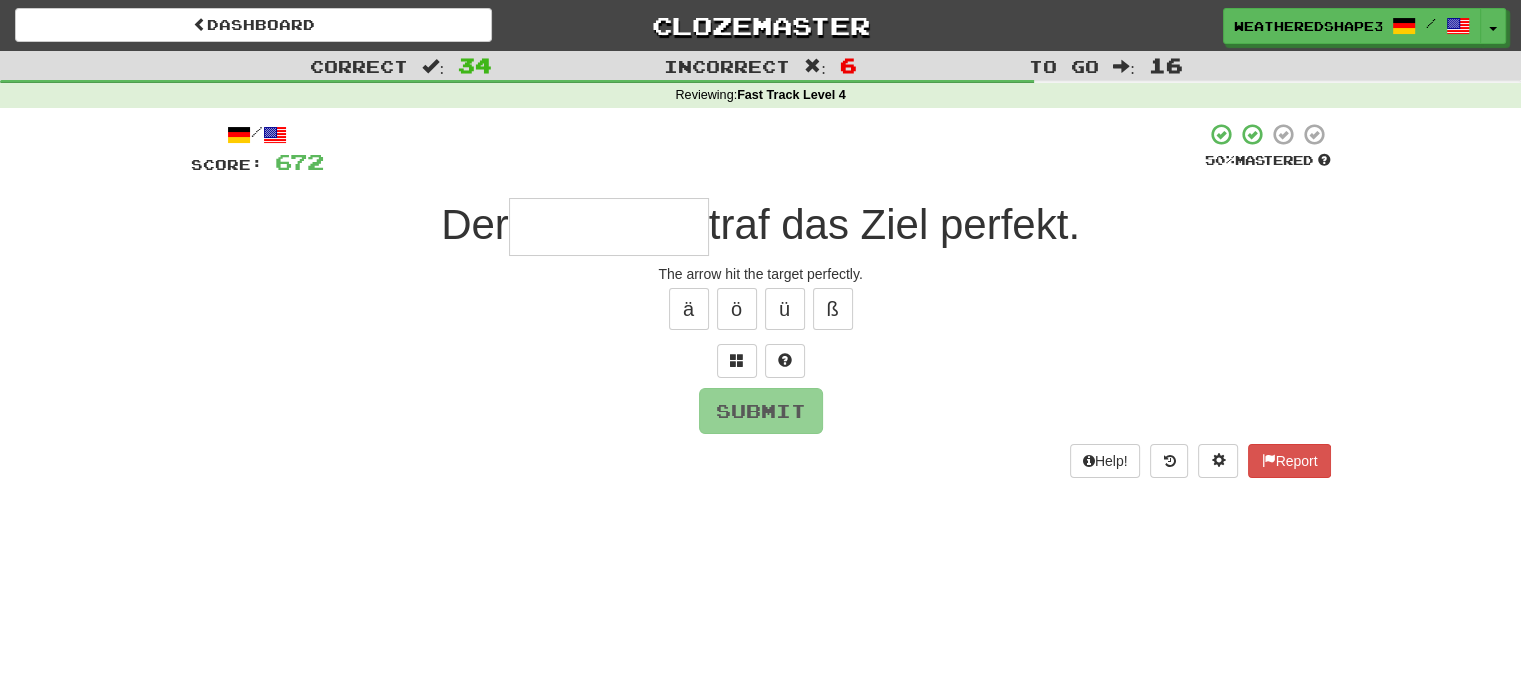 type on "*" 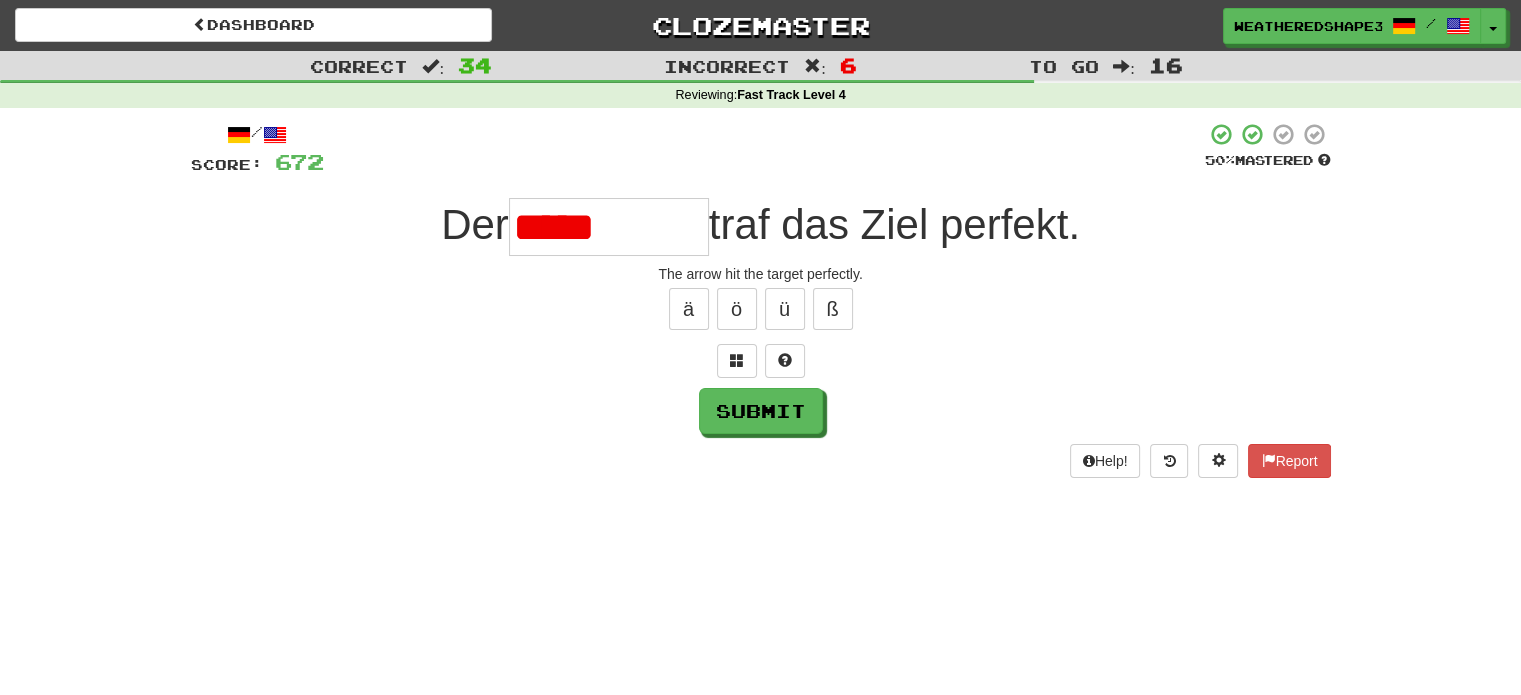 type on "*****" 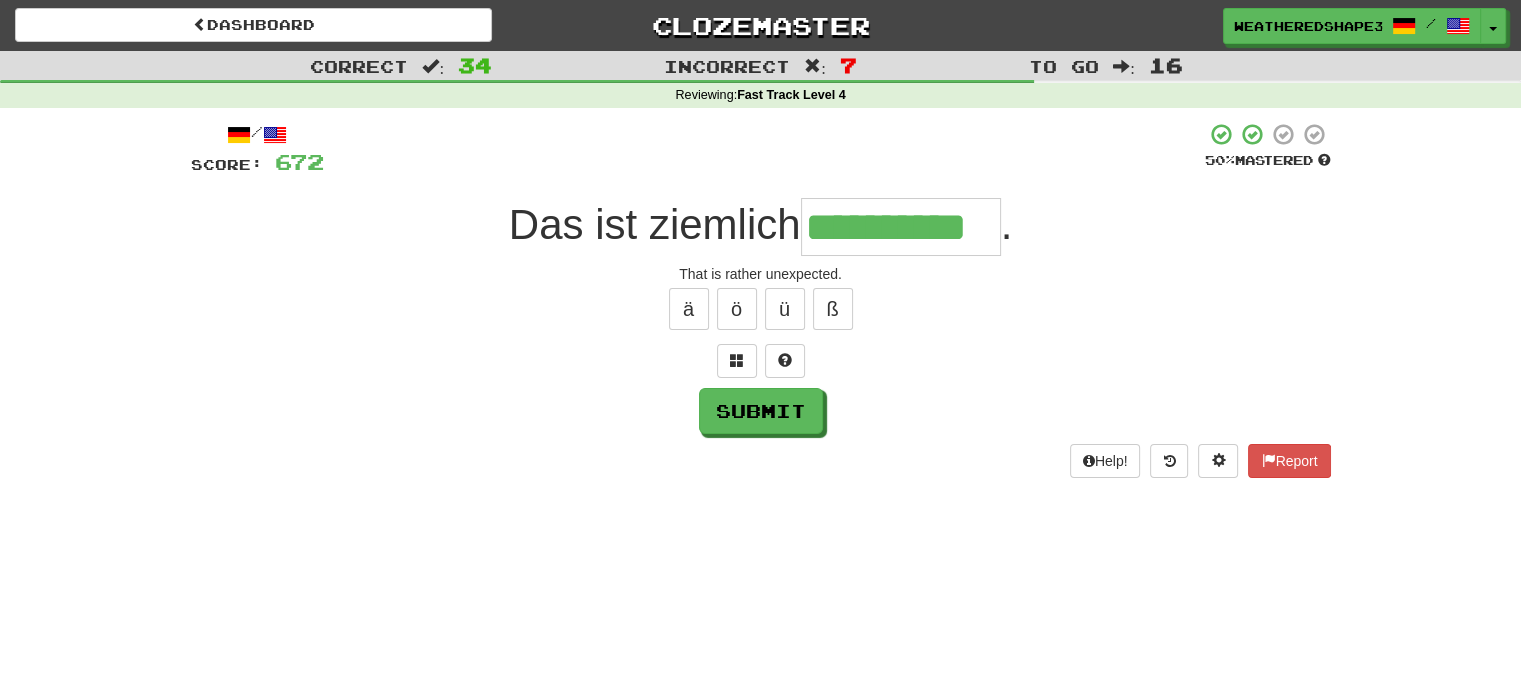scroll, scrollTop: 0, scrollLeft: 5, axis: horizontal 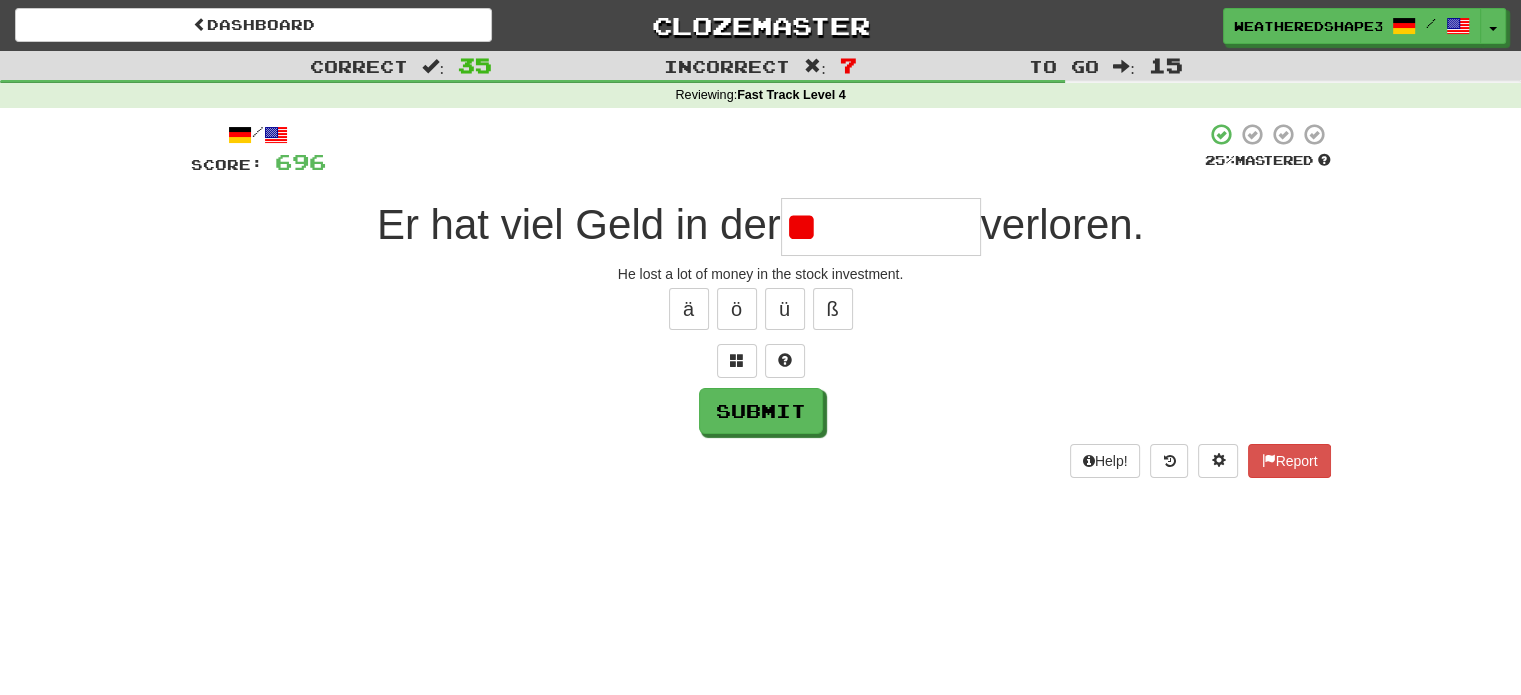 type on "*" 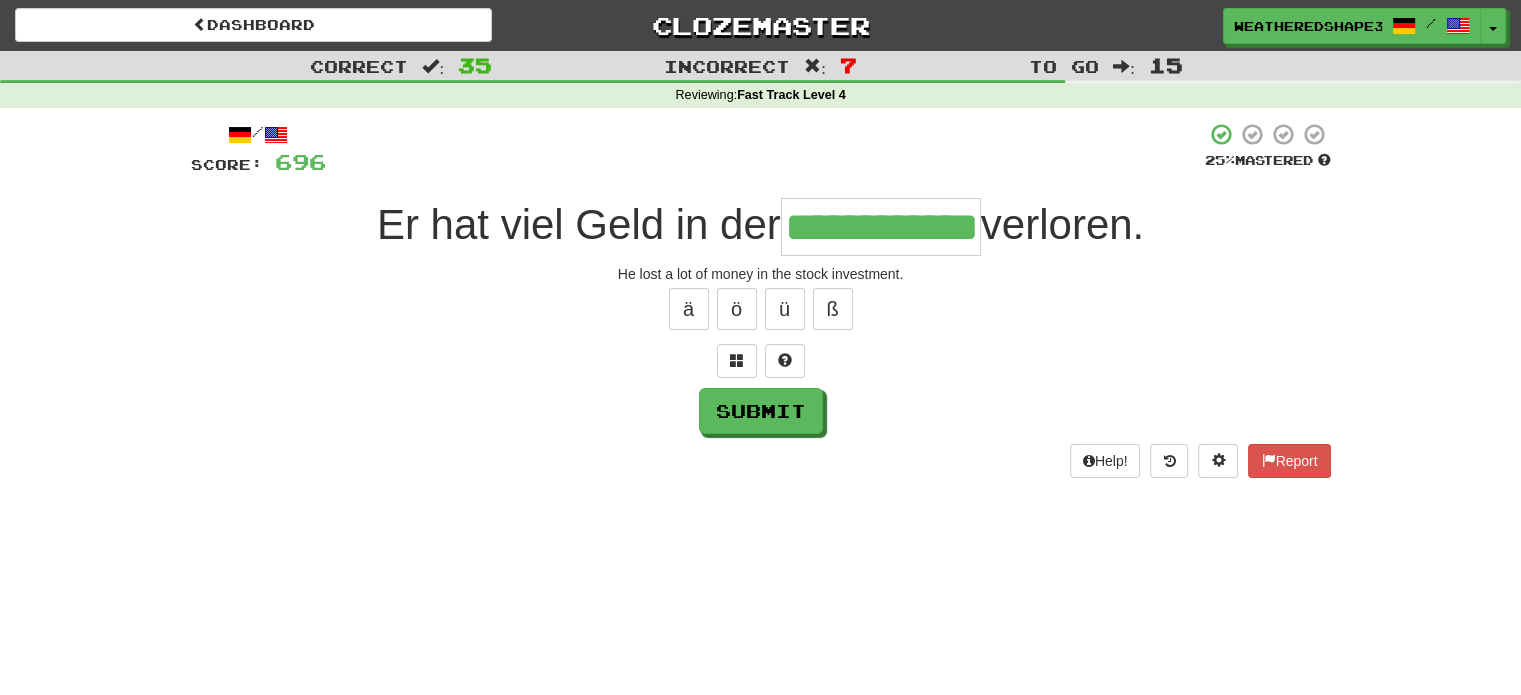 scroll, scrollTop: 0, scrollLeft: 45, axis: horizontal 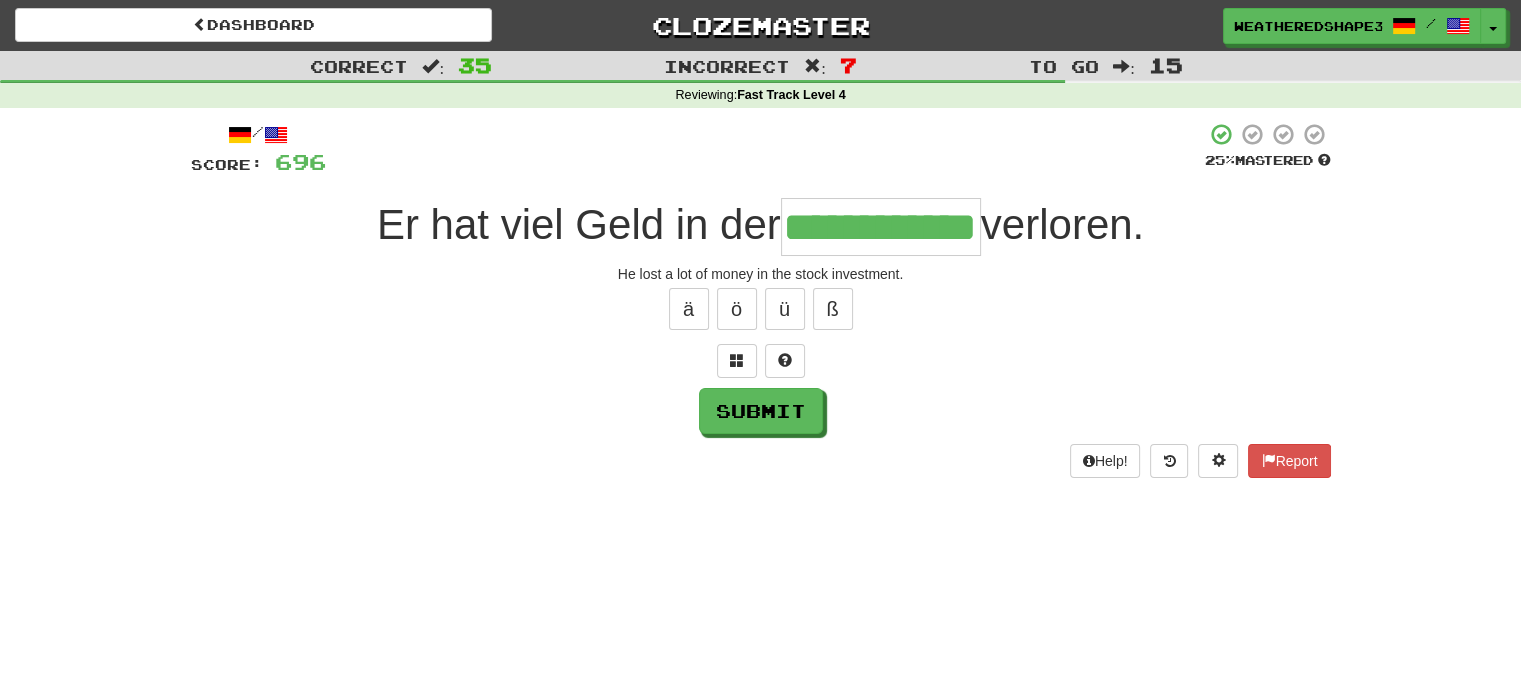 type on "**********" 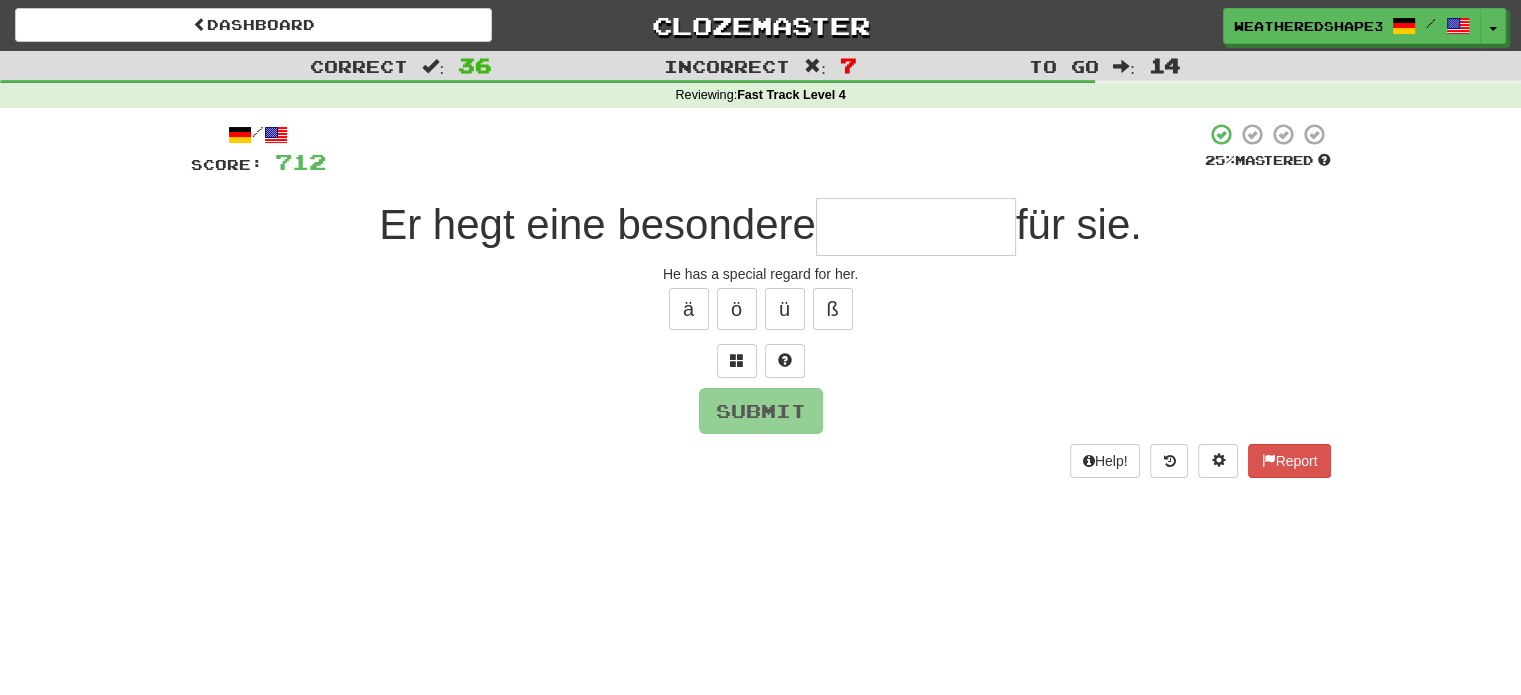type on "*" 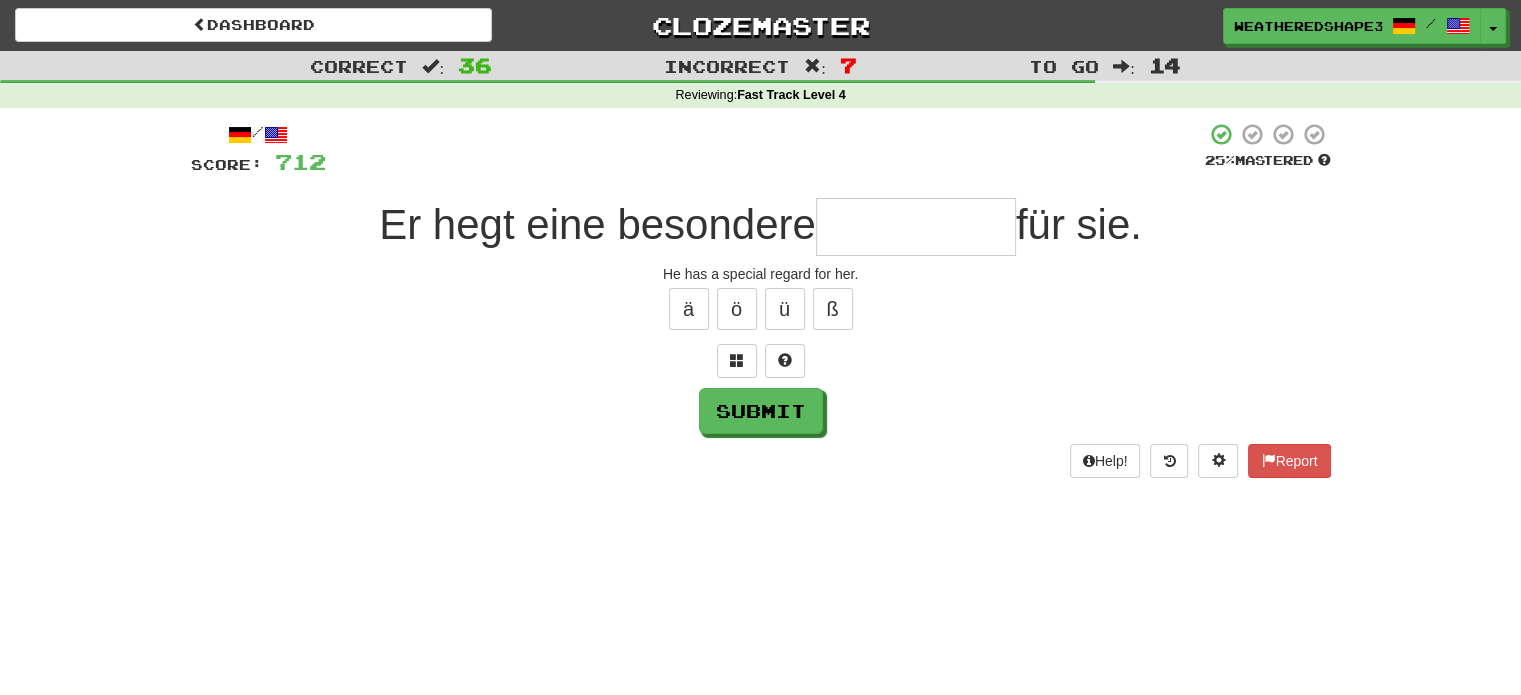 type on "*" 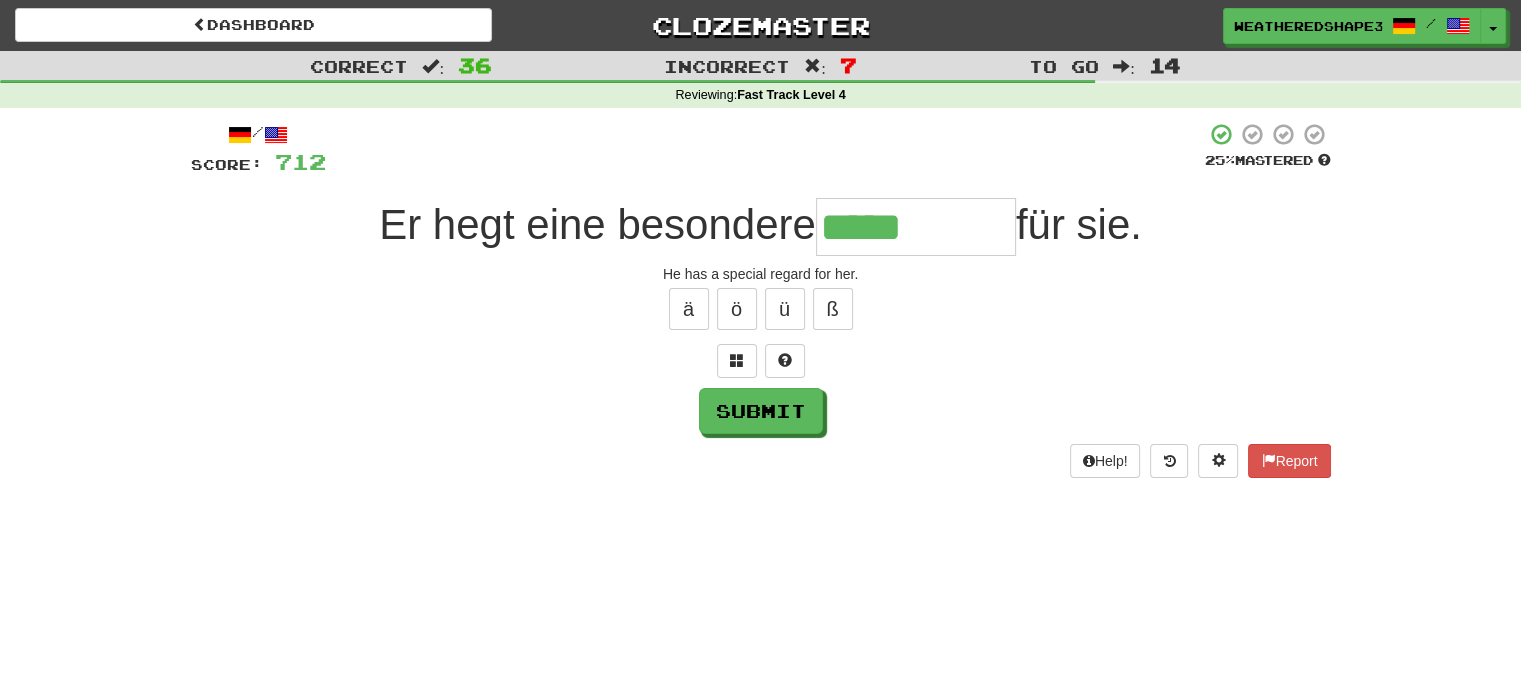 type on "**********" 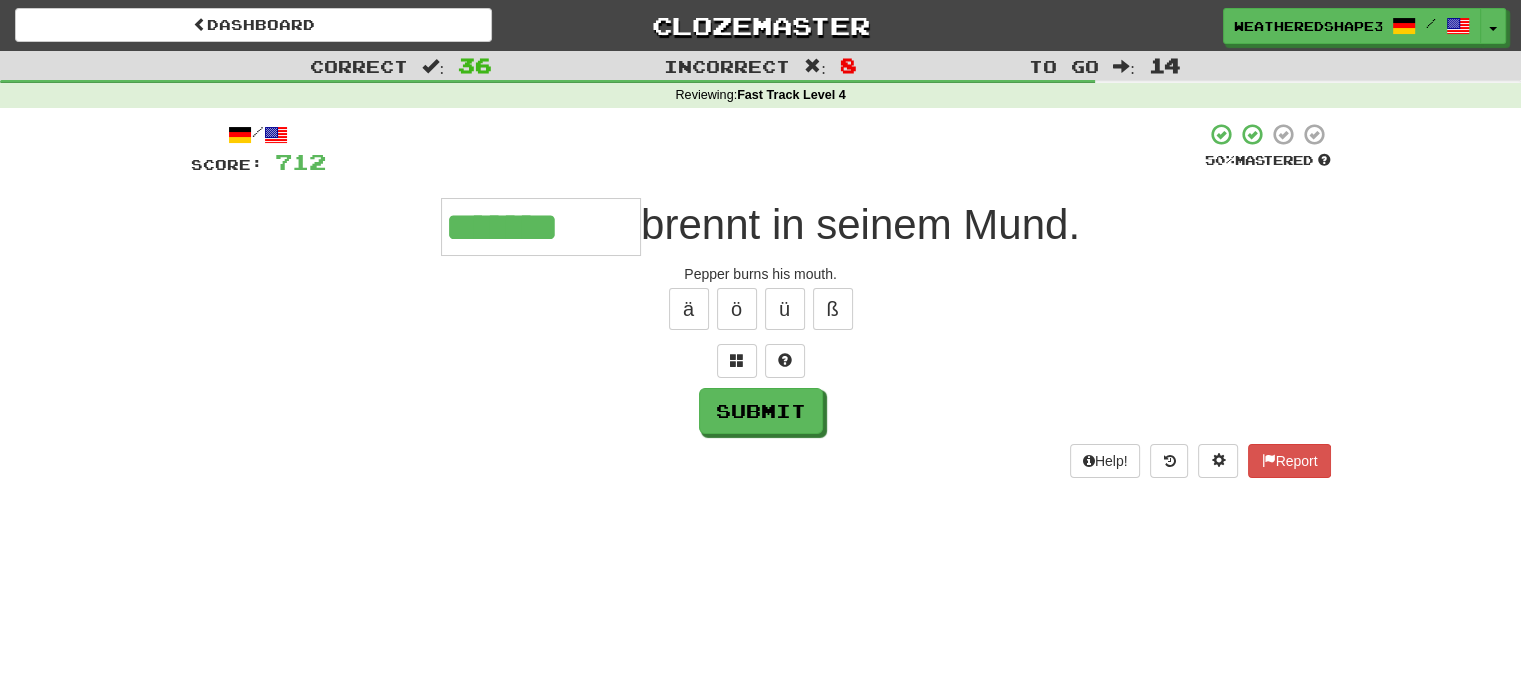 type on "*******" 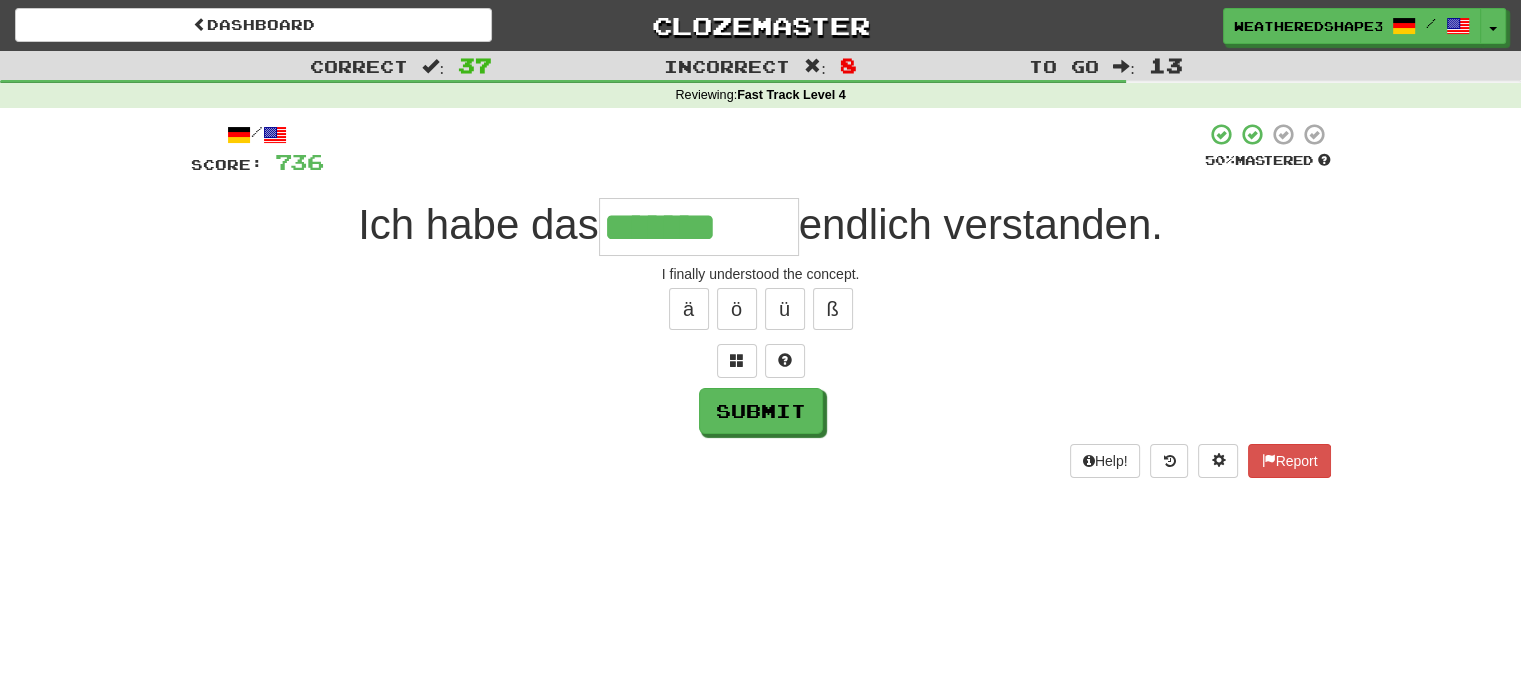 type on "*******" 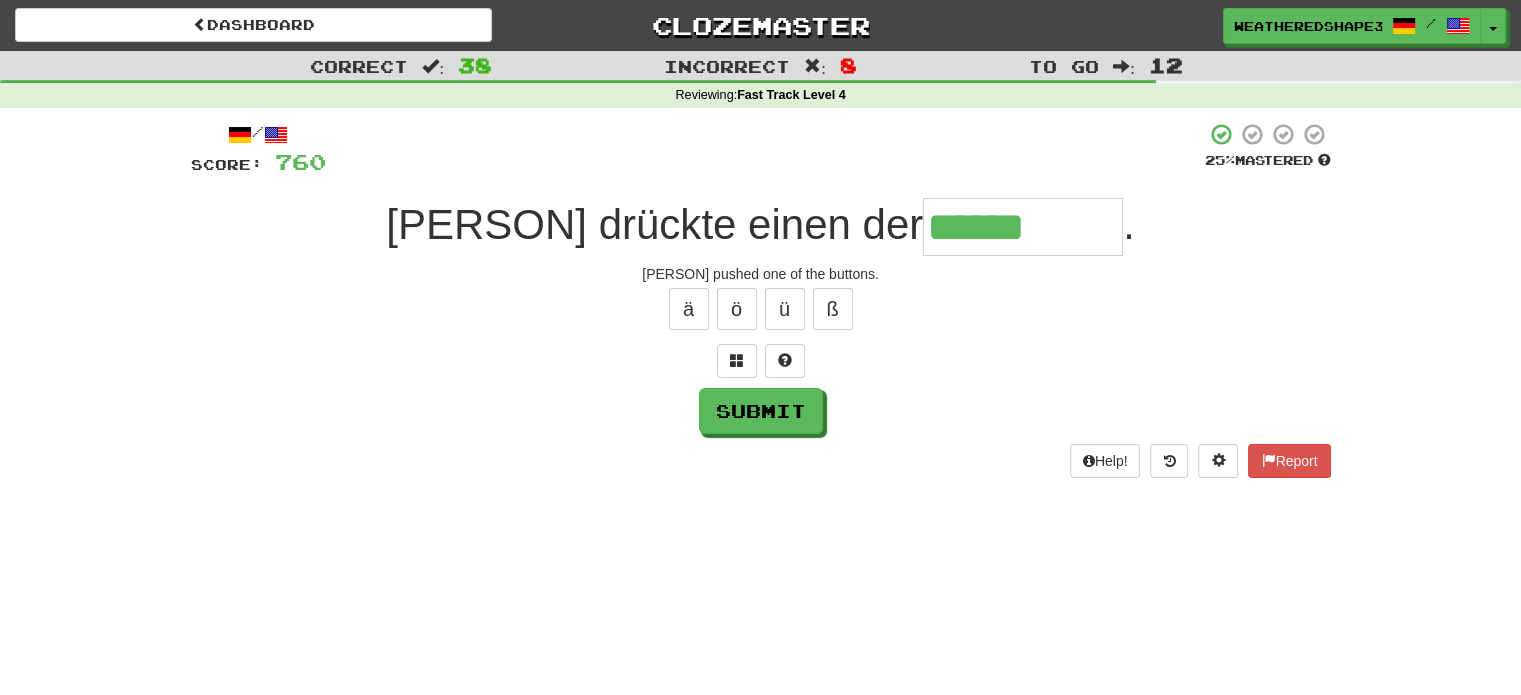 type on "******" 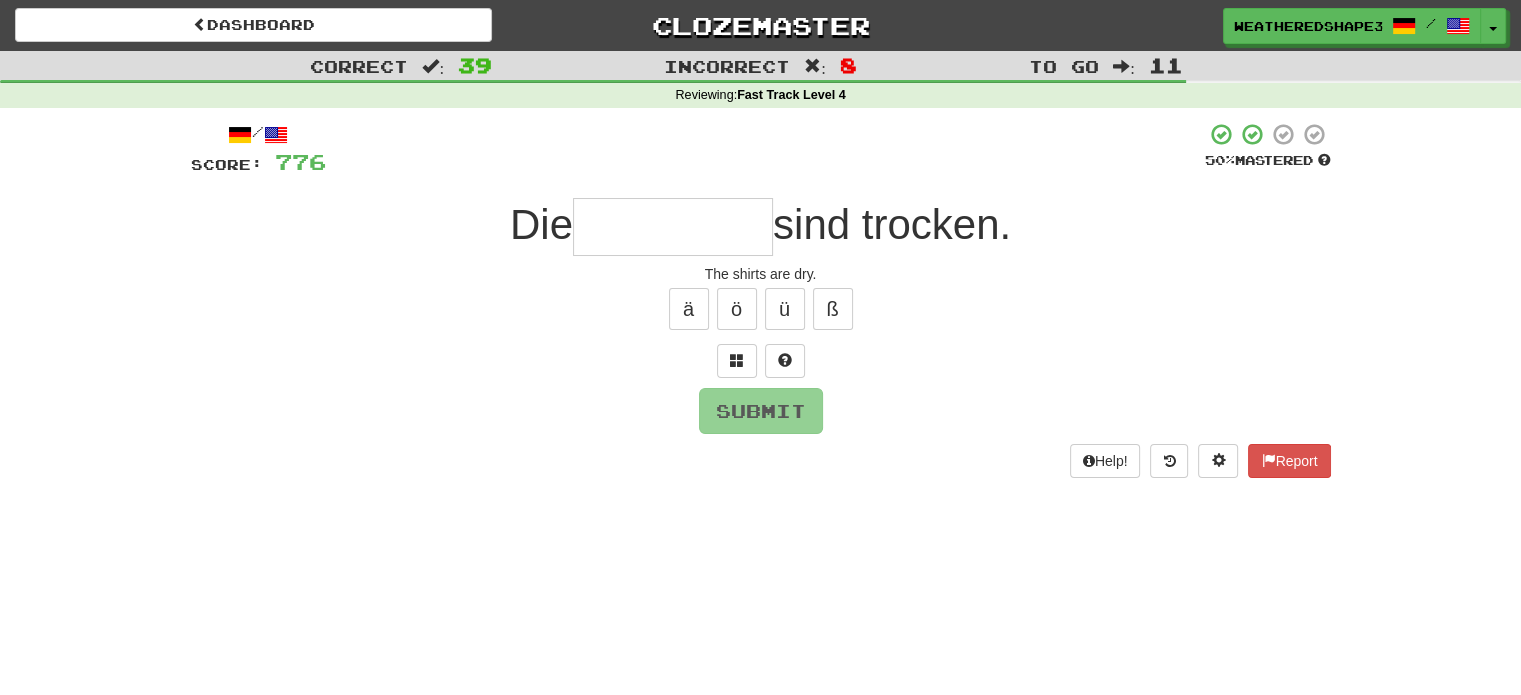 type on "*" 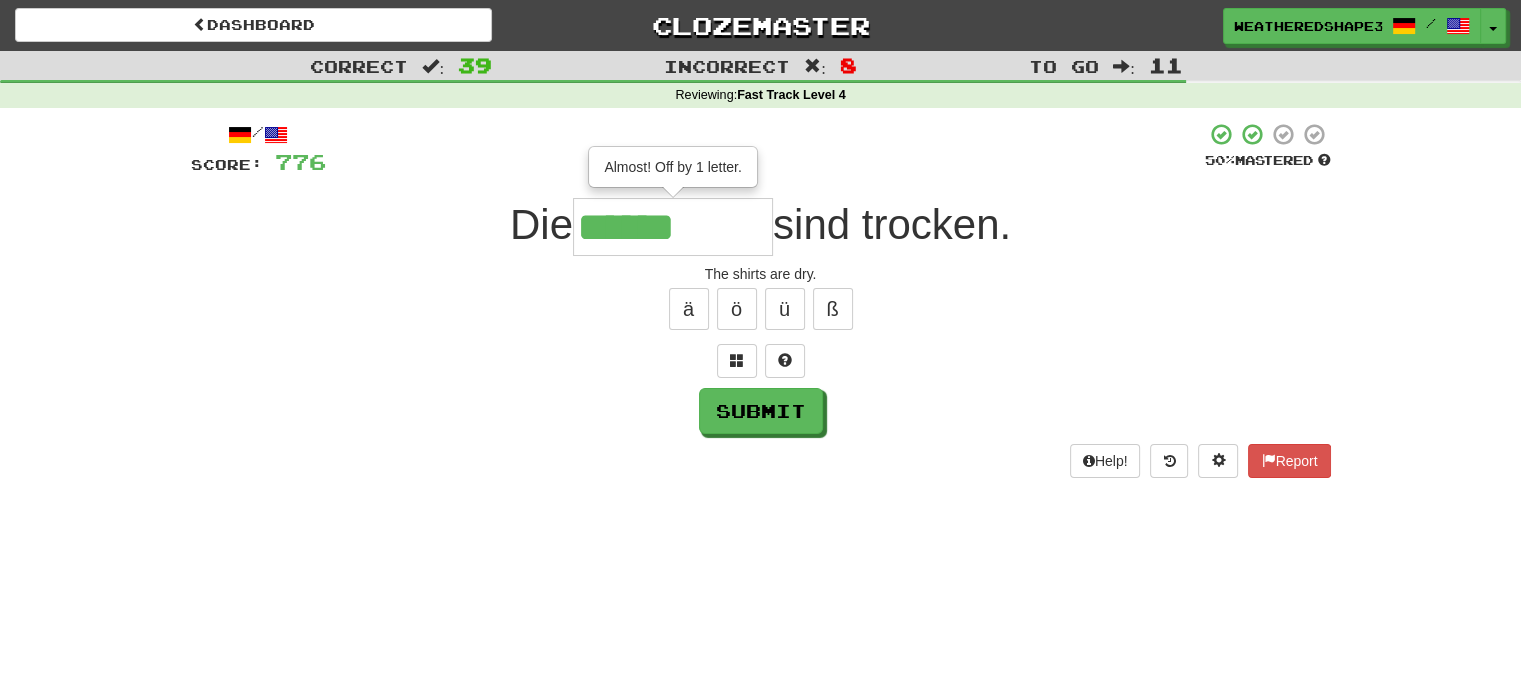 type on "******" 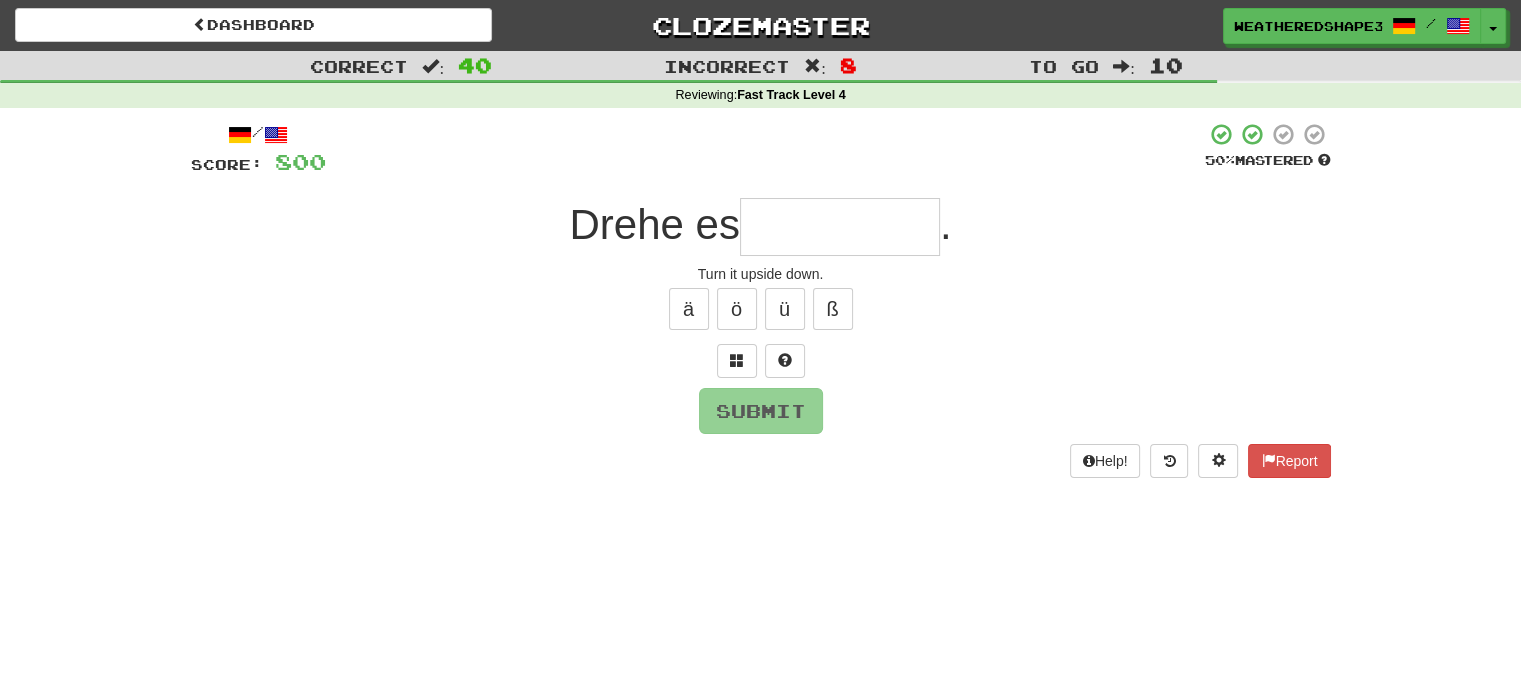 type on "*" 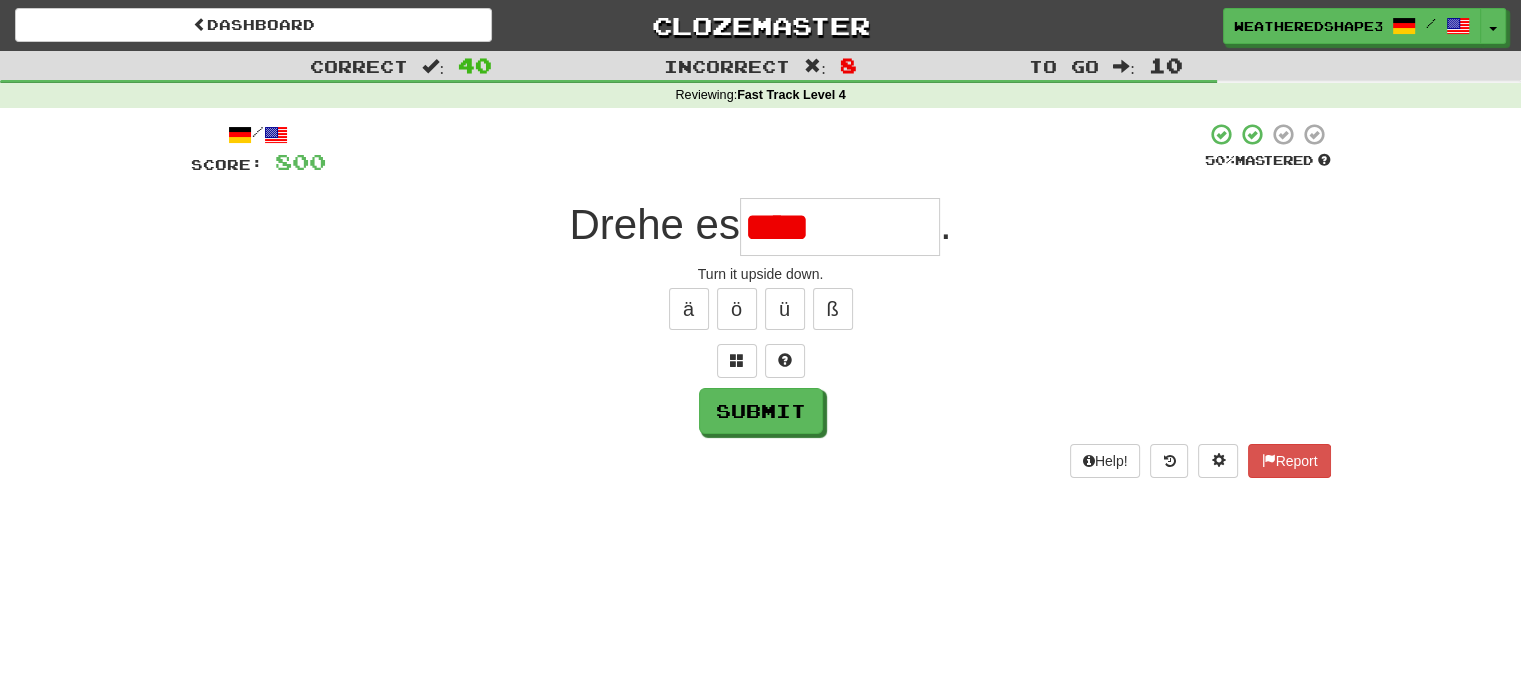 type on "**" 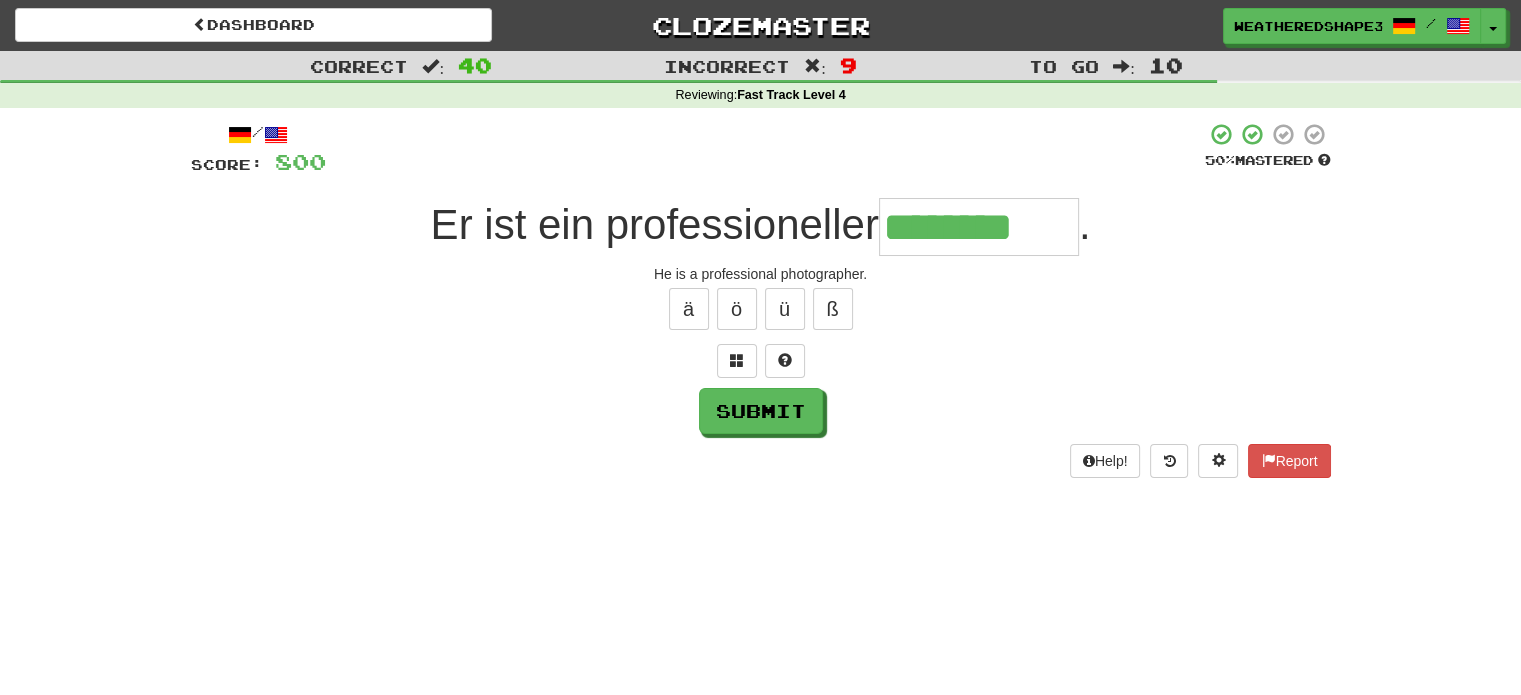 type on "********" 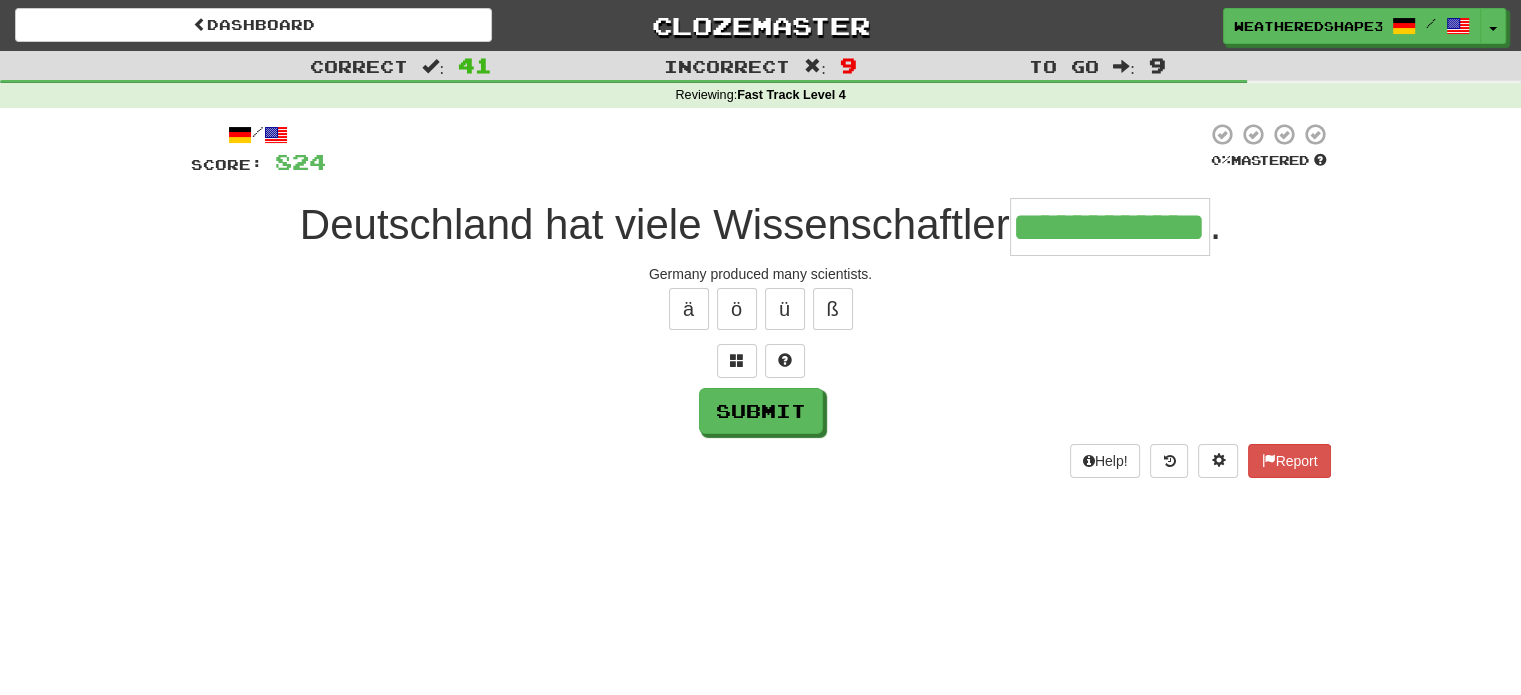 scroll, scrollTop: 0, scrollLeft: 78, axis: horizontal 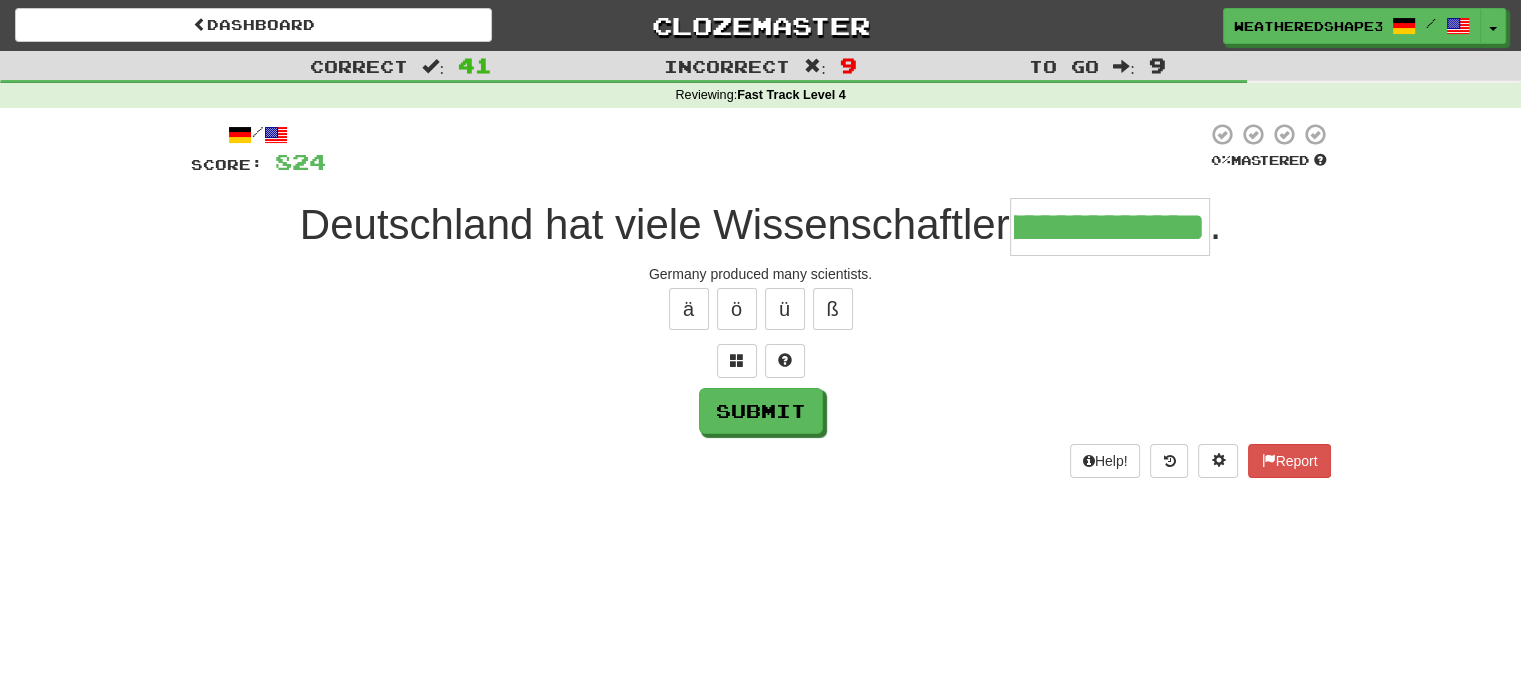 type on "**********" 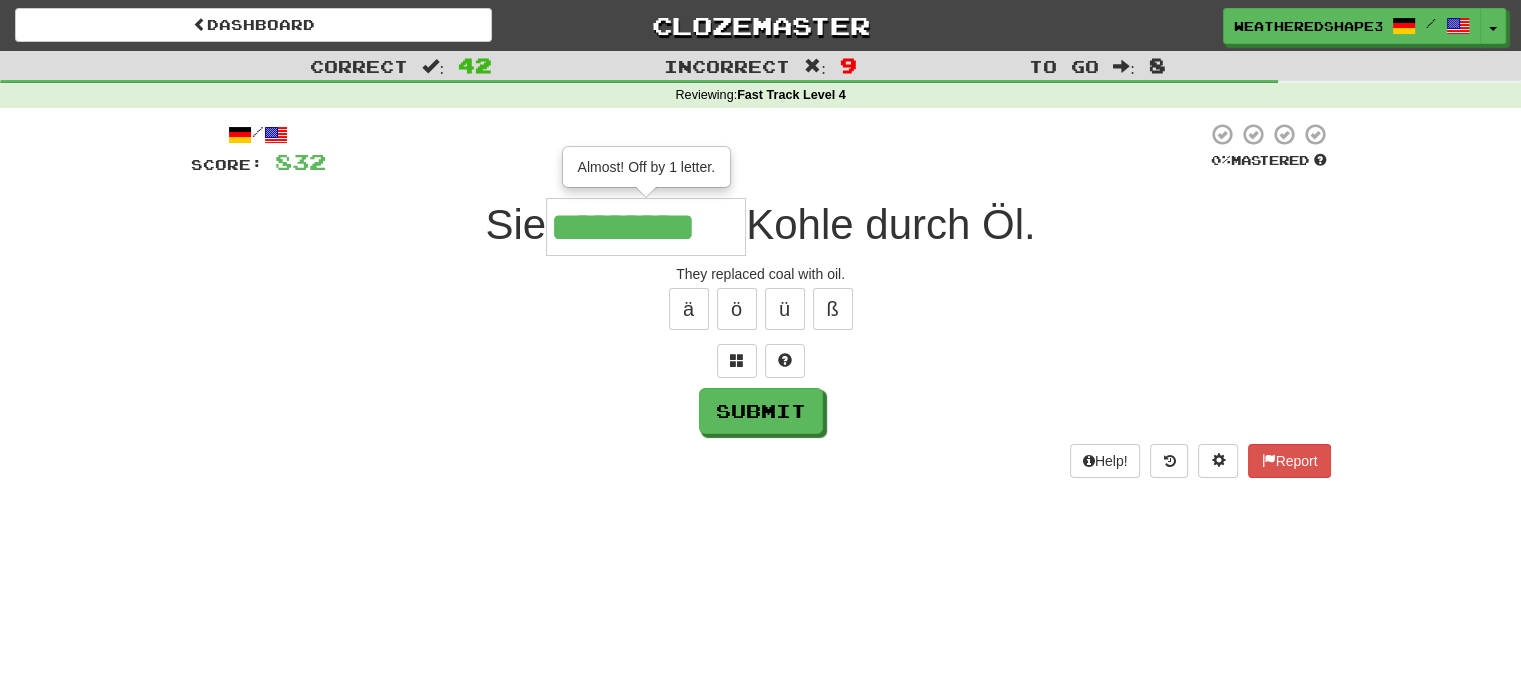 type on "*********" 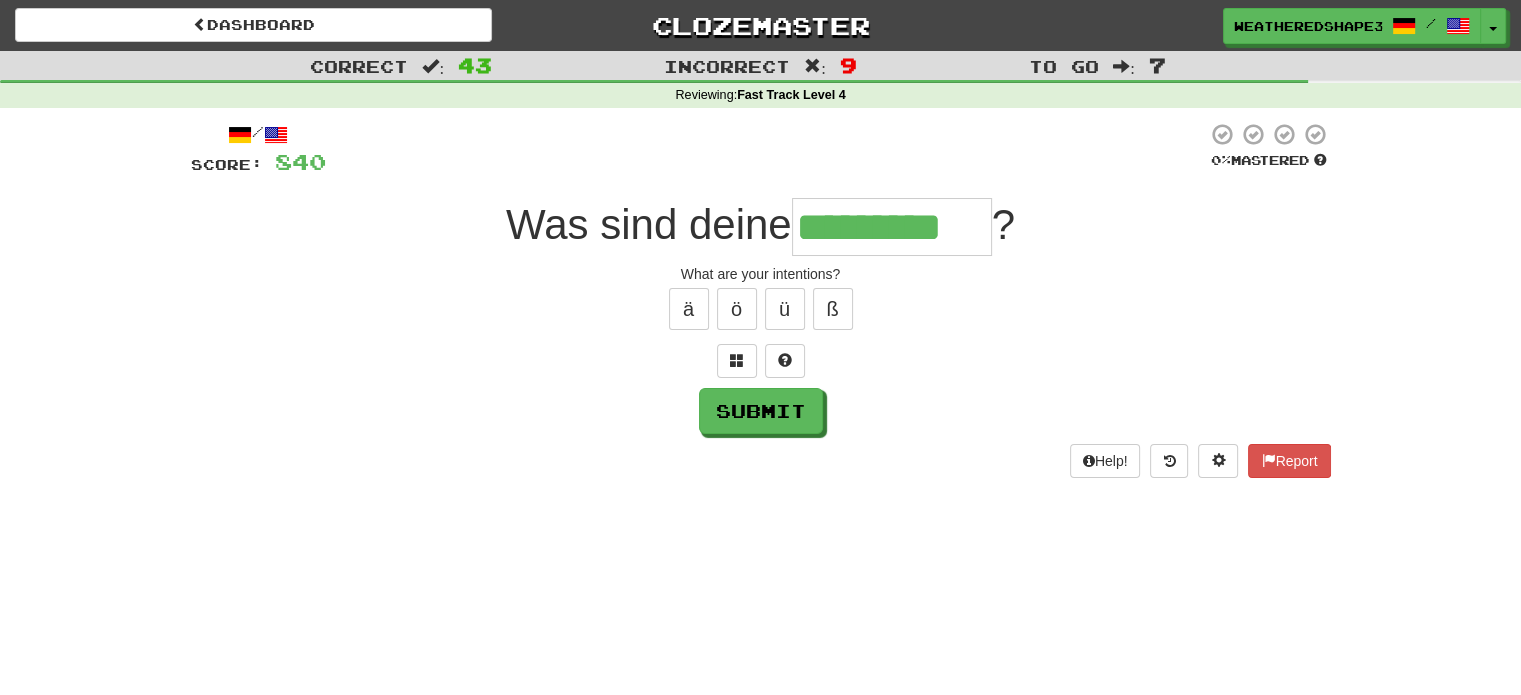 type on "*********" 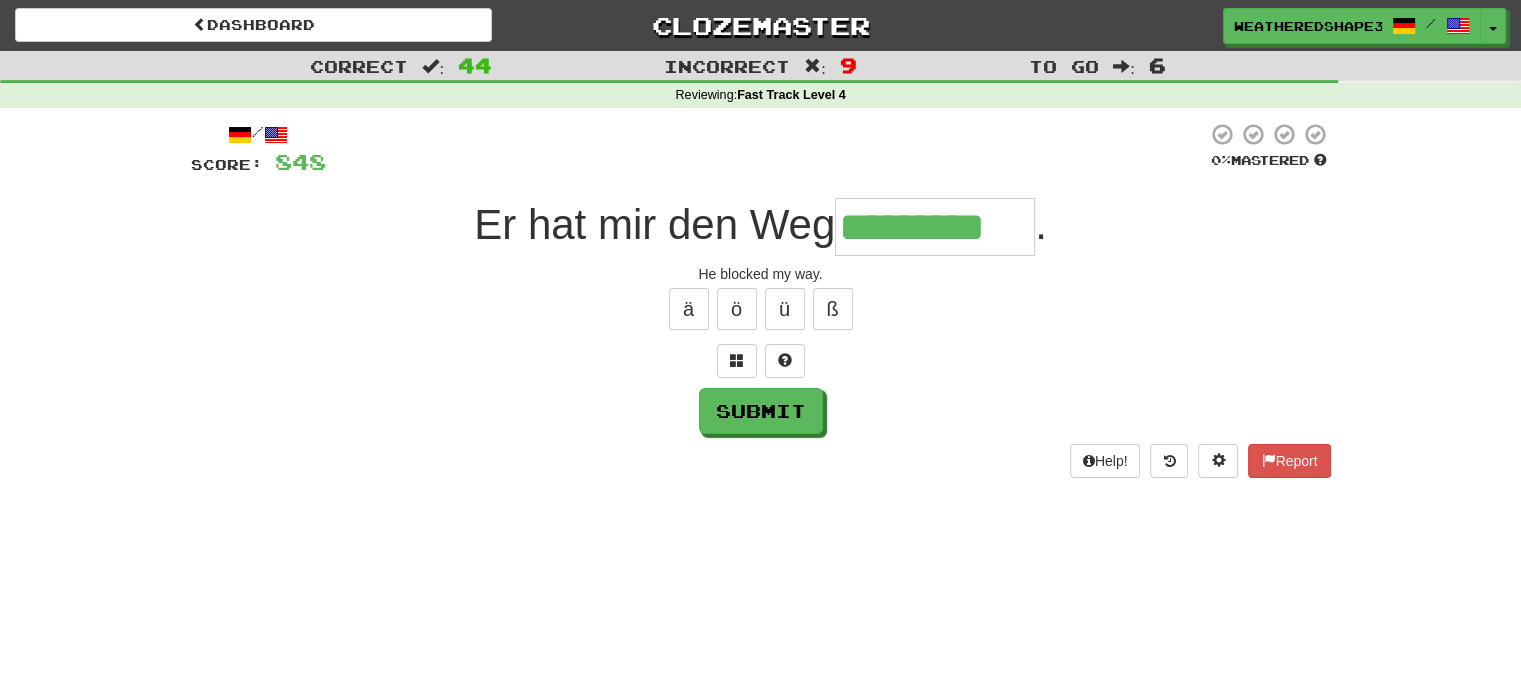 type on "*********" 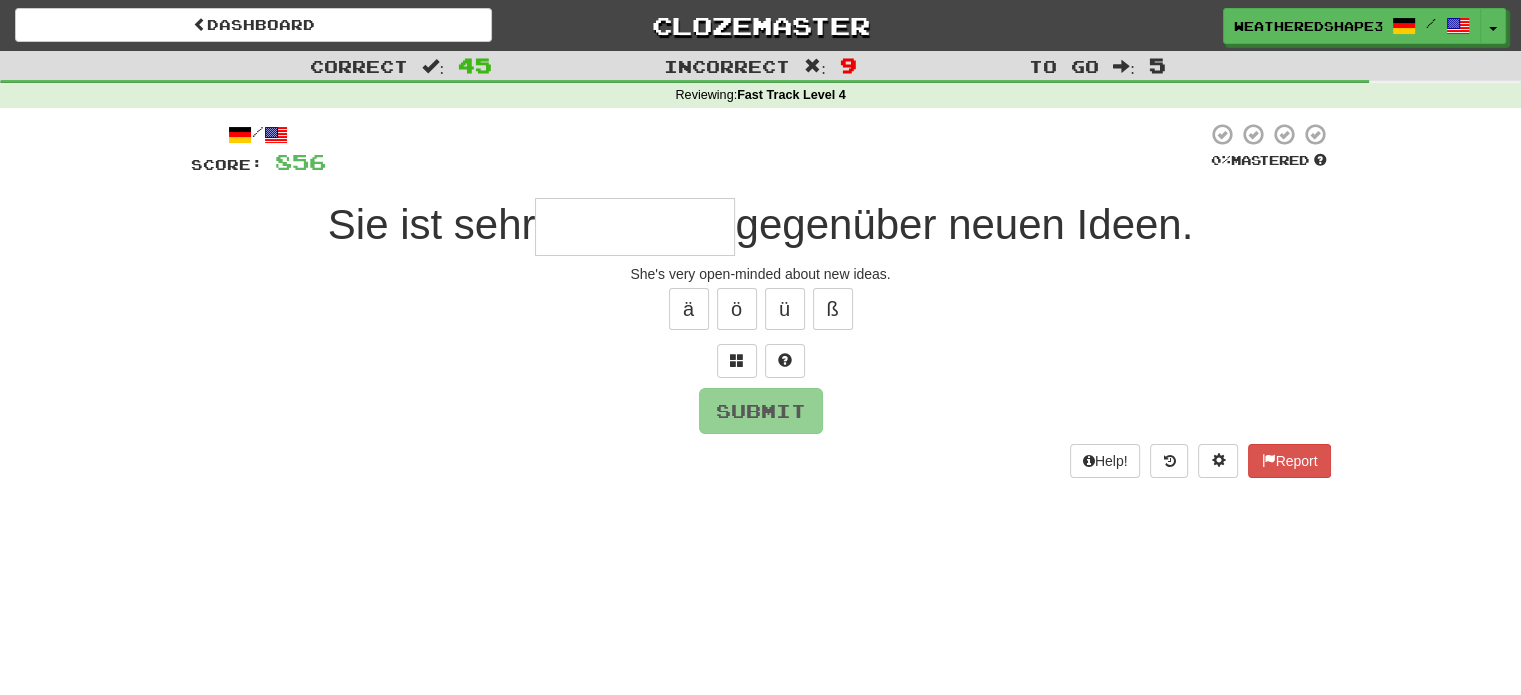 type on "*" 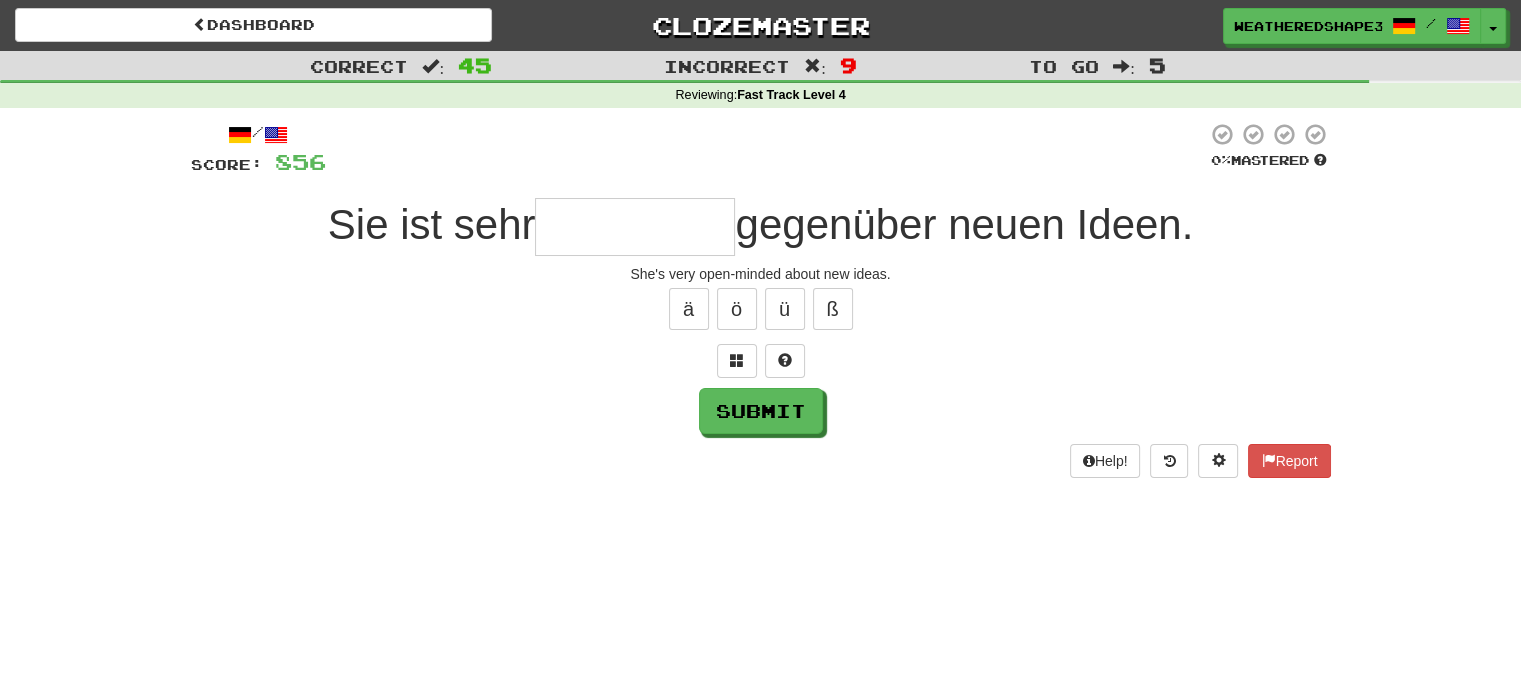 type on "*" 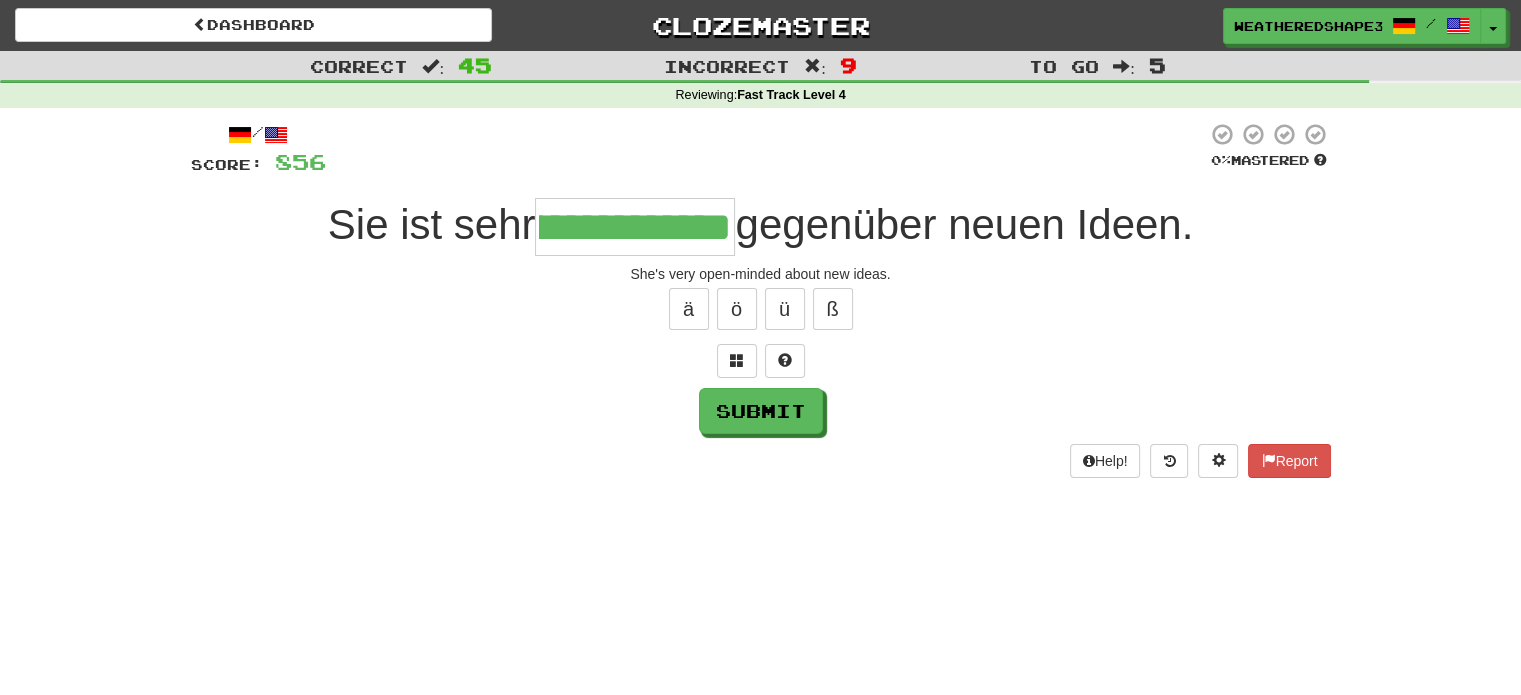scroll, scrollTop: 0, scrollLeft: 99, axis: horizontal 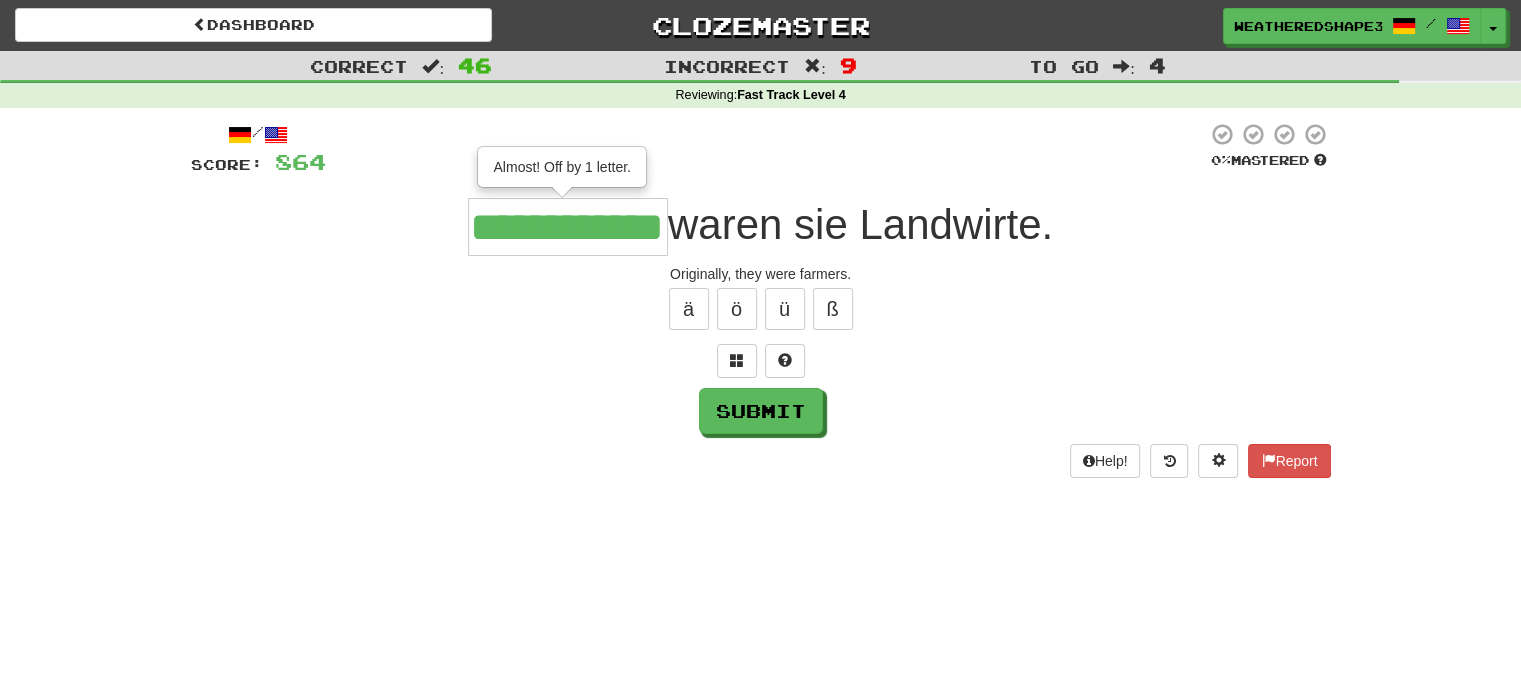 type on "**********" 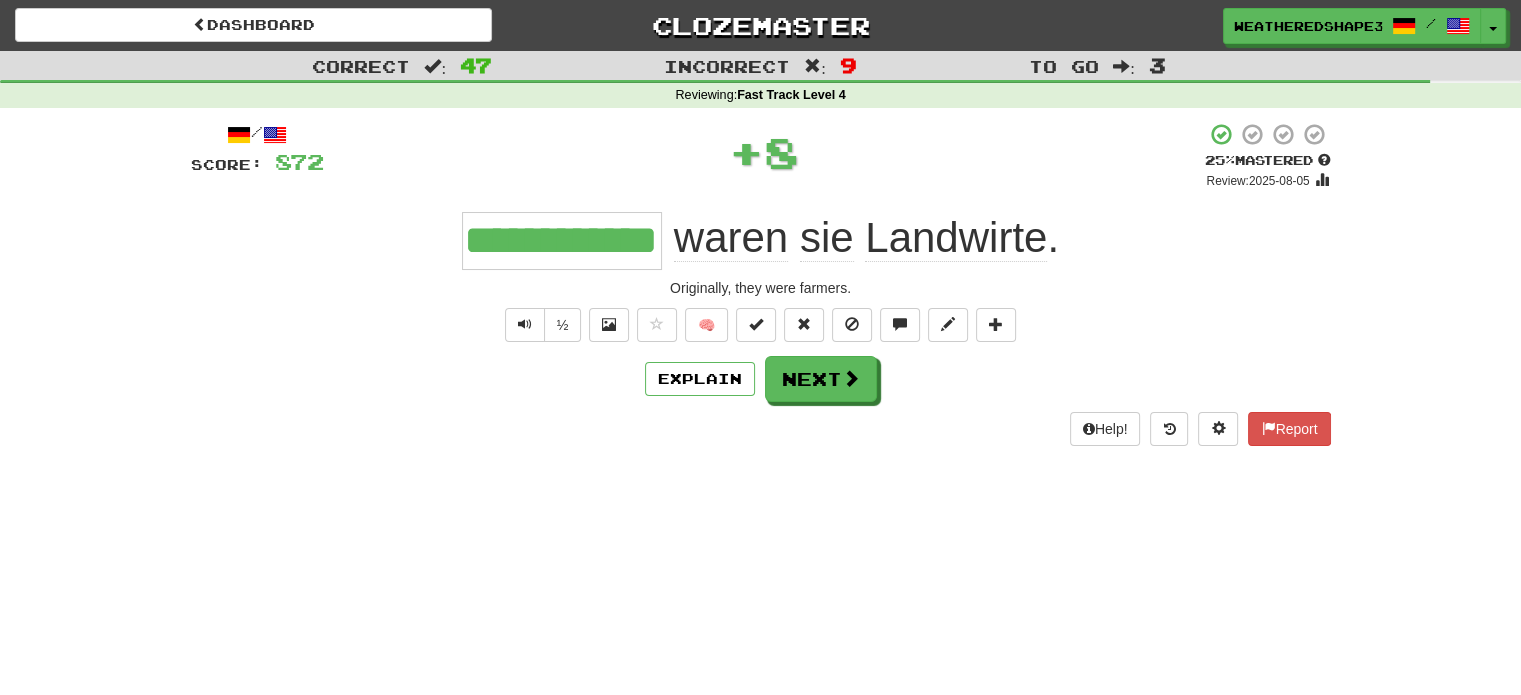 scroll, scrollTop: 0, scrollLeft: 0, axis: both 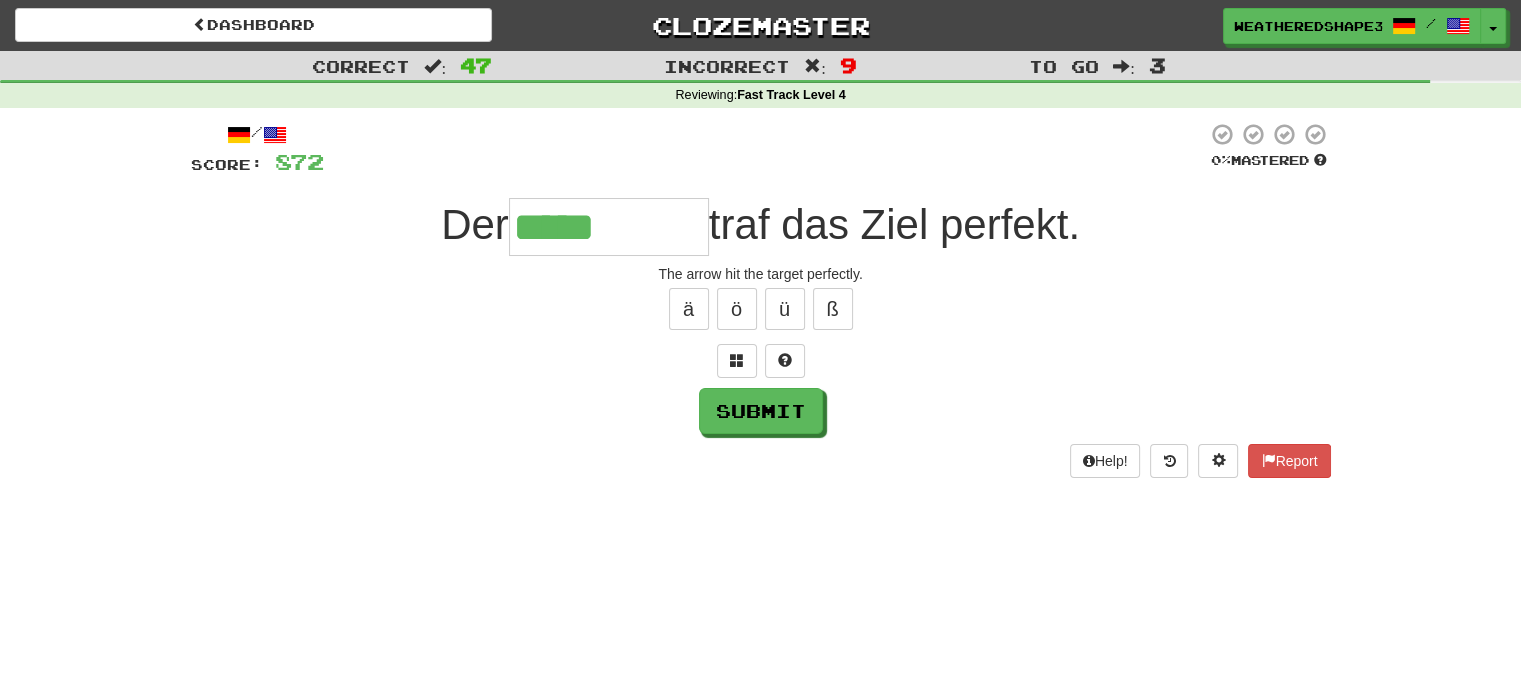 type on "*****" 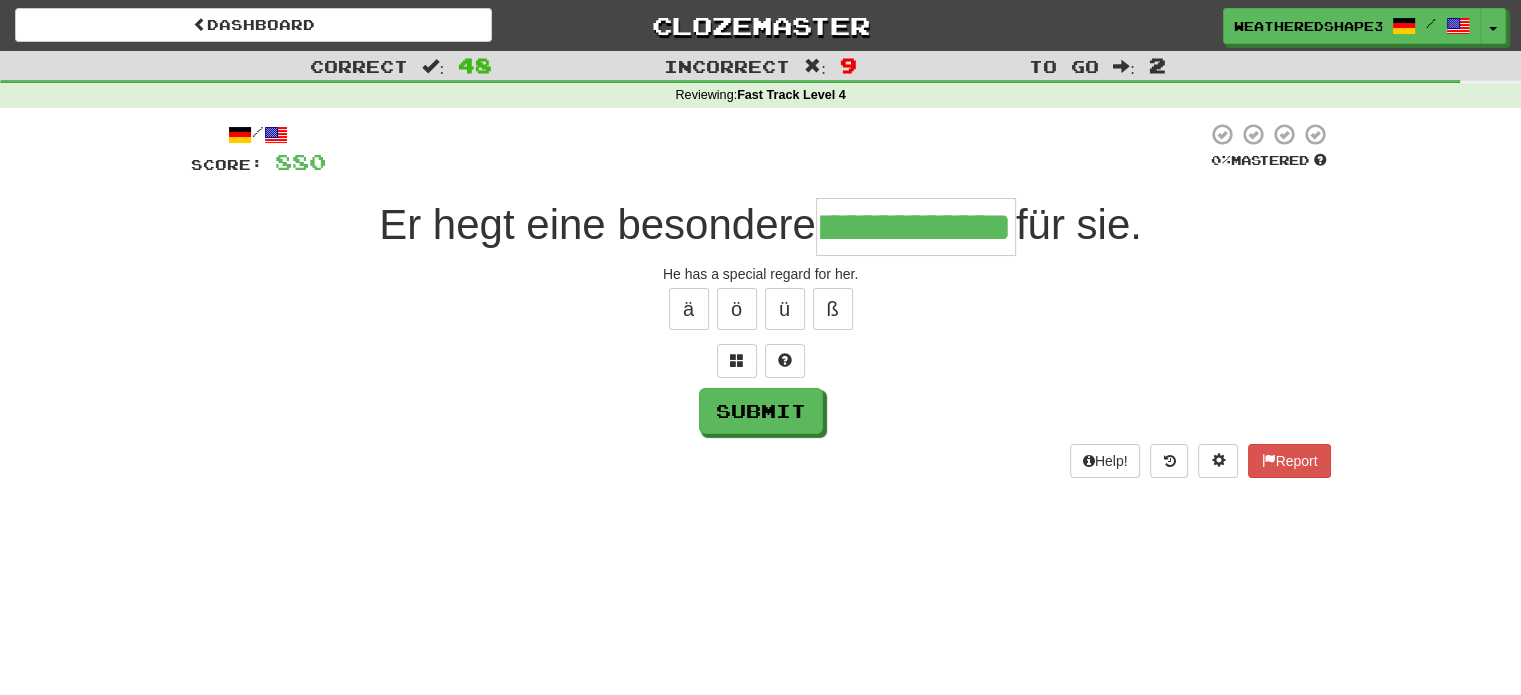 scroll, scrollTop: 0, scrollLeft: 78, axis: horizontal 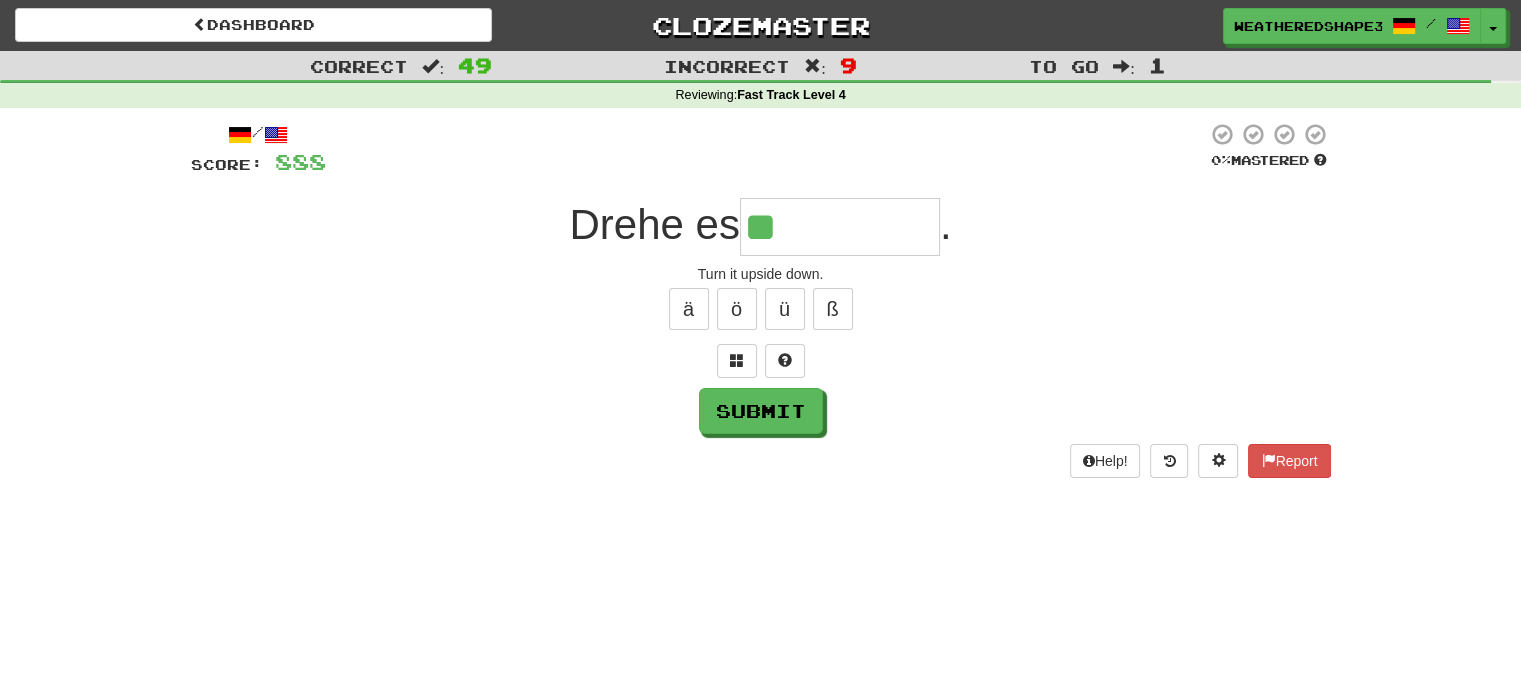 type on "**" 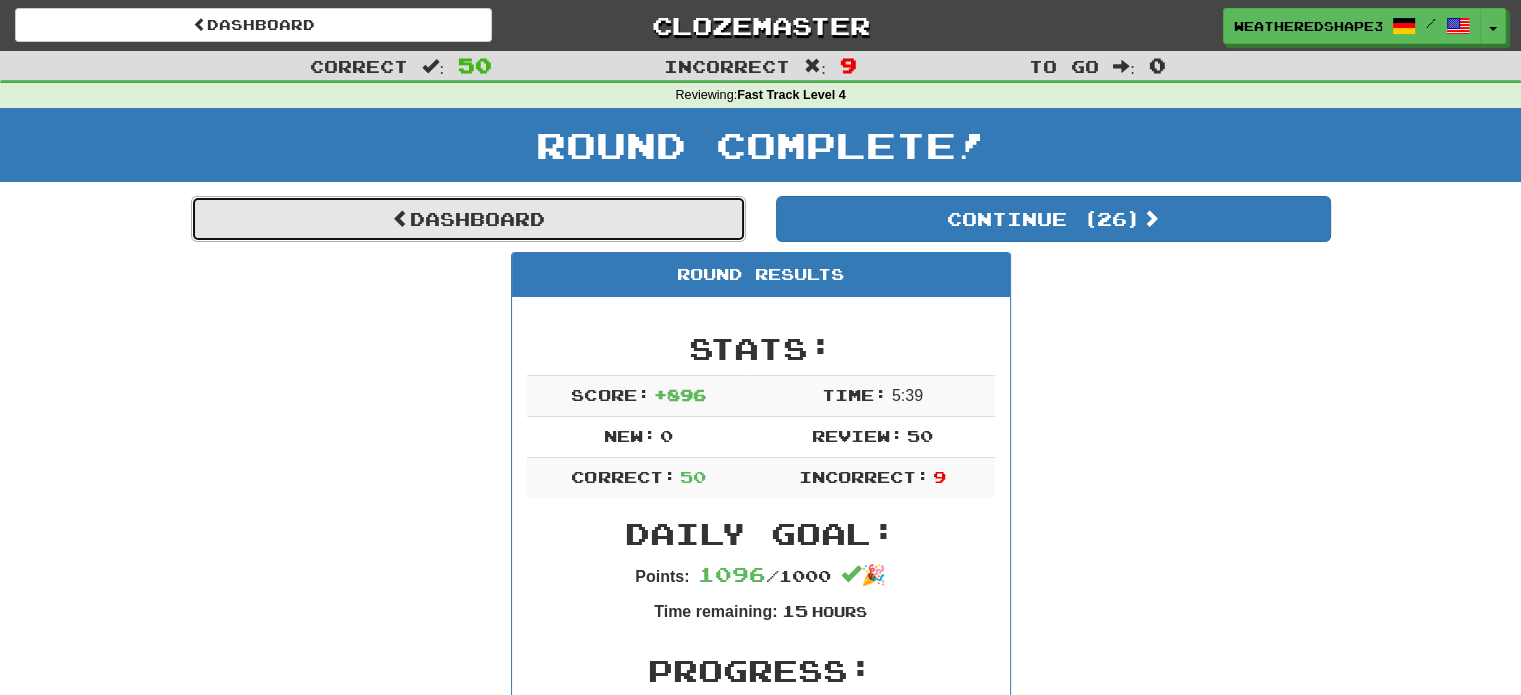 click on "Dashboard" at bounding box center [468, 219] 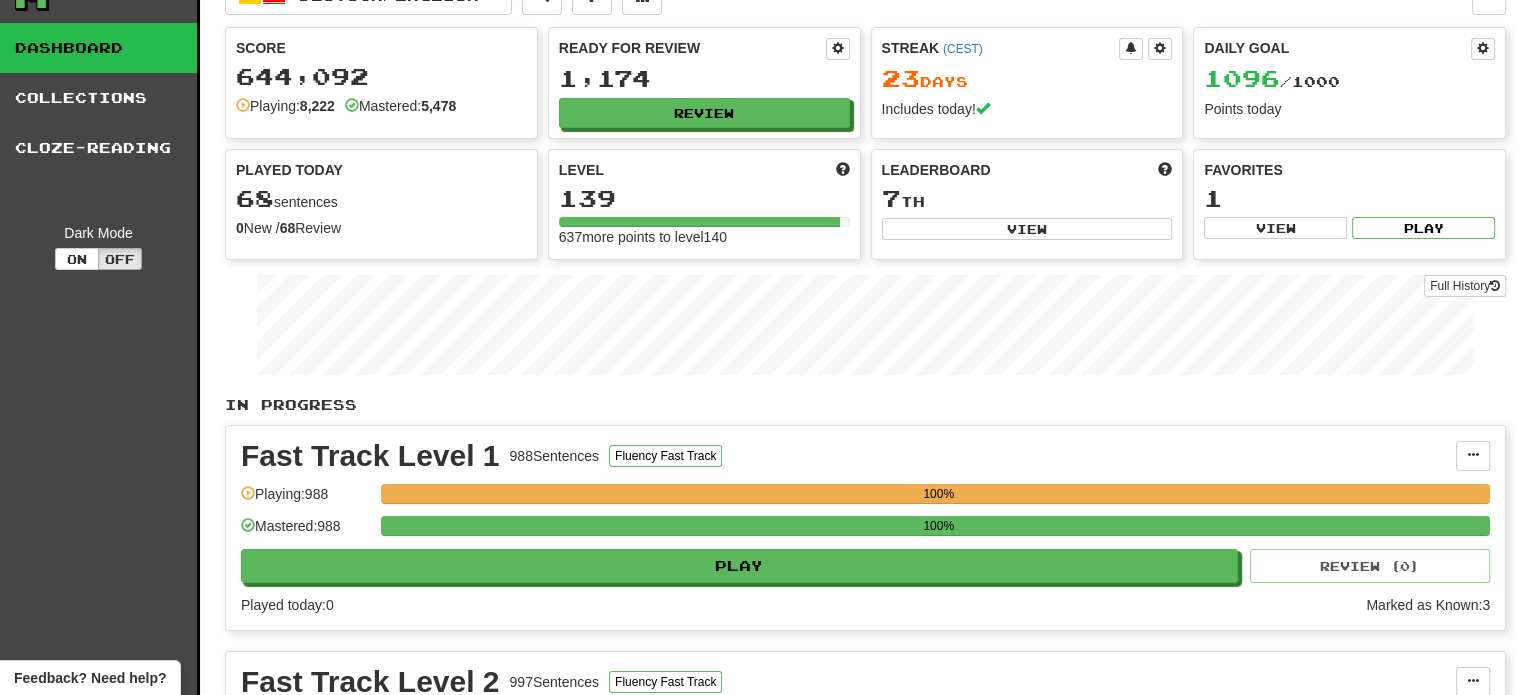scroll, scrollTop: 0, scrollLeft: 0, axis: both 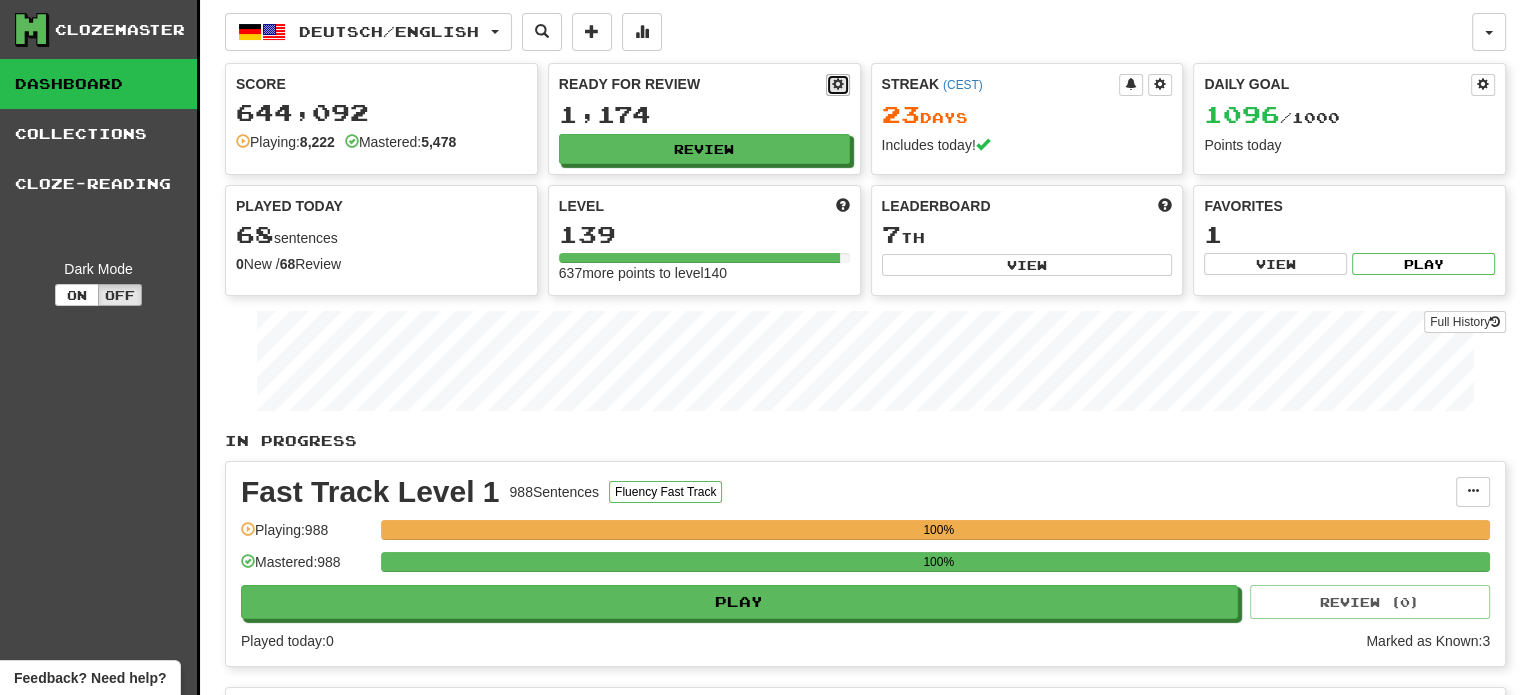 click at bounding box center (838, 85) 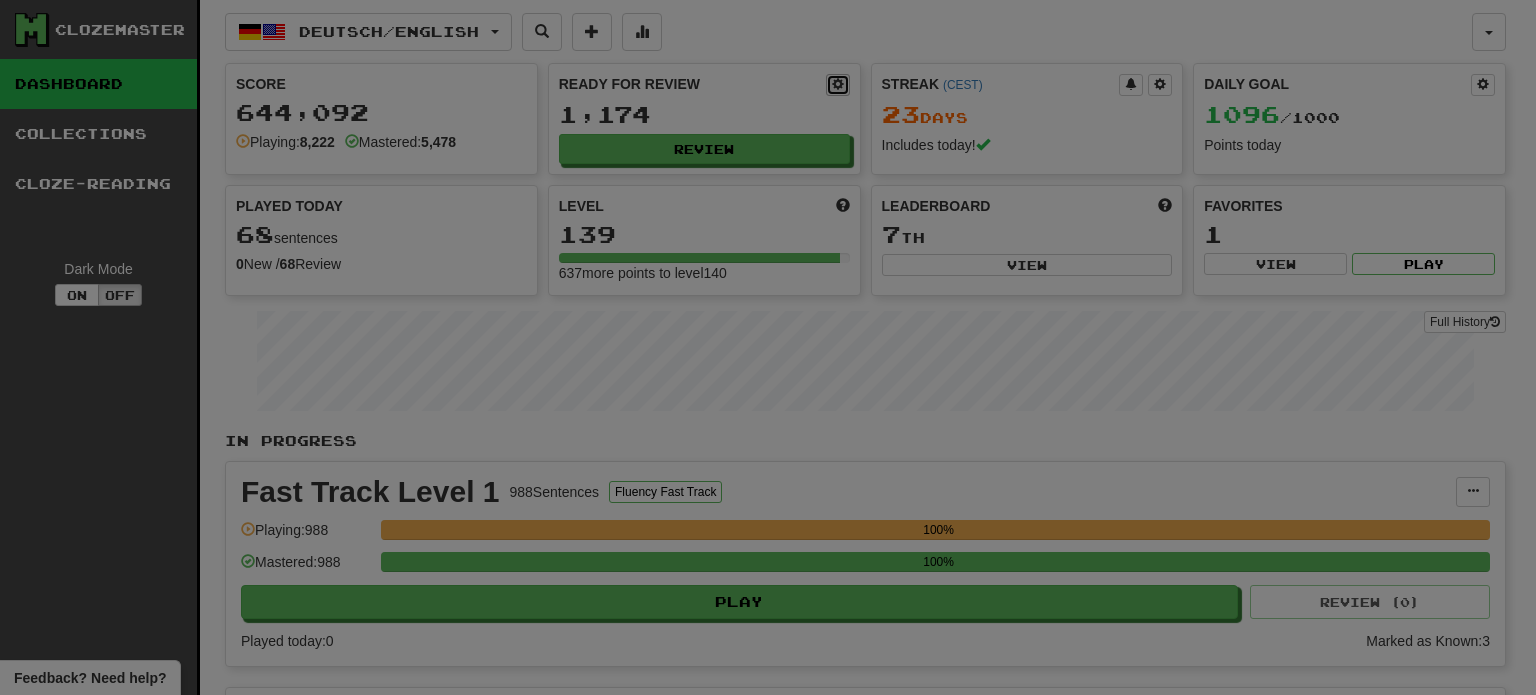 select on "**" 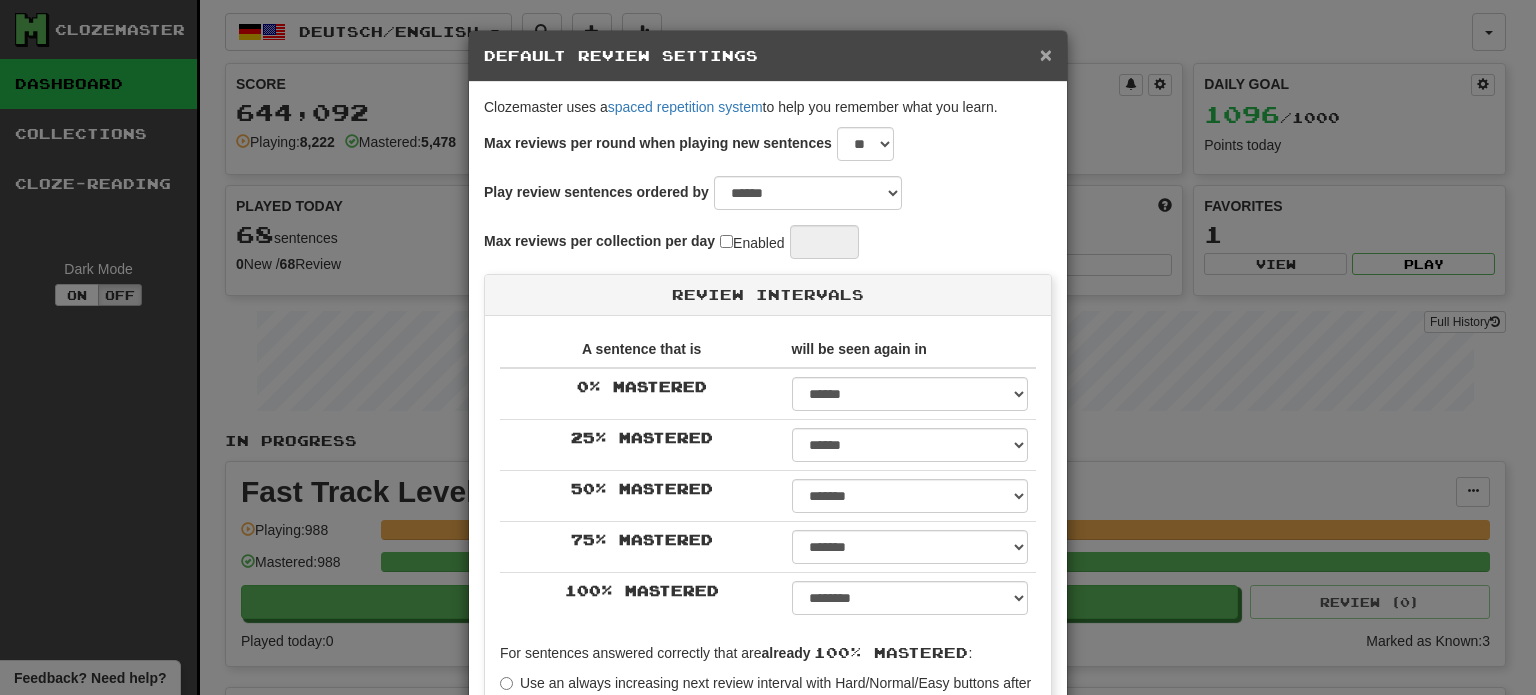click on "×" at bounding box center [1046, 54] 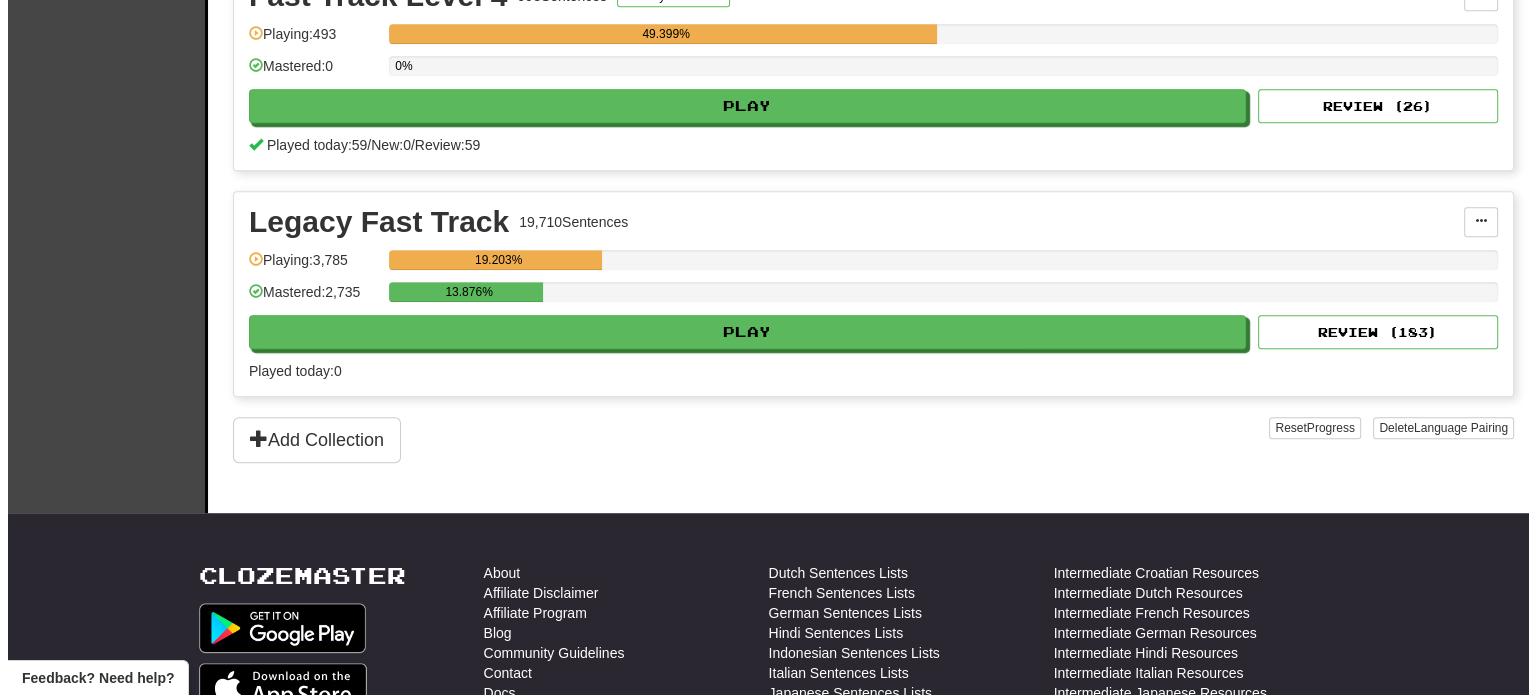 scroll, scrollTop: 1000, scrollLeft: 0, axis: vertical 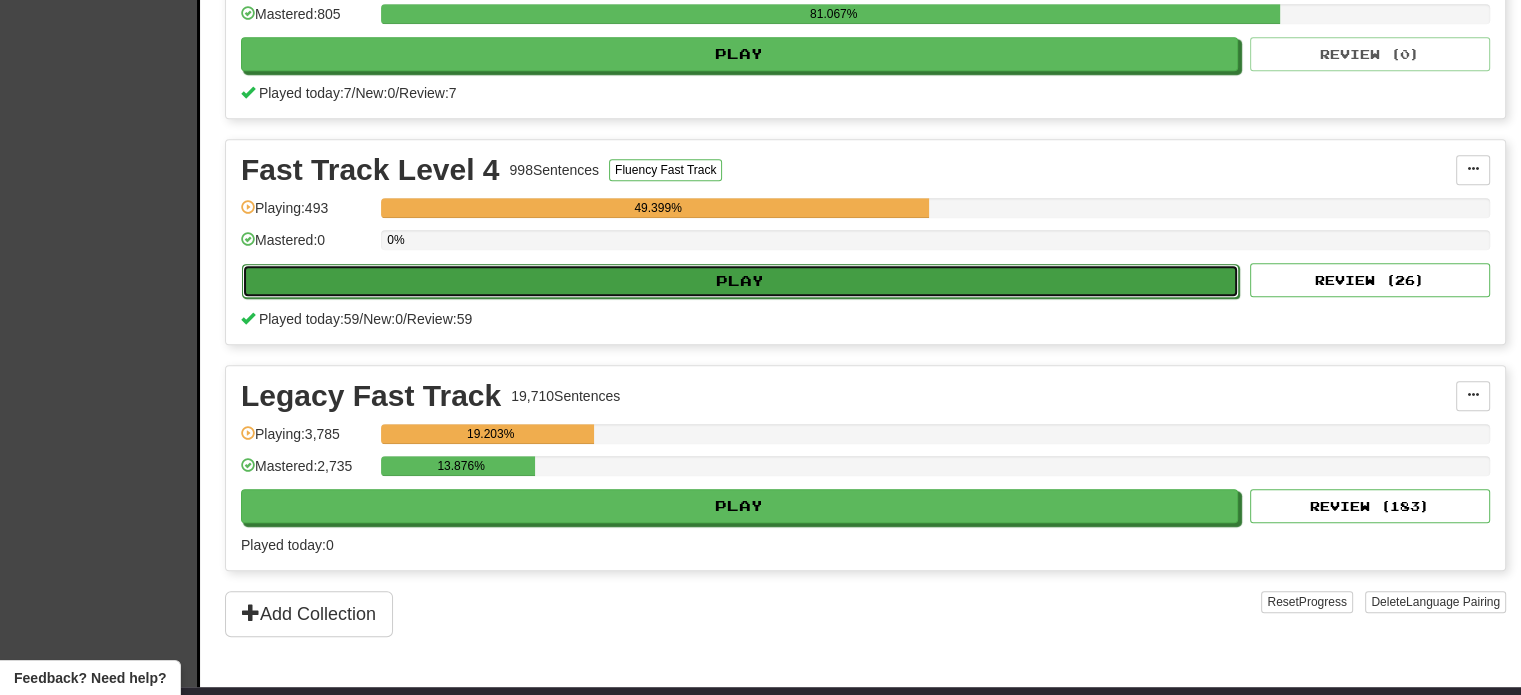 click on "Play" at bounding box center (740, 281) 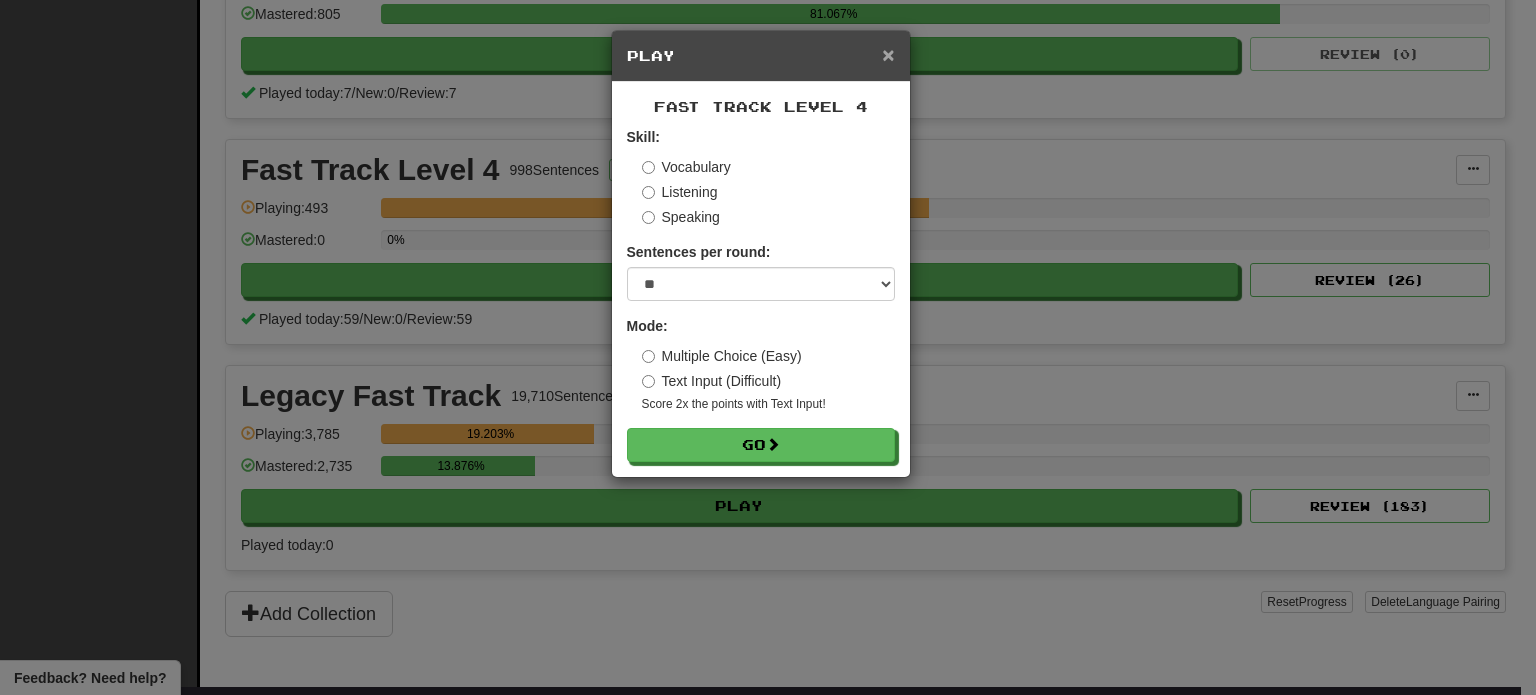 click on "×" at bounding box center (888, 54) 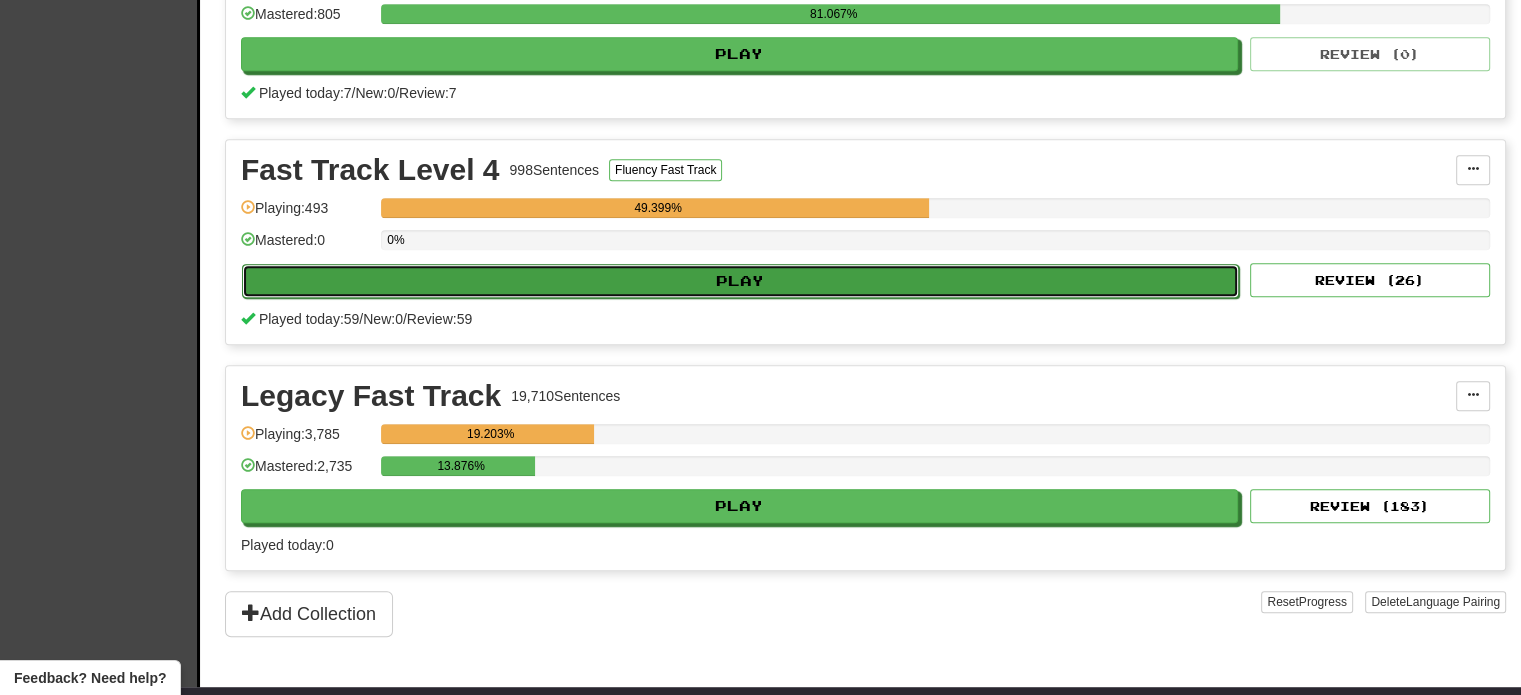 click on "Play" at bounding box center (740, 281) 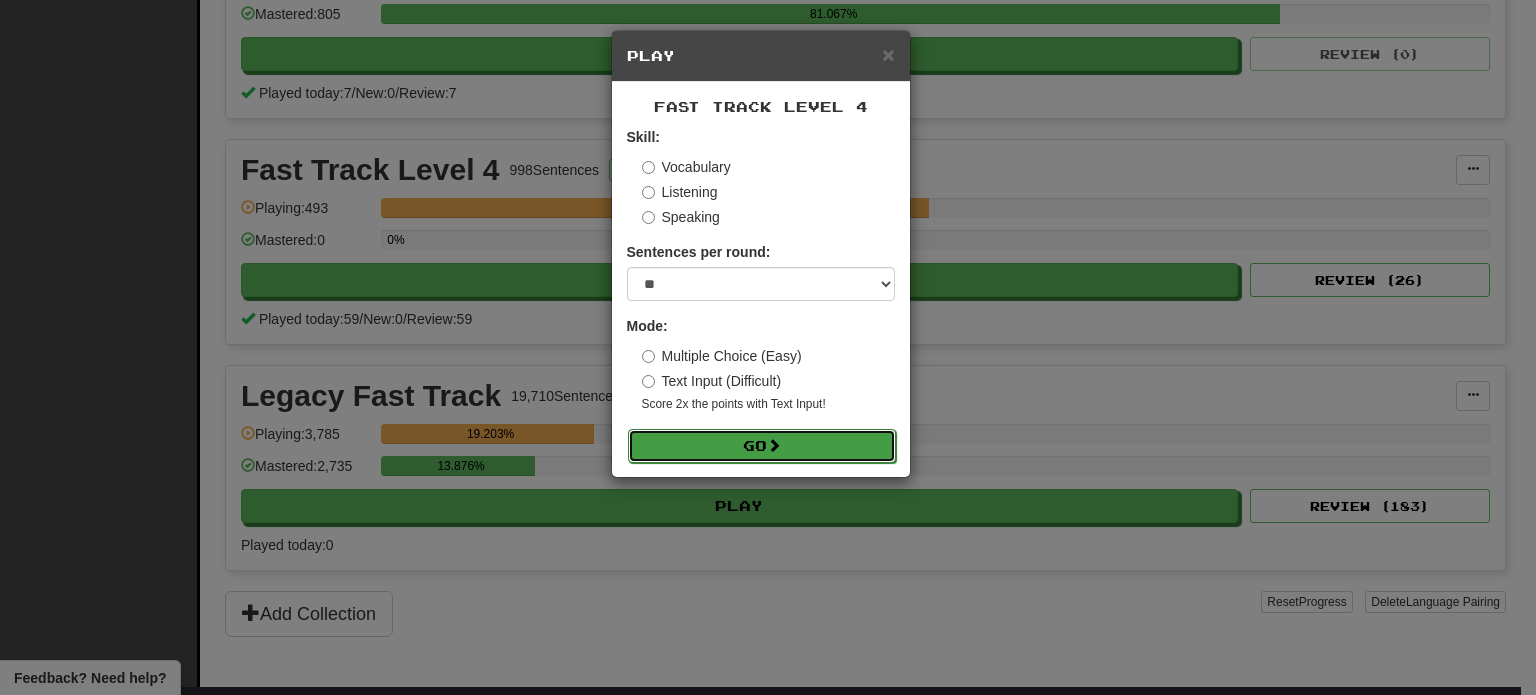 click on "Go" at bounding box center [762, 446] 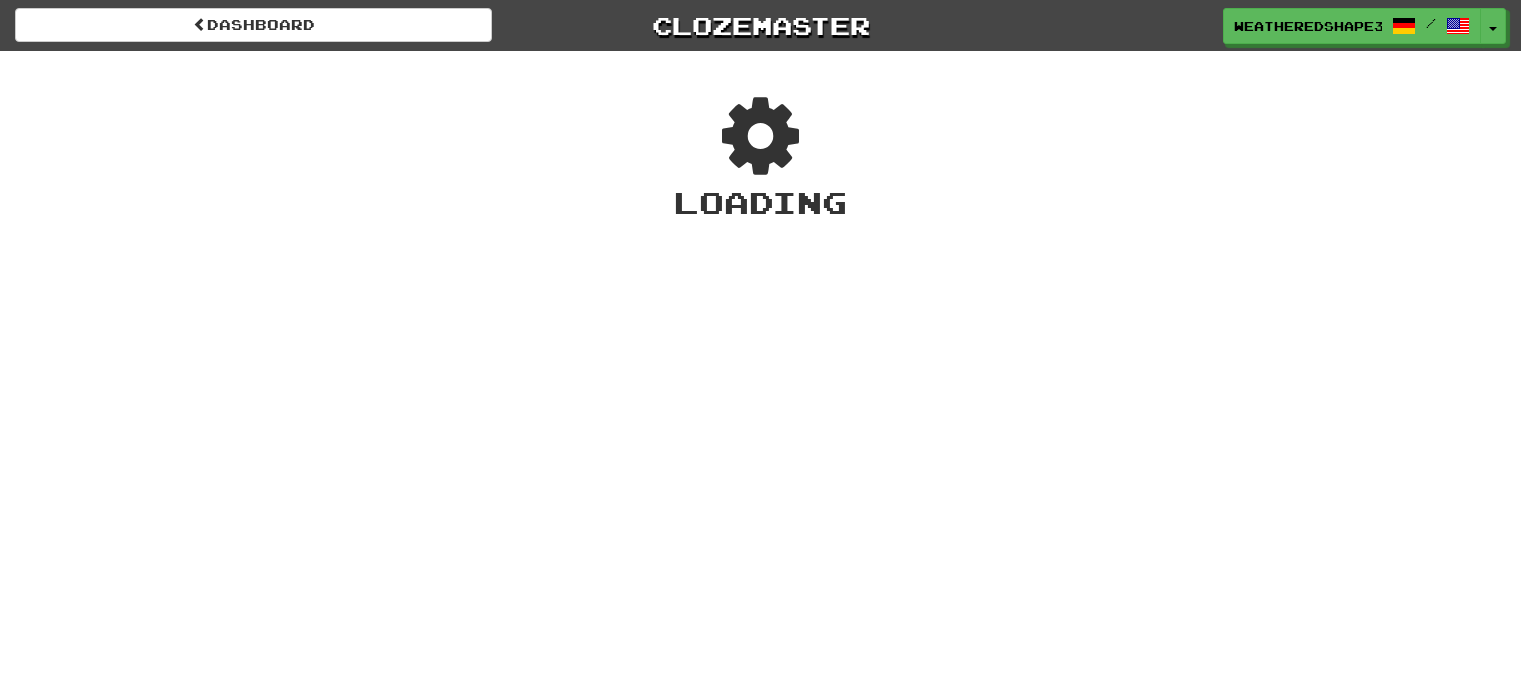 scroll, scrollTop: 0, scrollLeft: 0, axis: both 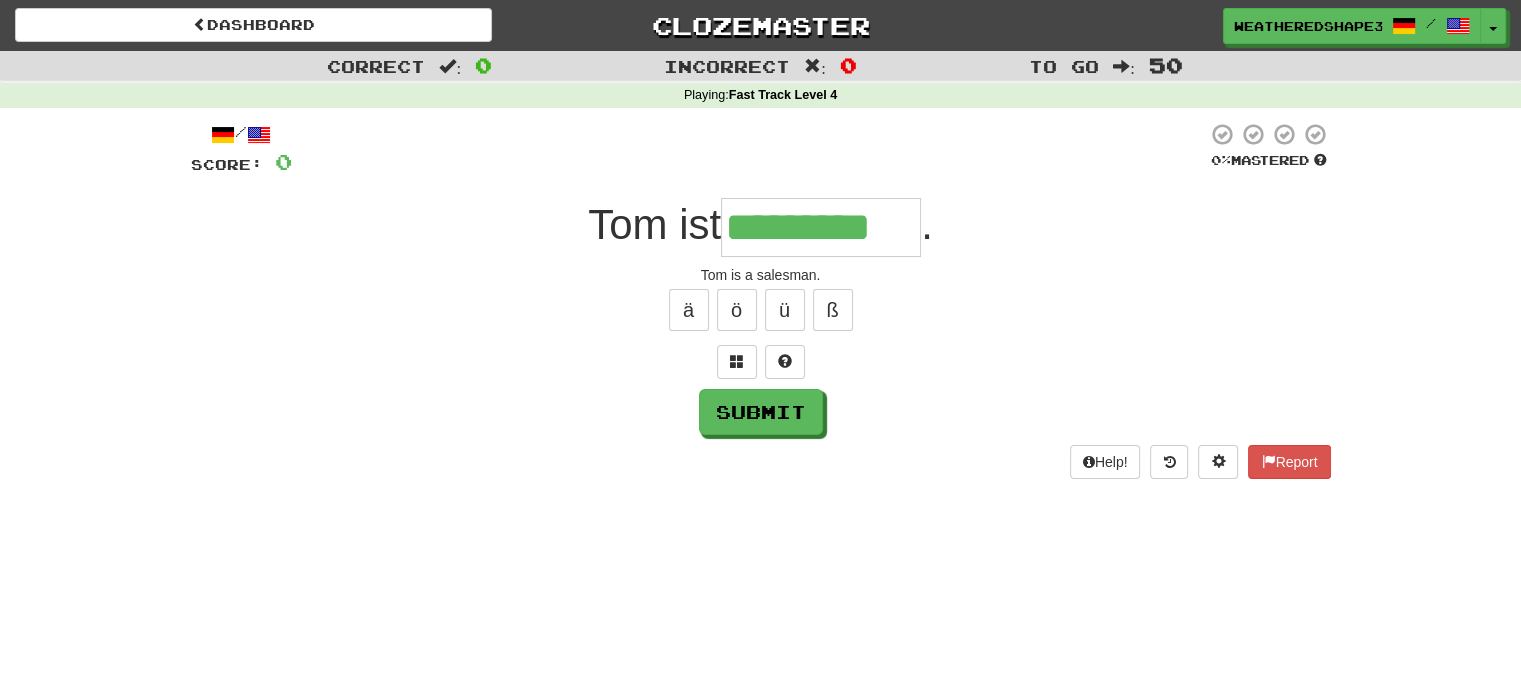 type on "*********" 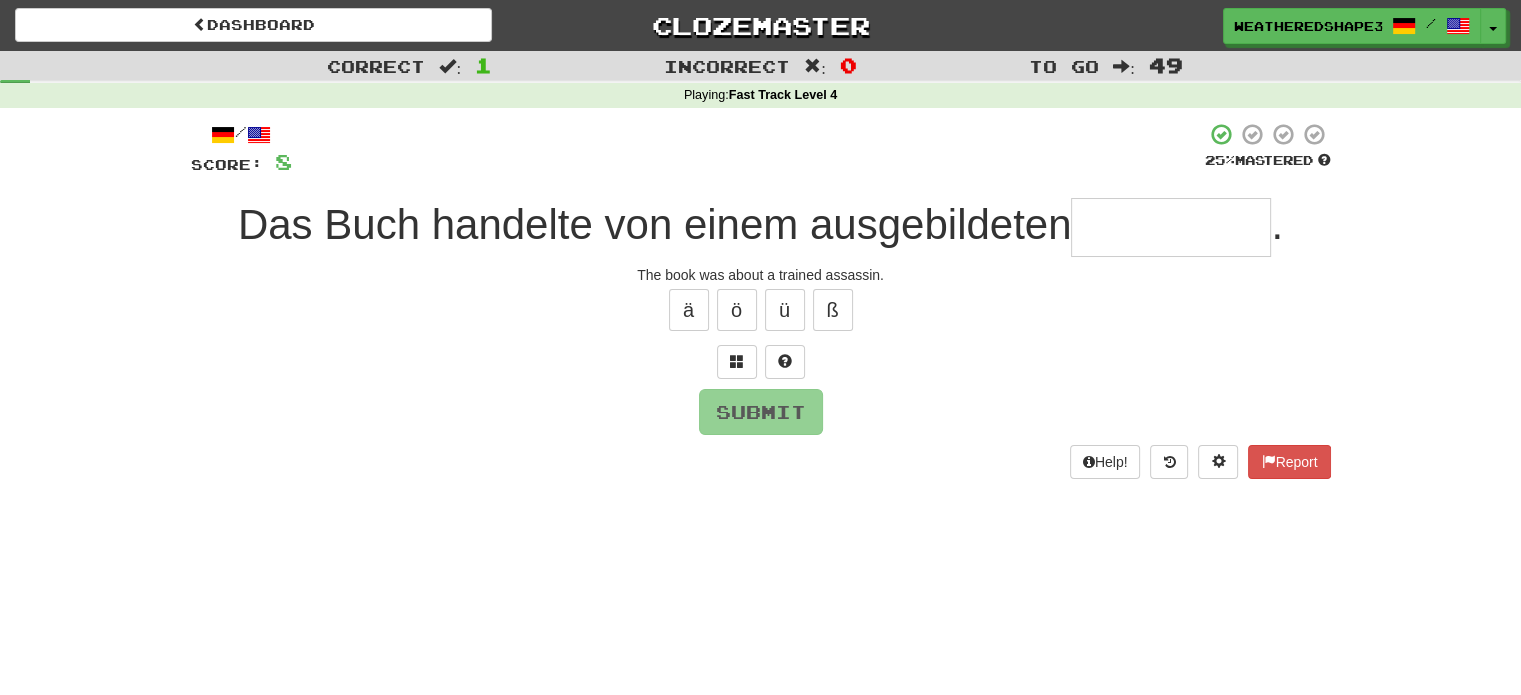 type on "**********" 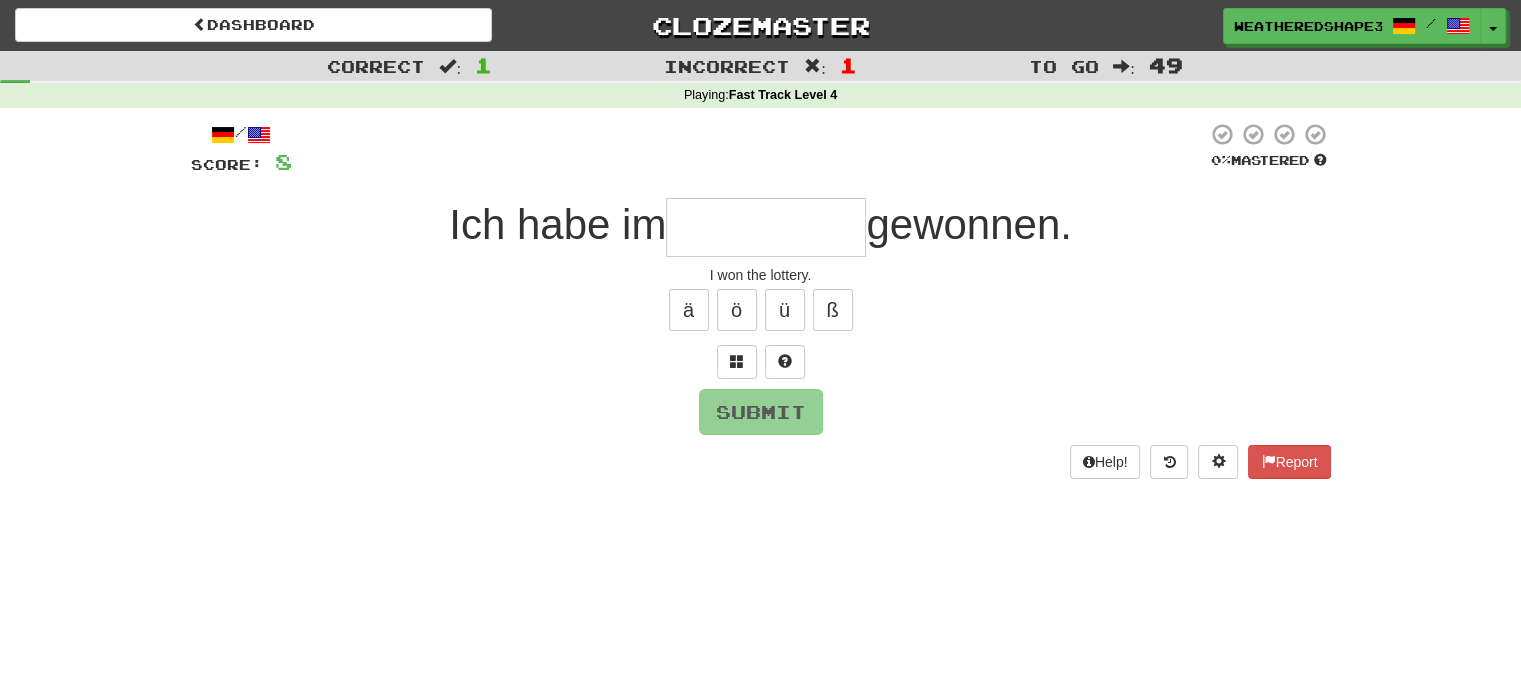 type on "*" 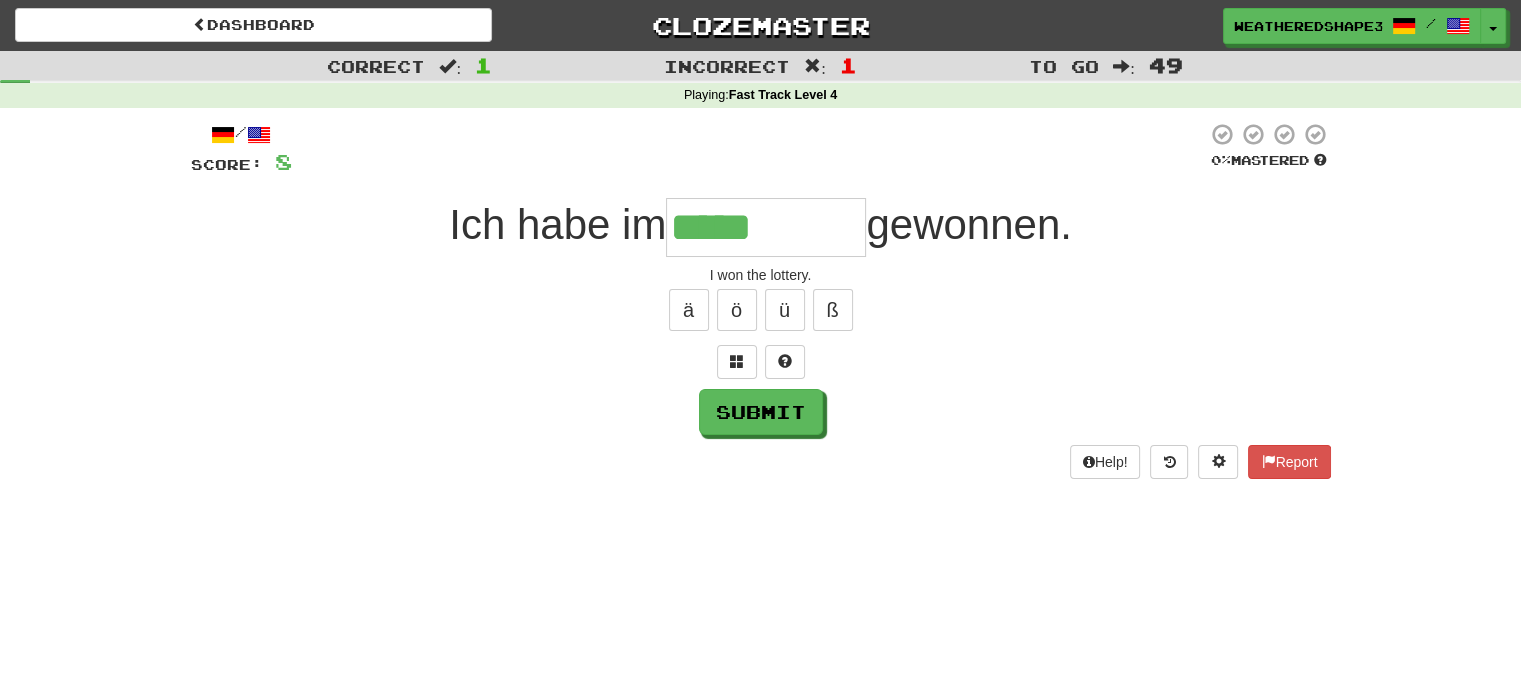 type on "*****" 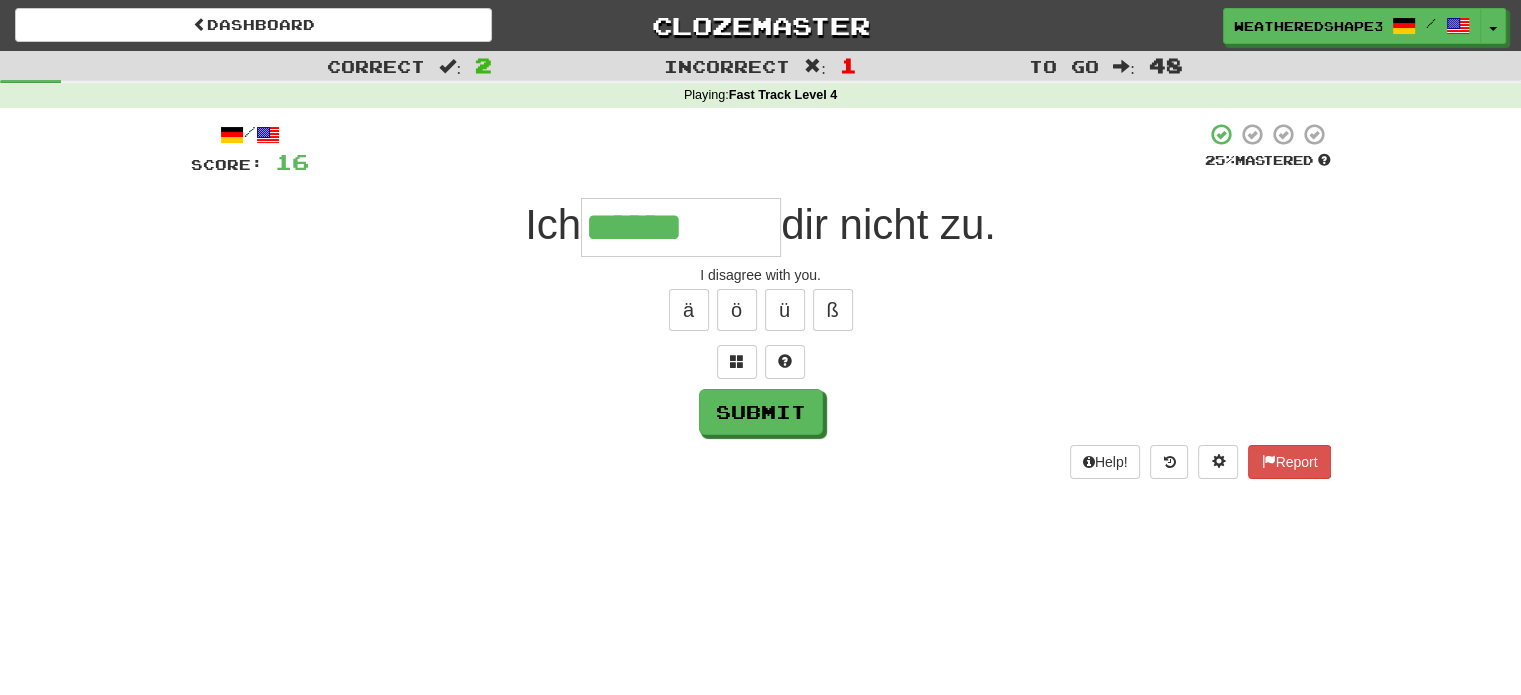 type on "******" 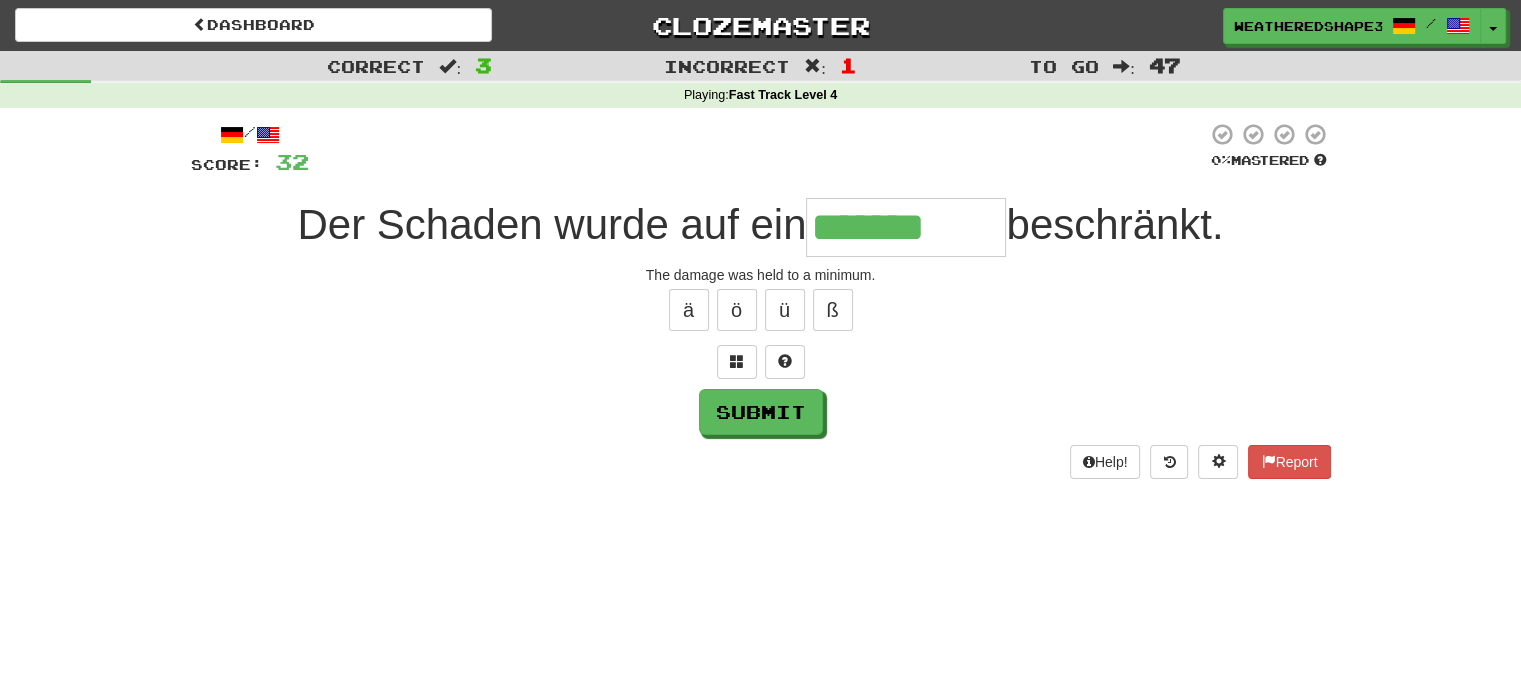 type on "*******" 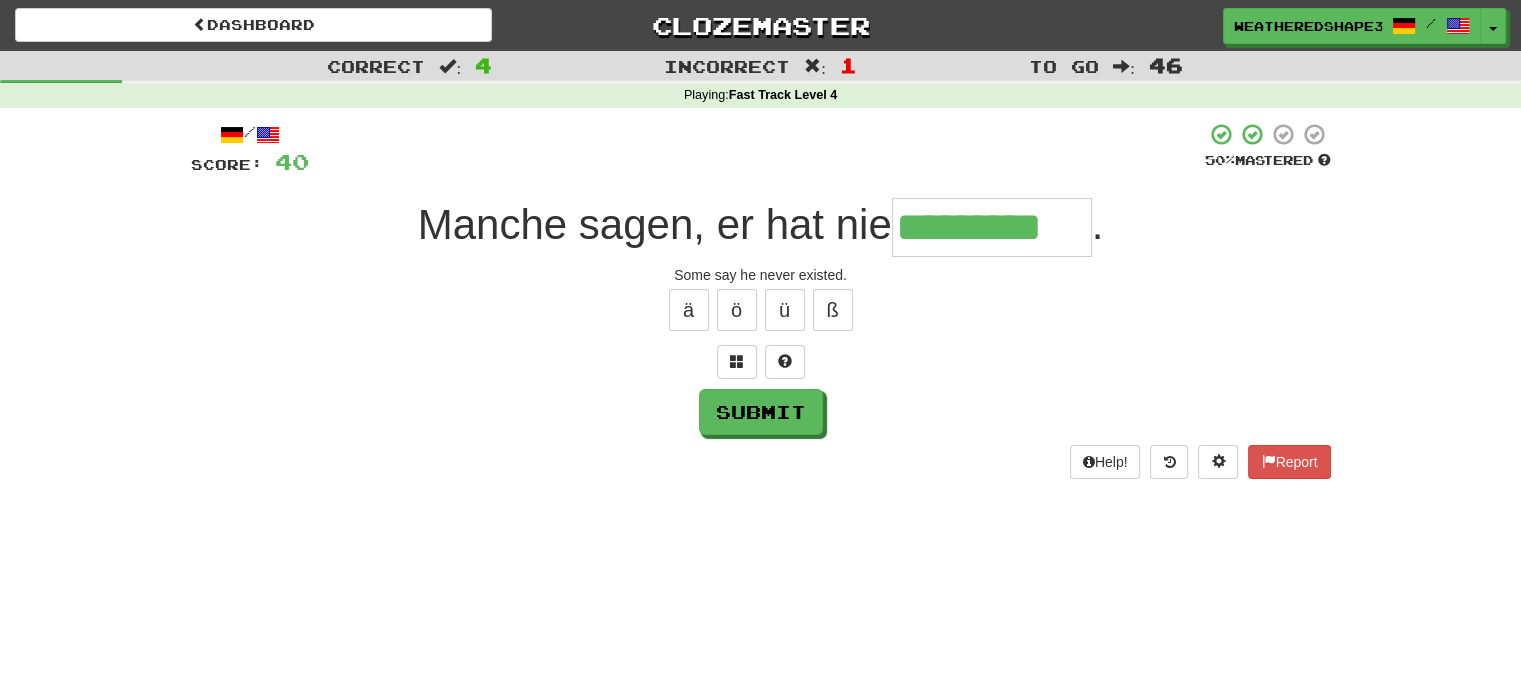 type on "*********" 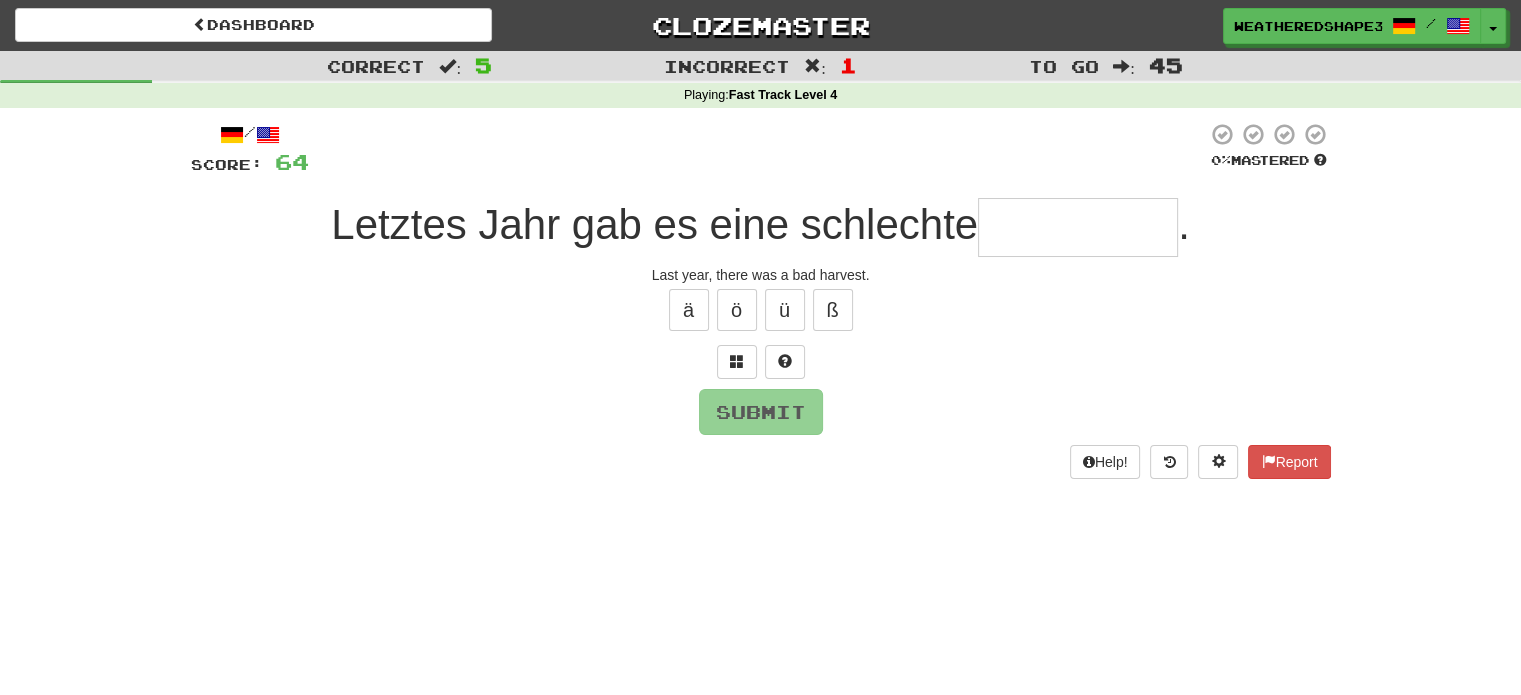 type on "*" 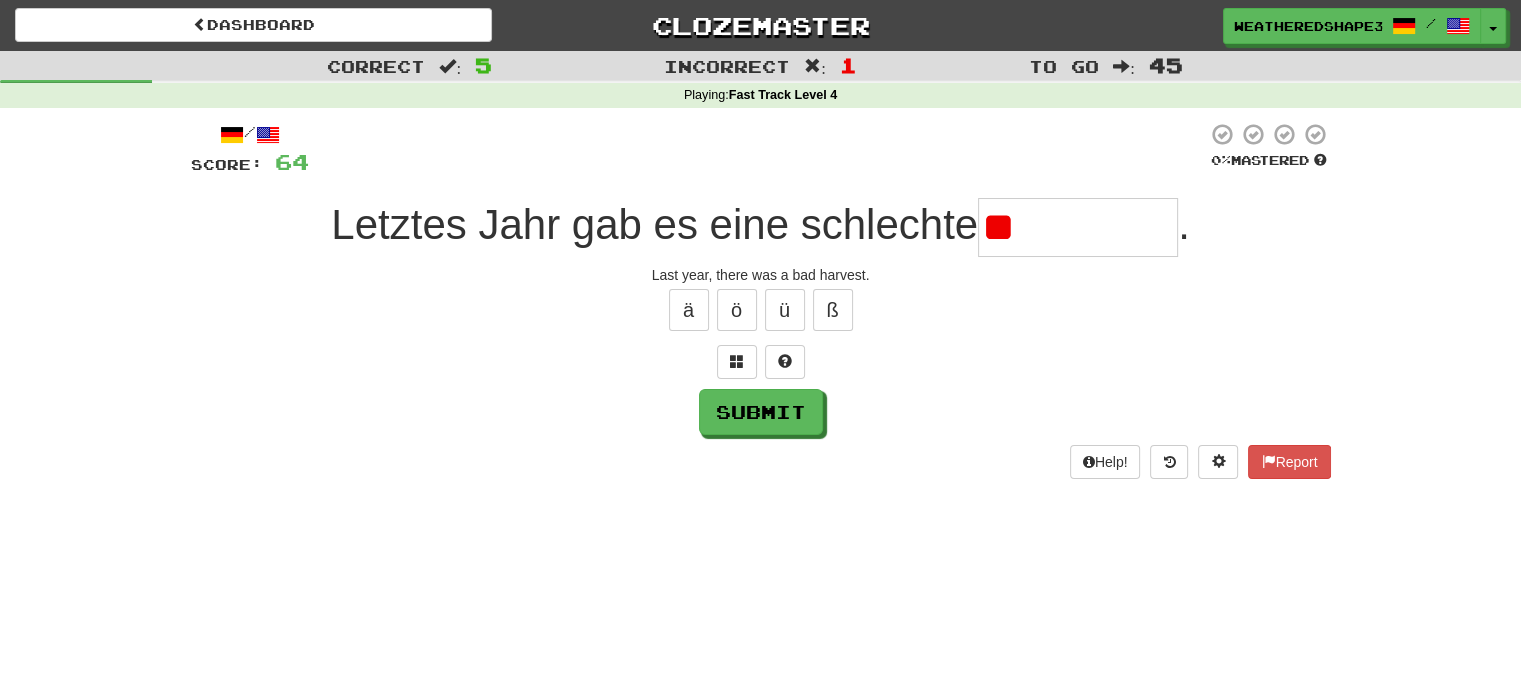 type on "*" 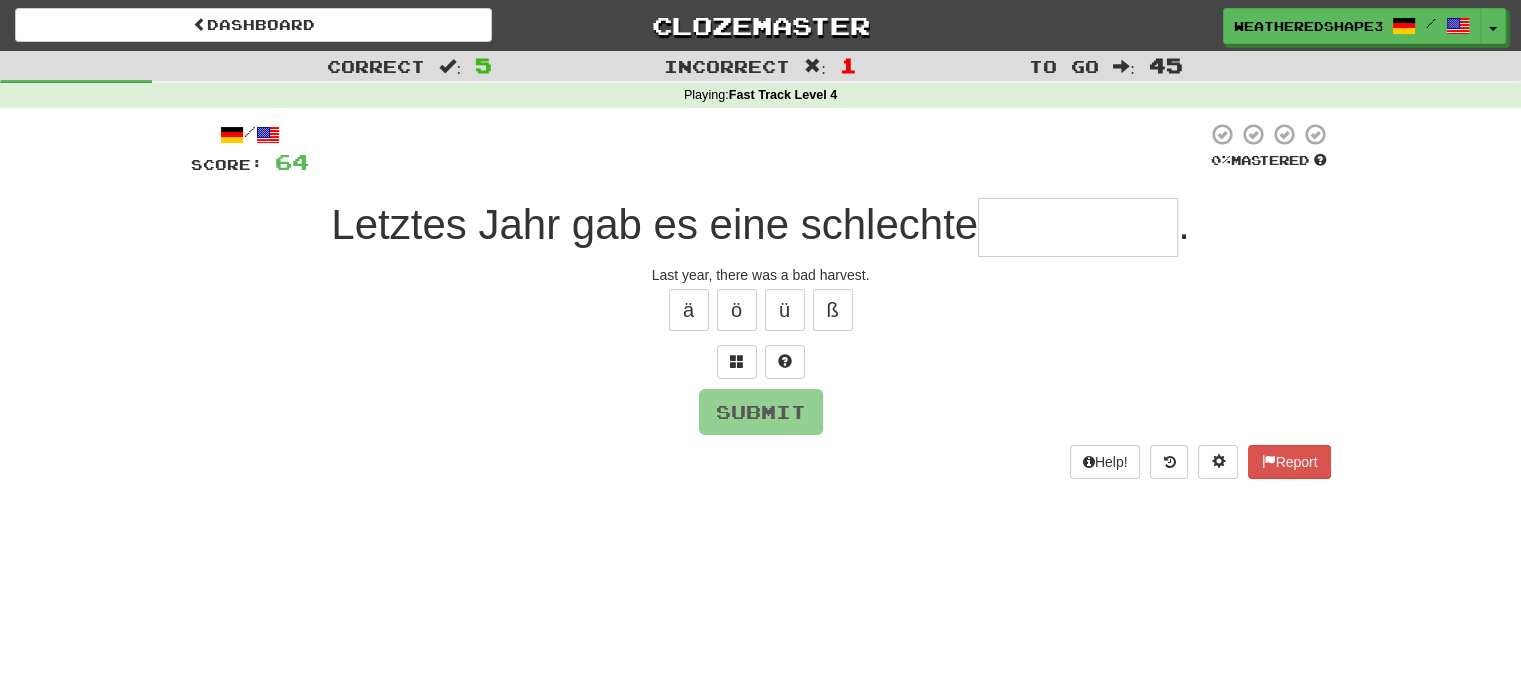 type on "*****" 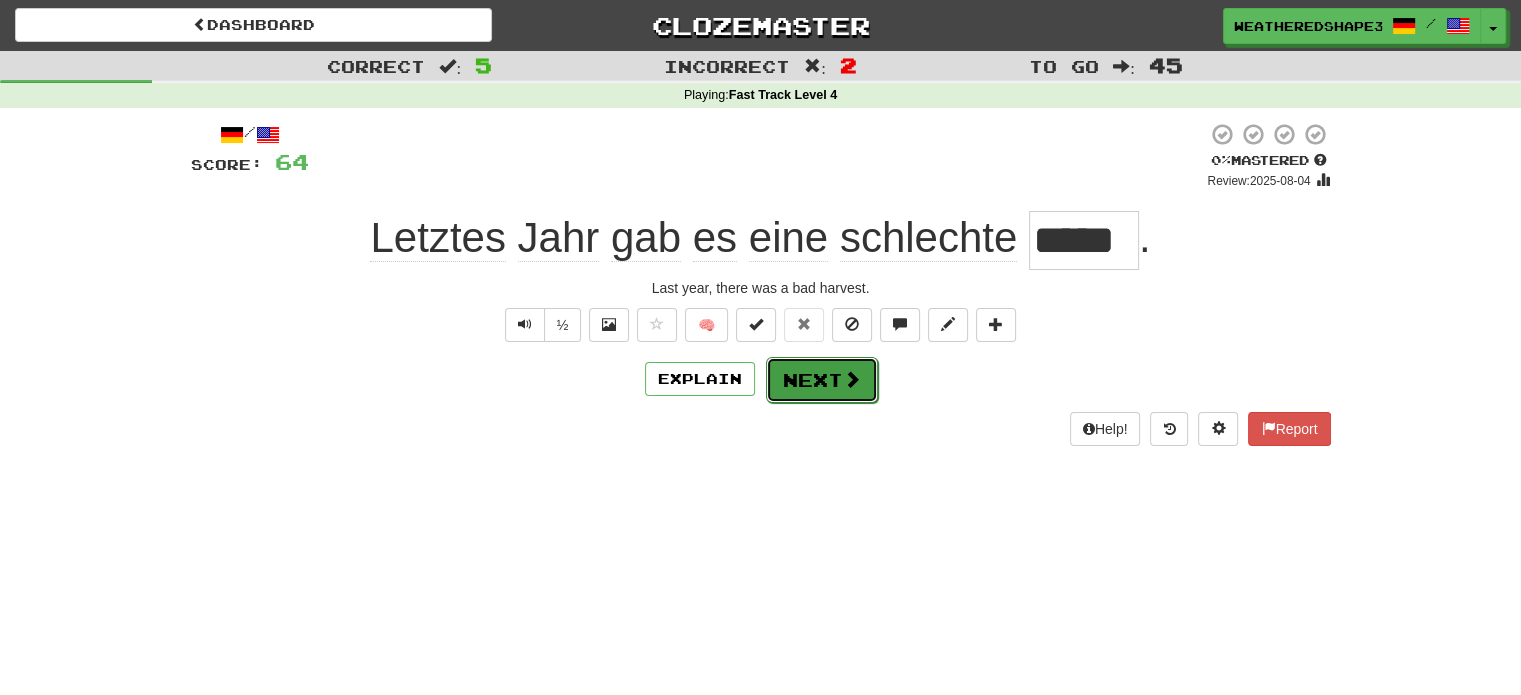 click on "Next" at bounding box center [822, 380] 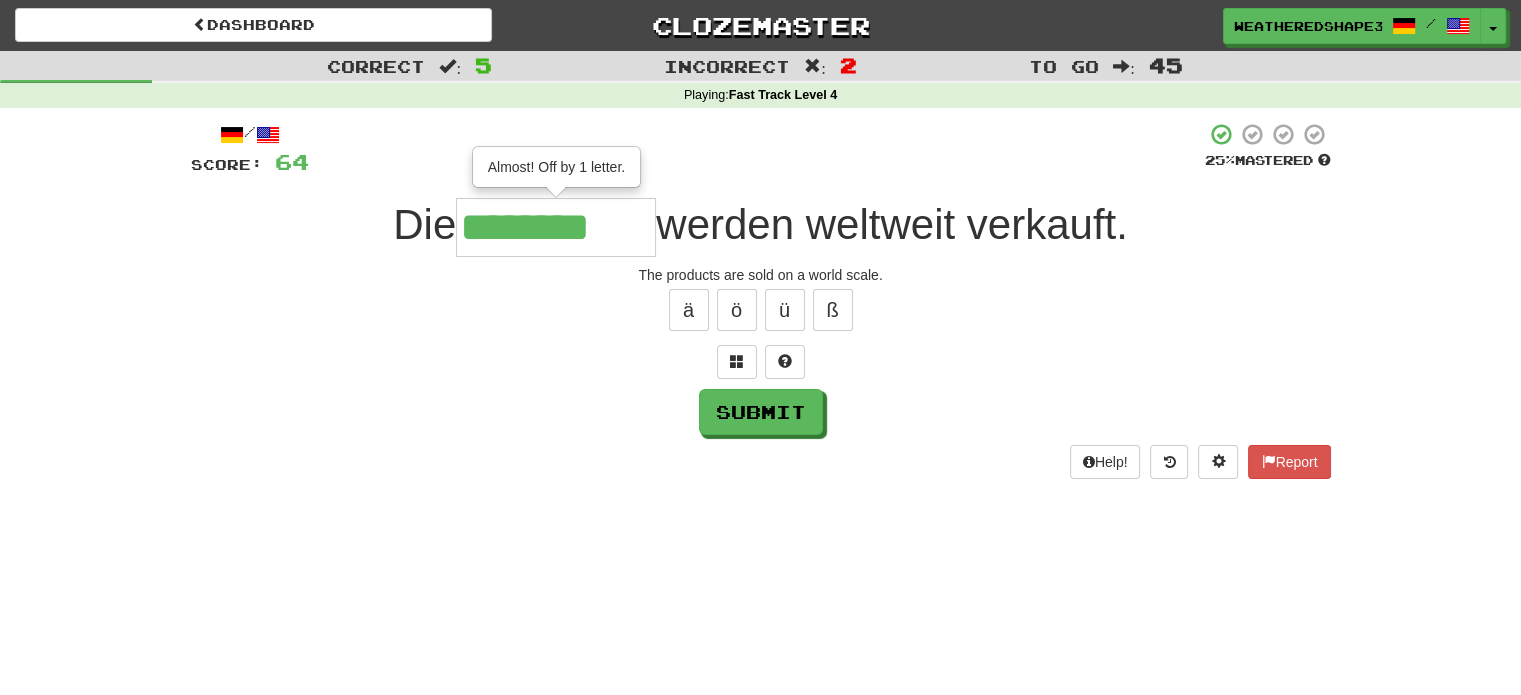 type on "********" 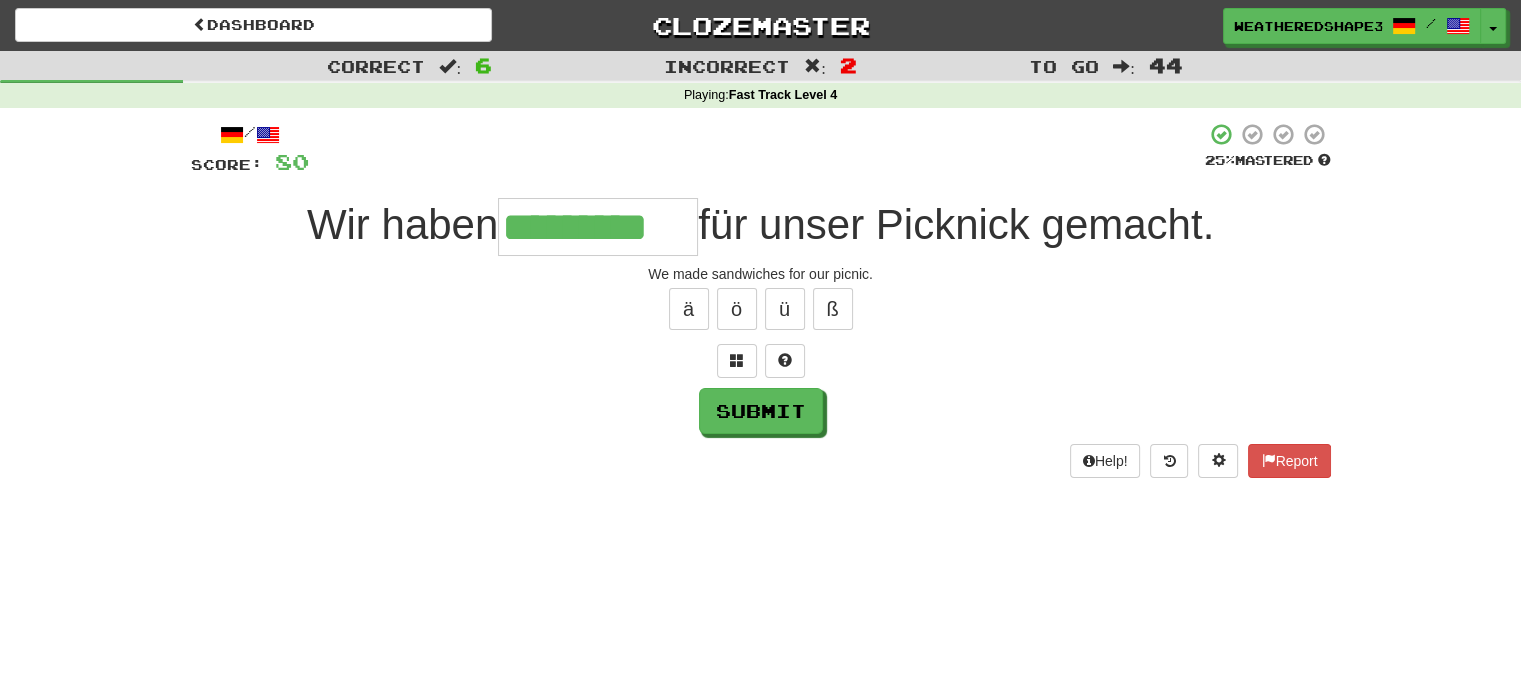 scroll, scrollTop: 0, scrollLeft: 5, axis: horizontal 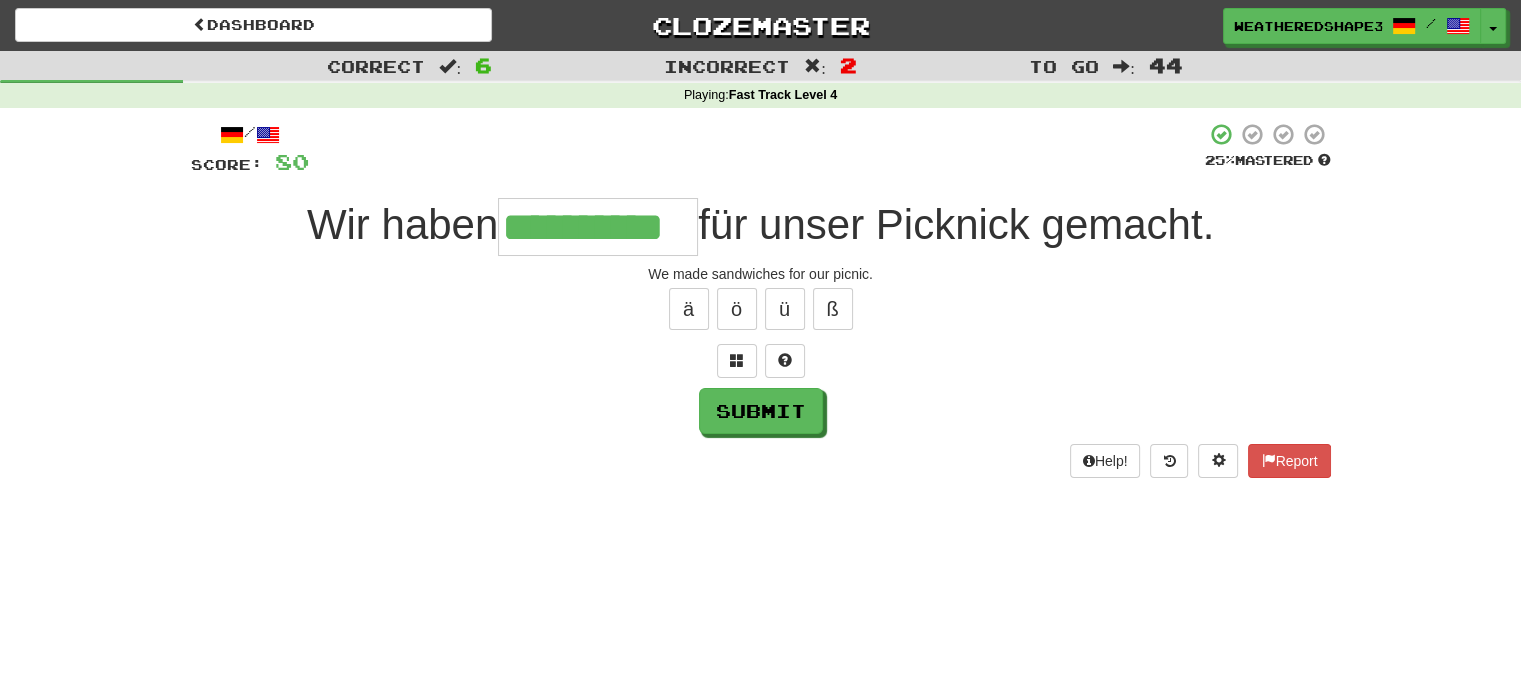 type on "**********" 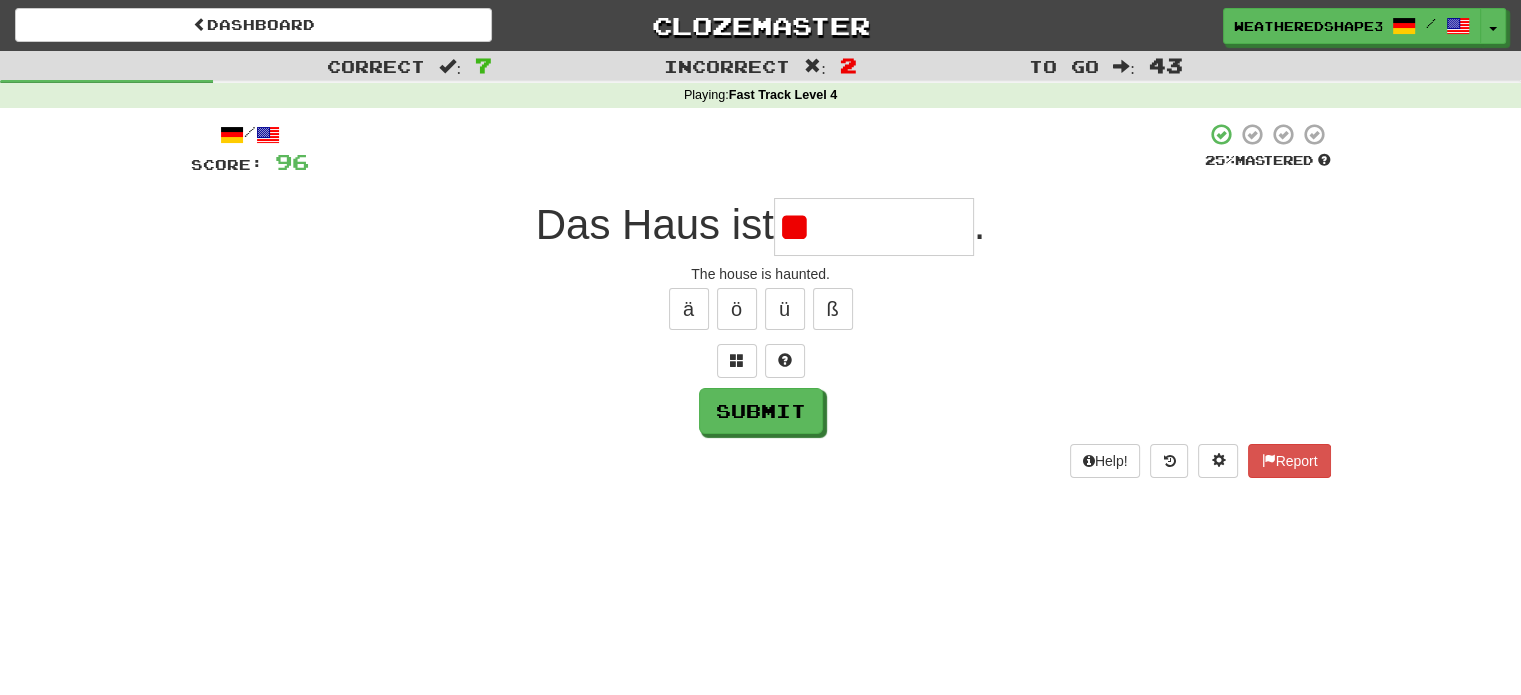 type on "*" 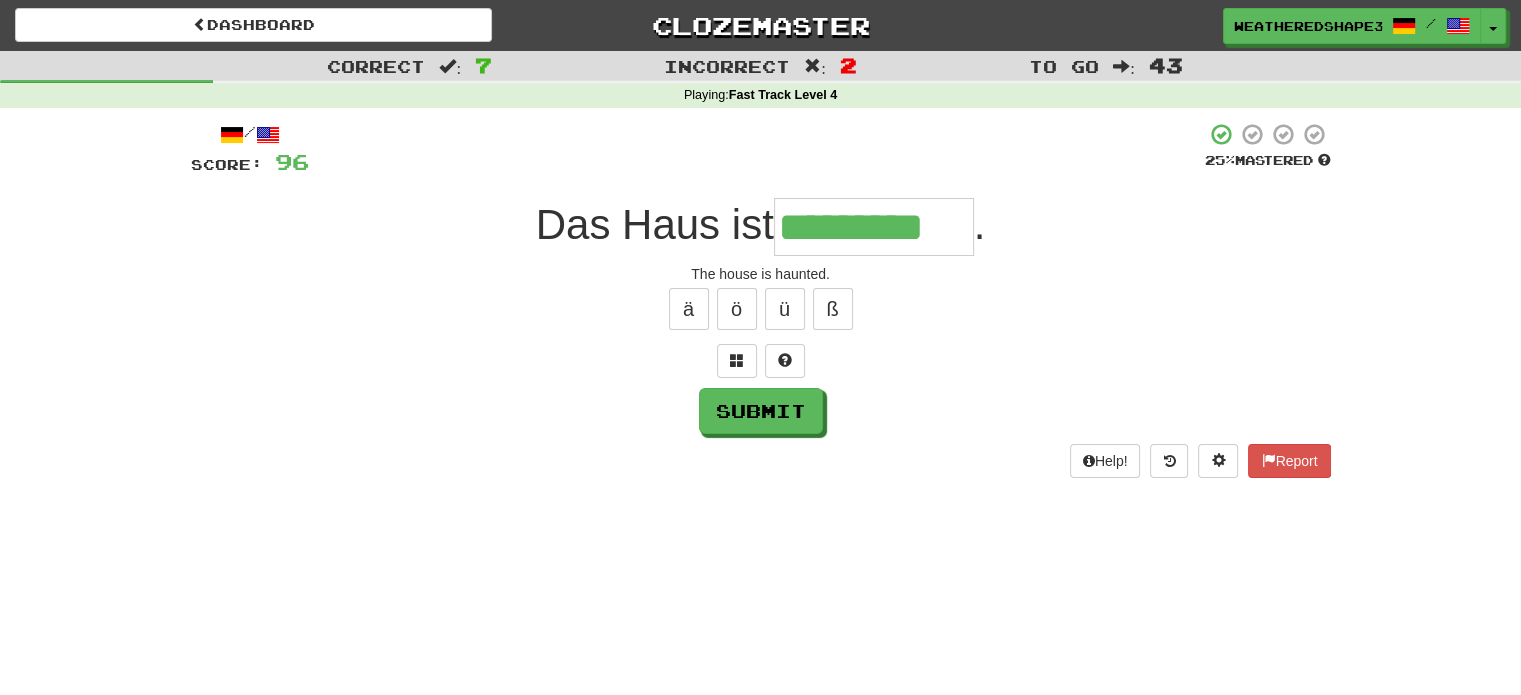 type on "*********" 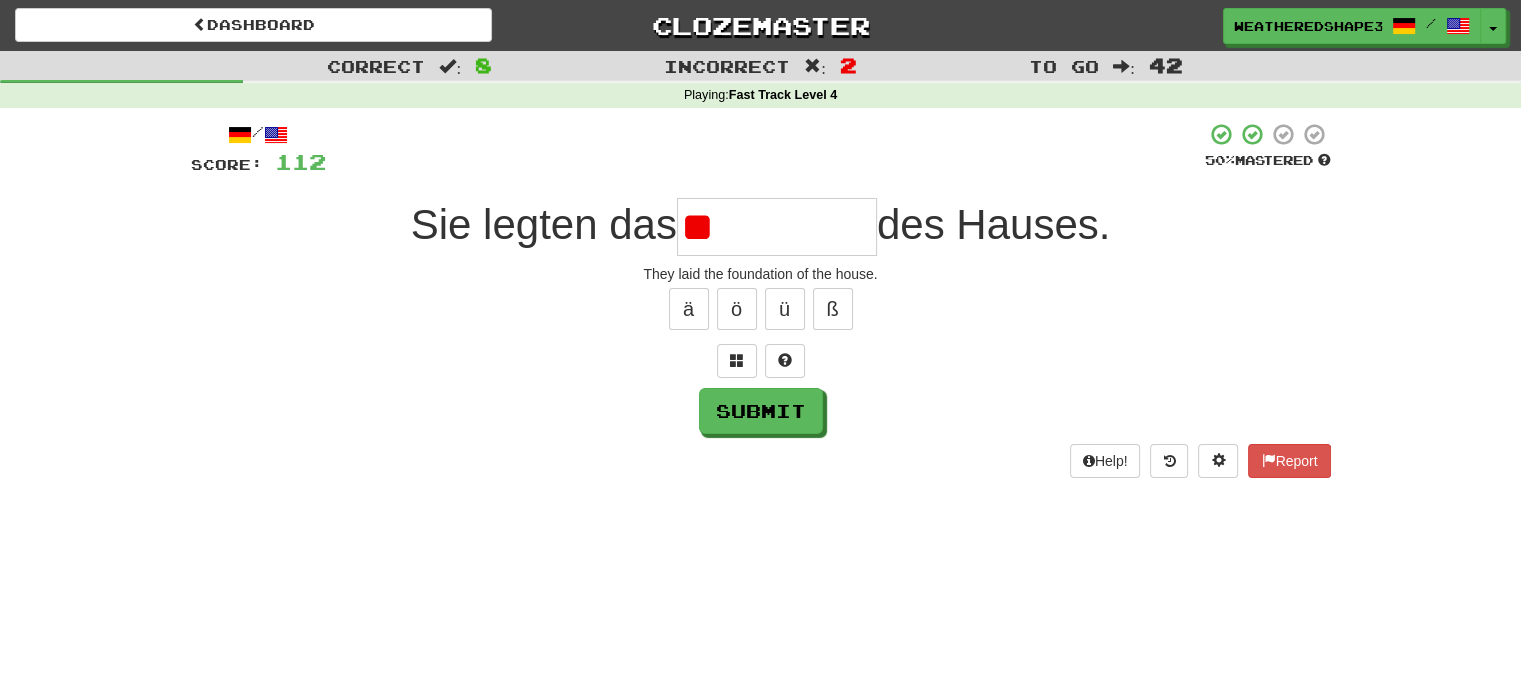 type on "*" 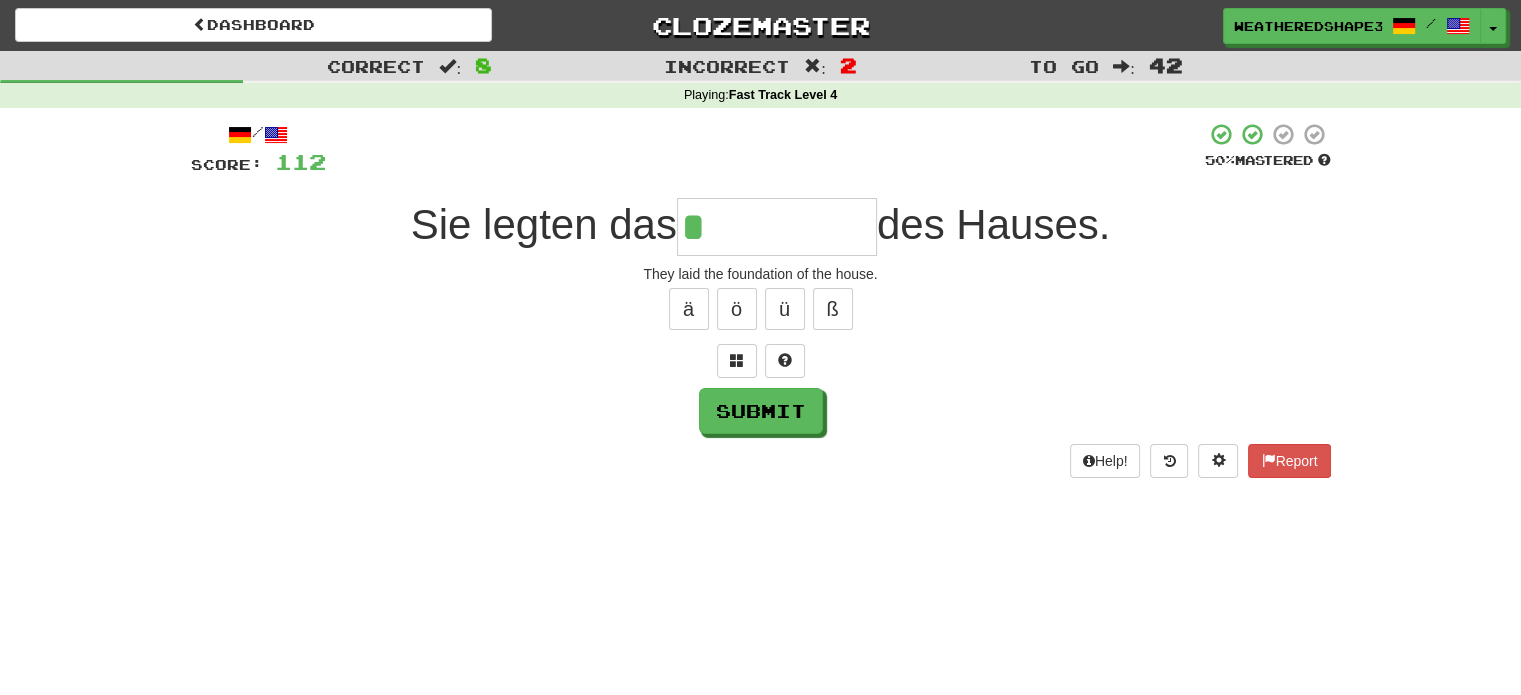 type on "*********" 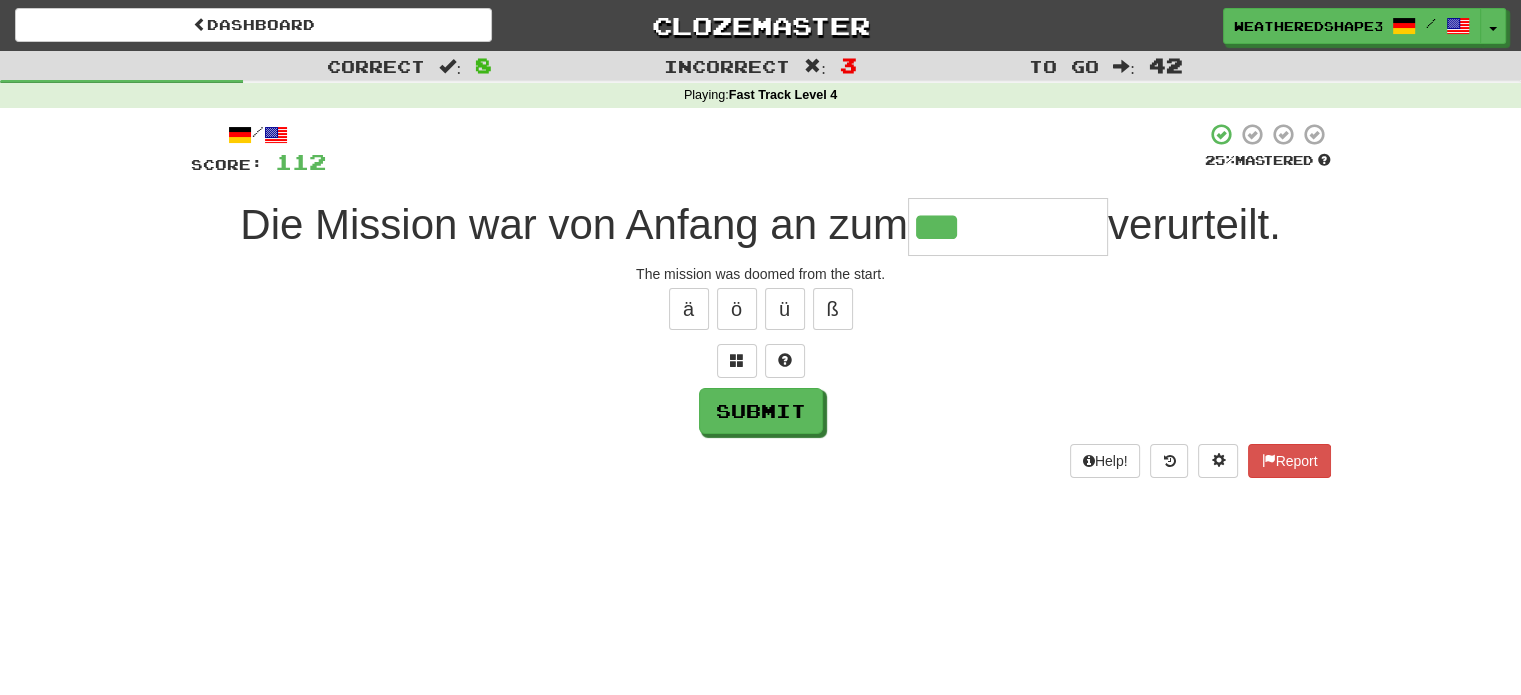 type on "*********" 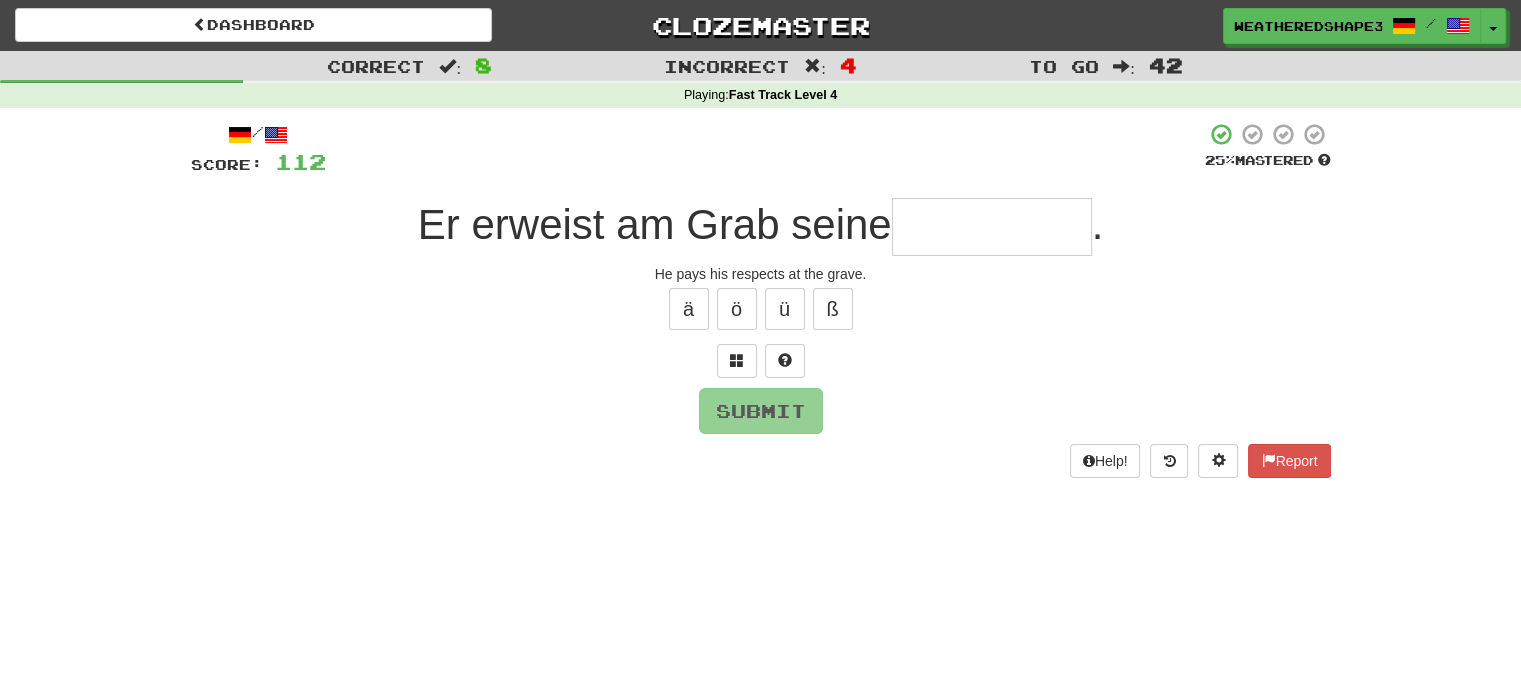 type on "*" 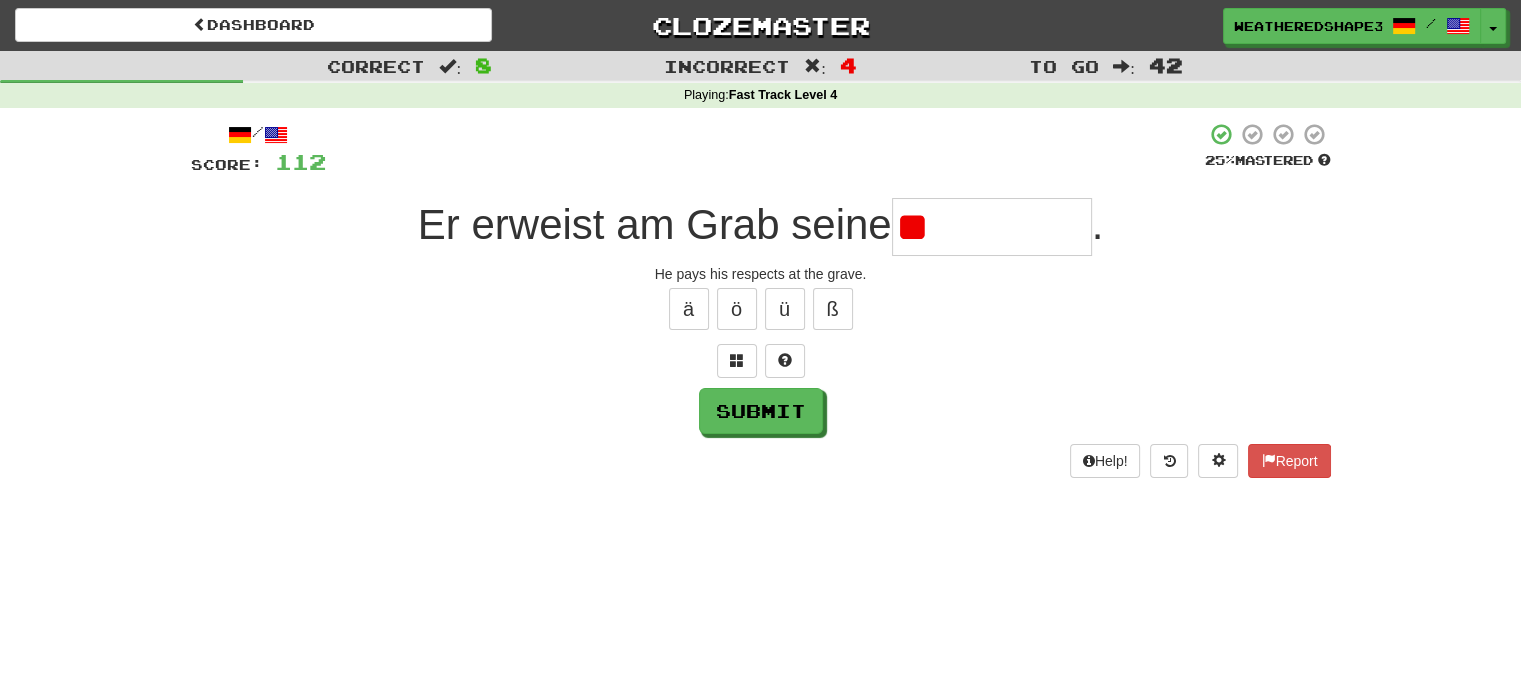 type on "*" 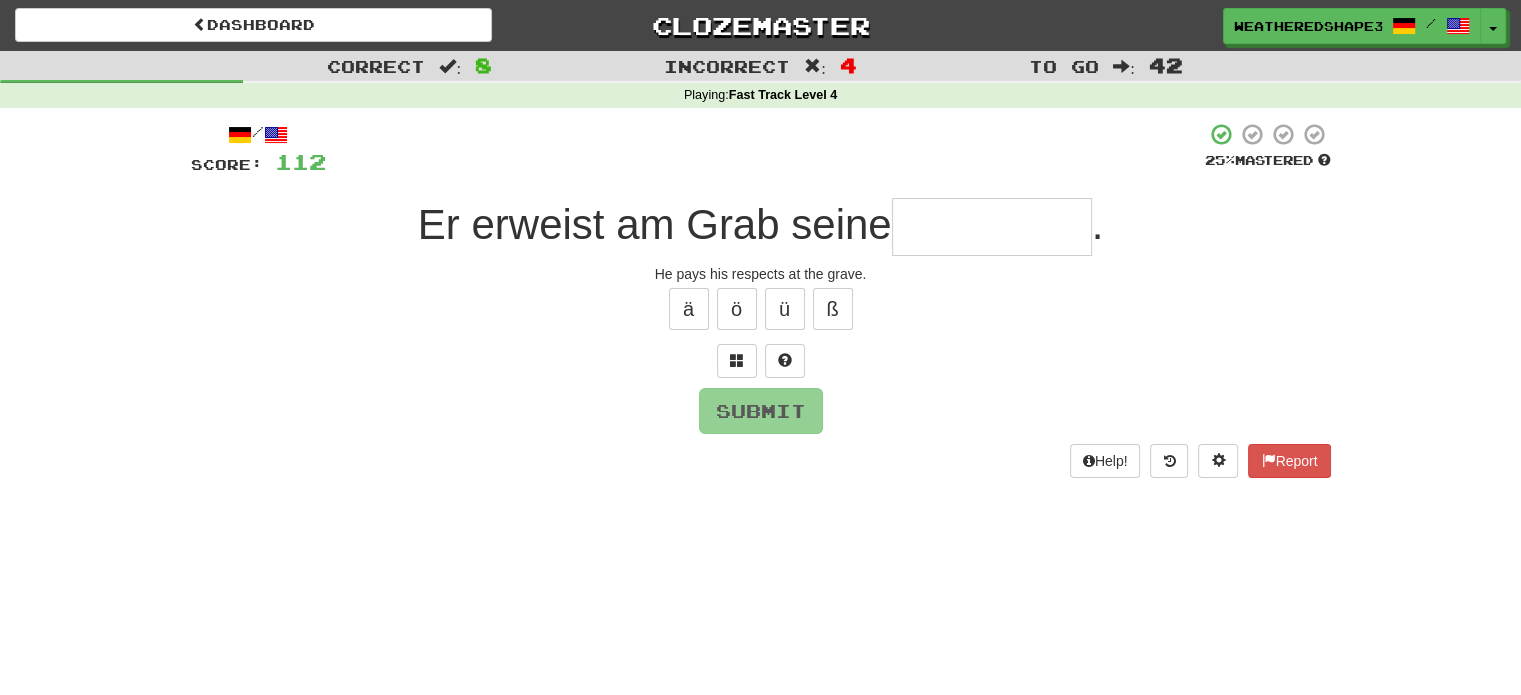 type on "*" 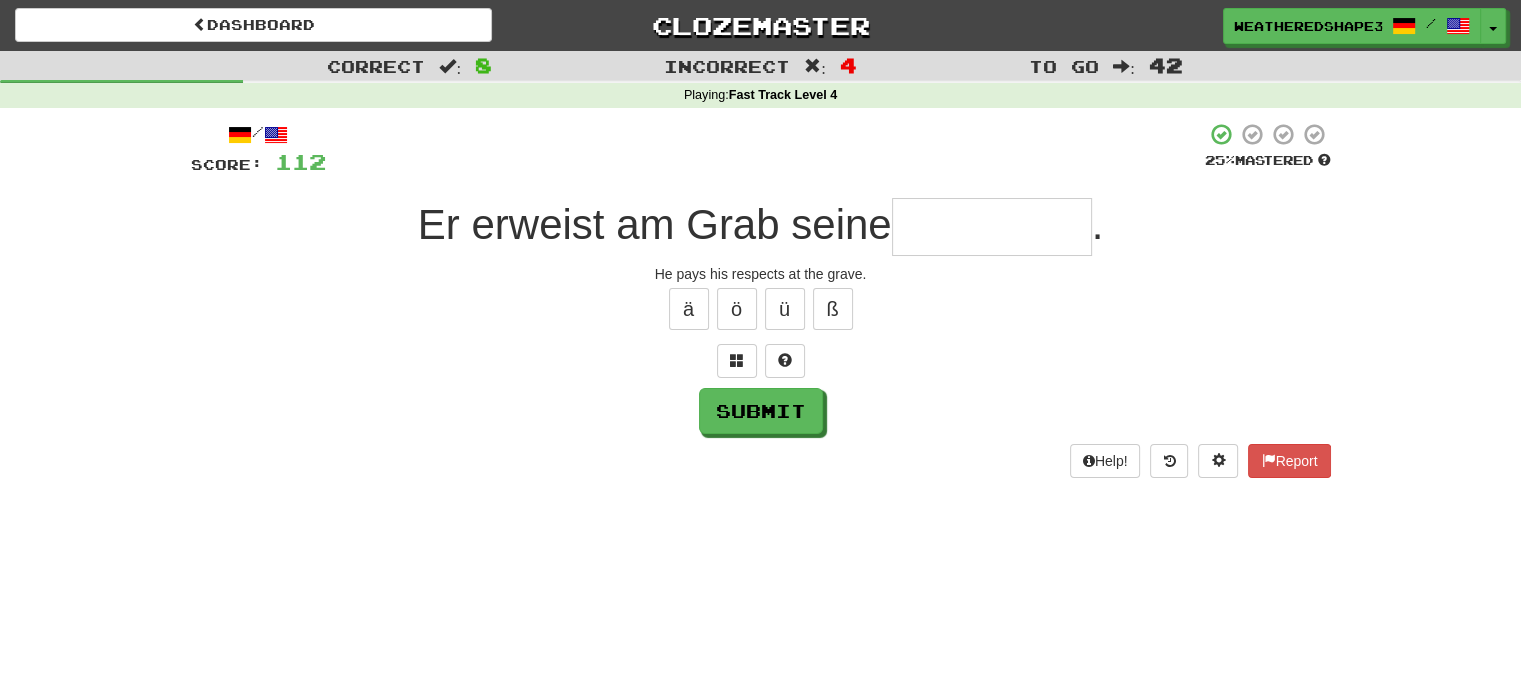 type on "*" 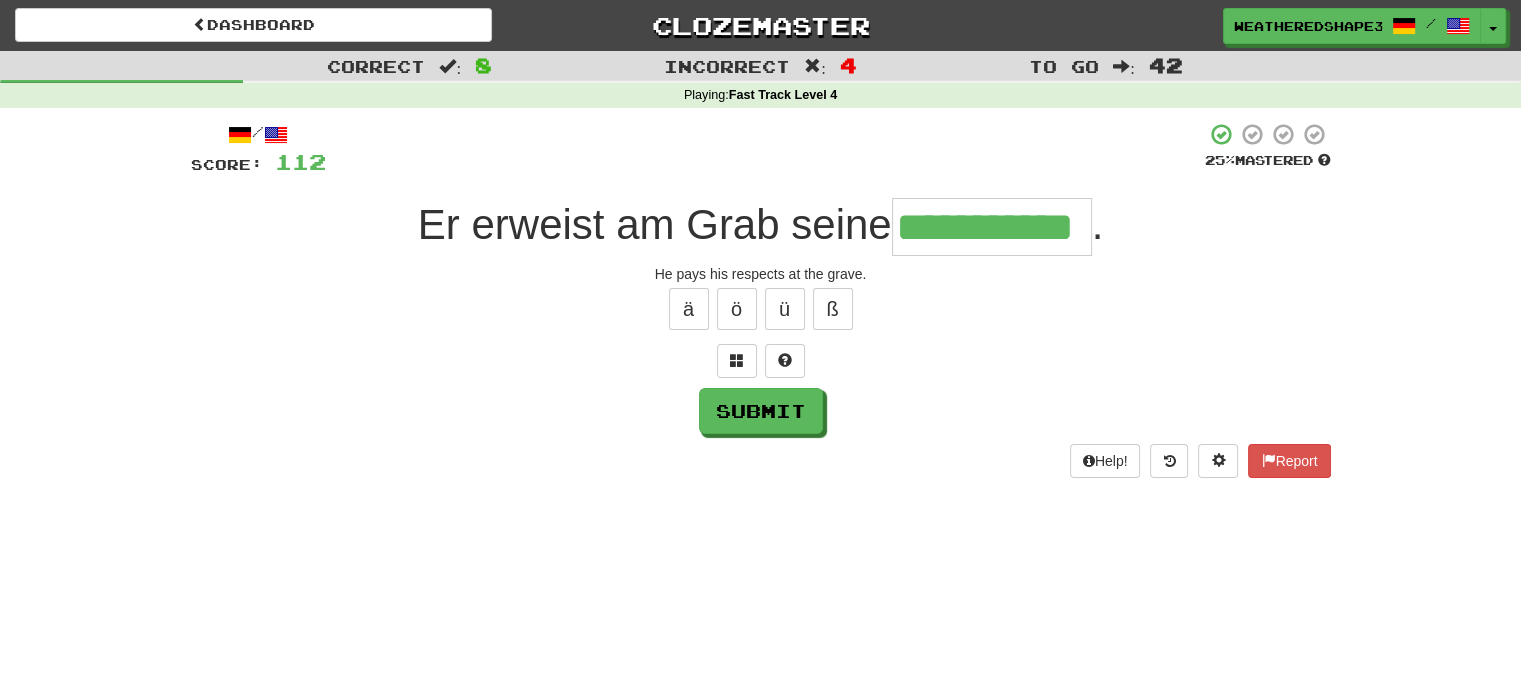 scroll, scrollTop: 0, scrollLeft: 43, axis: horizontal 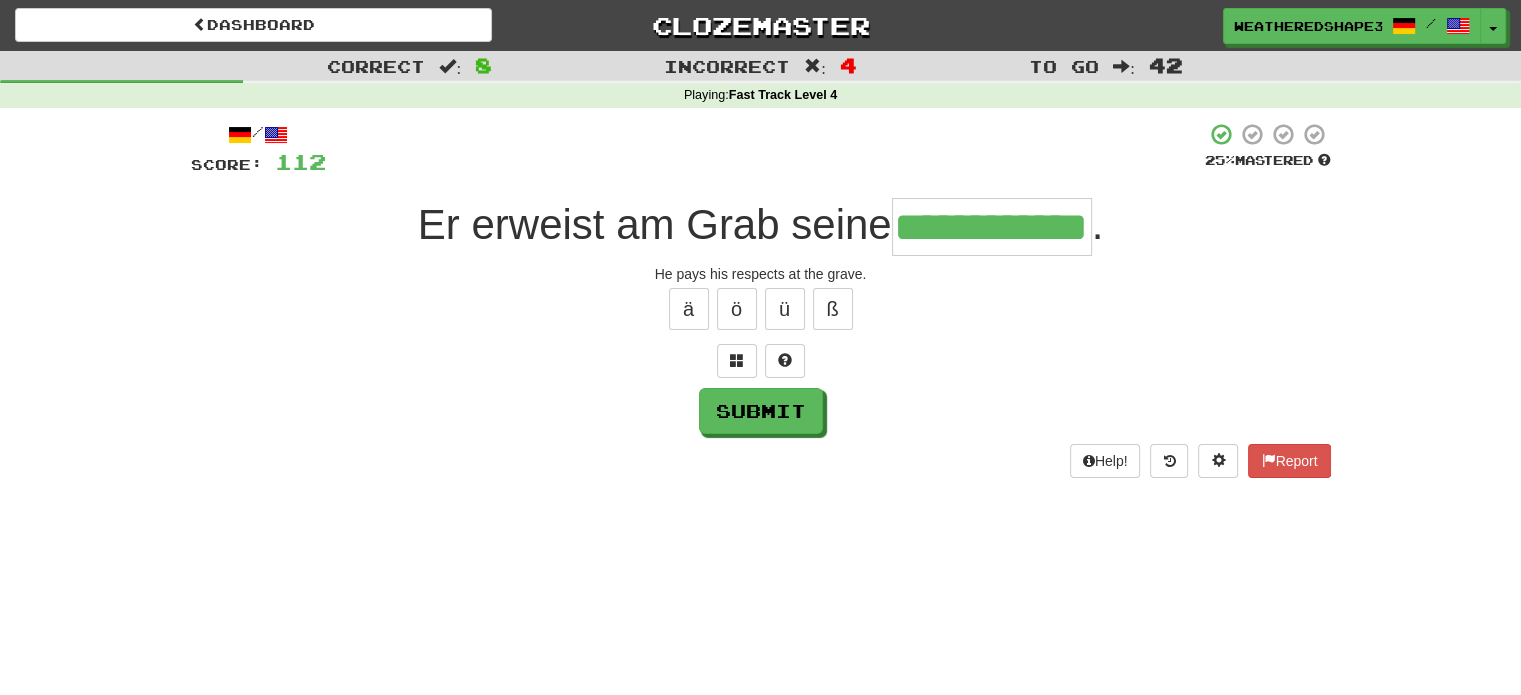 type on "**********" 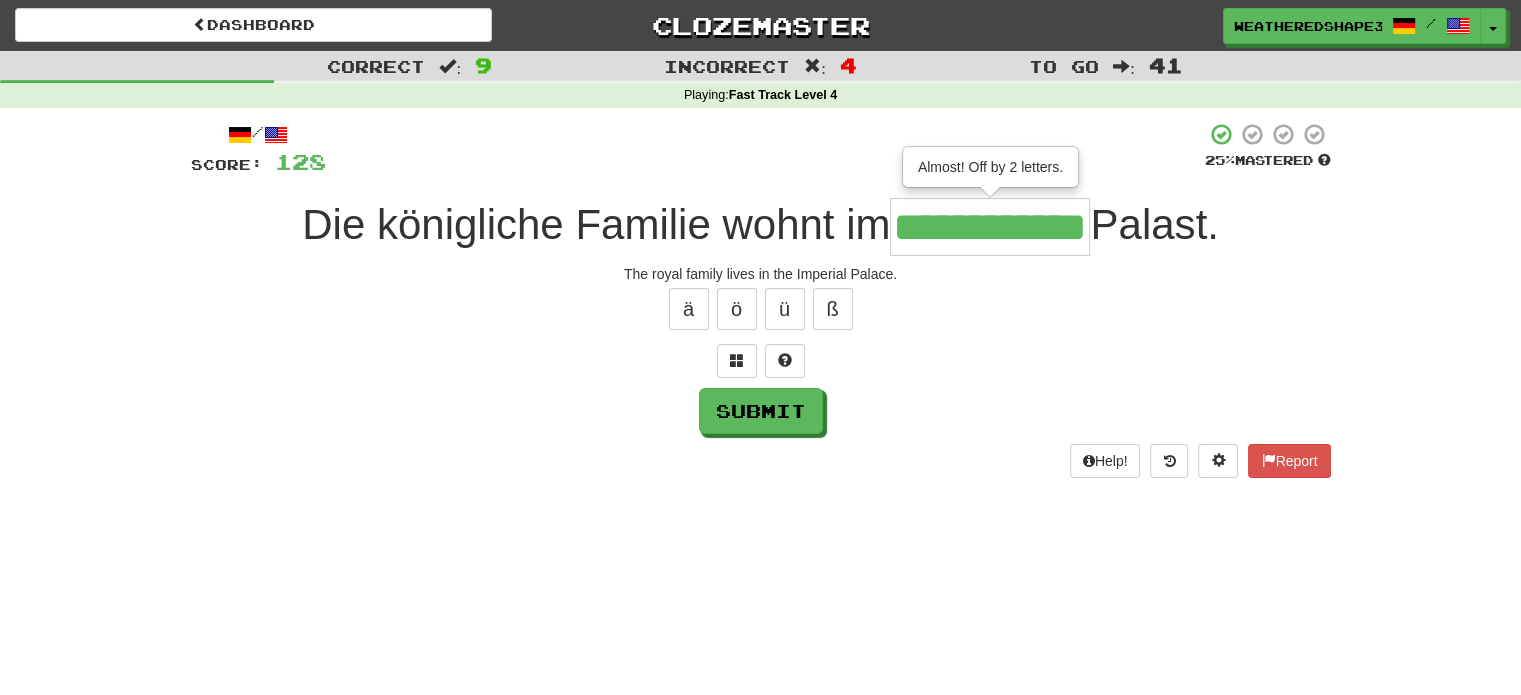 scroll, scrollTop: 0, scrollLeft: 28, axis: horizontal 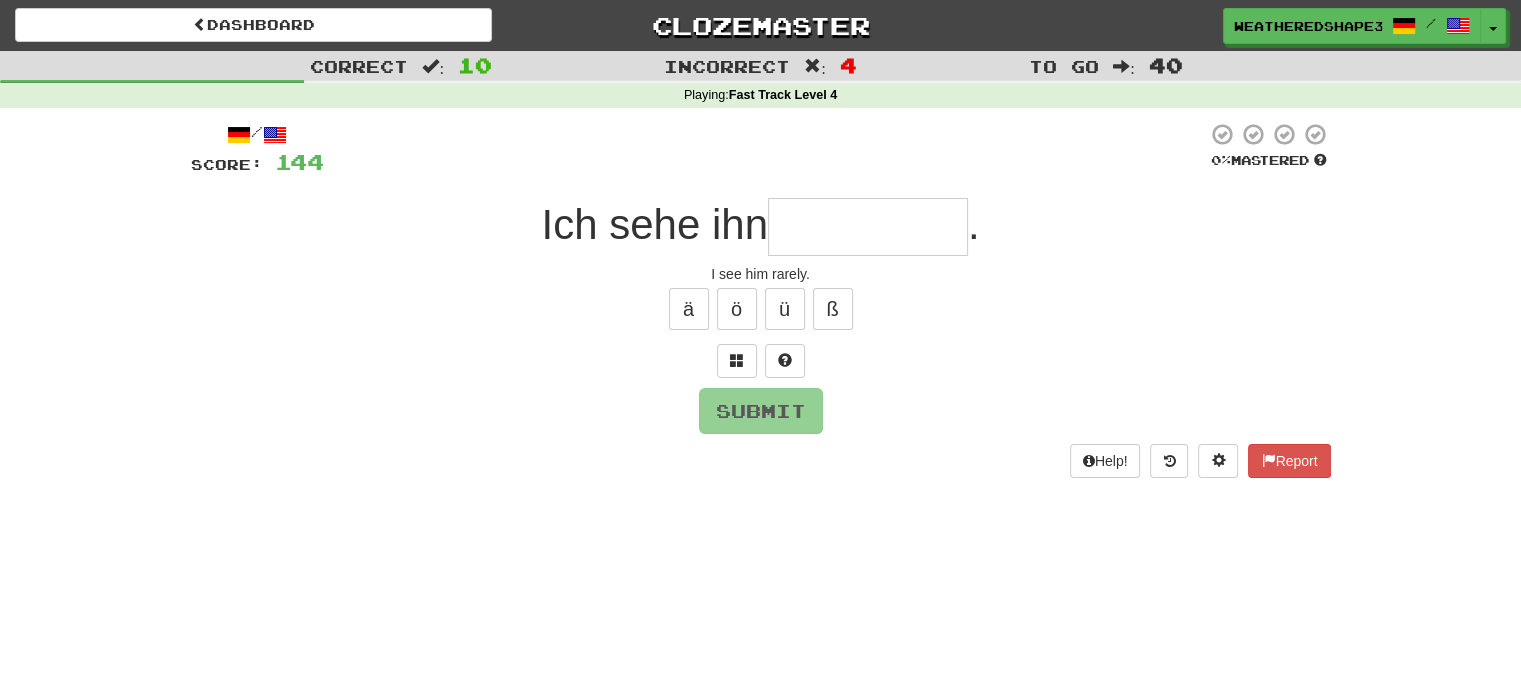 type on "*" 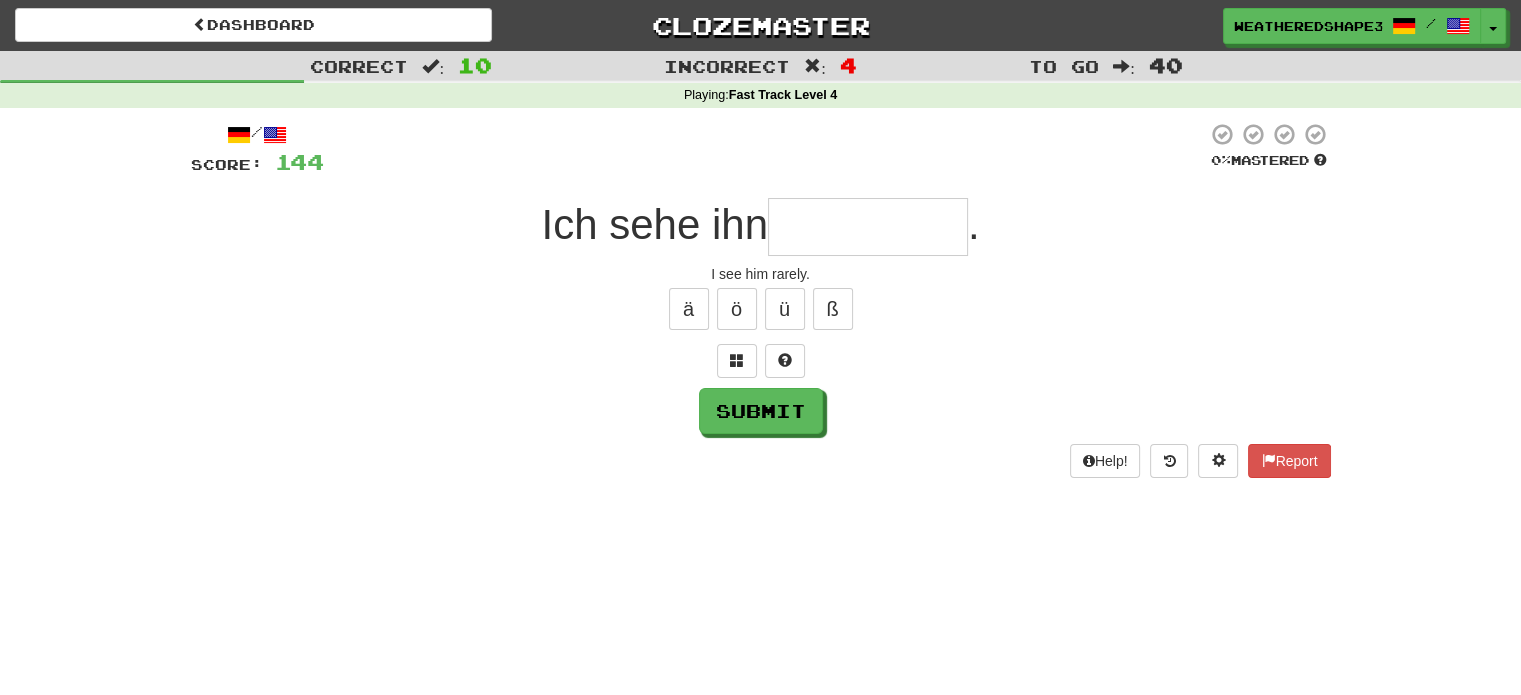type on "*" 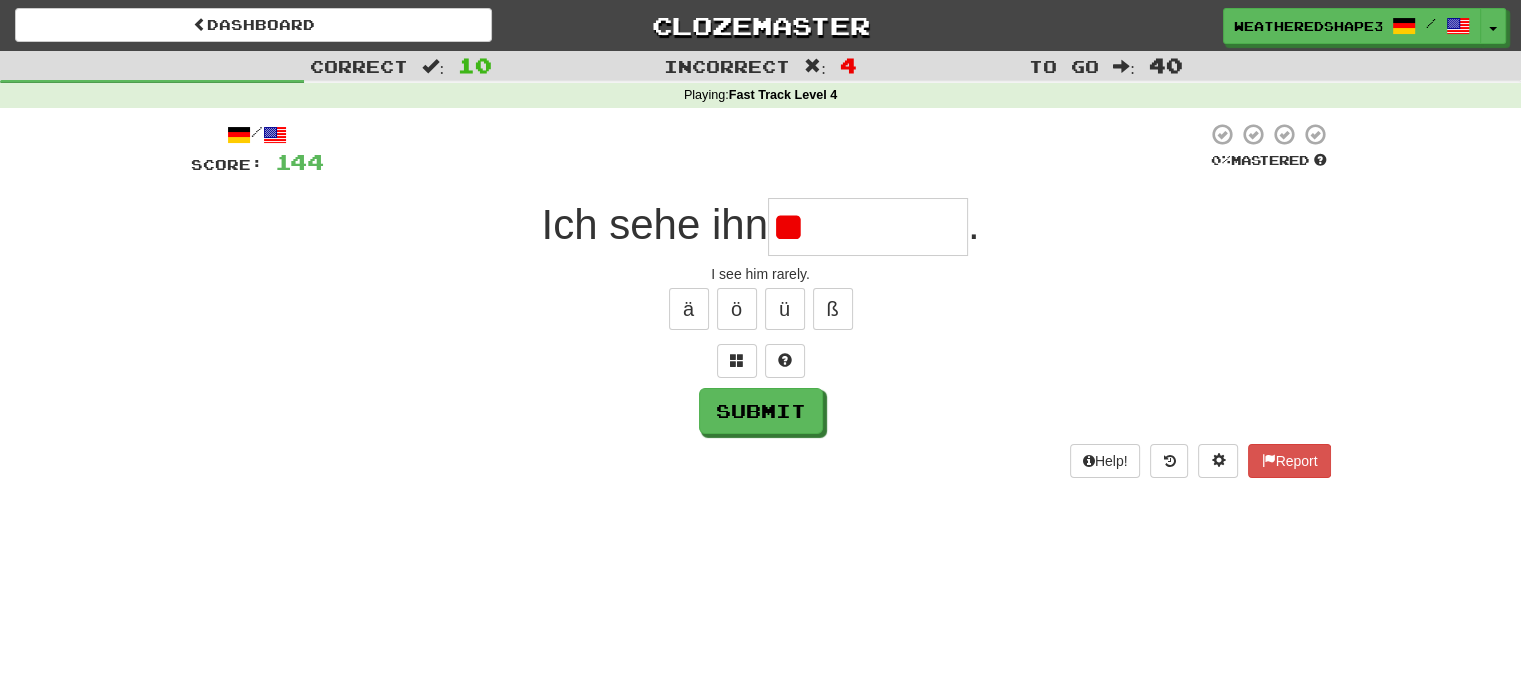 type on "*" 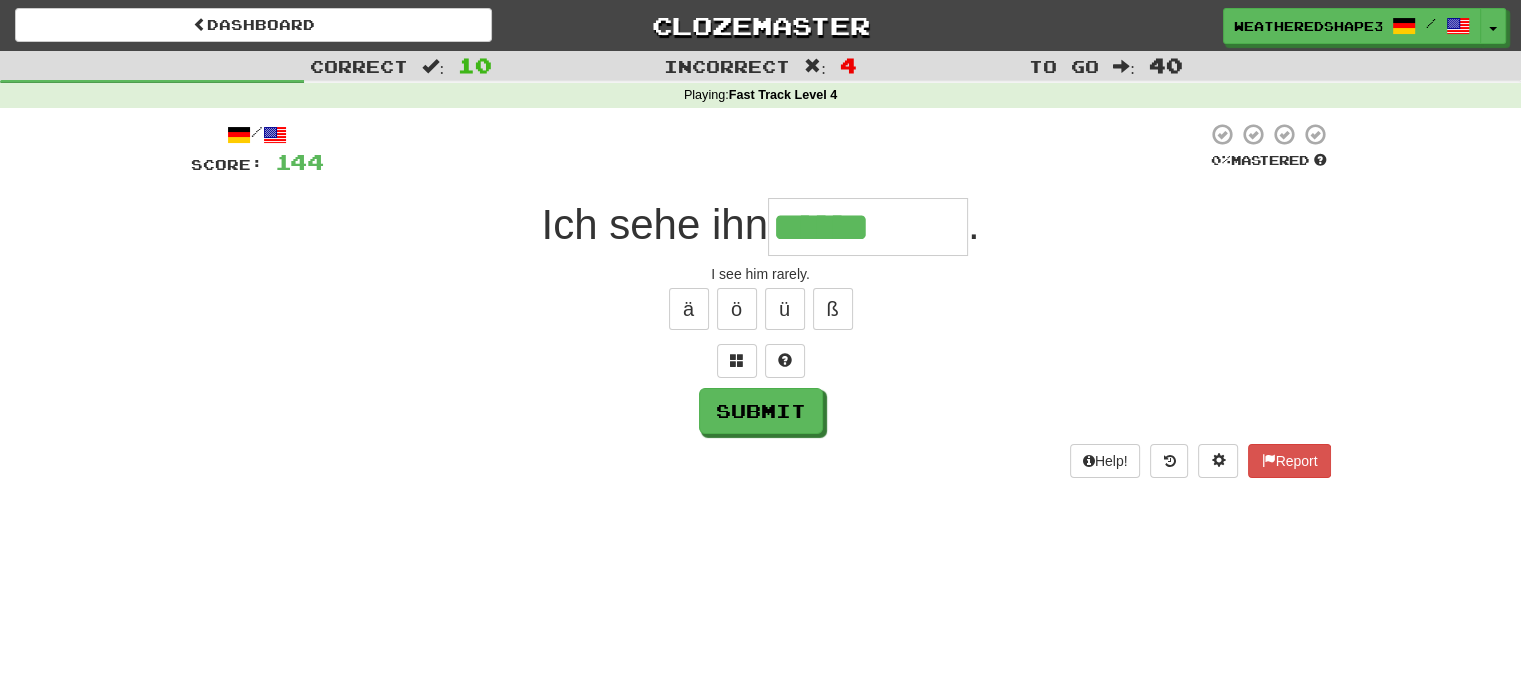 type on "******" 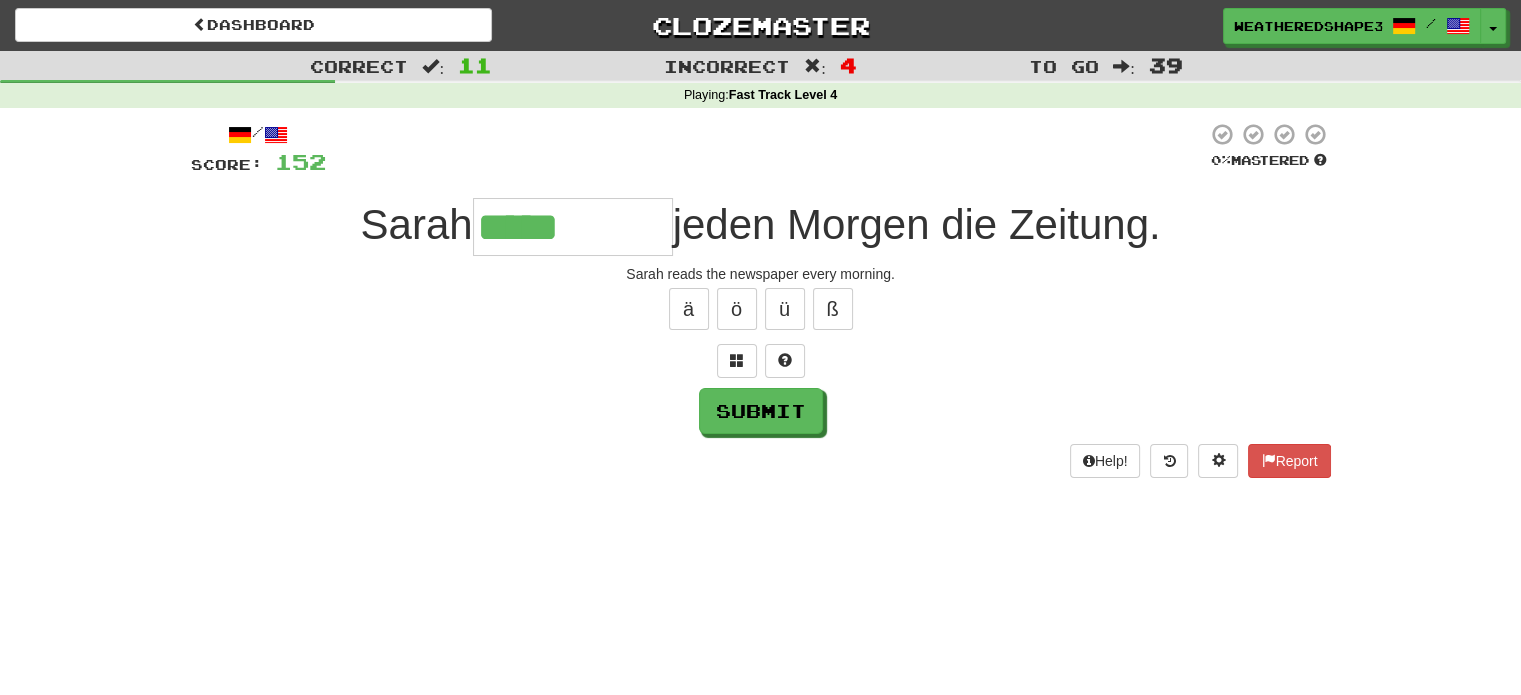 type on "*****" 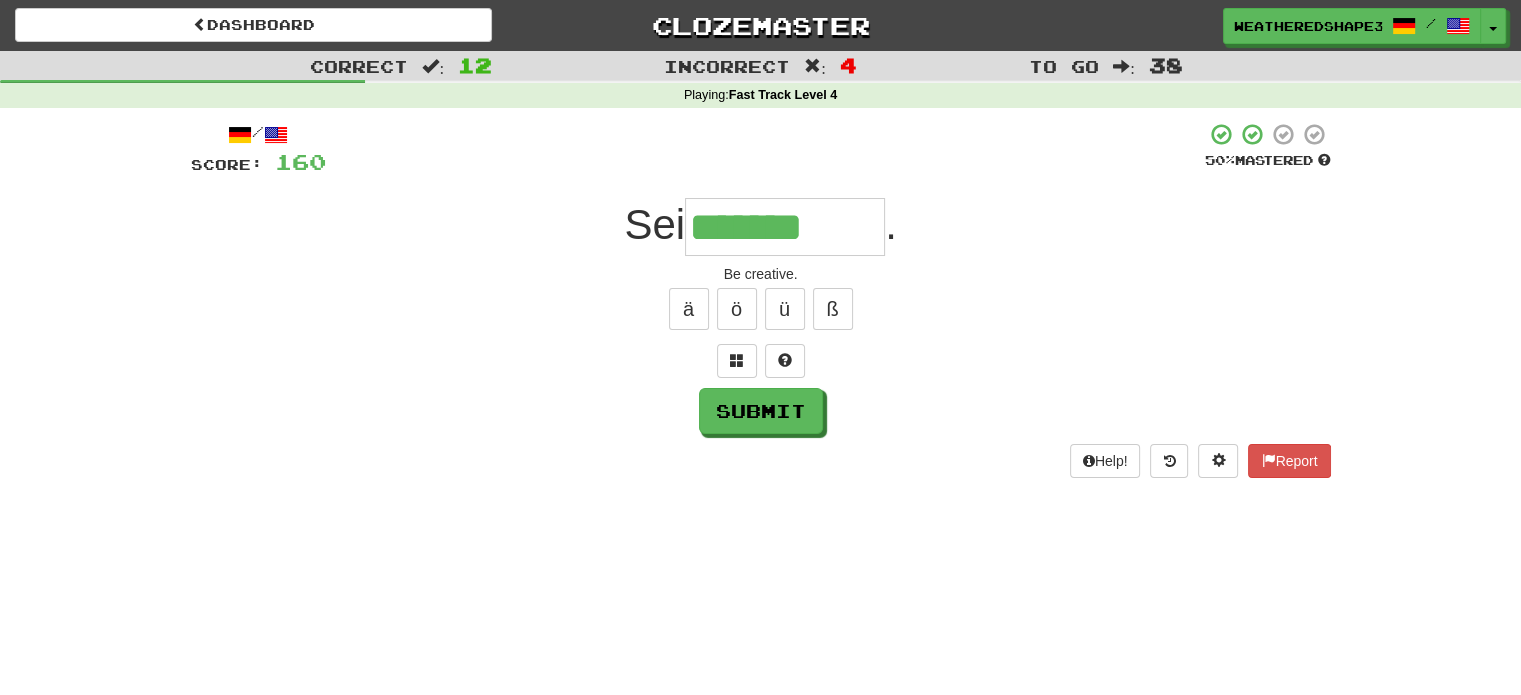 type on "*******" 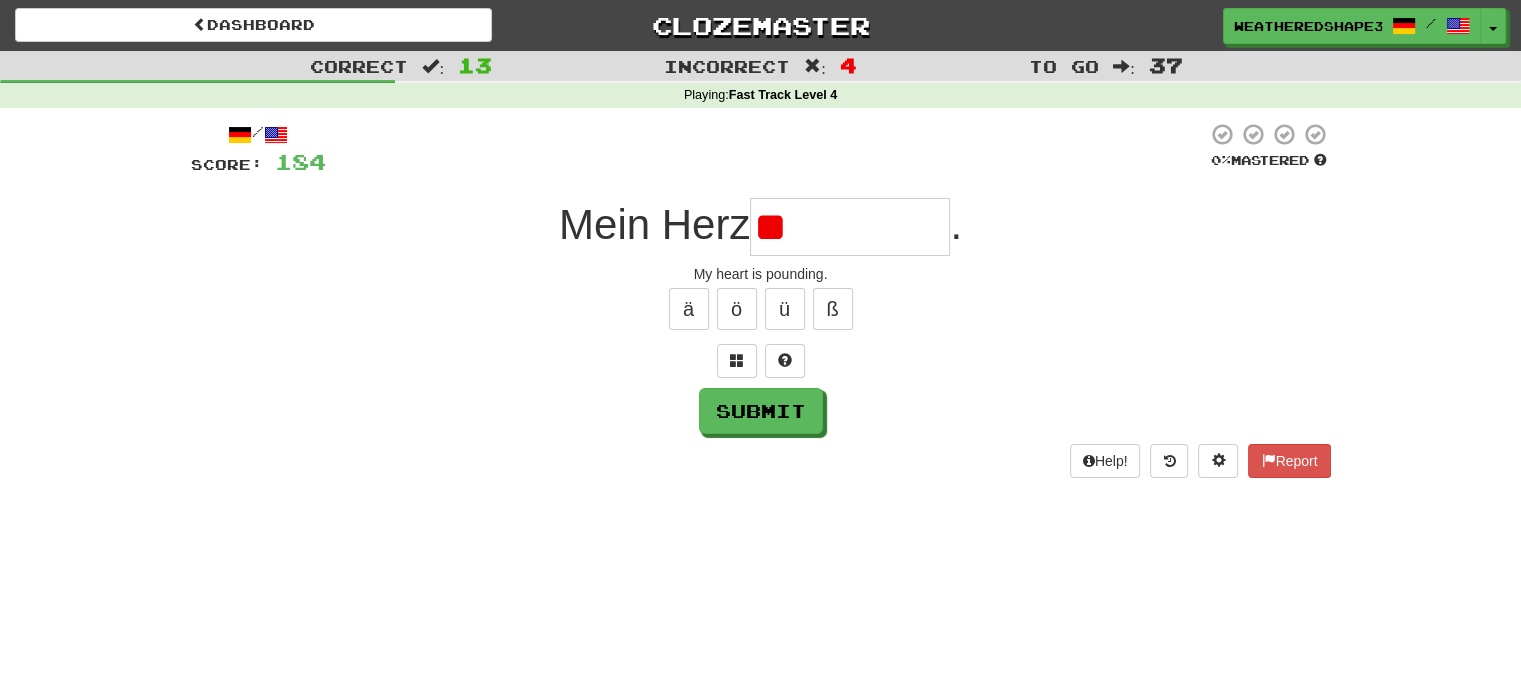 type on "*" 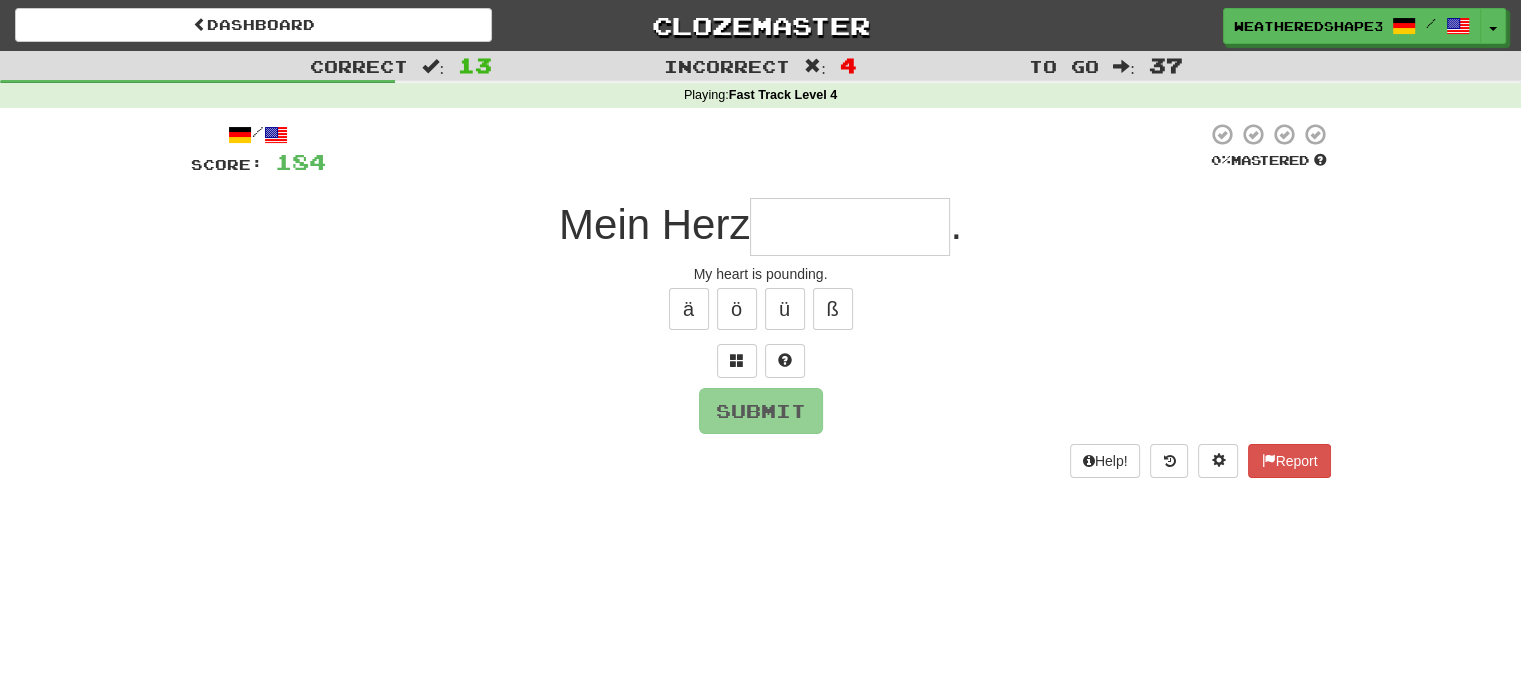 type on "*" 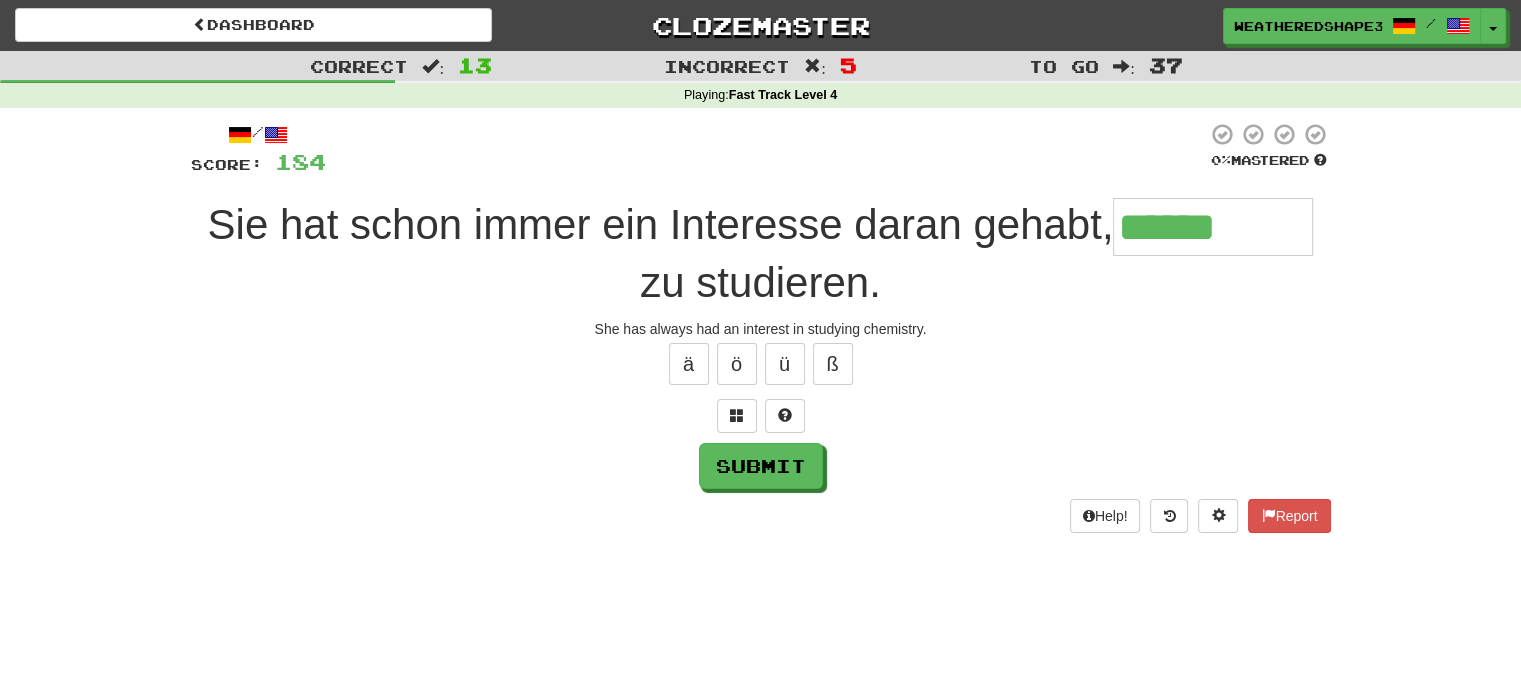 type on "******" 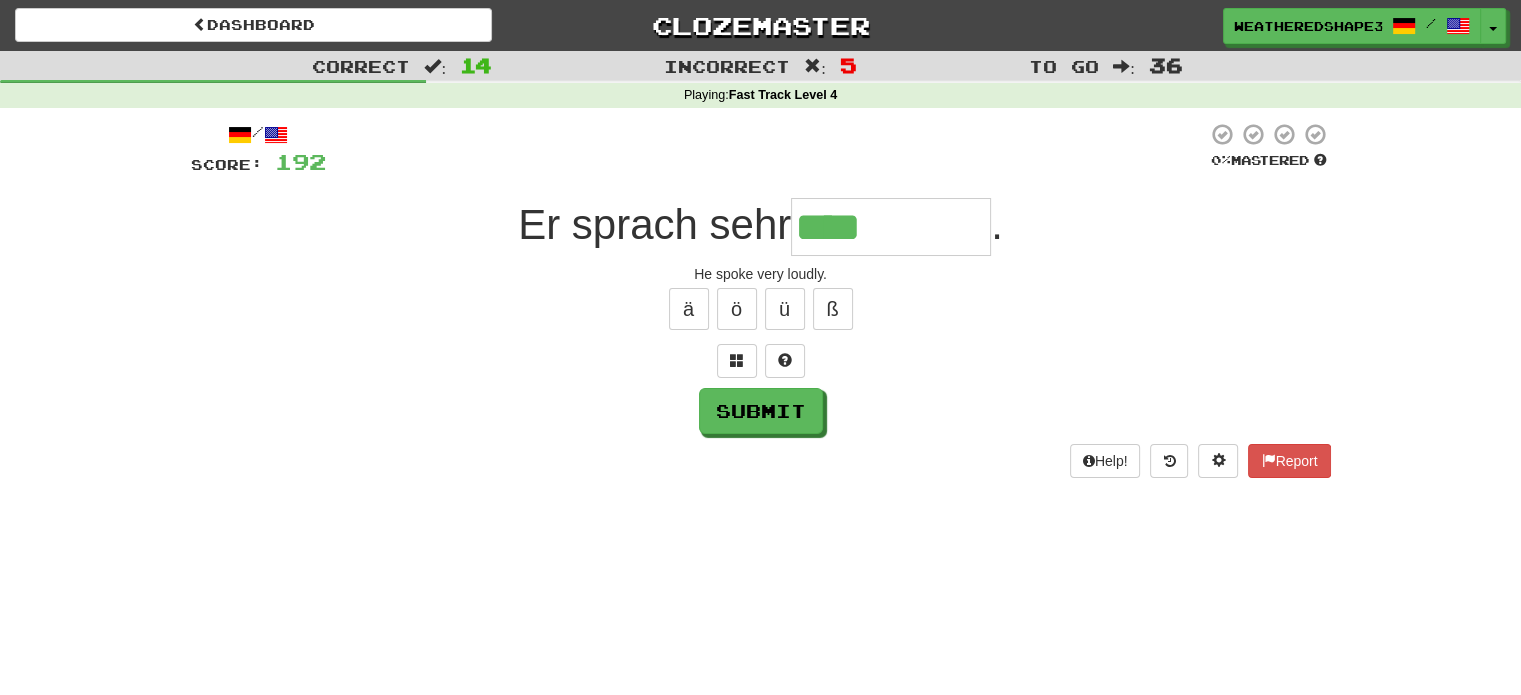 type on "****" 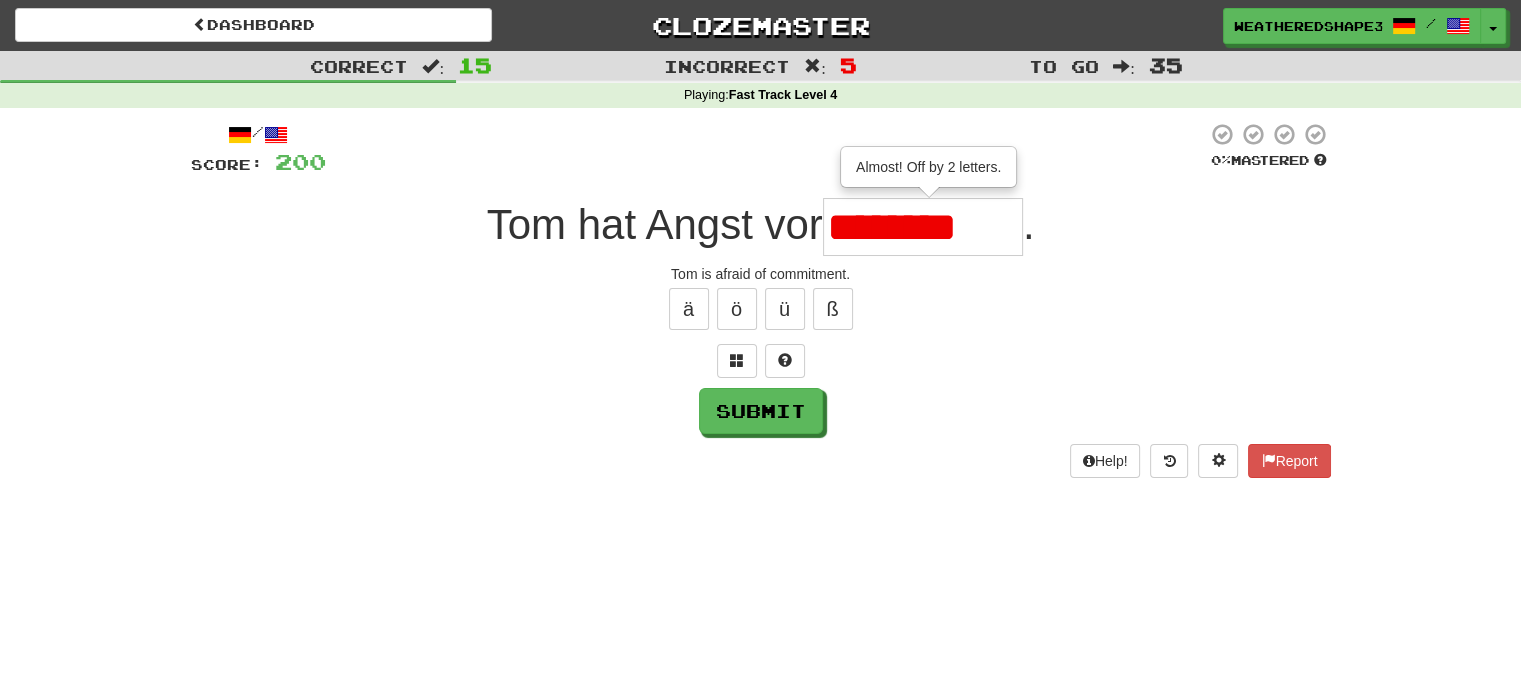 scroll, scrollTop: 0, scrollLeft: 0, axis: both 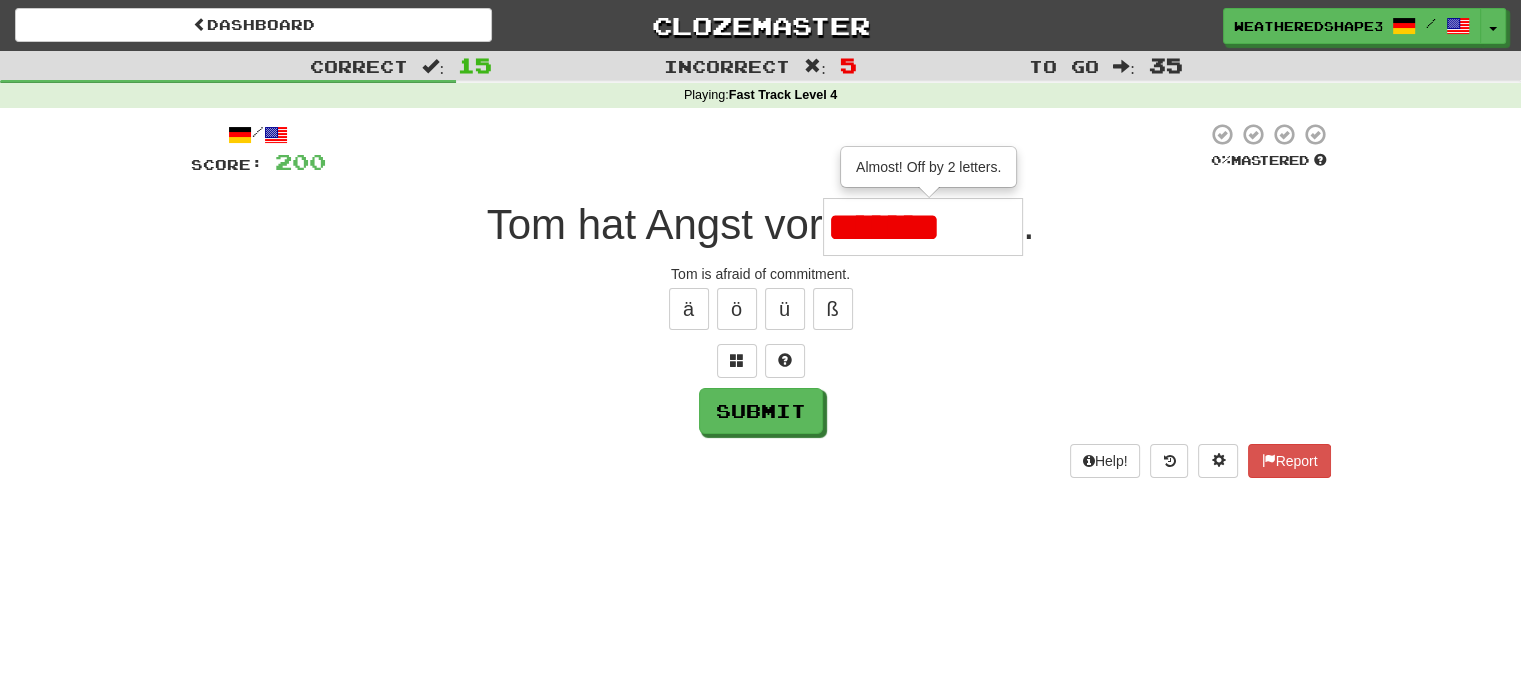 type on "*******" 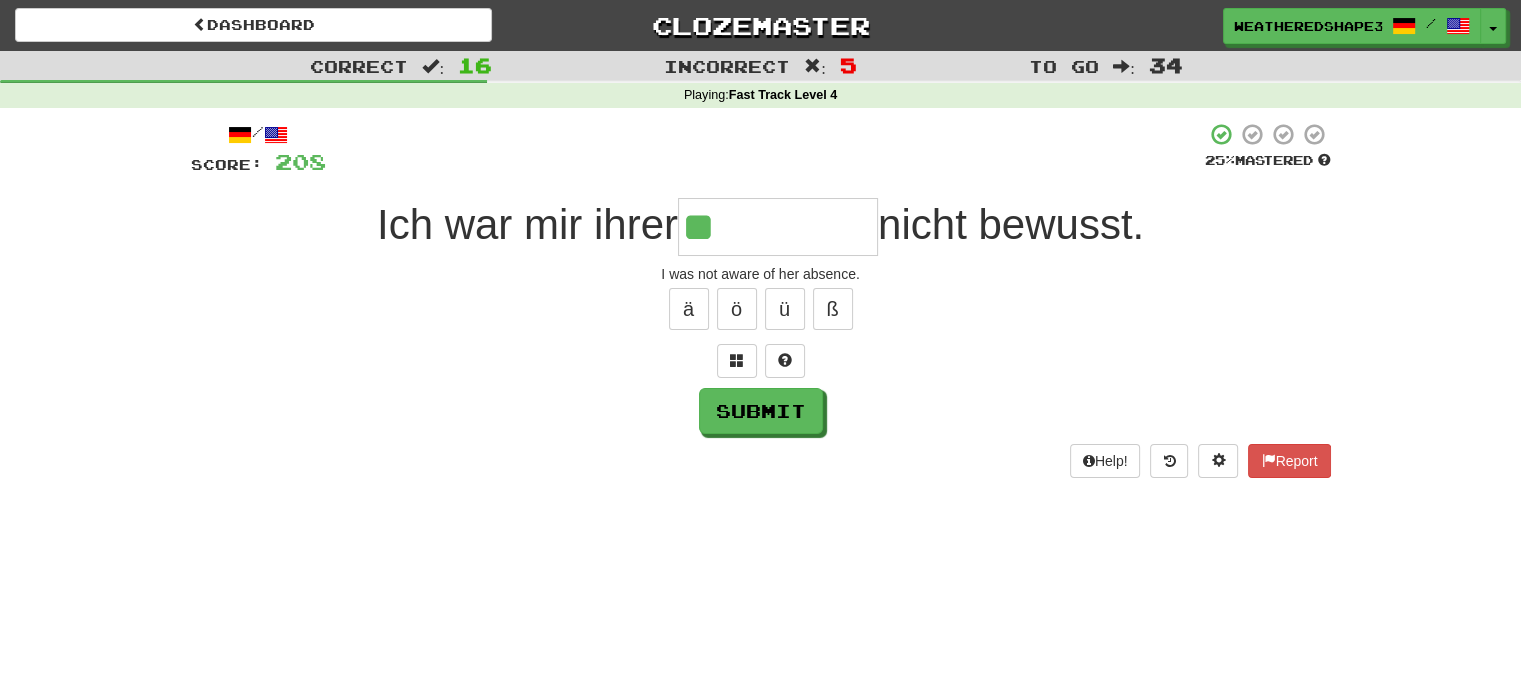 type on "**********" 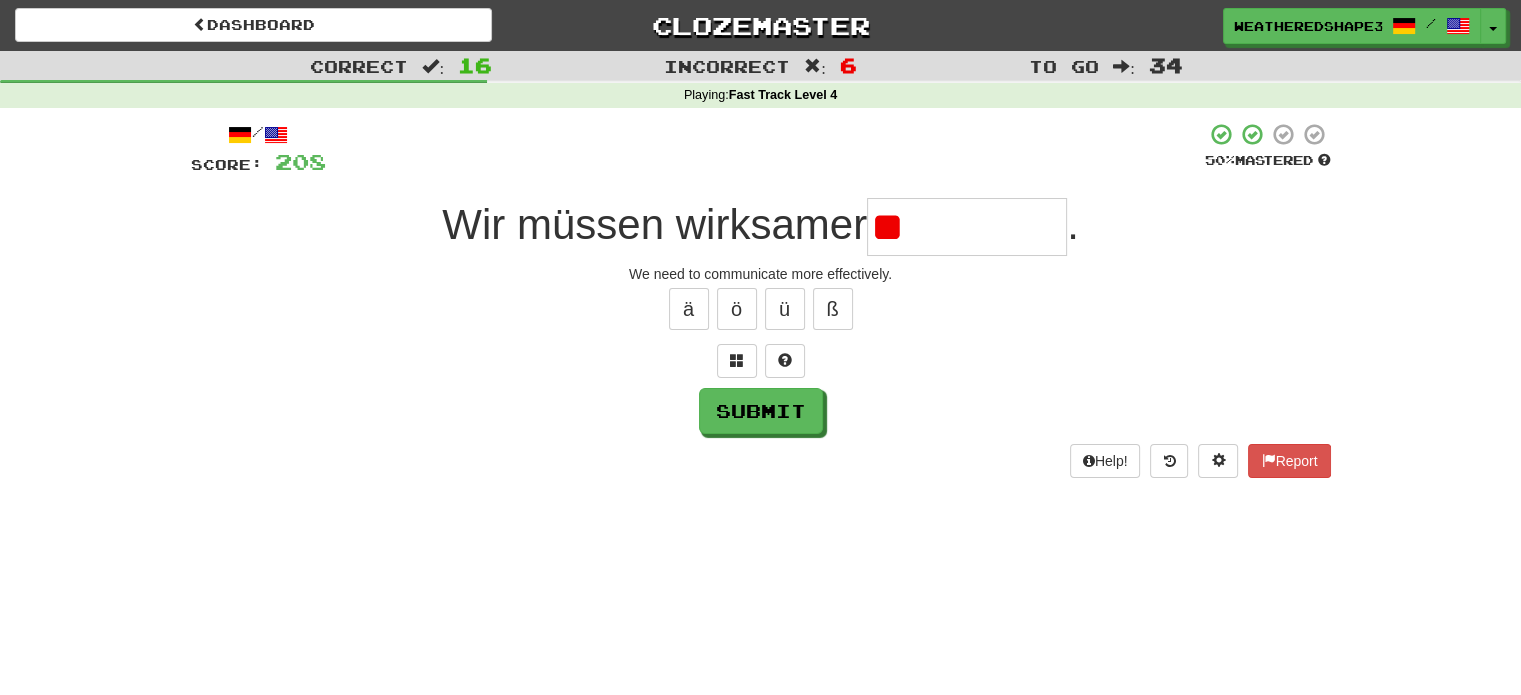 type on "*" 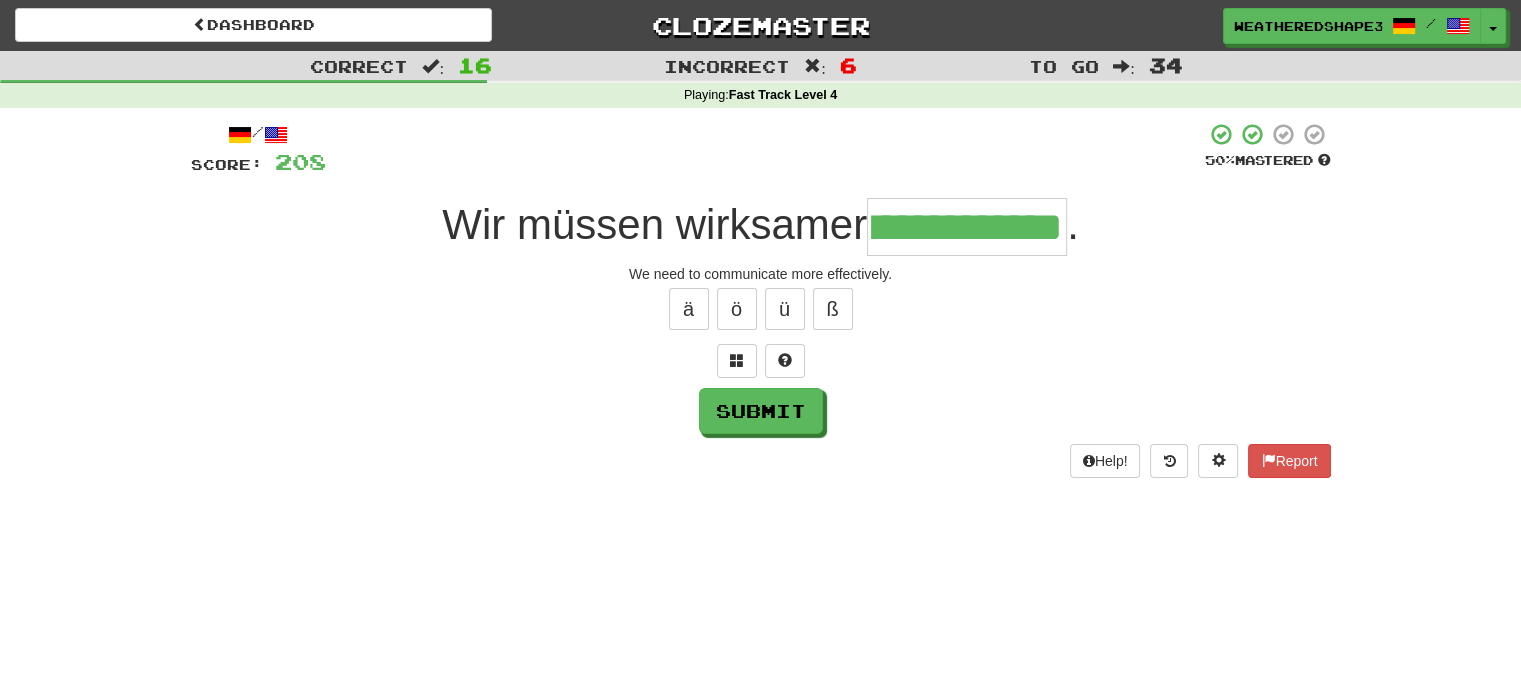scroll, scrollTop: 0, scrollLeft: 92, axis: horizontal 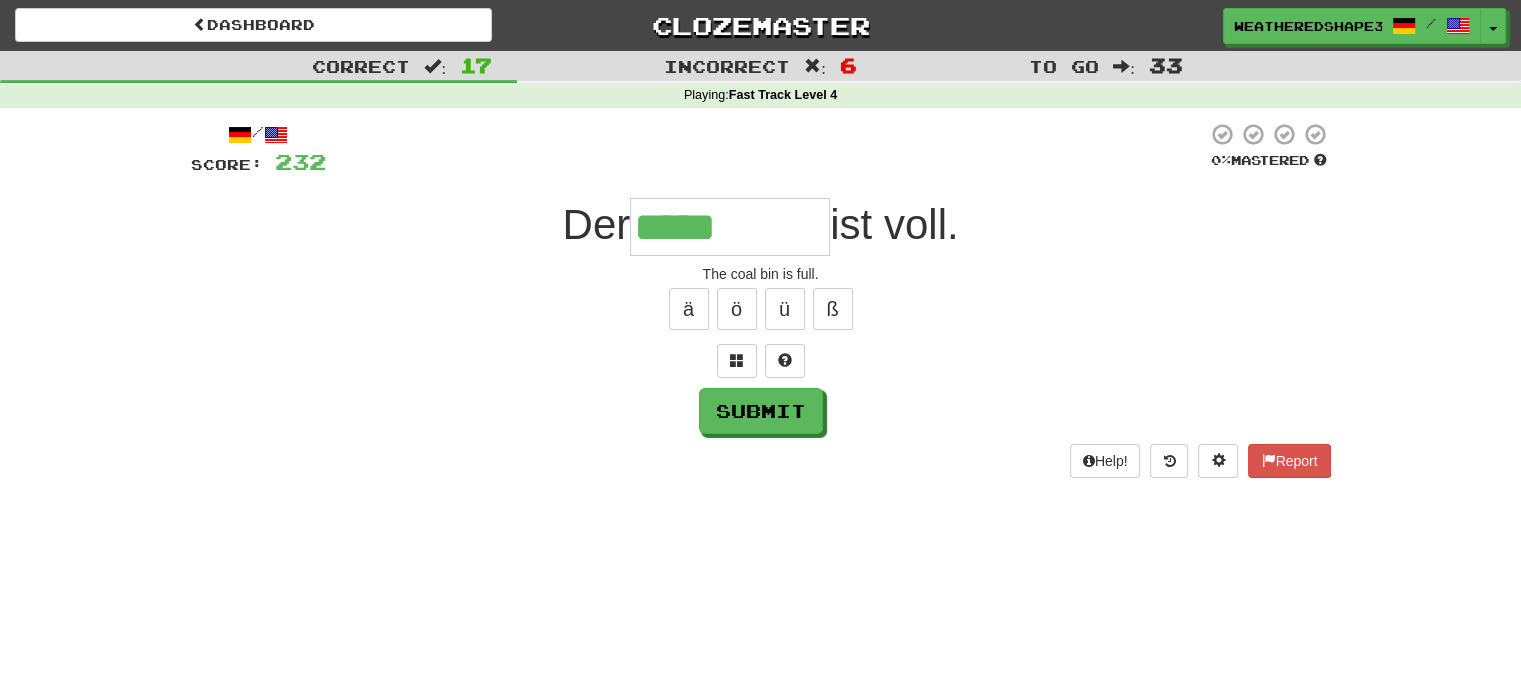 type on "**********" 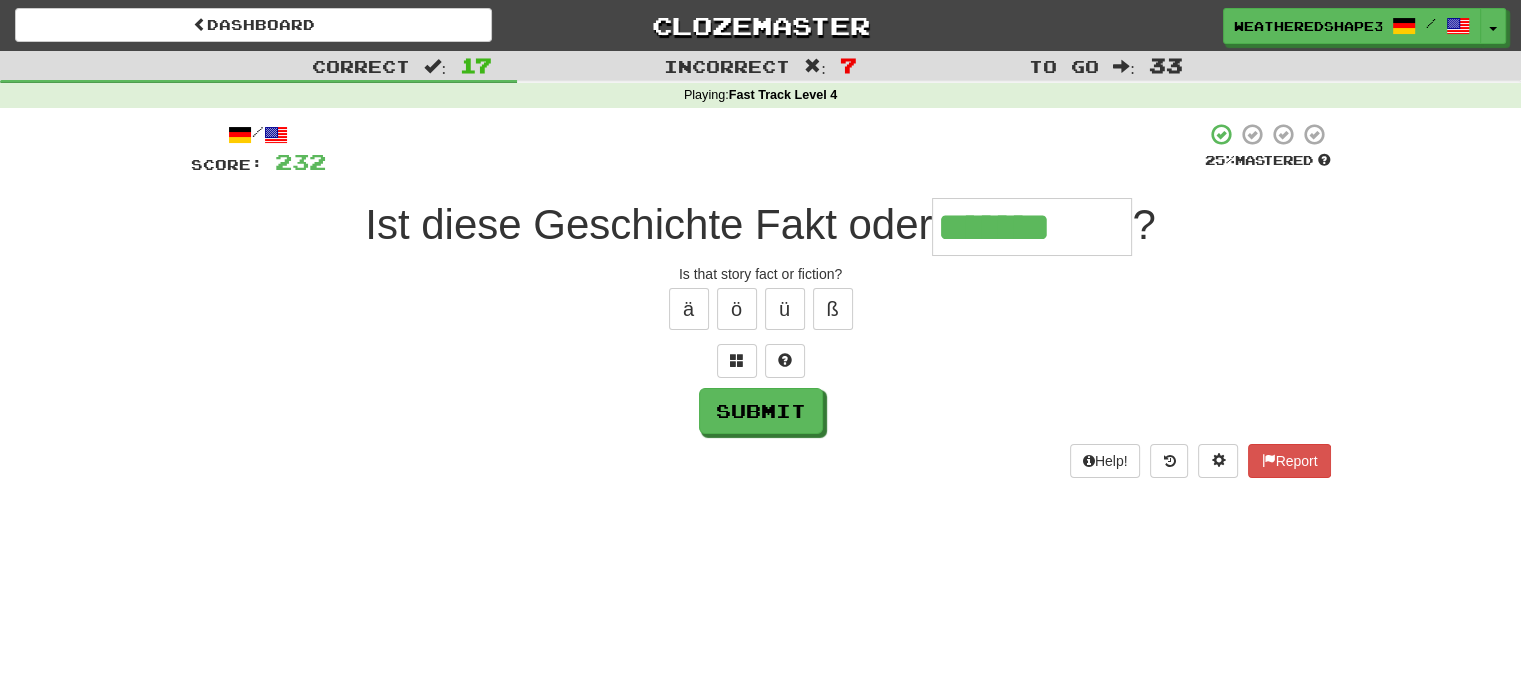 type on "*******" 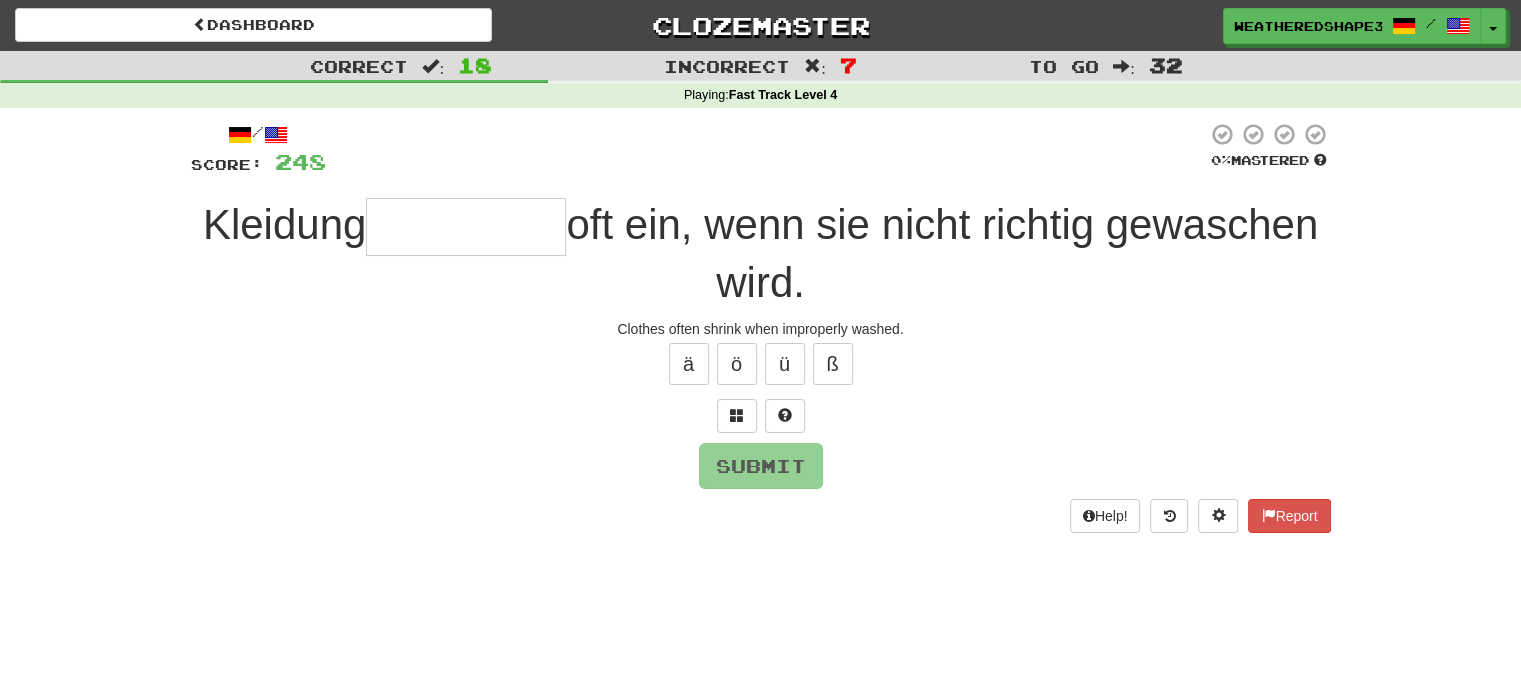 type on "*" 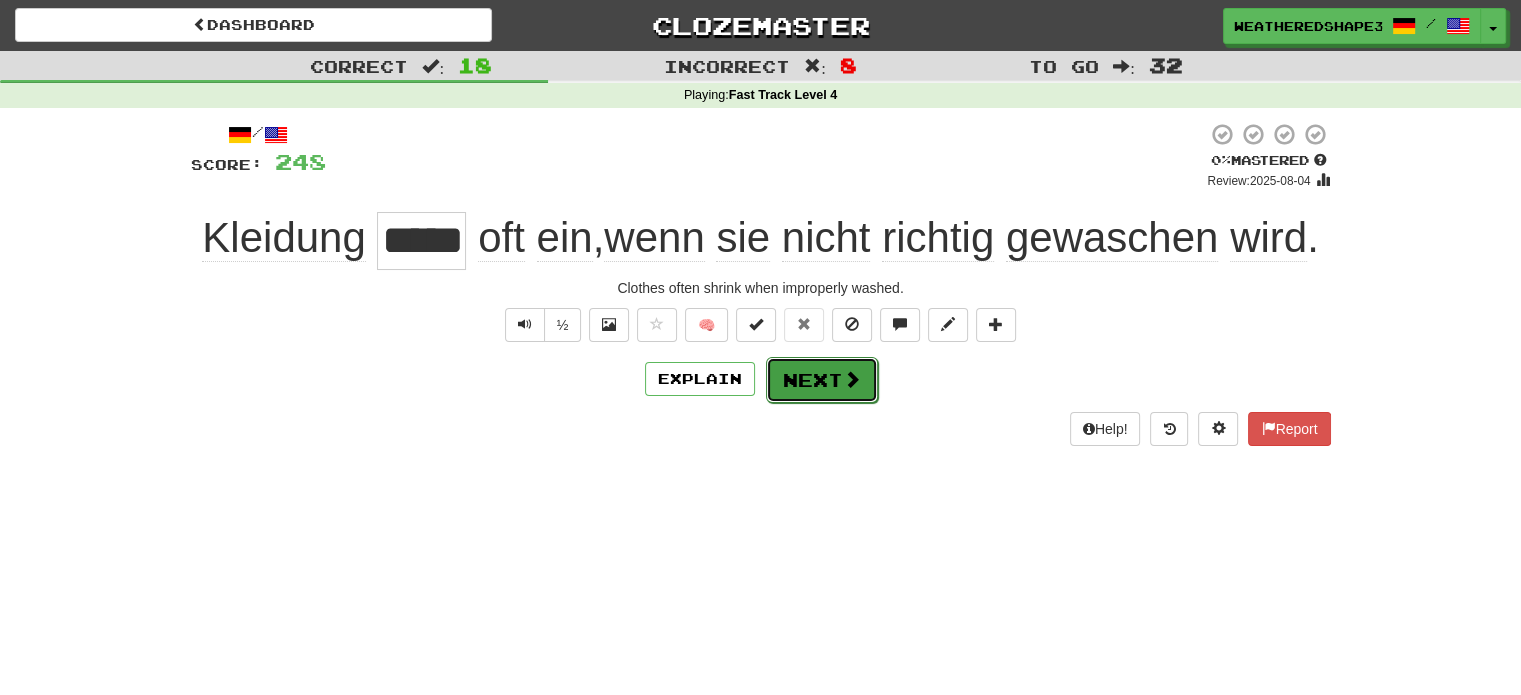 click on "Next" at bounding box center (822, 380) 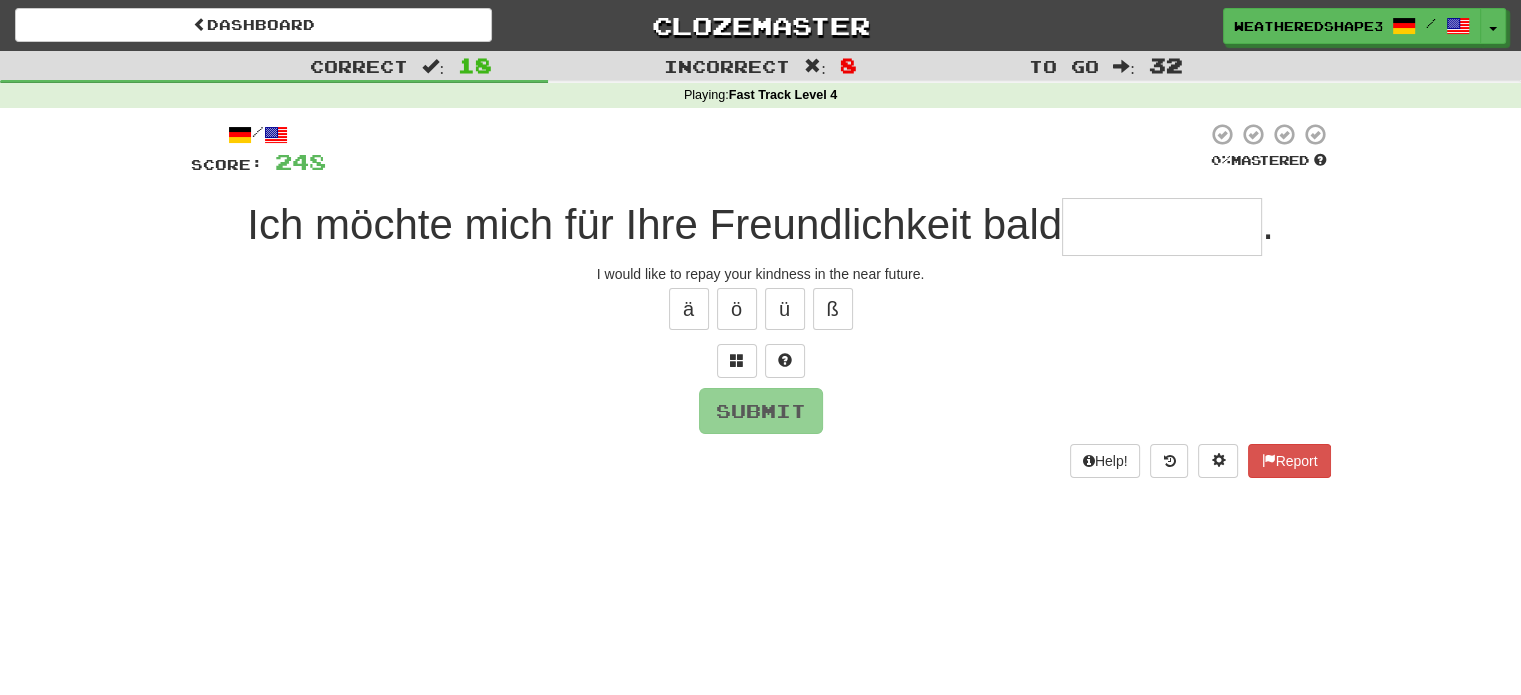 type on "*" 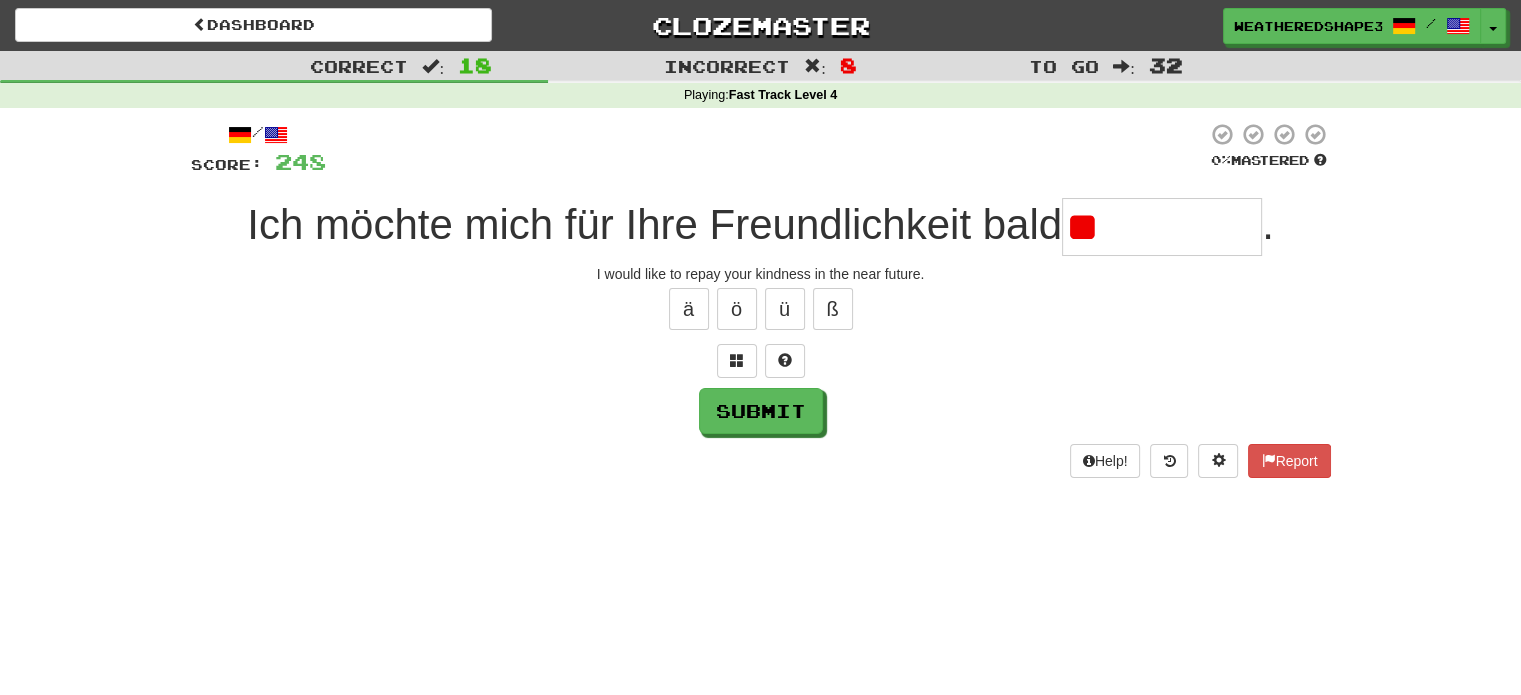 type on "*" 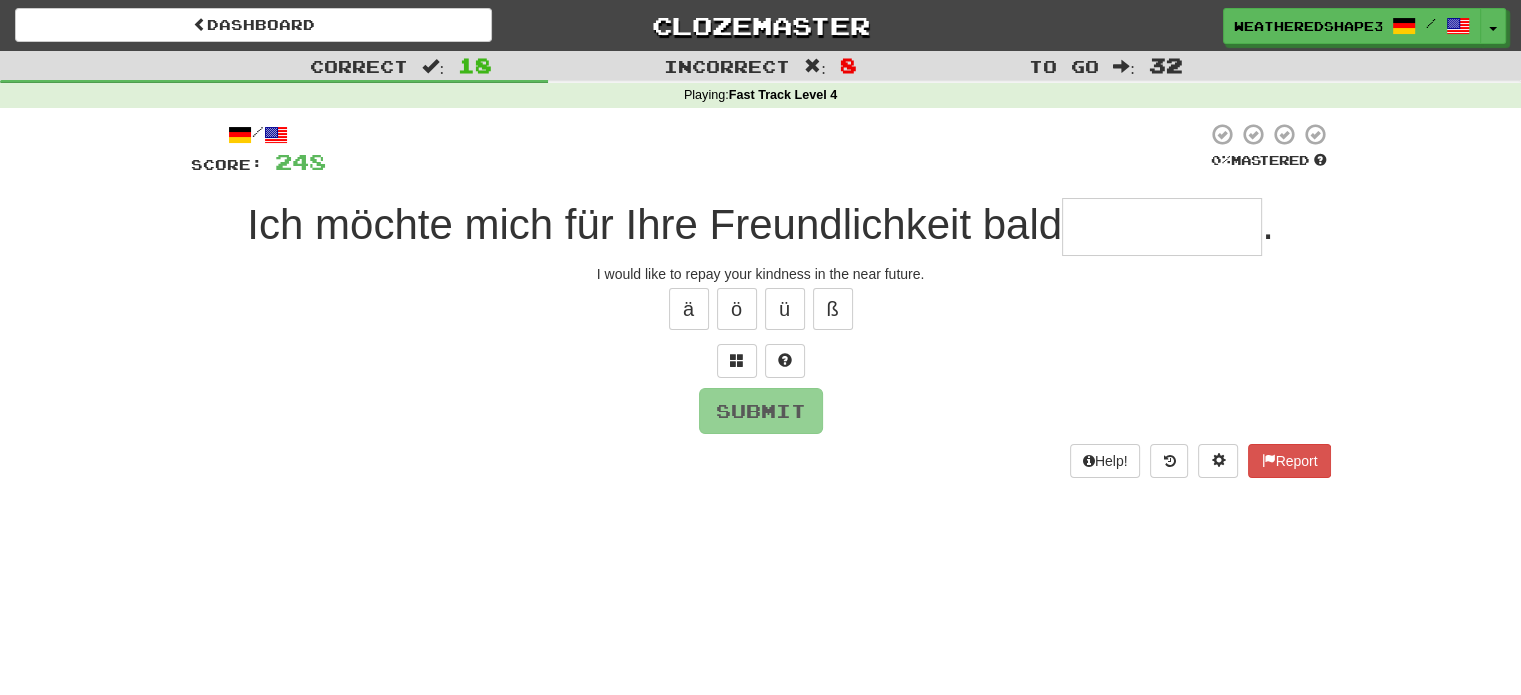 type on "*" 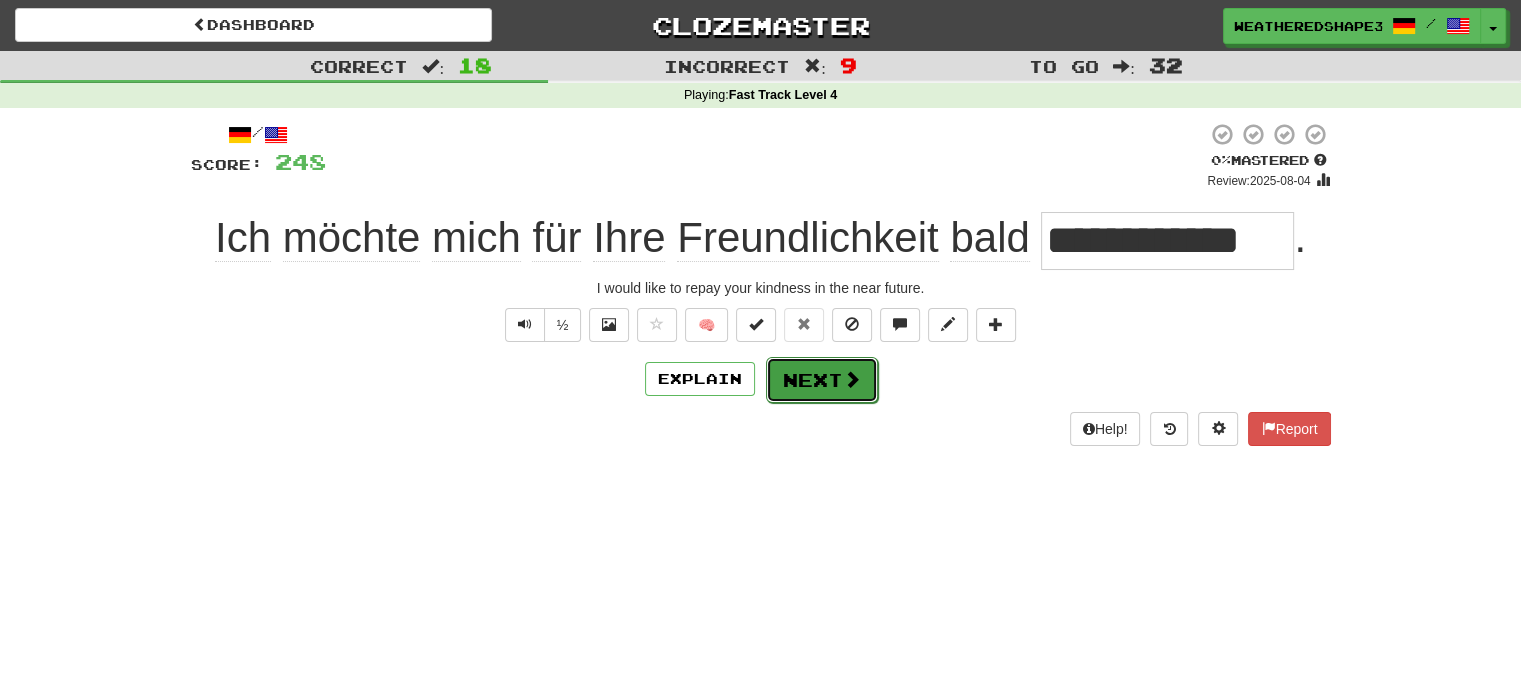 click at bounding box center [852, 379] 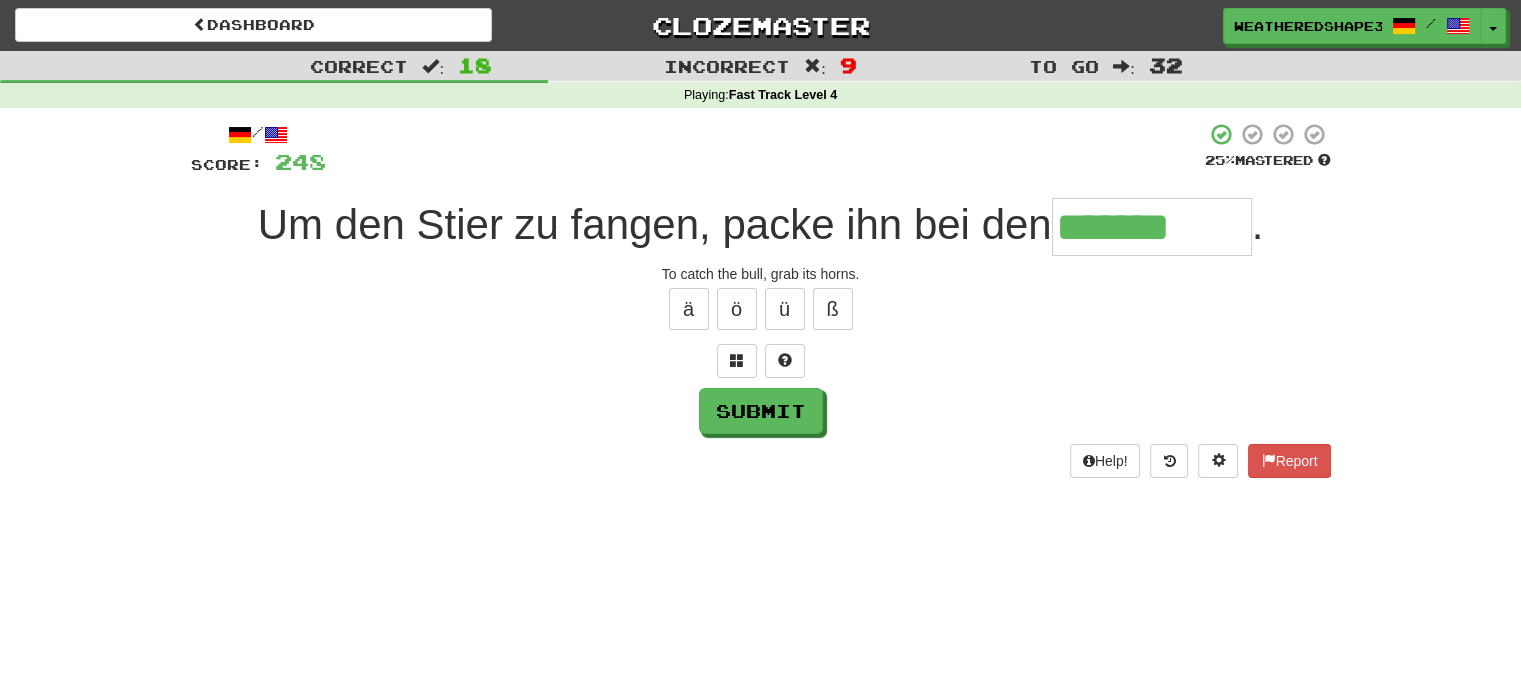 type on "*******" 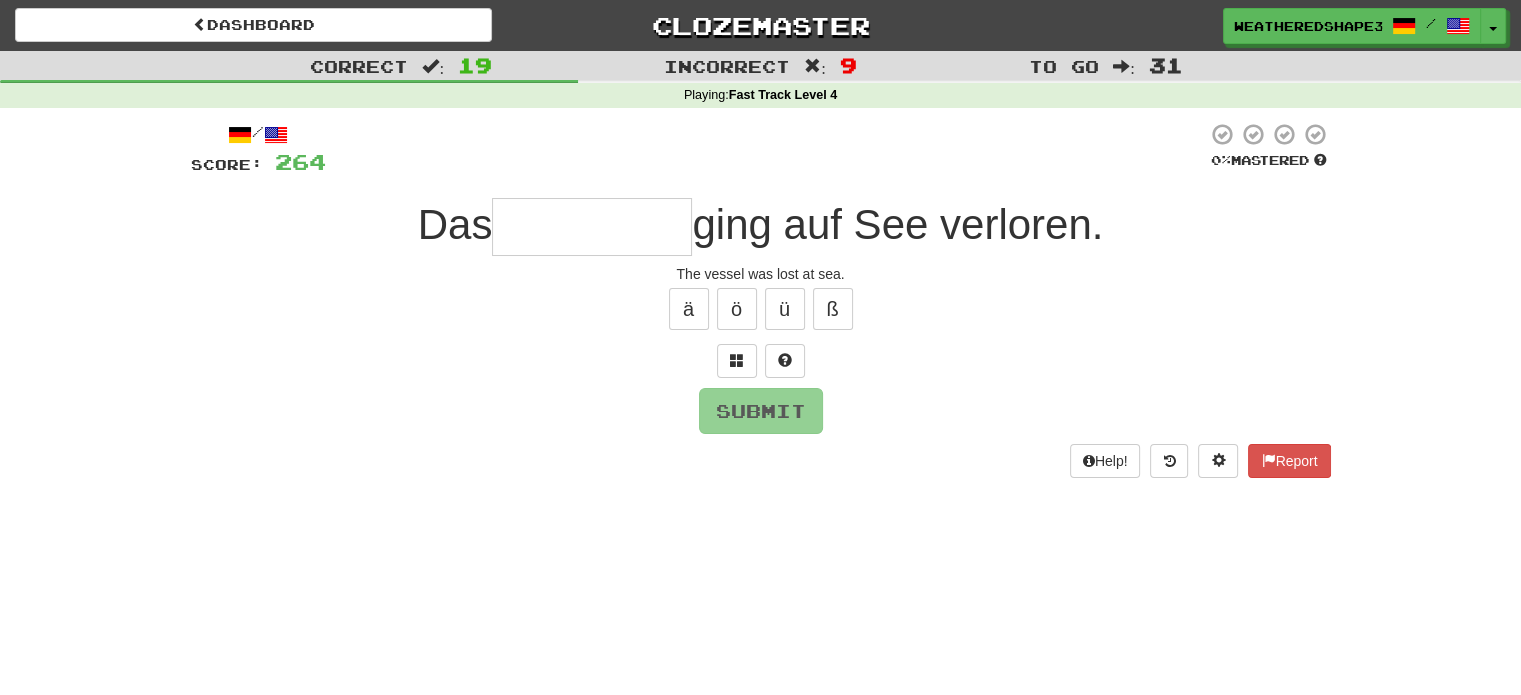type on "*" 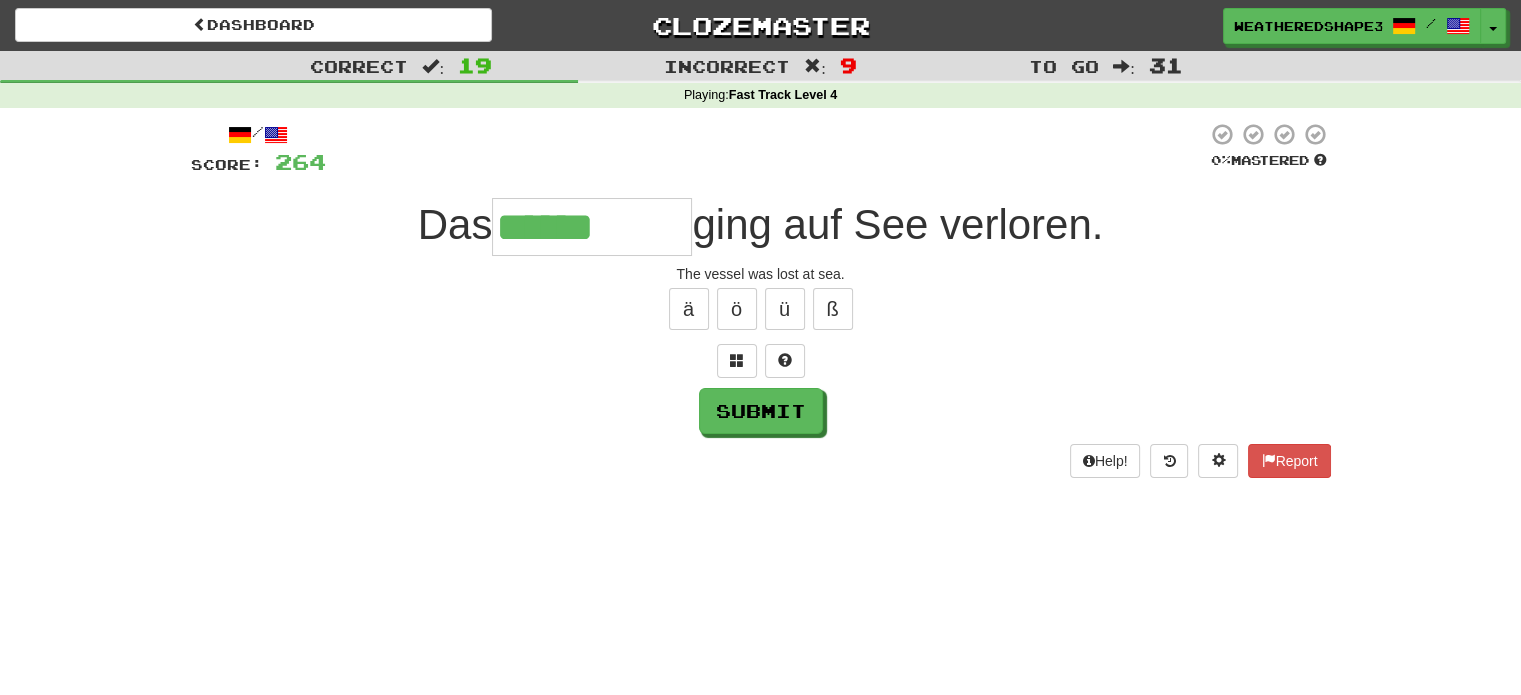 type on "******" 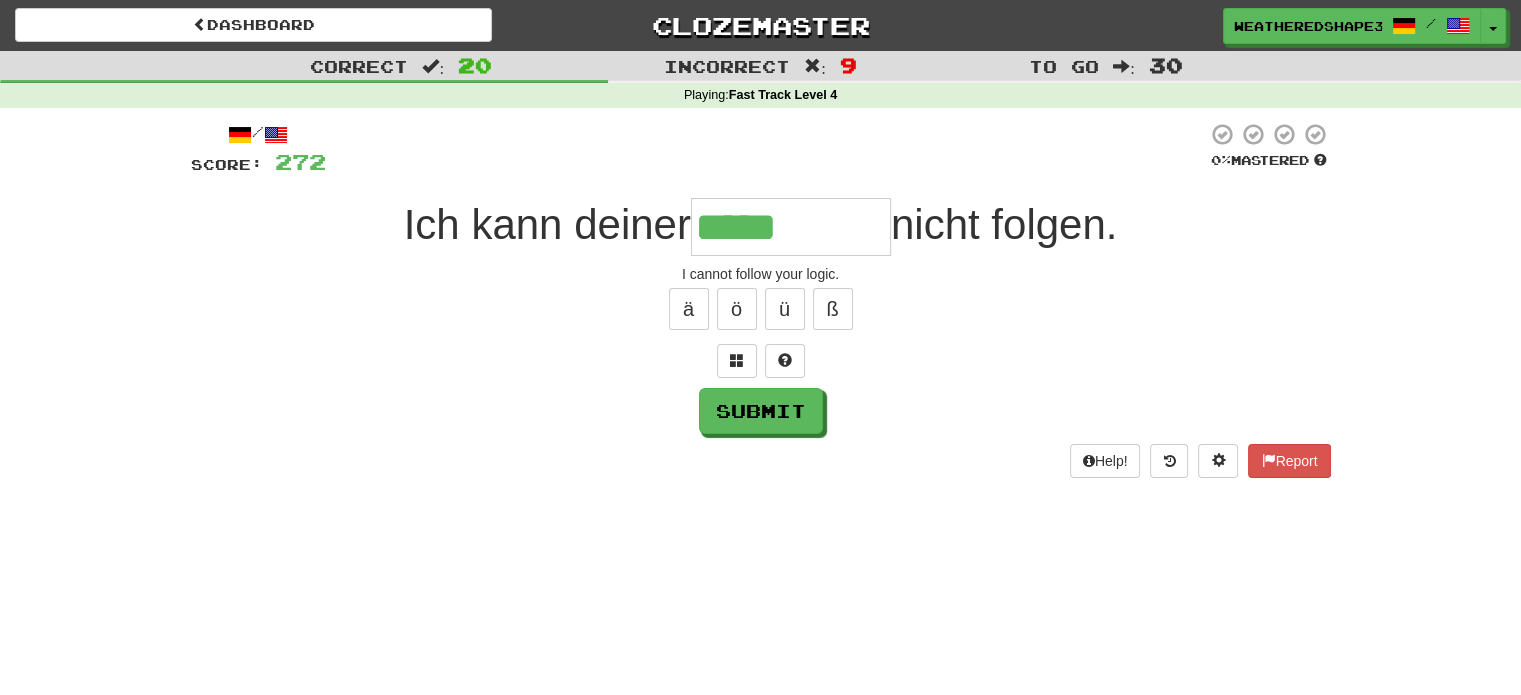 type on "*****" 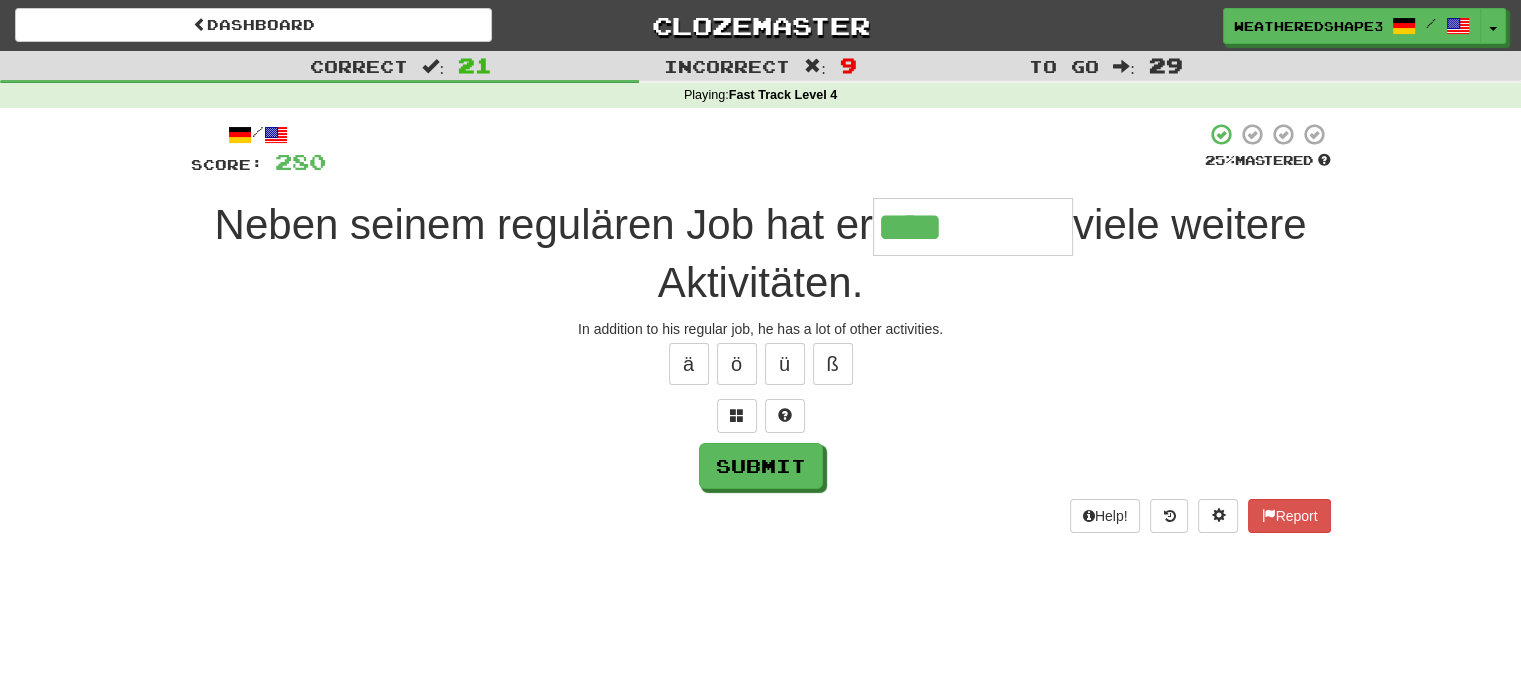 type on "****" 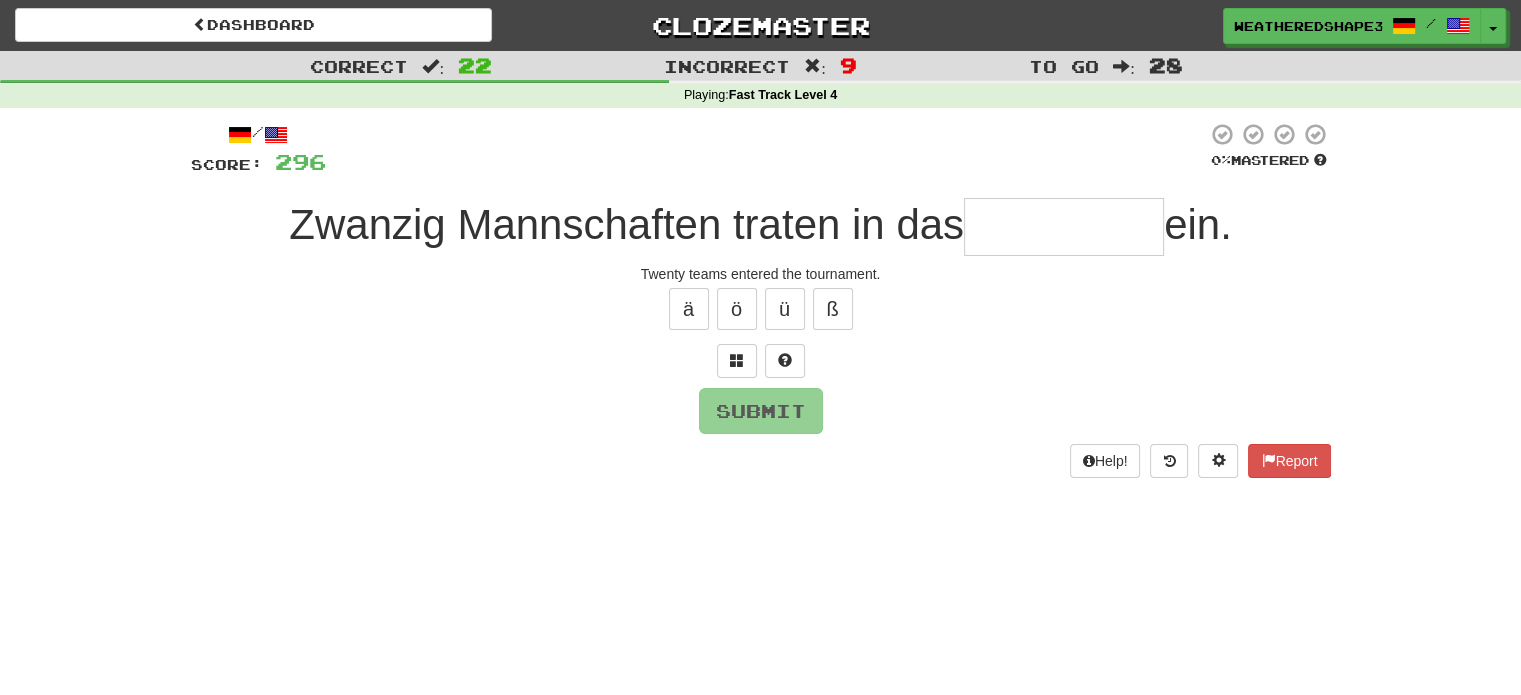 type on "*" 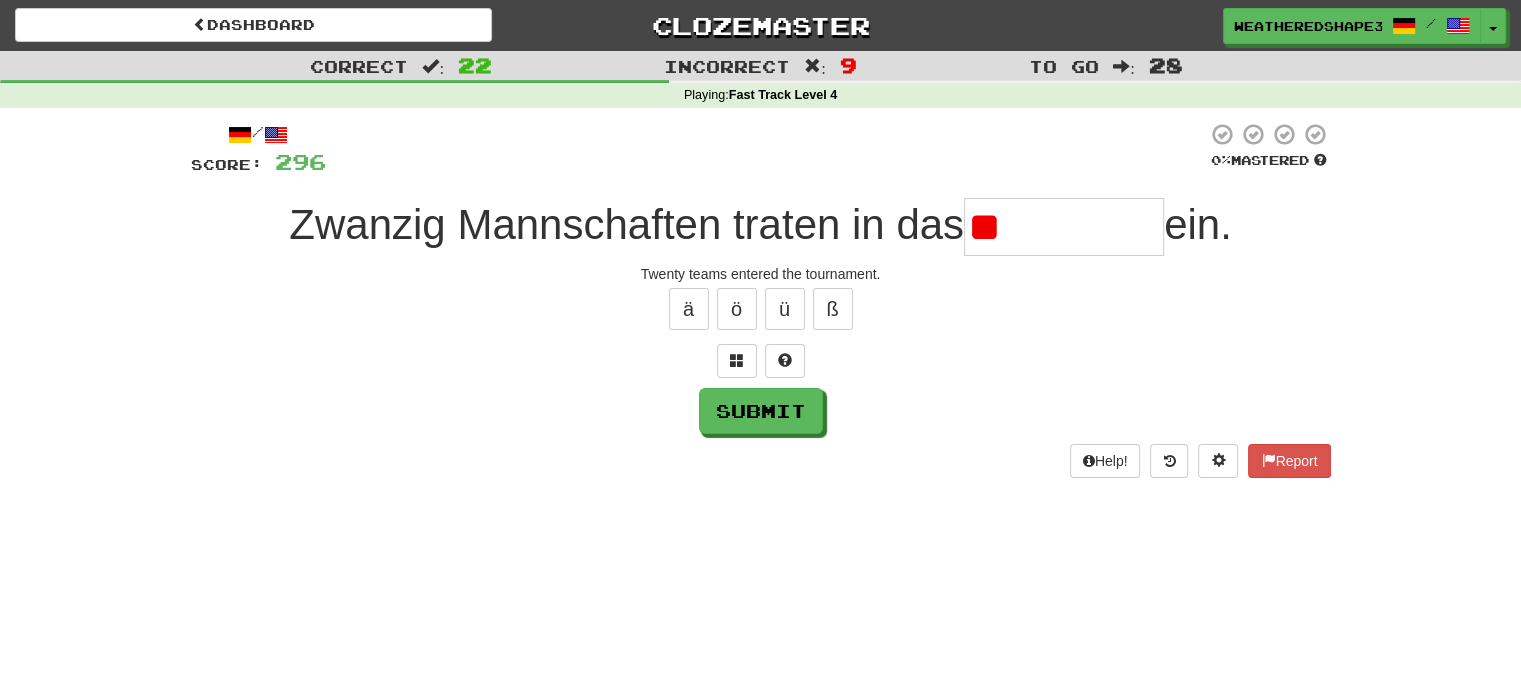 type on "*" 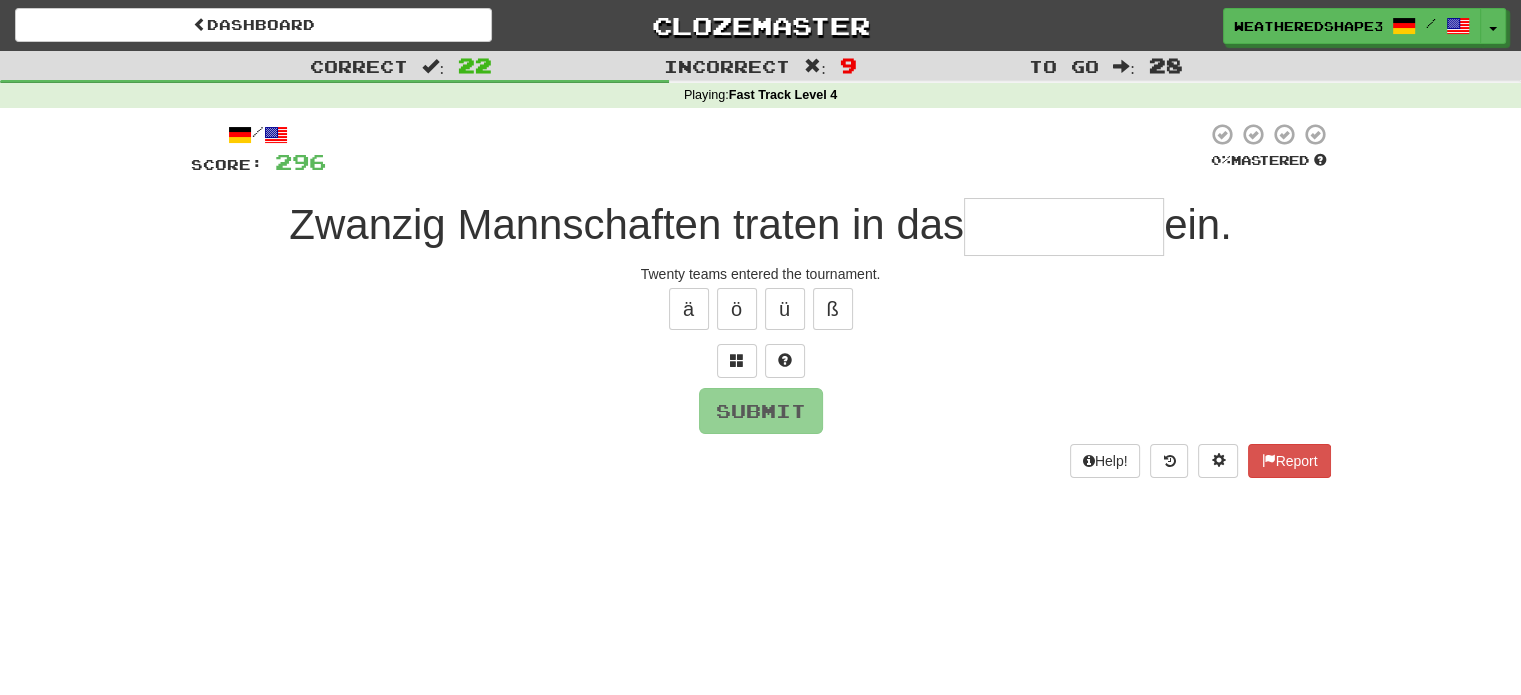 type on "*" 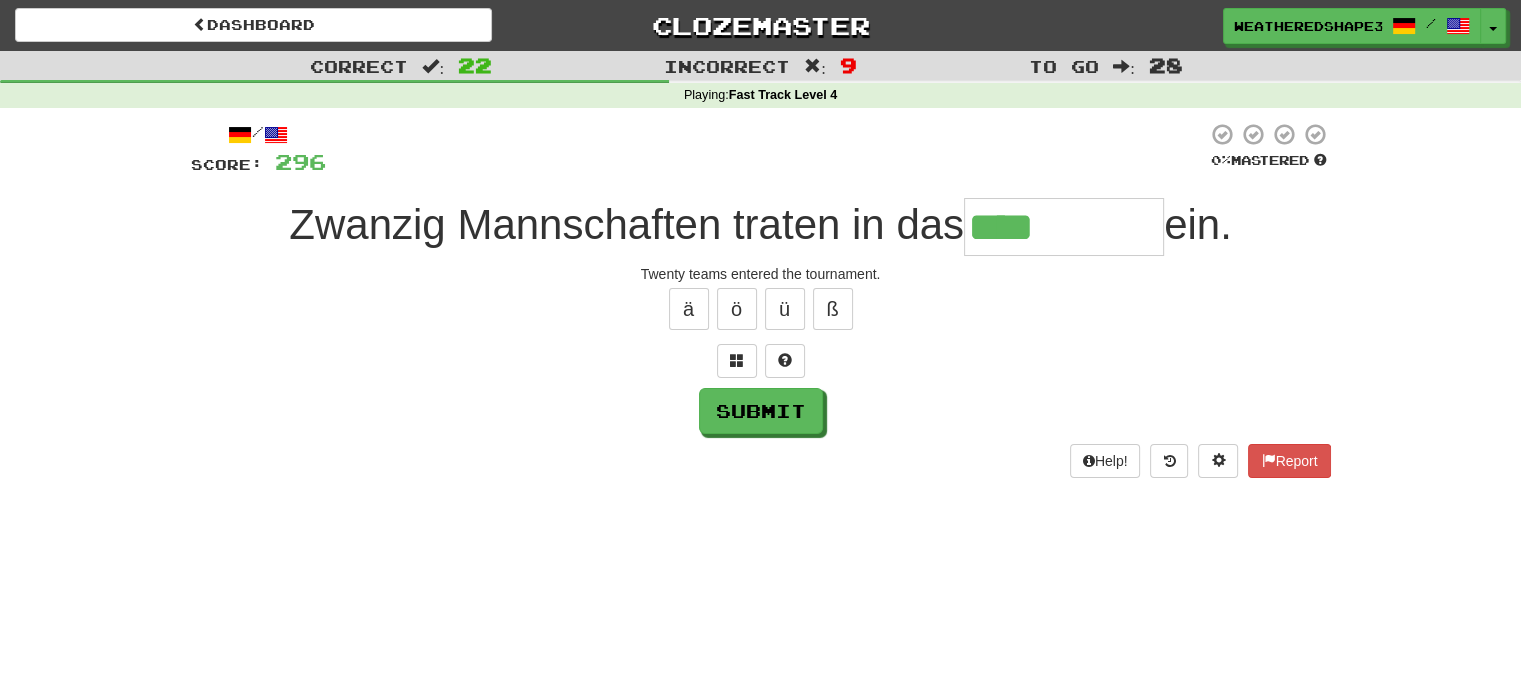 type on "*******" 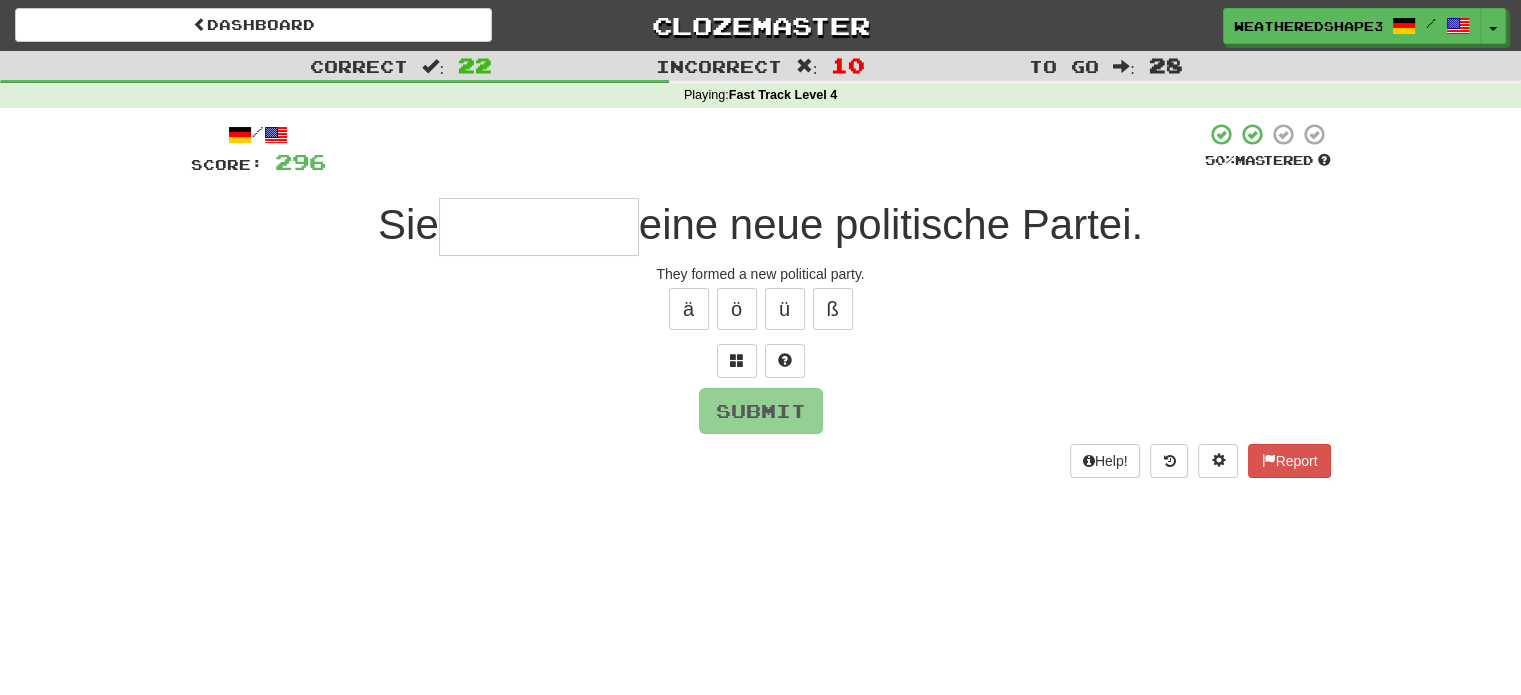 type on "*" 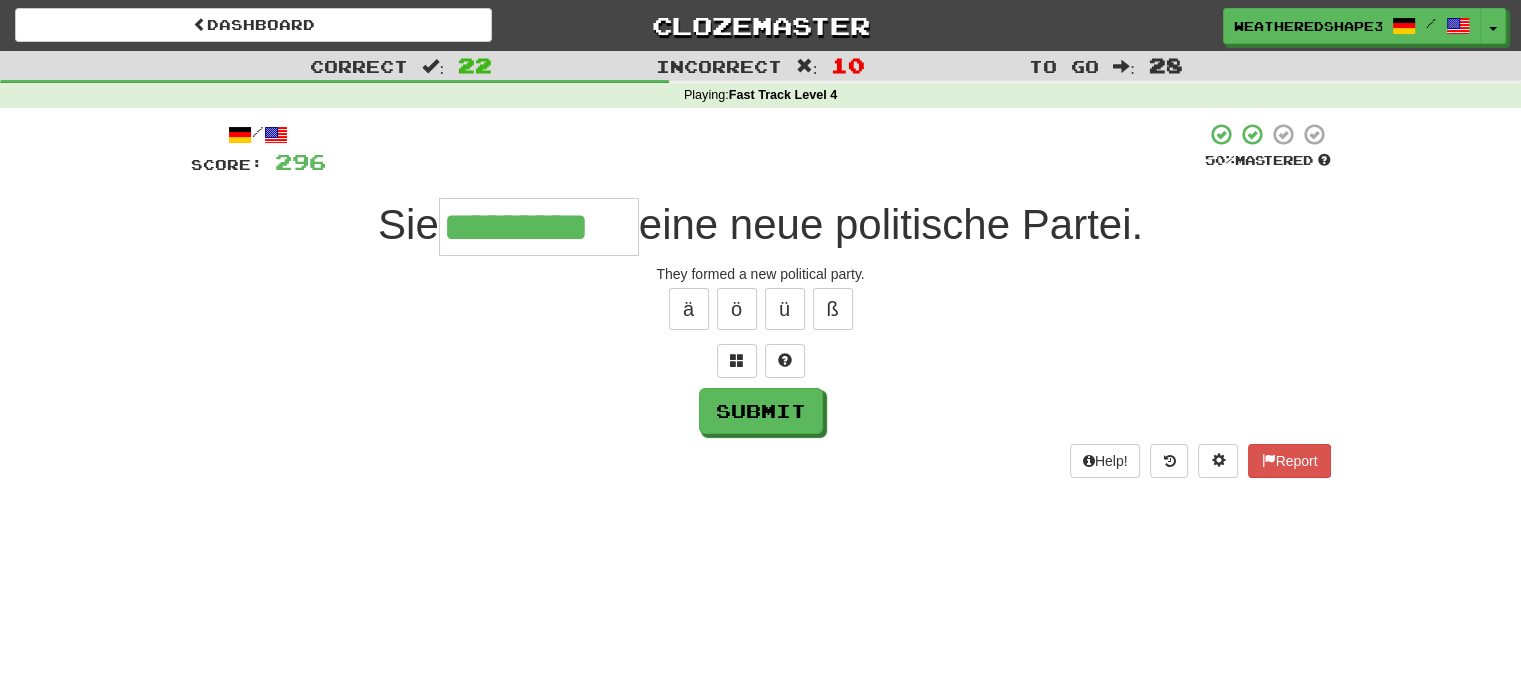type on "*********" 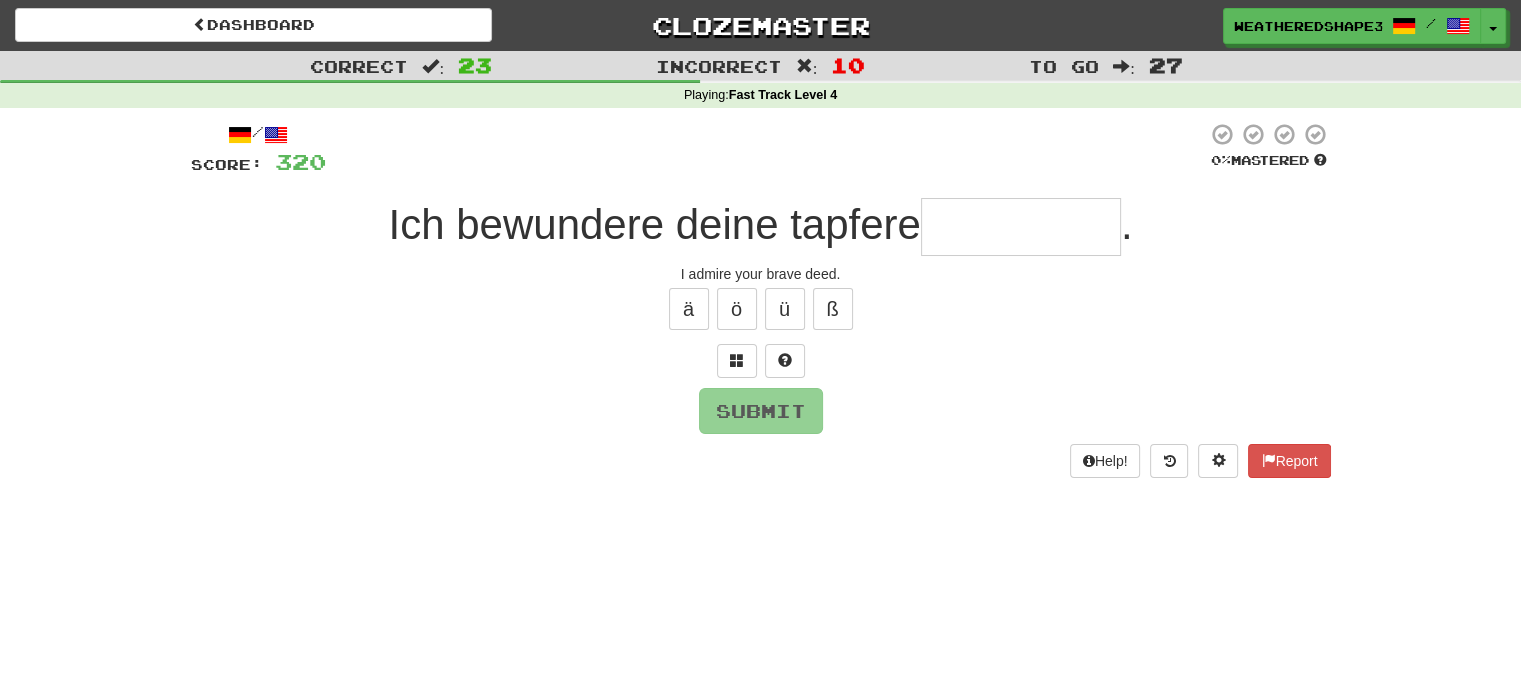 type on "*" 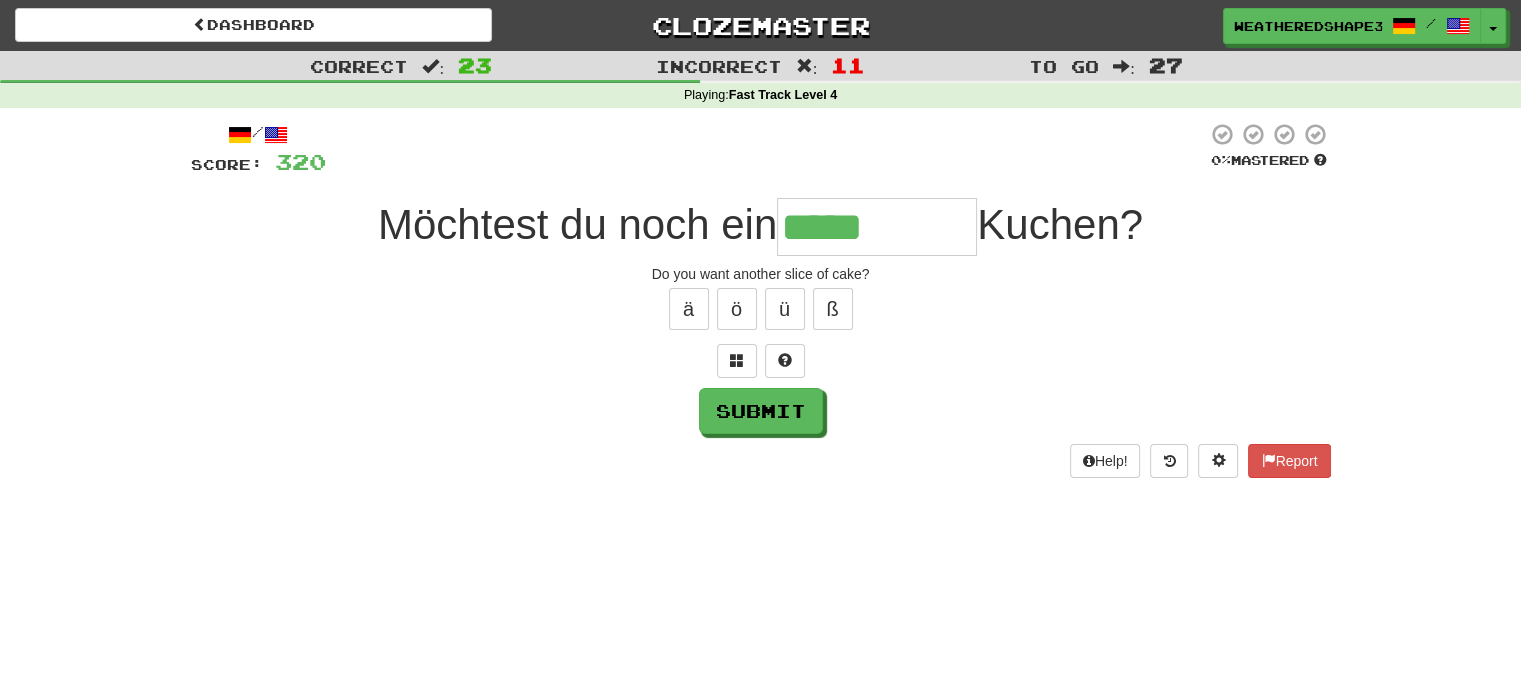 type on "*****" 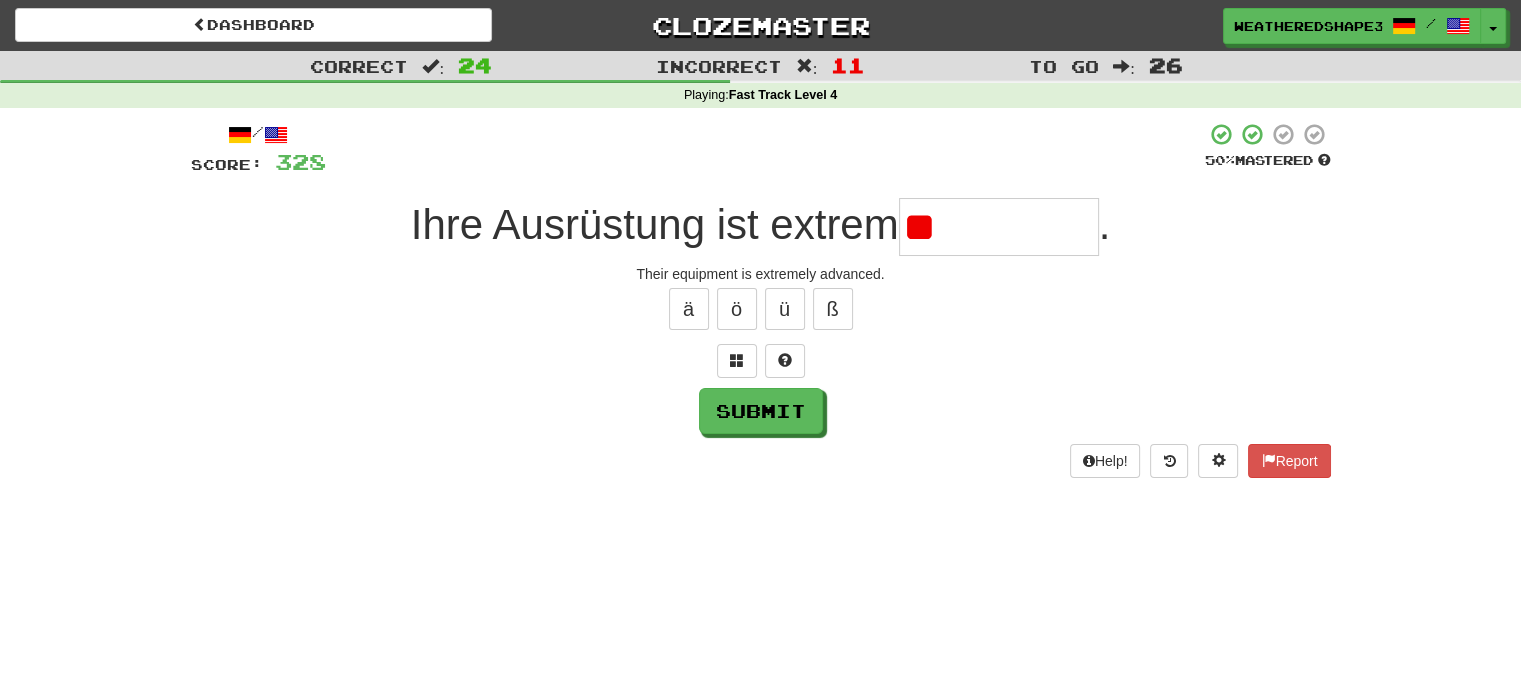 type on "*" 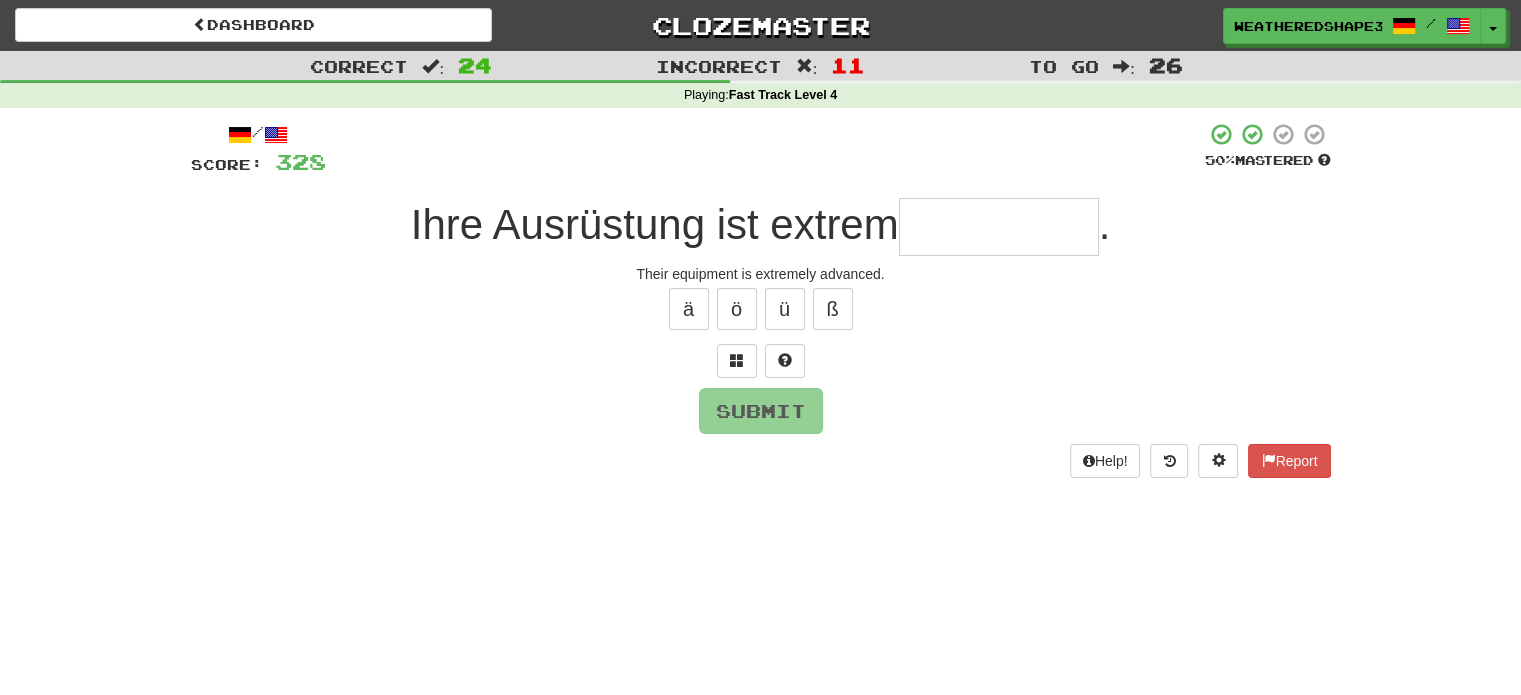 type on "**********" 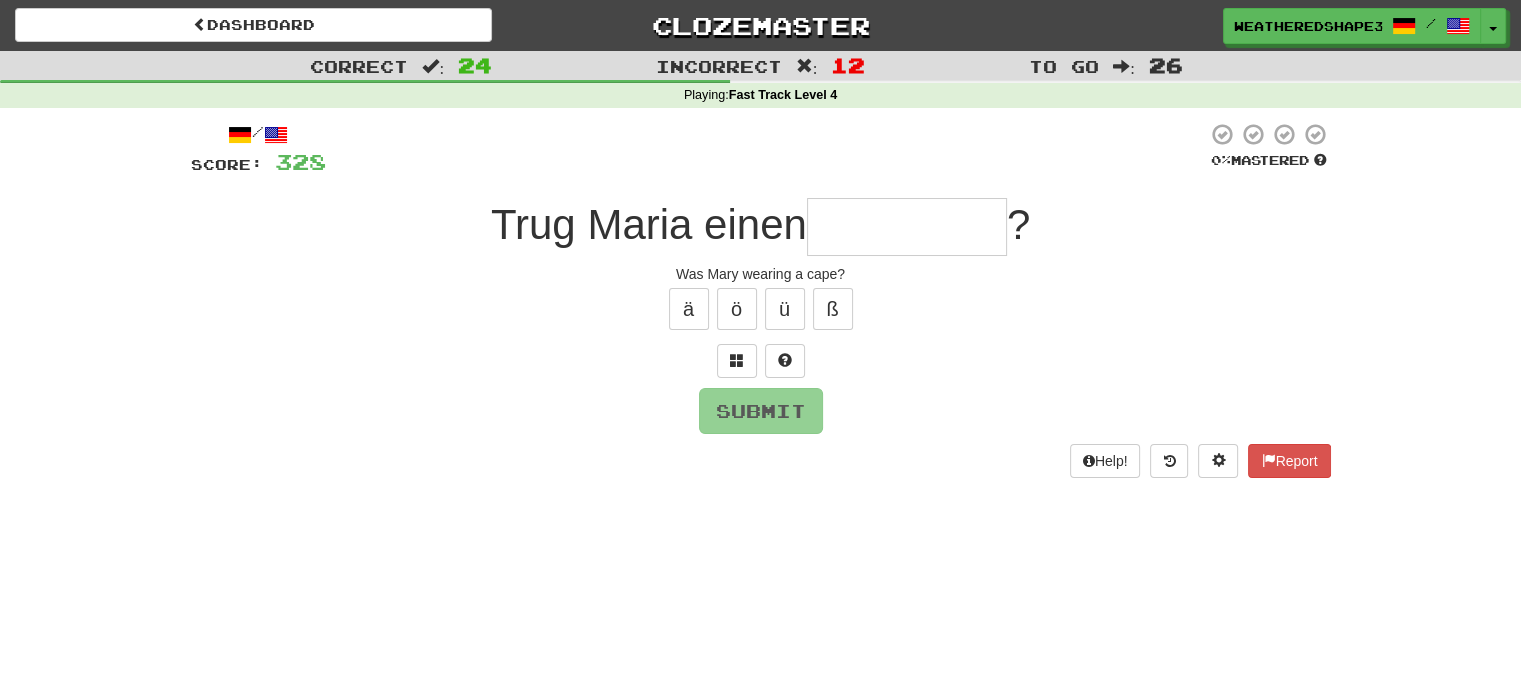 type on "*" 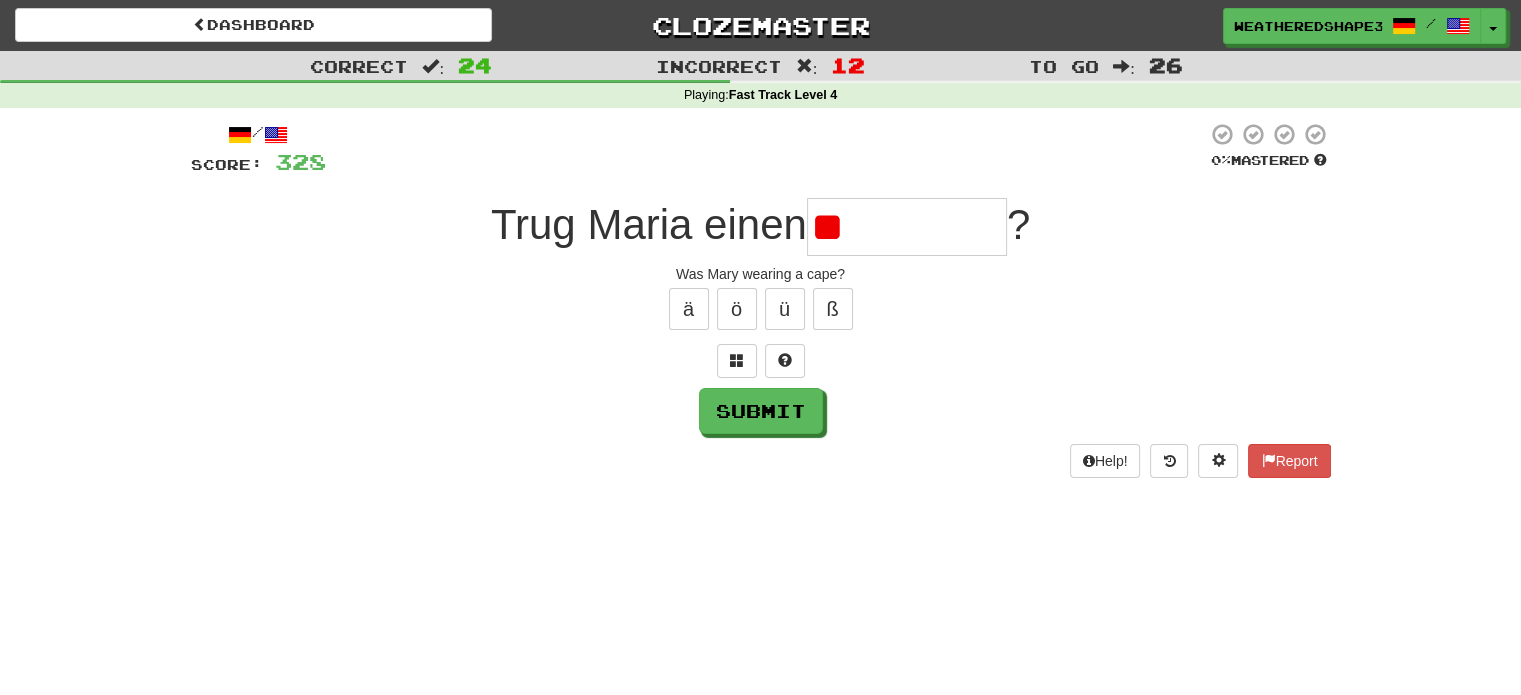 type on "*" 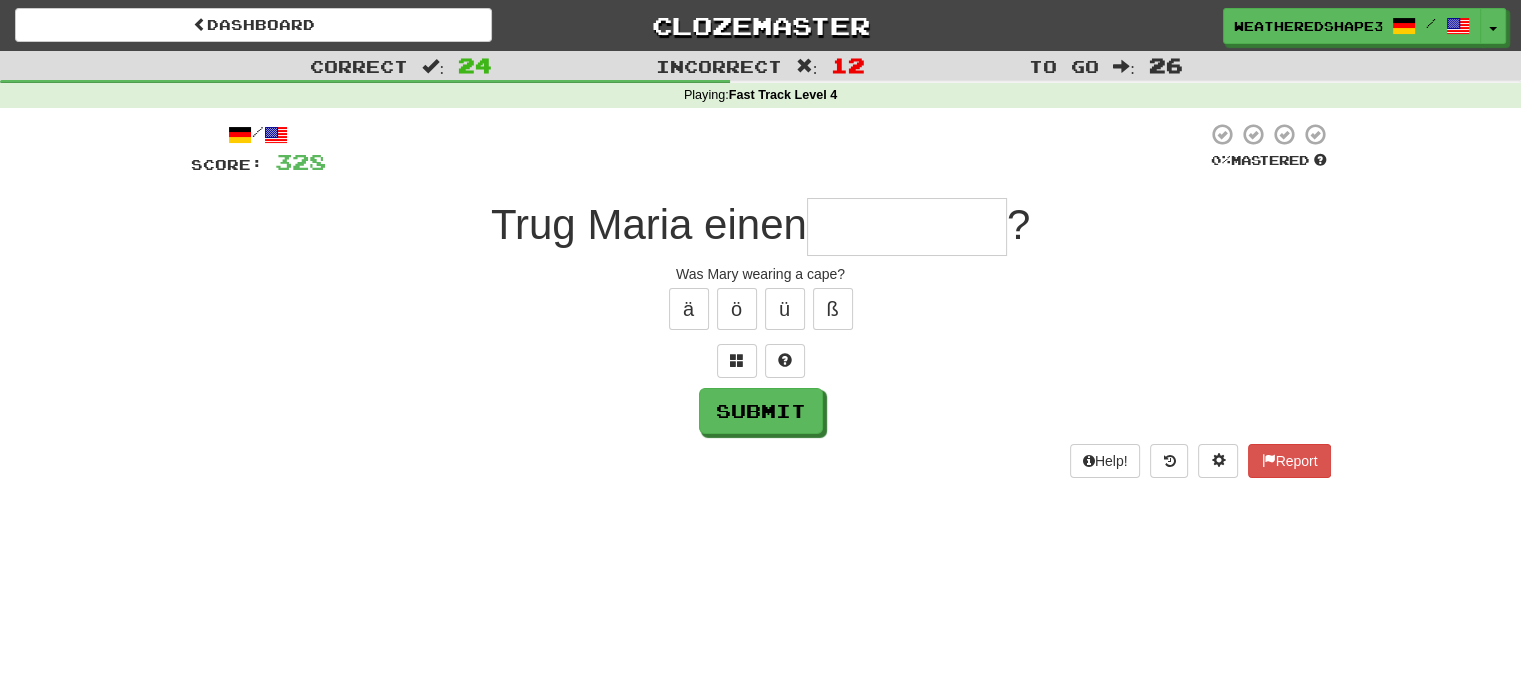 type on "*" 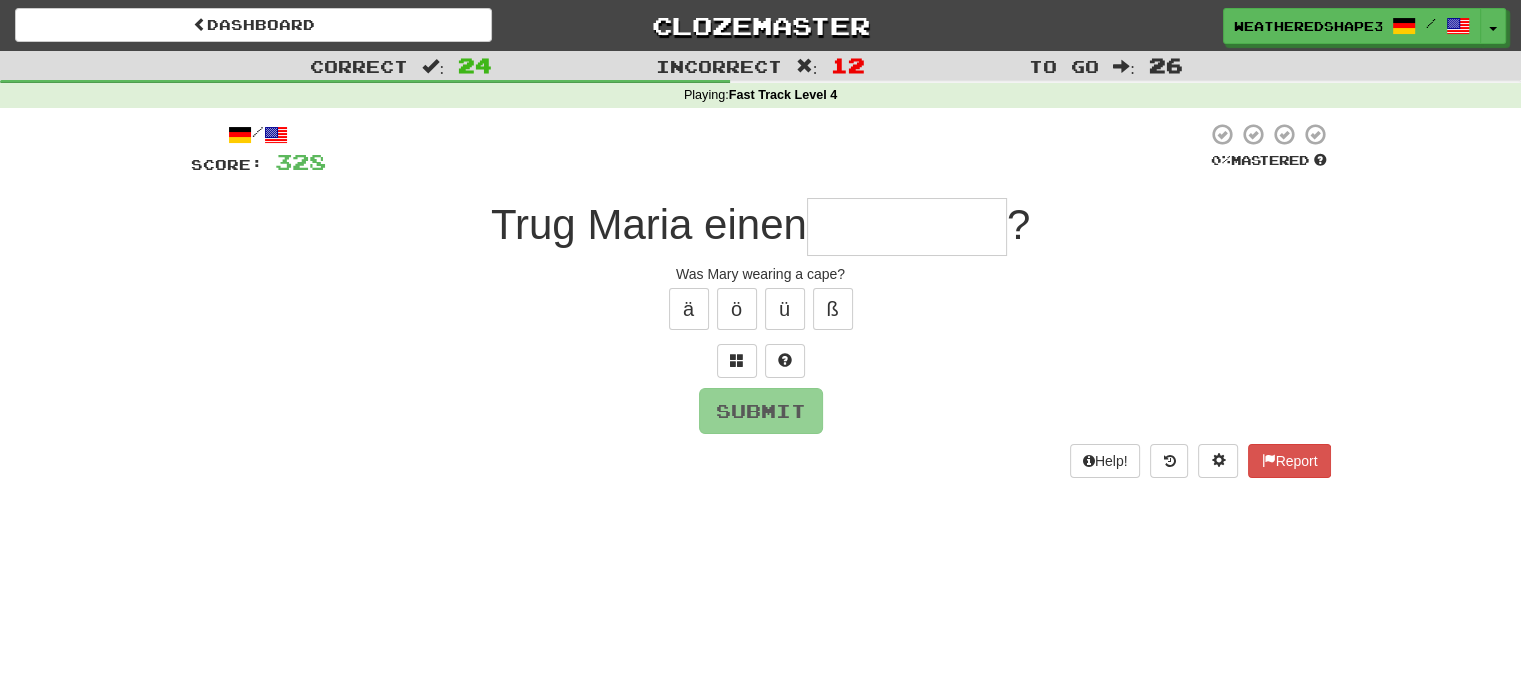type on "*" 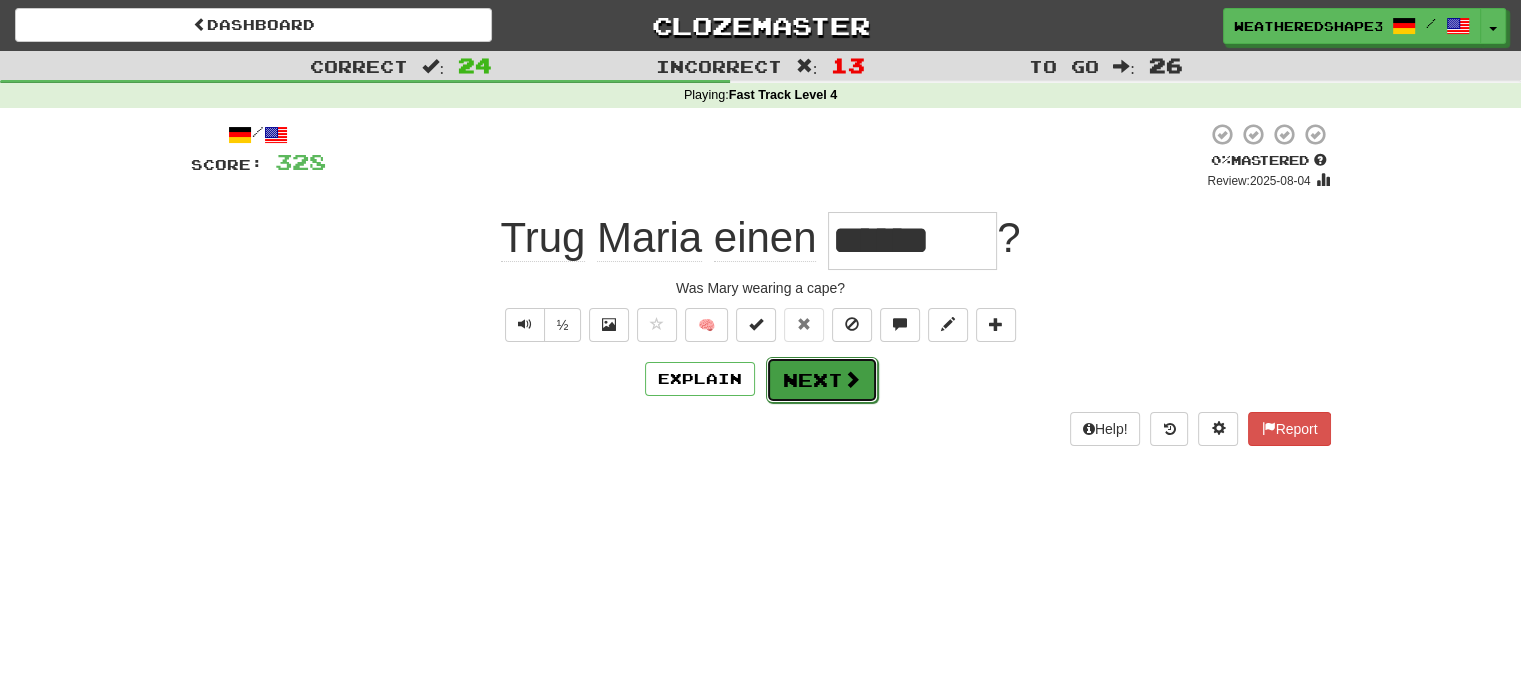 click on "Next" at bounding box center (822, 380) 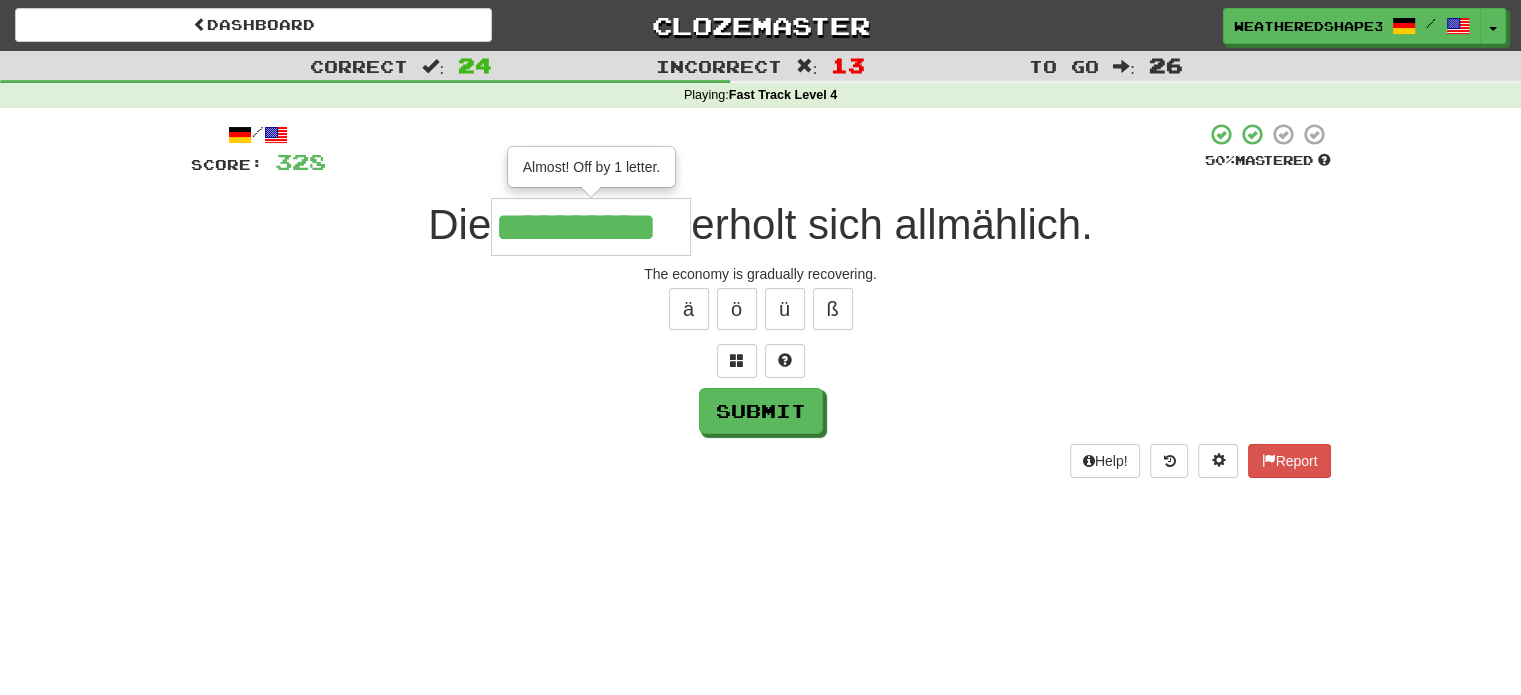 type on "**********" 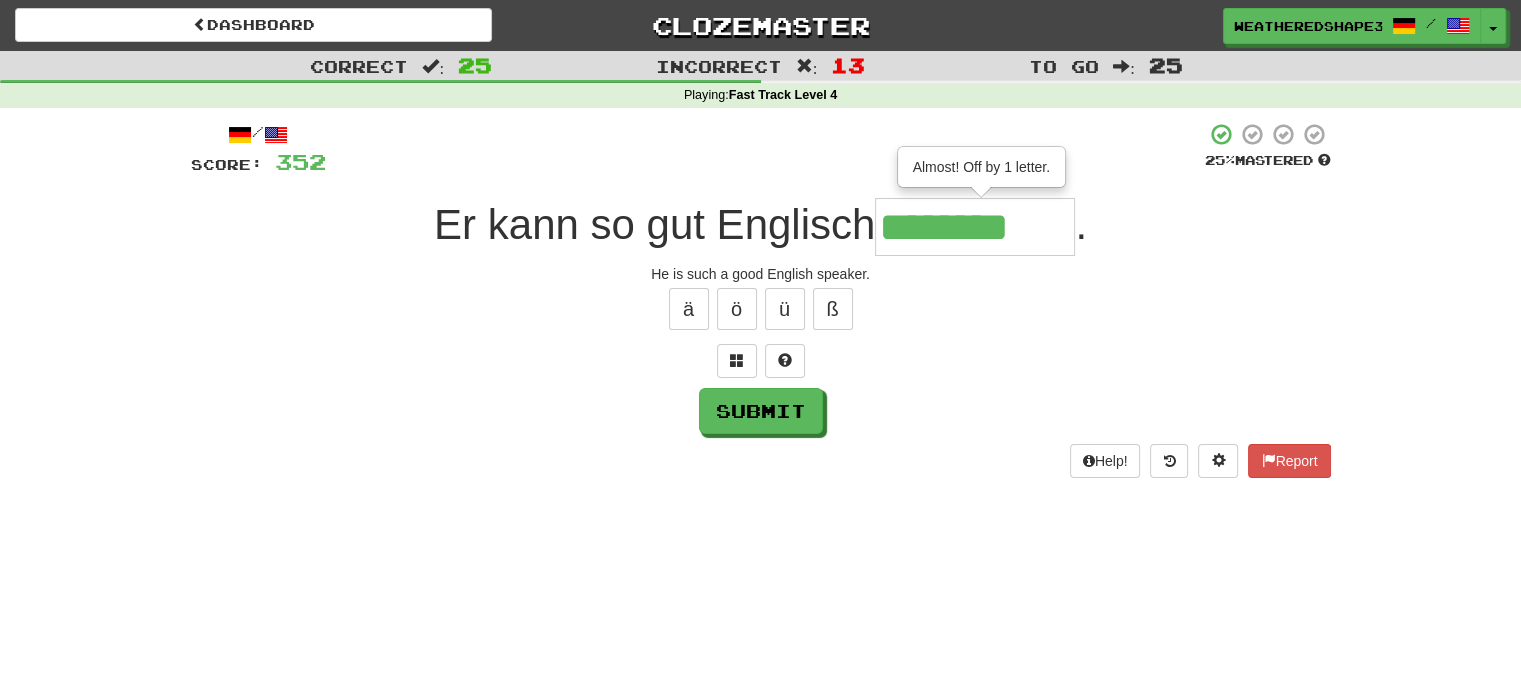 type on "********" 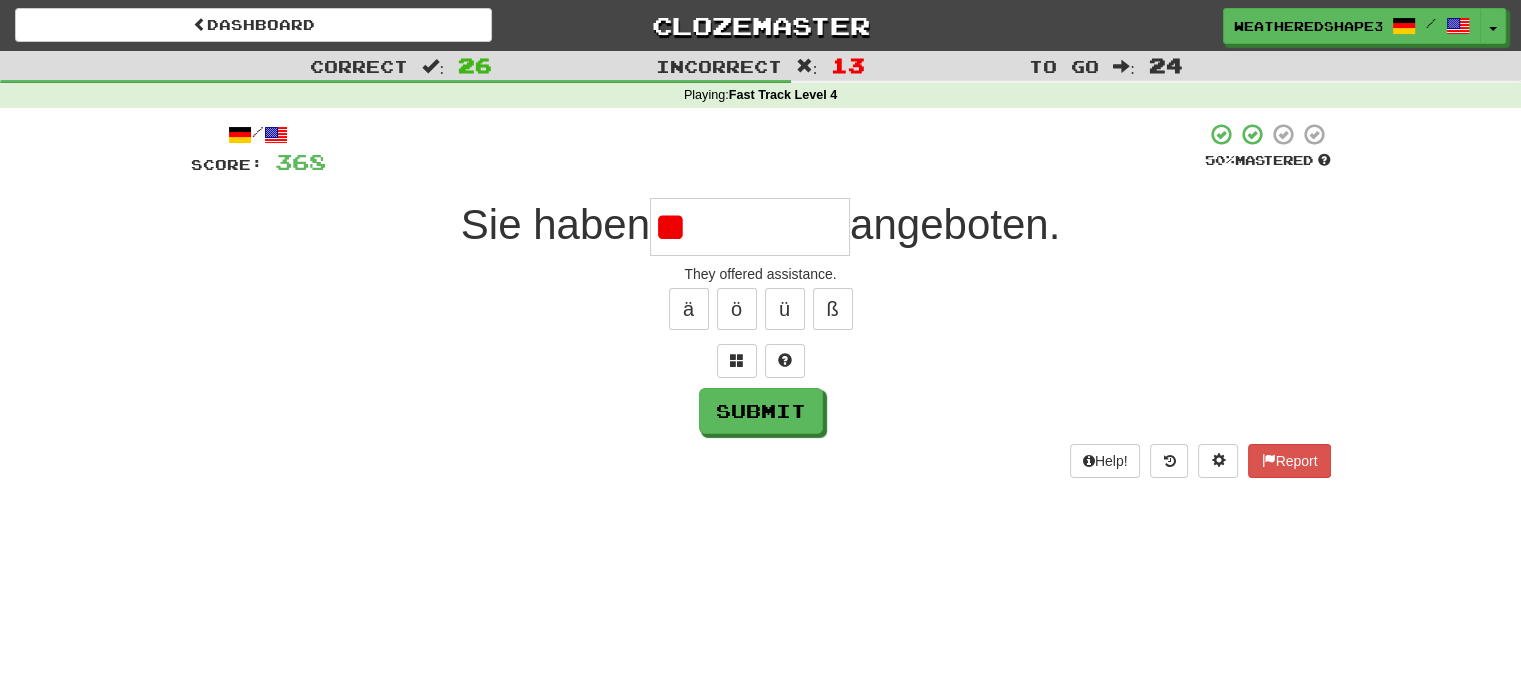 type on "*" 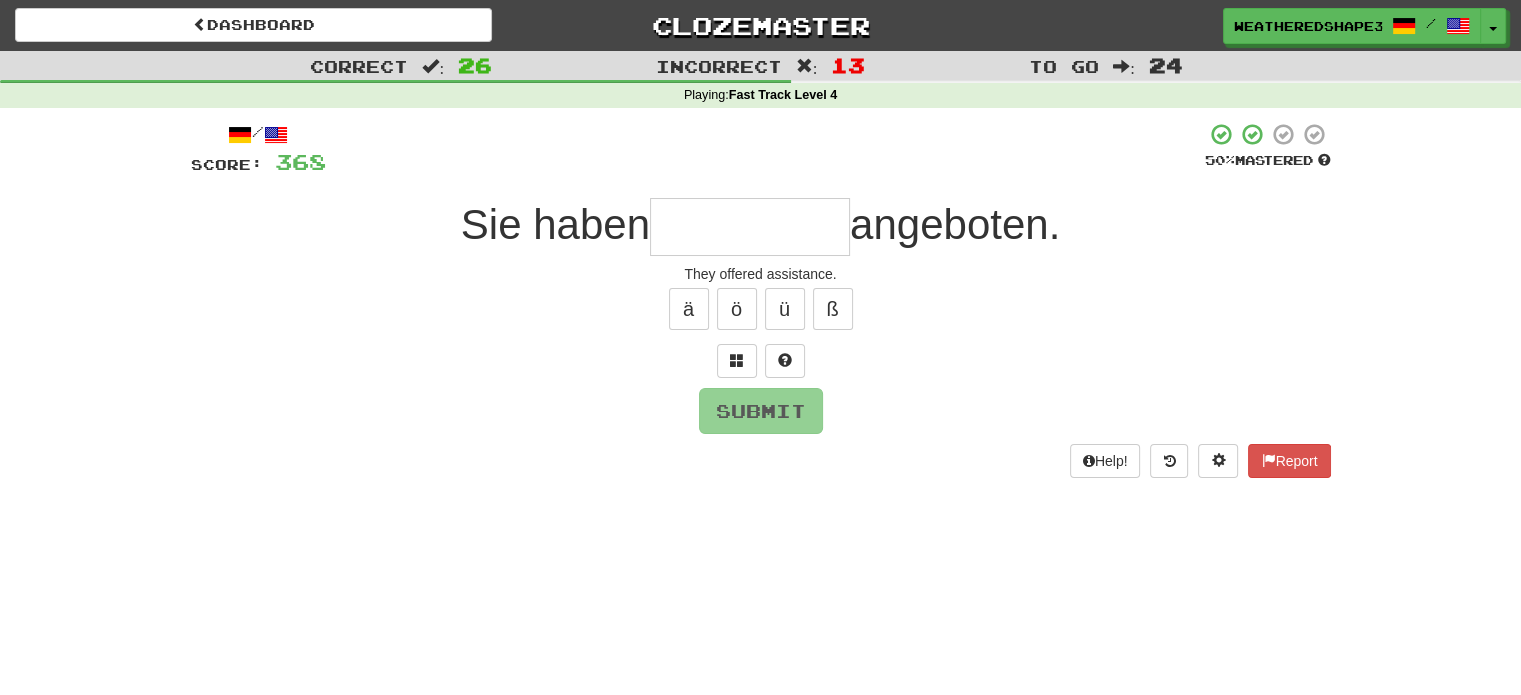 type on "*" 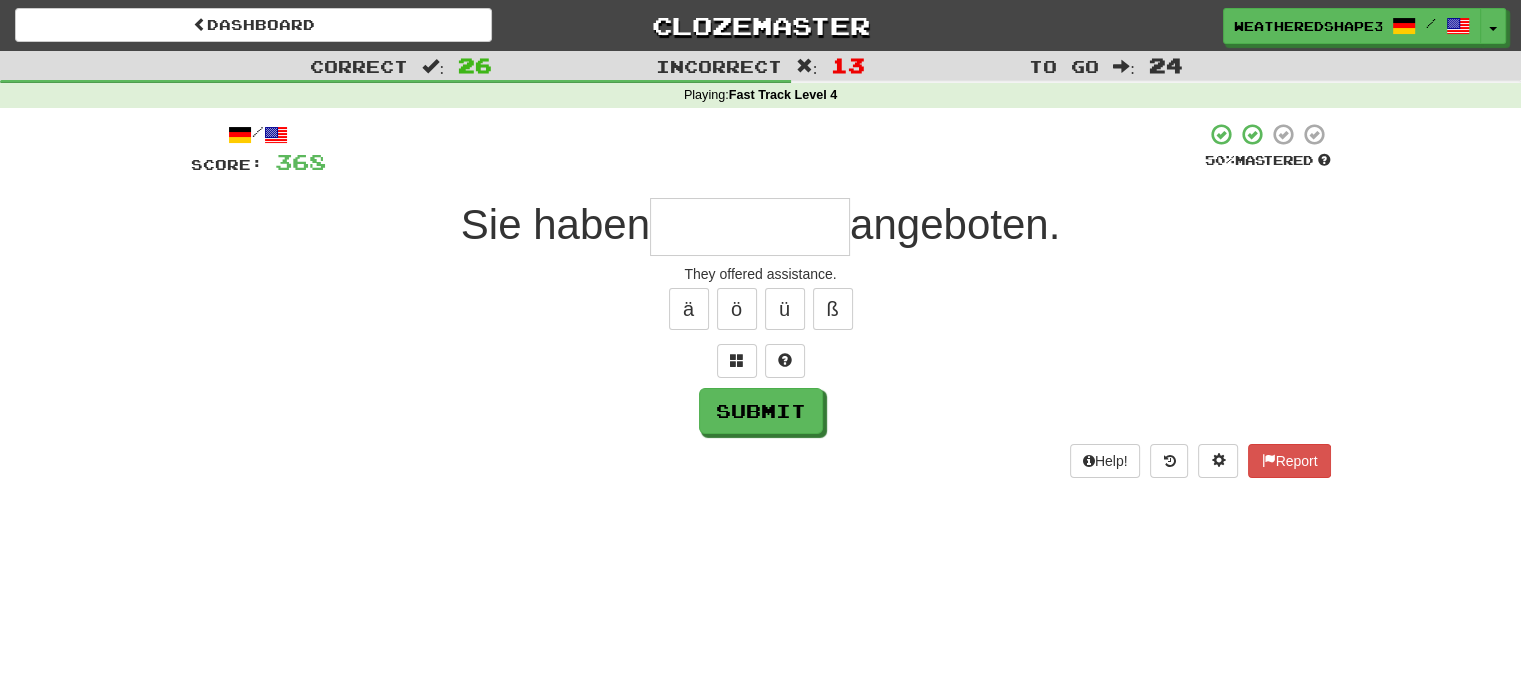 type on "*" 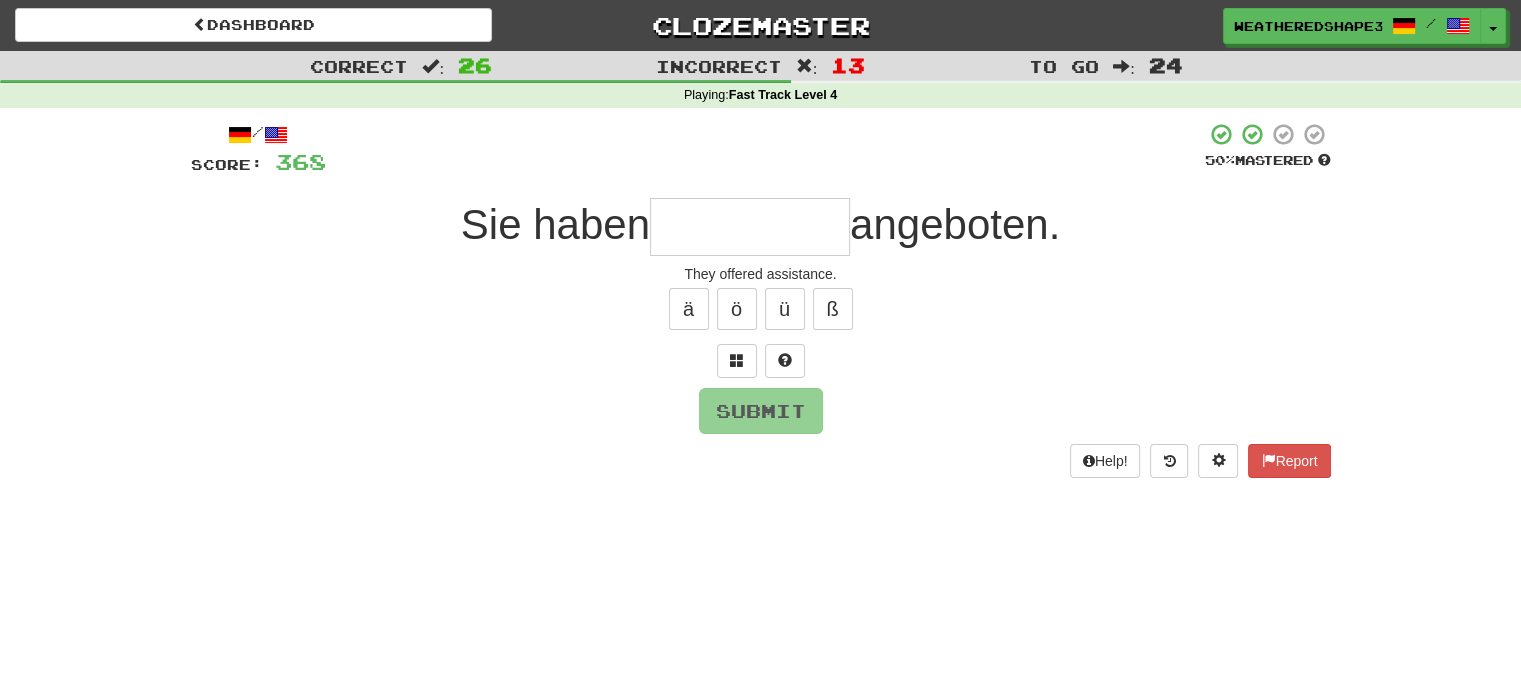 type on "**********" 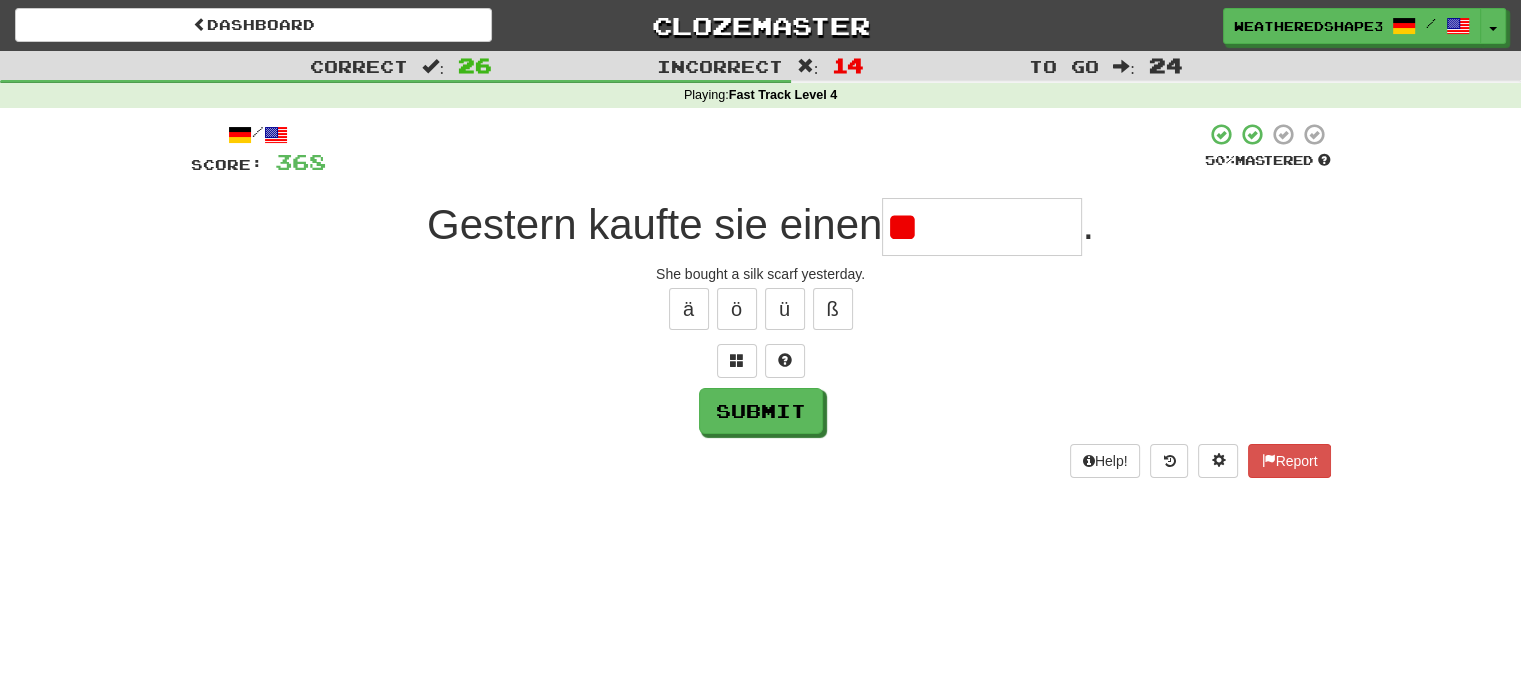type on "*" 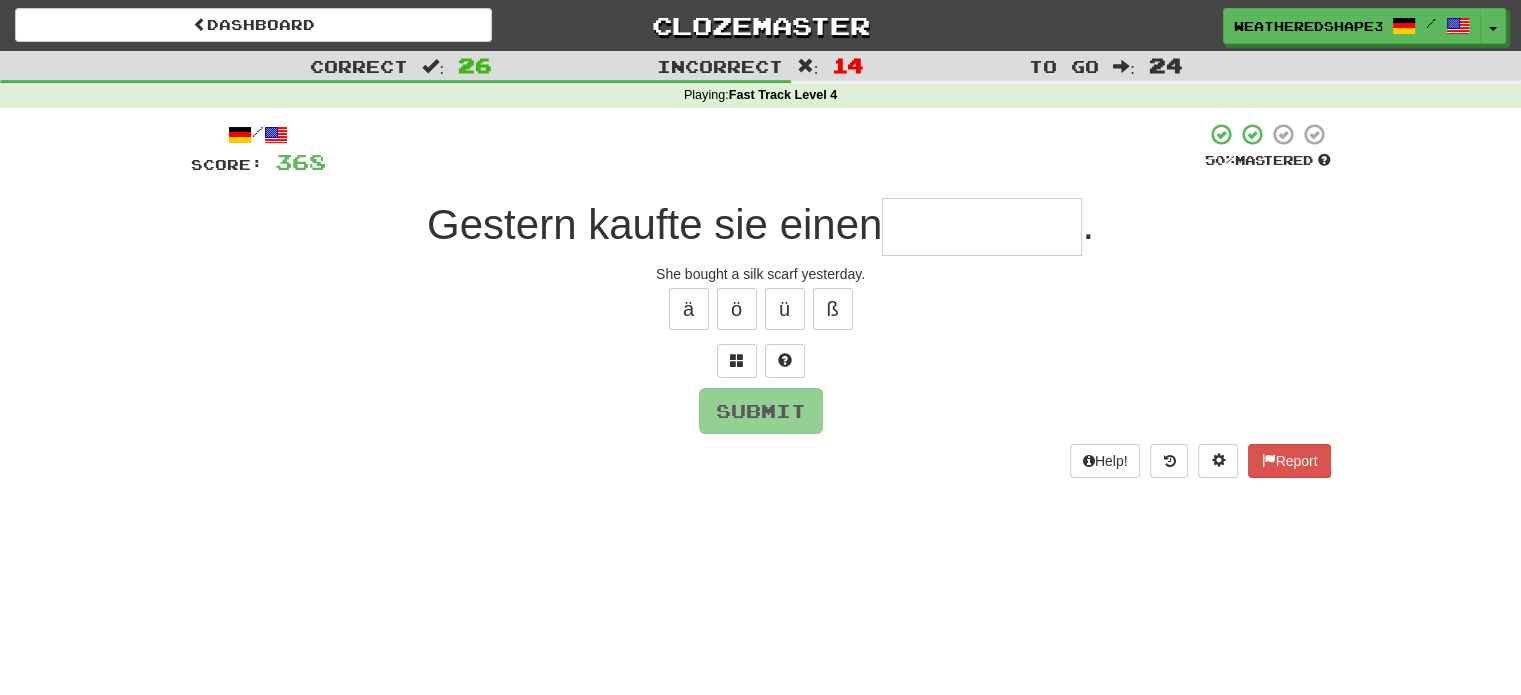 type on "*" 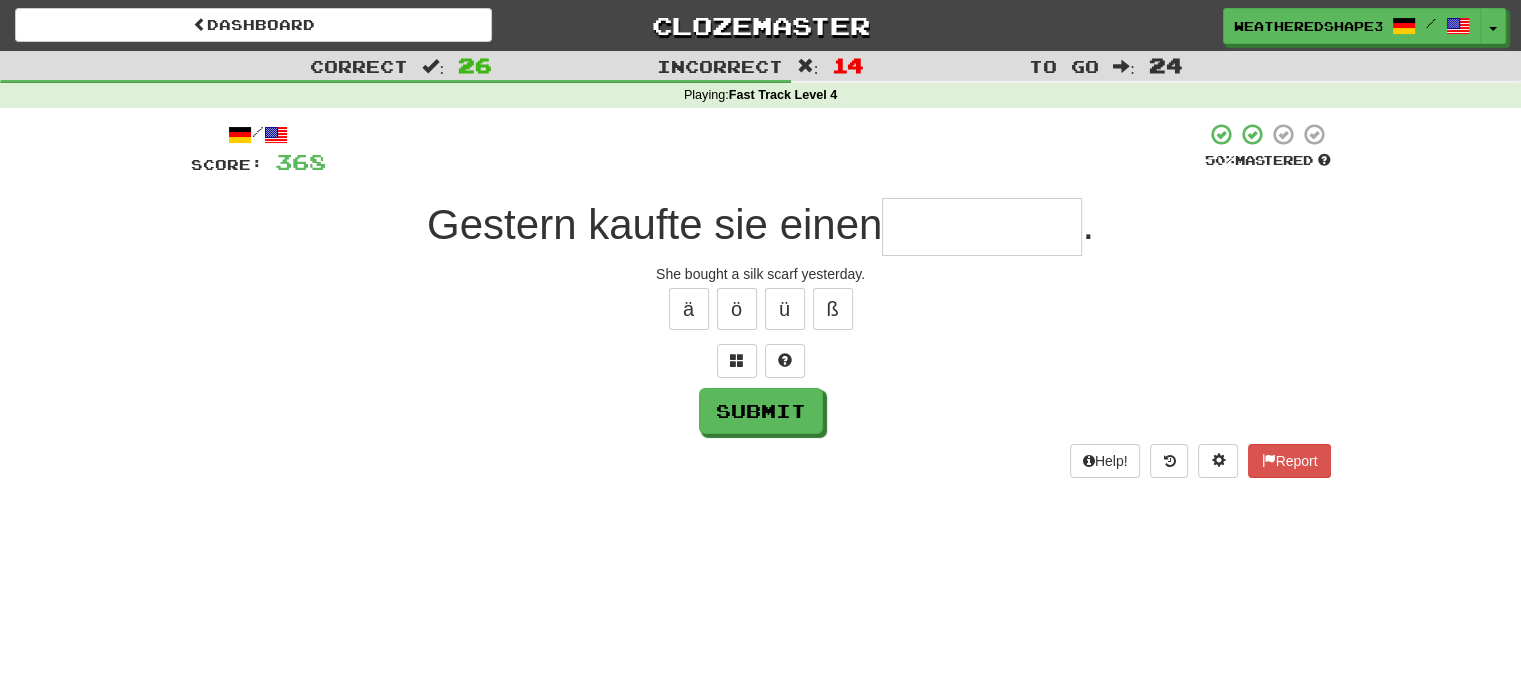 type on "*" 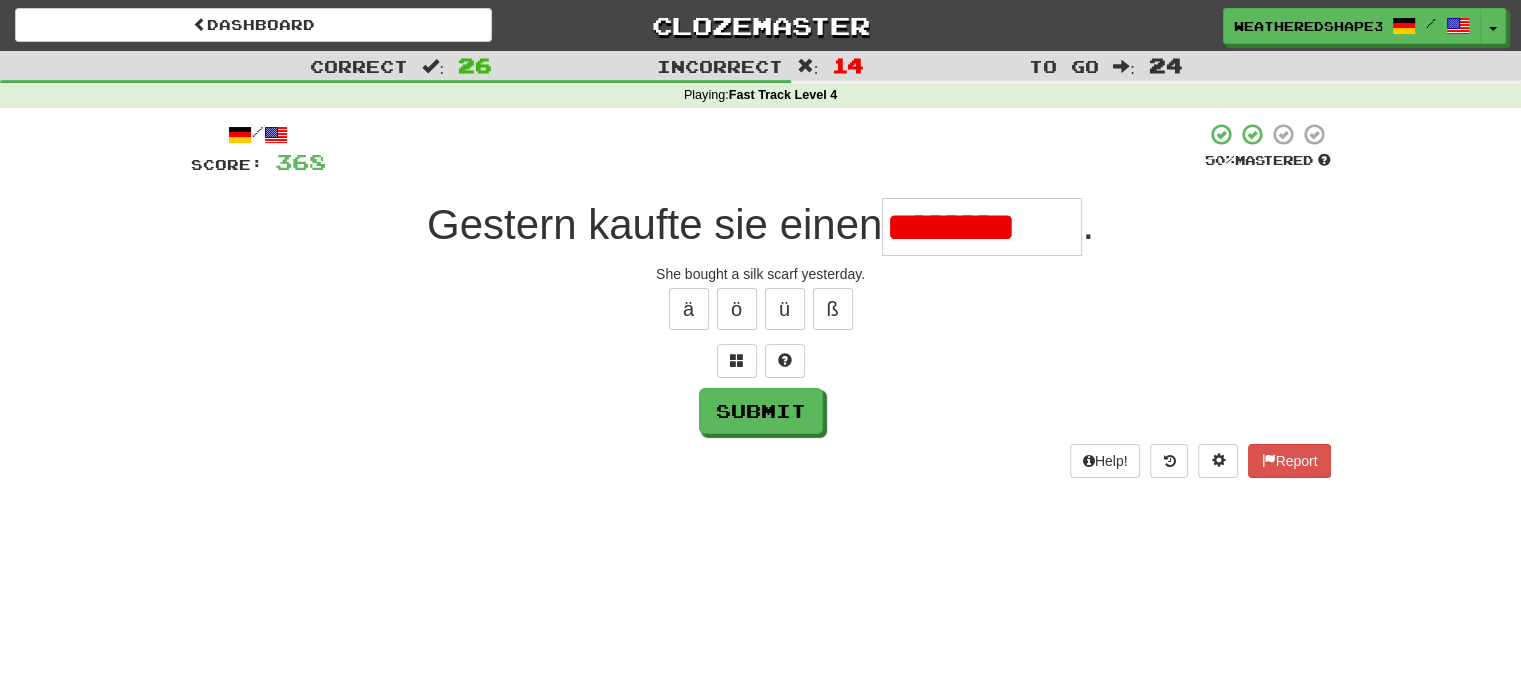 type on "**********" 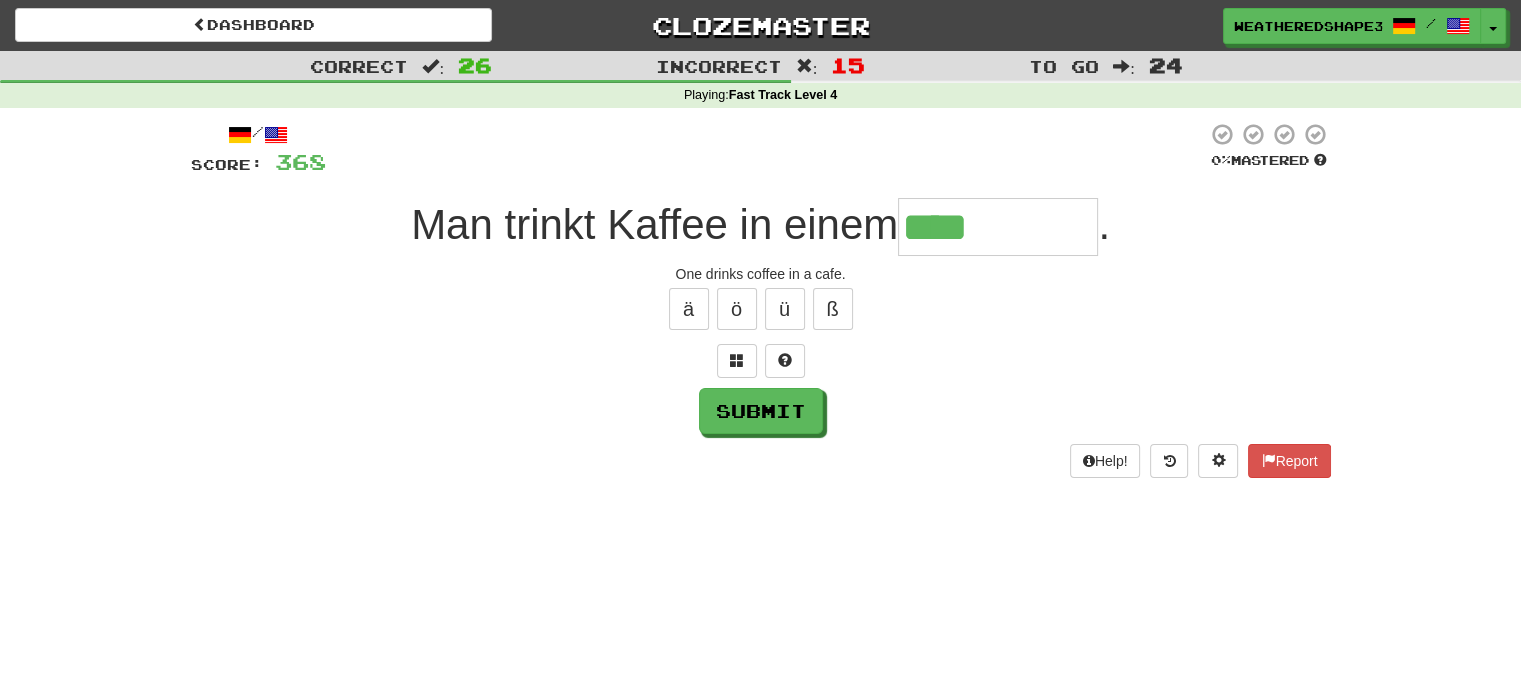 type on "****" 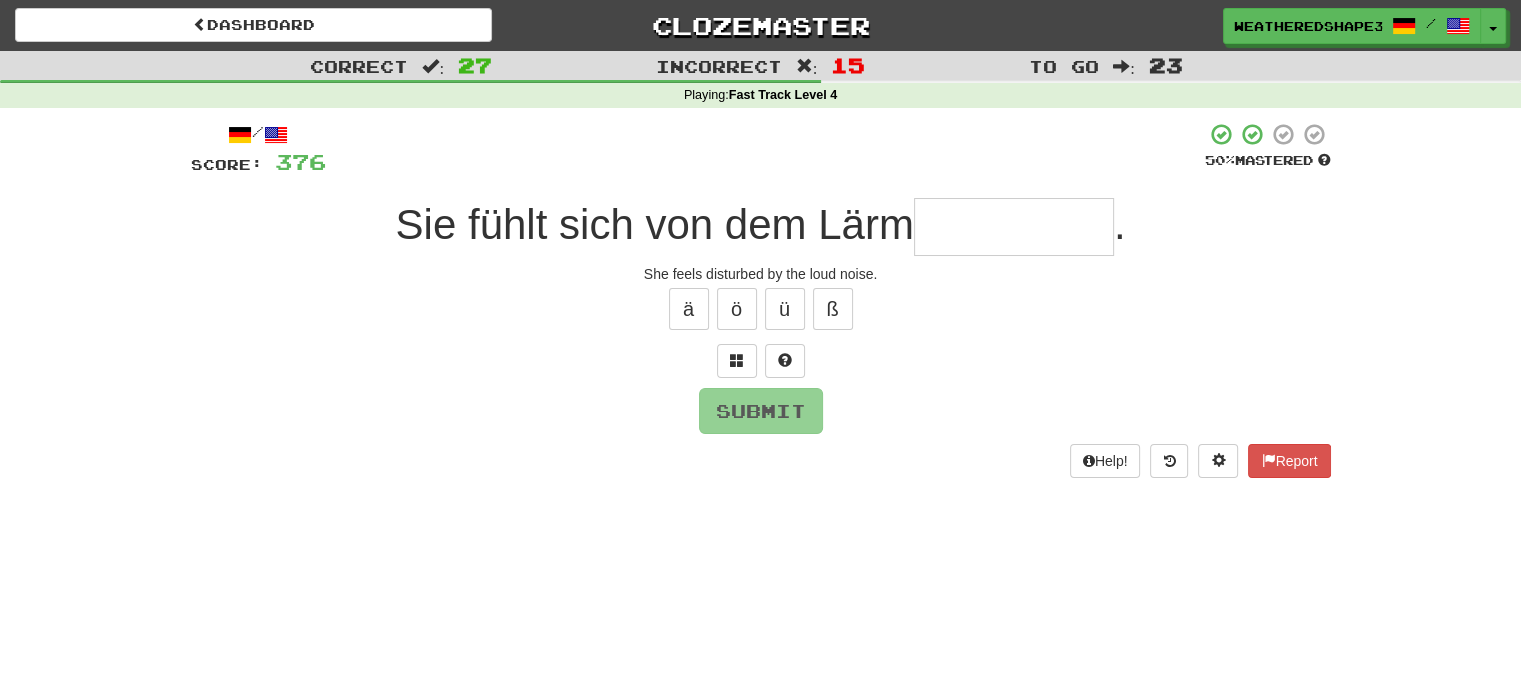type on "*" 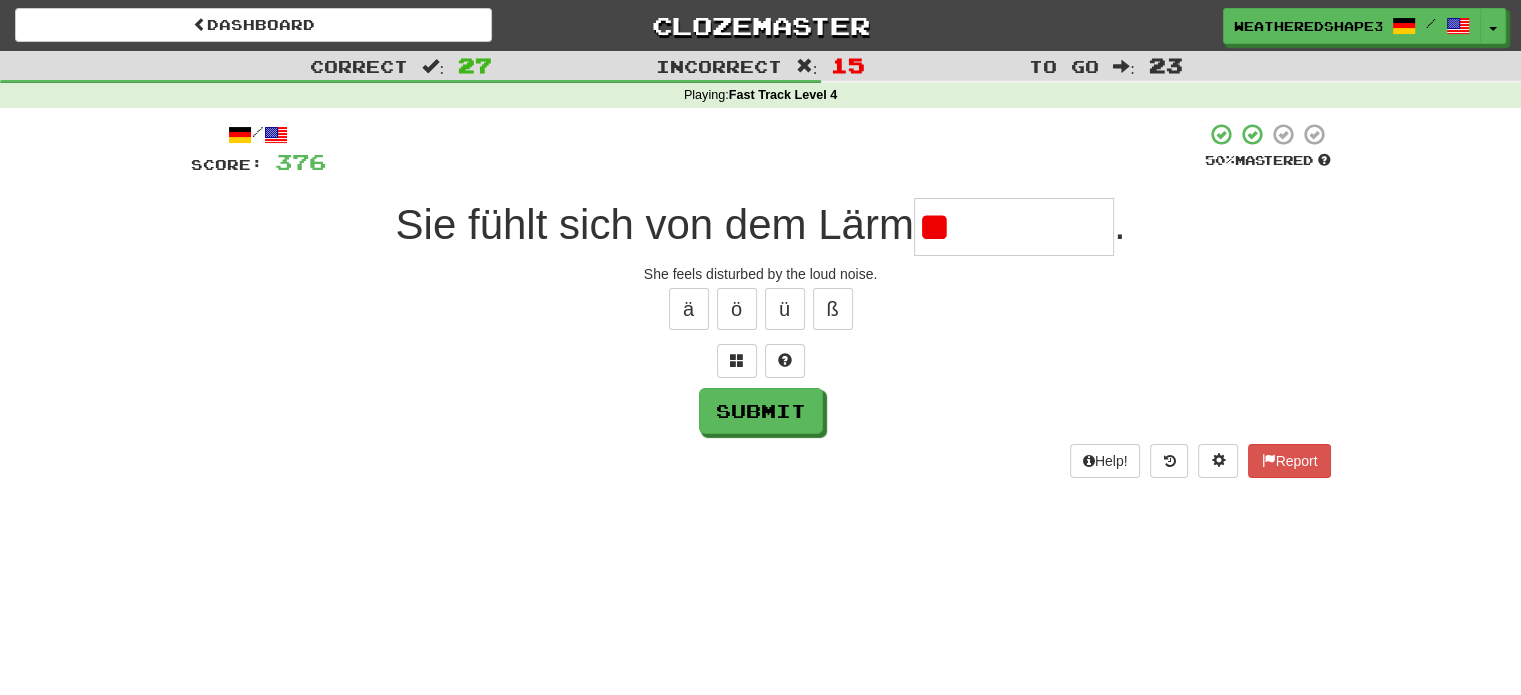 type on "*" 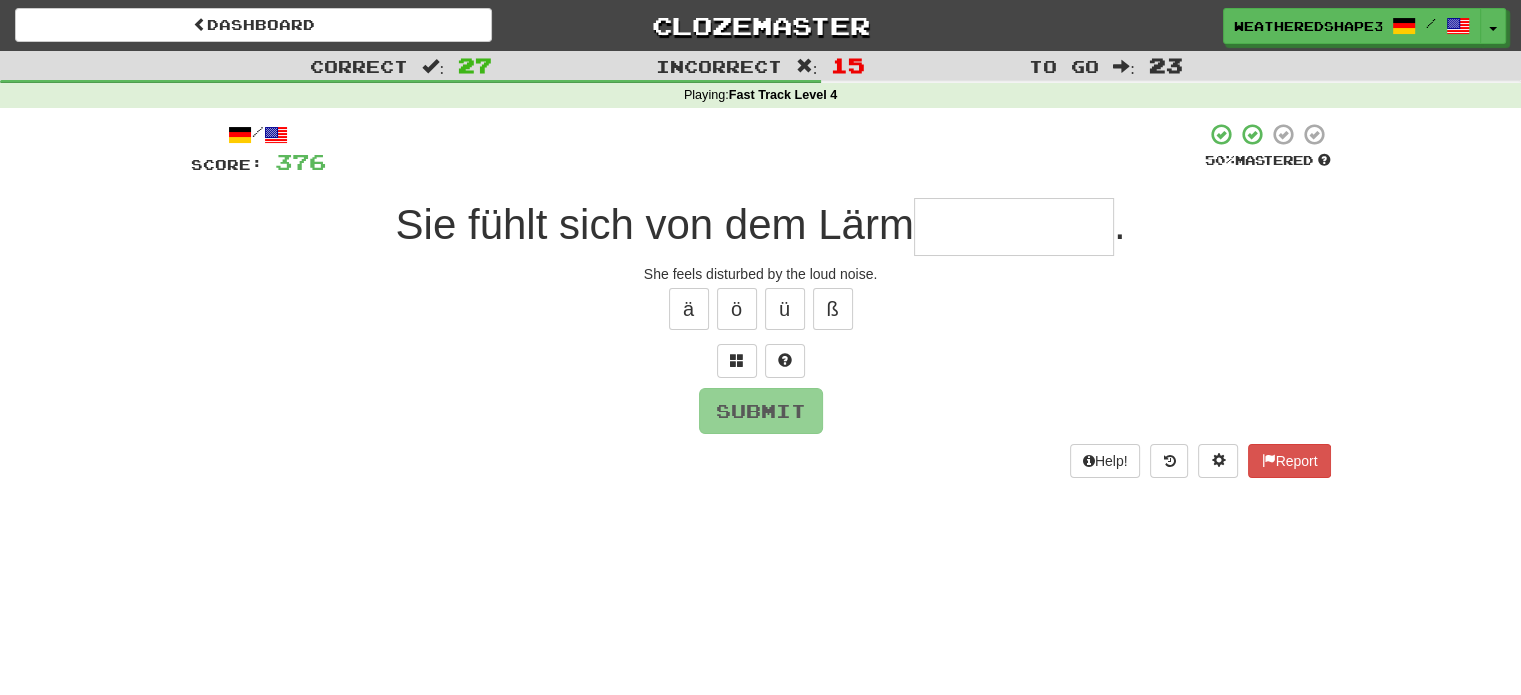 type on "*" 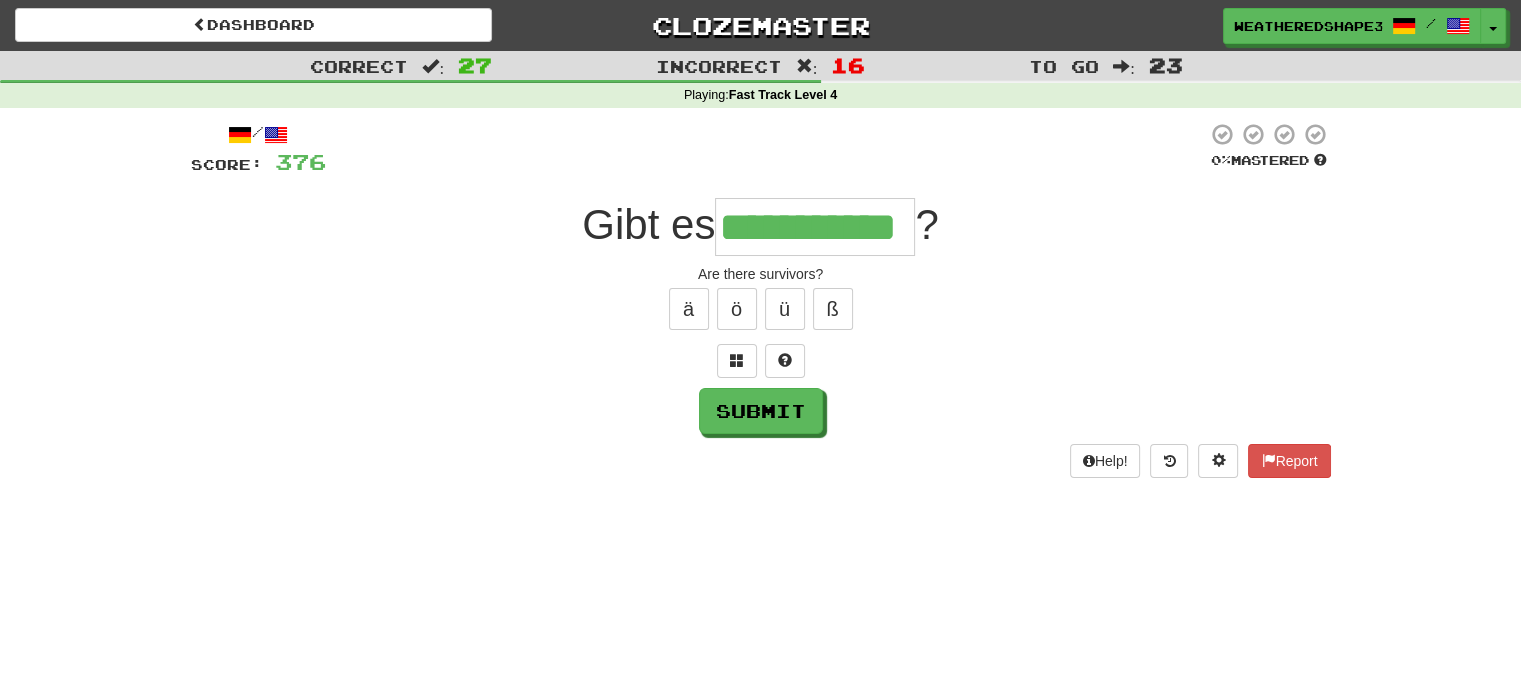 scroll, scrollTop: 0, scrollLeft: 40, axis: horizontal 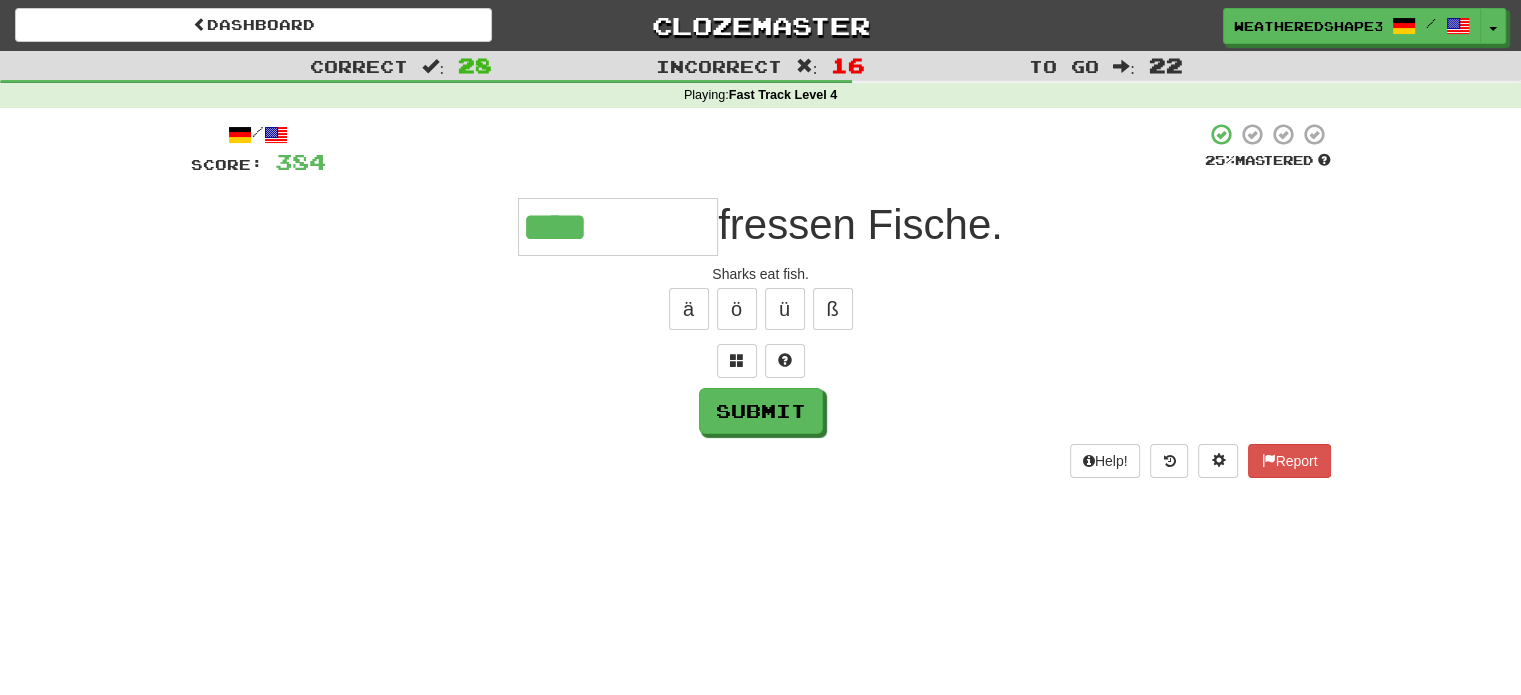 type on "****" 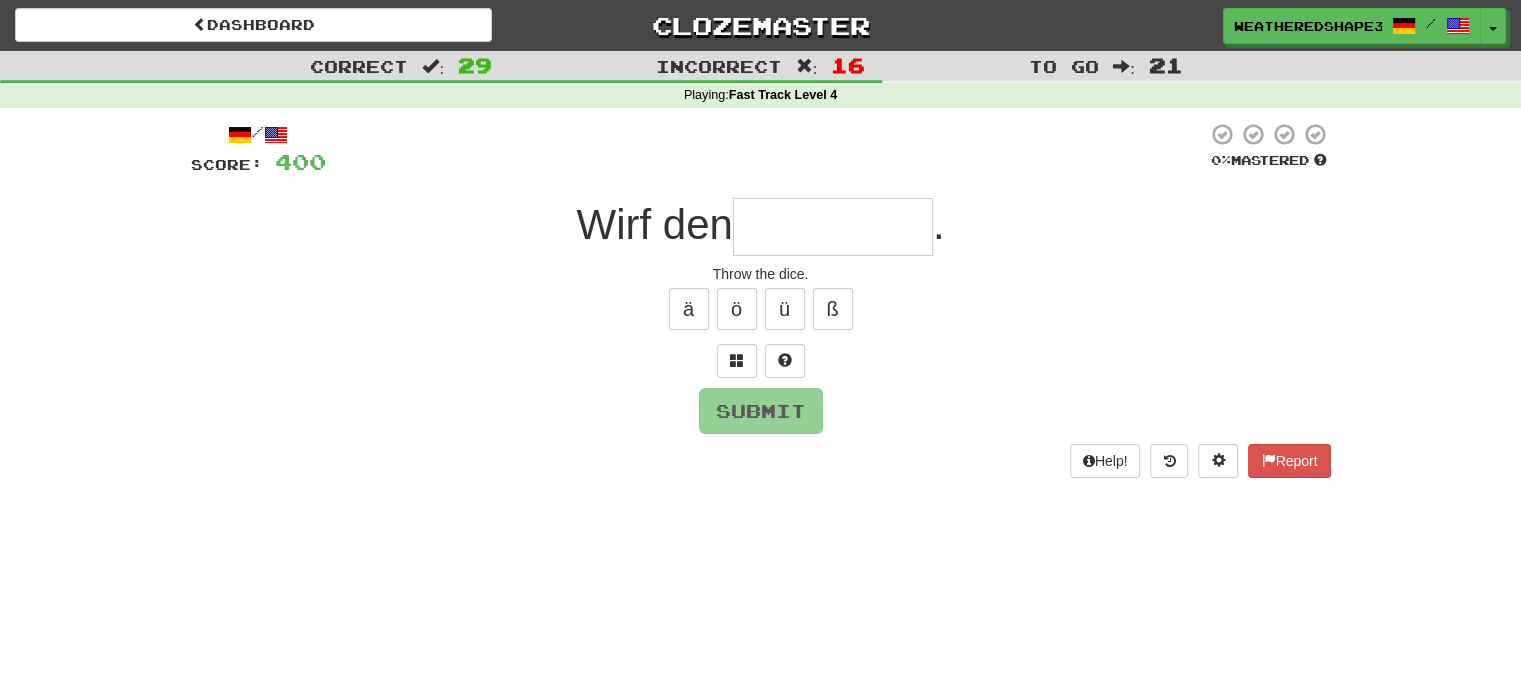 type on "*" 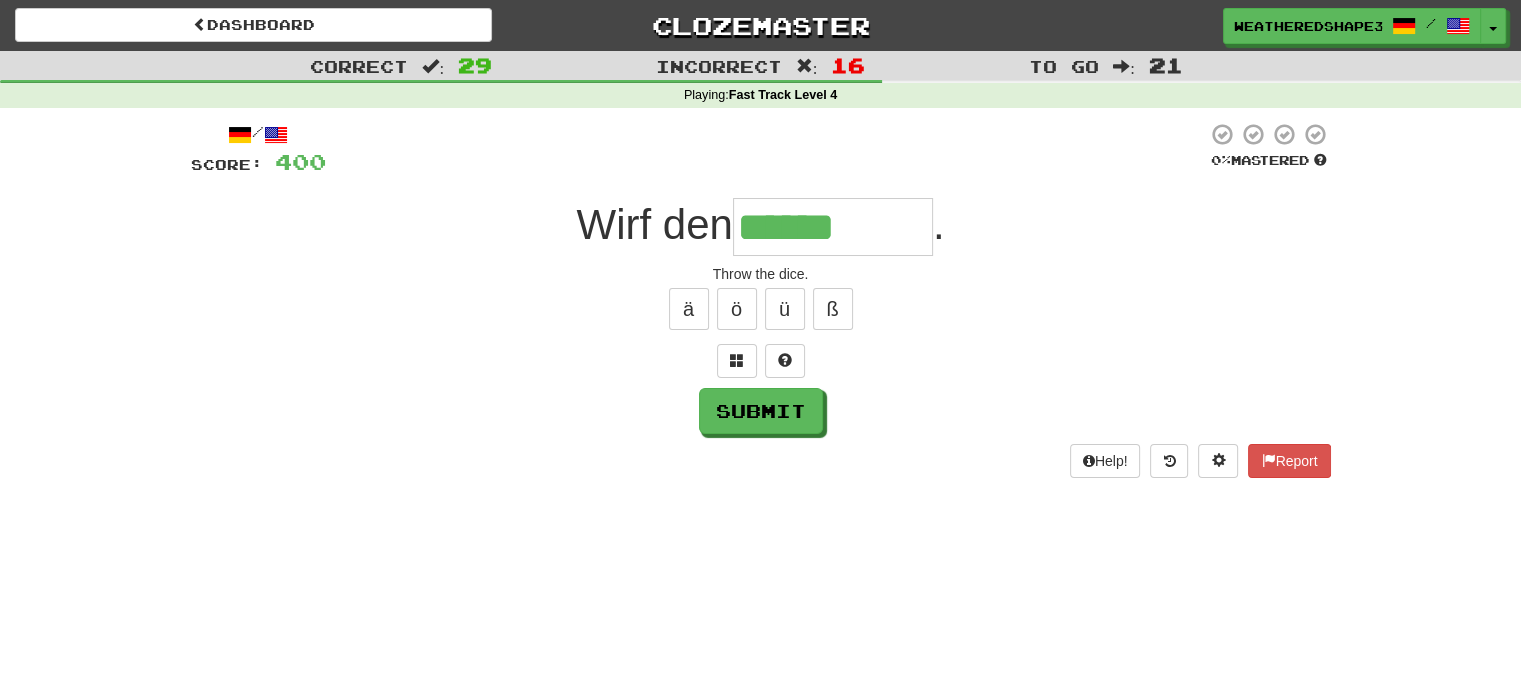 type on "******" 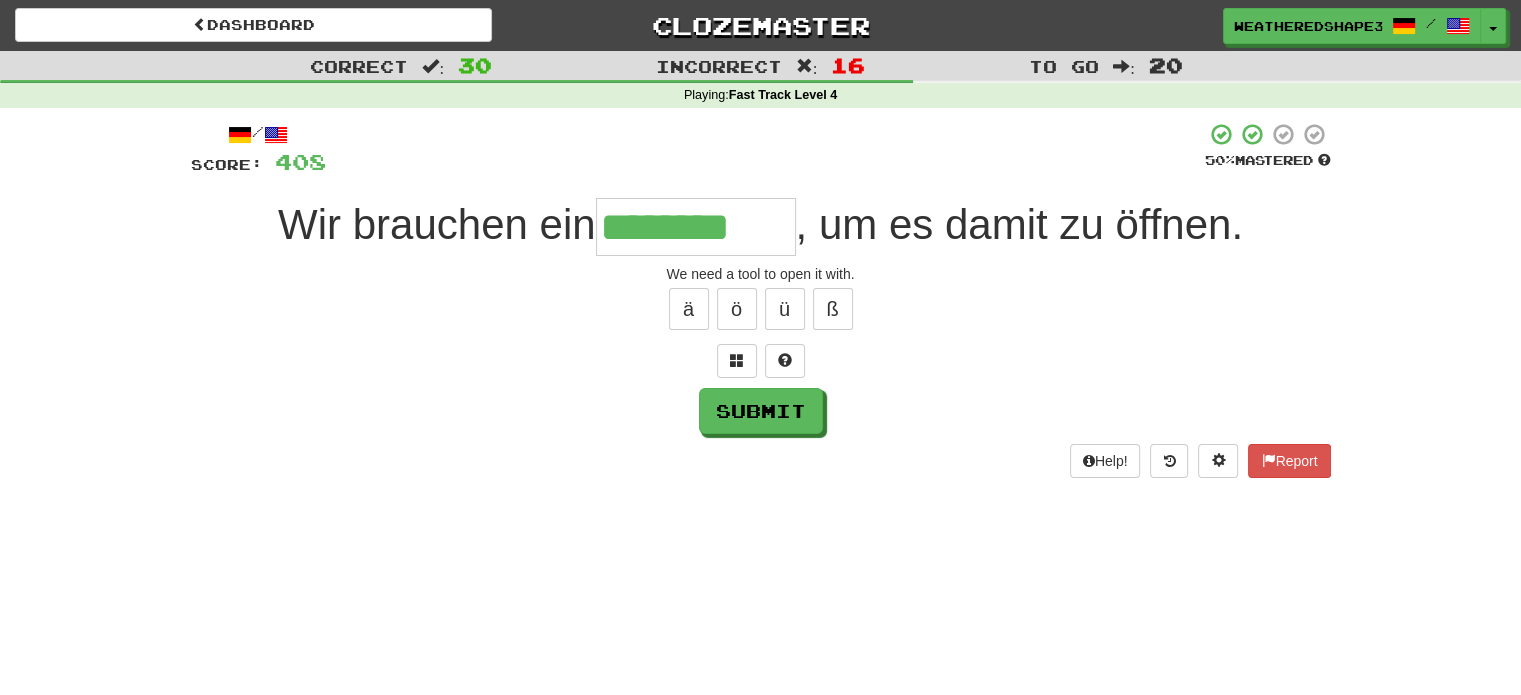 type on "********" 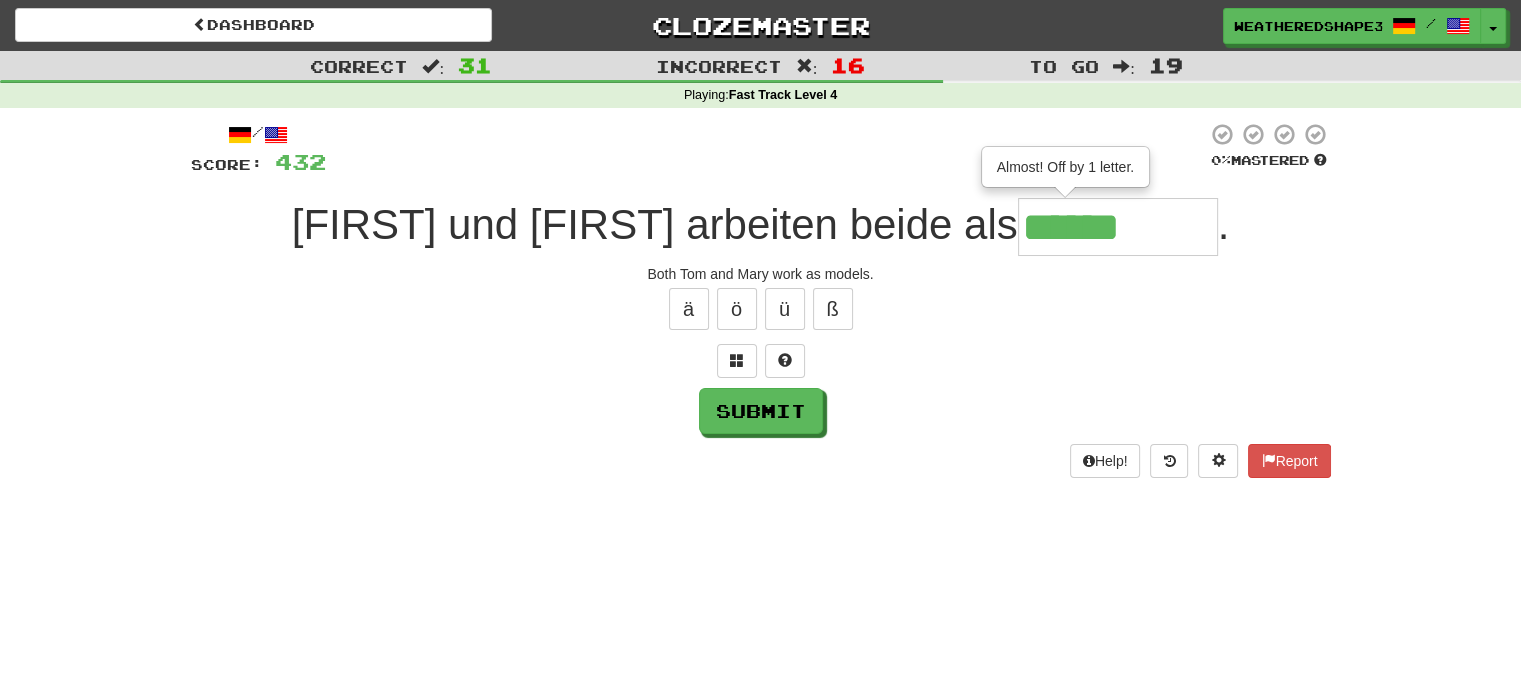 type on "******" 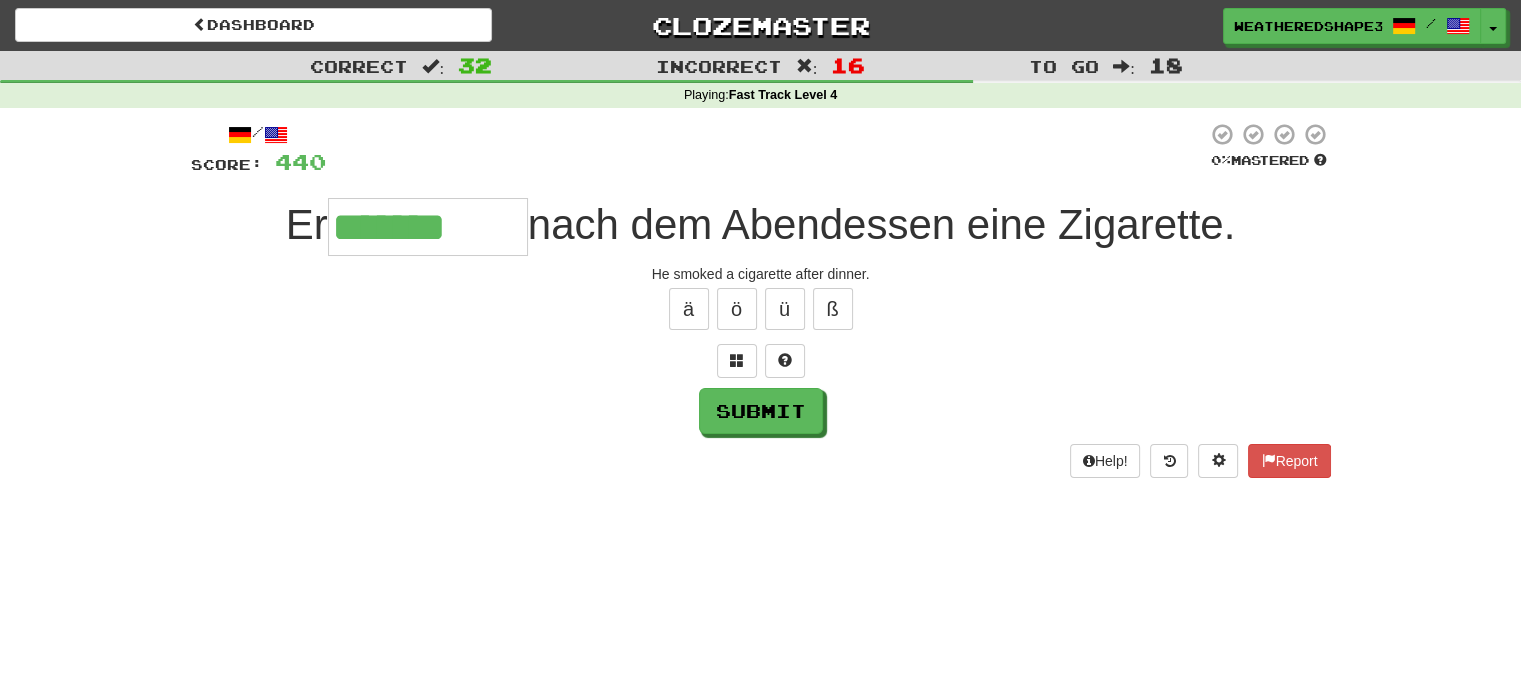 type on "*******" 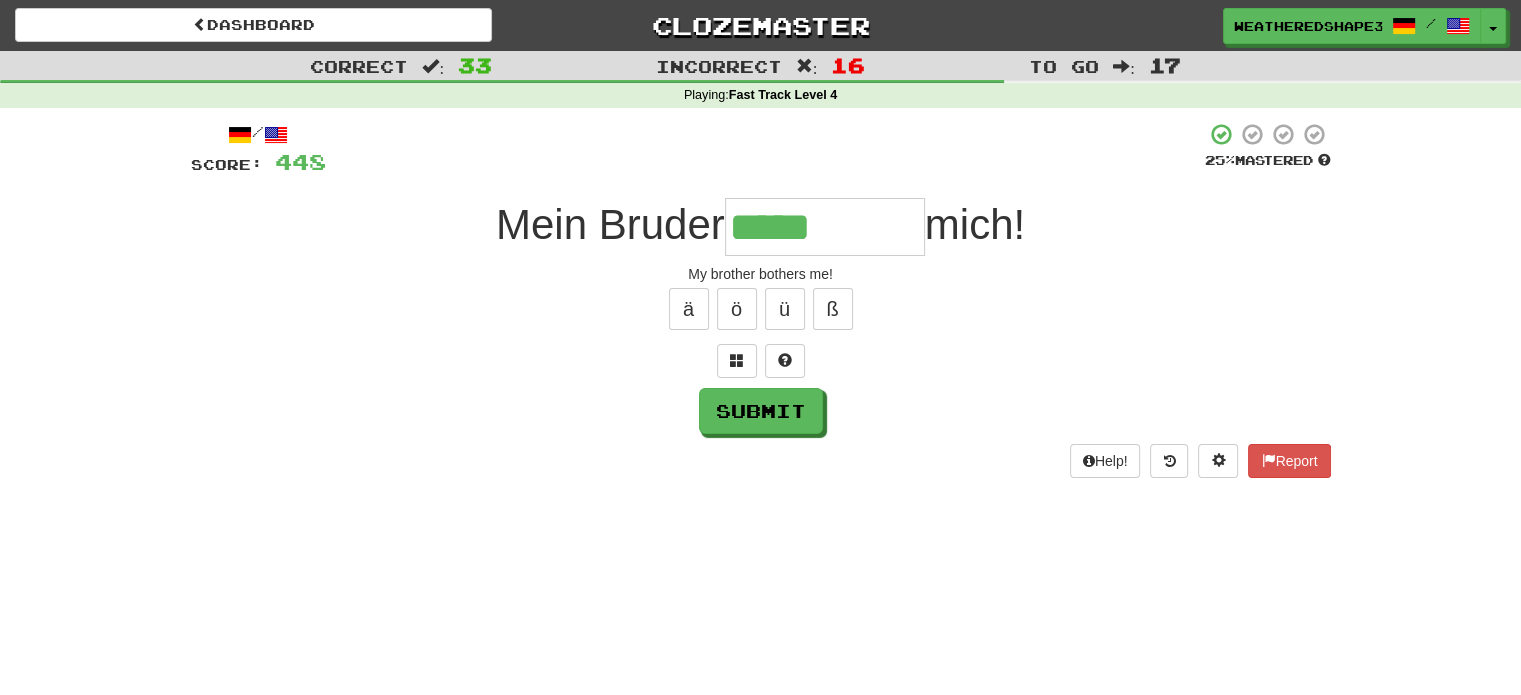 type on "*****" 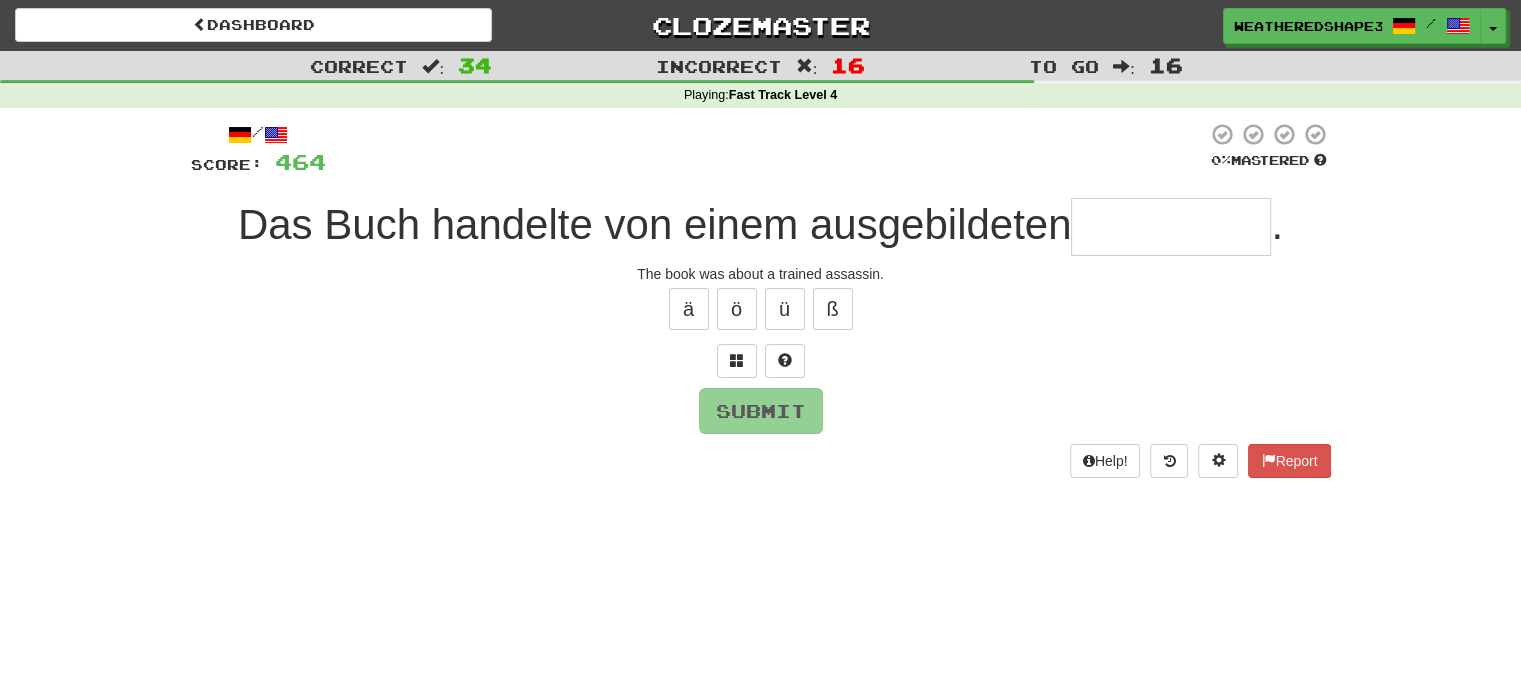 type on "*" 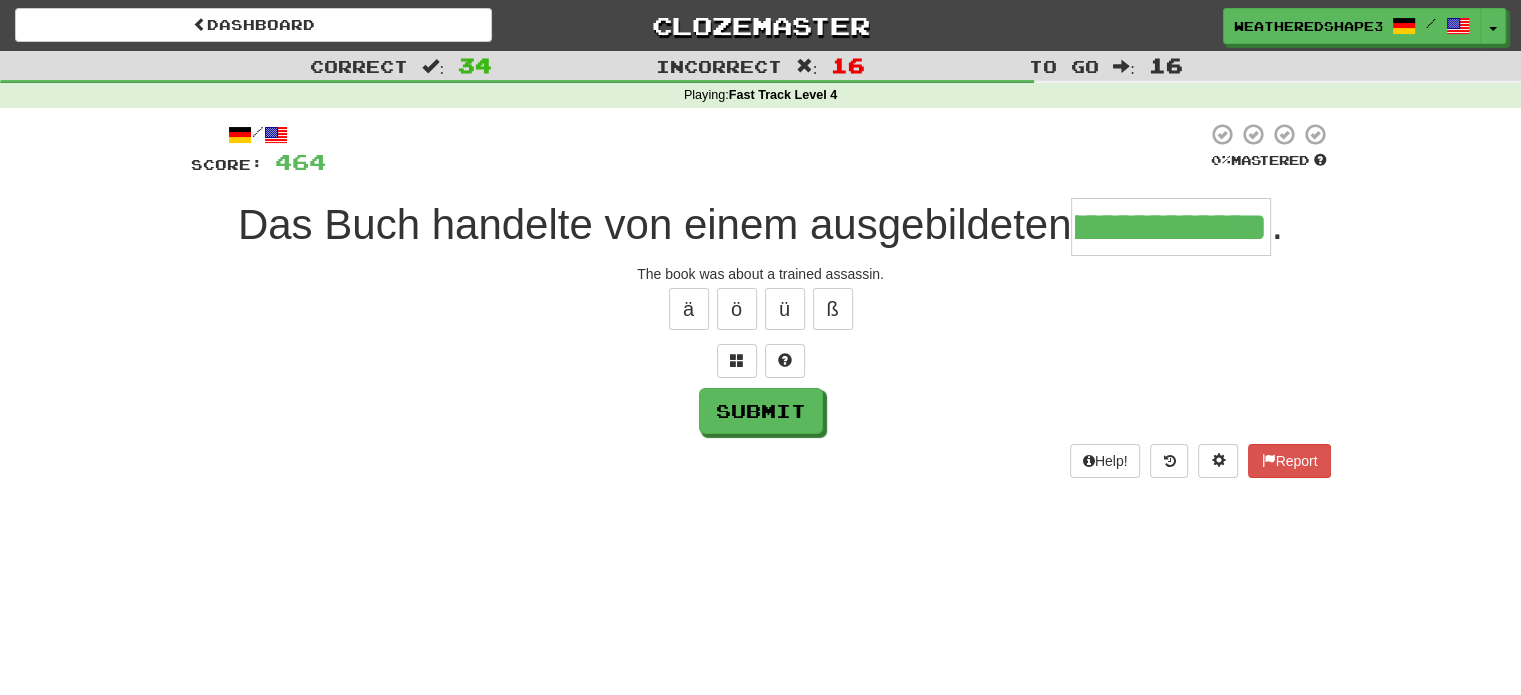 scroll, scrollTop: 0, scrollLeft: 0, axis: both 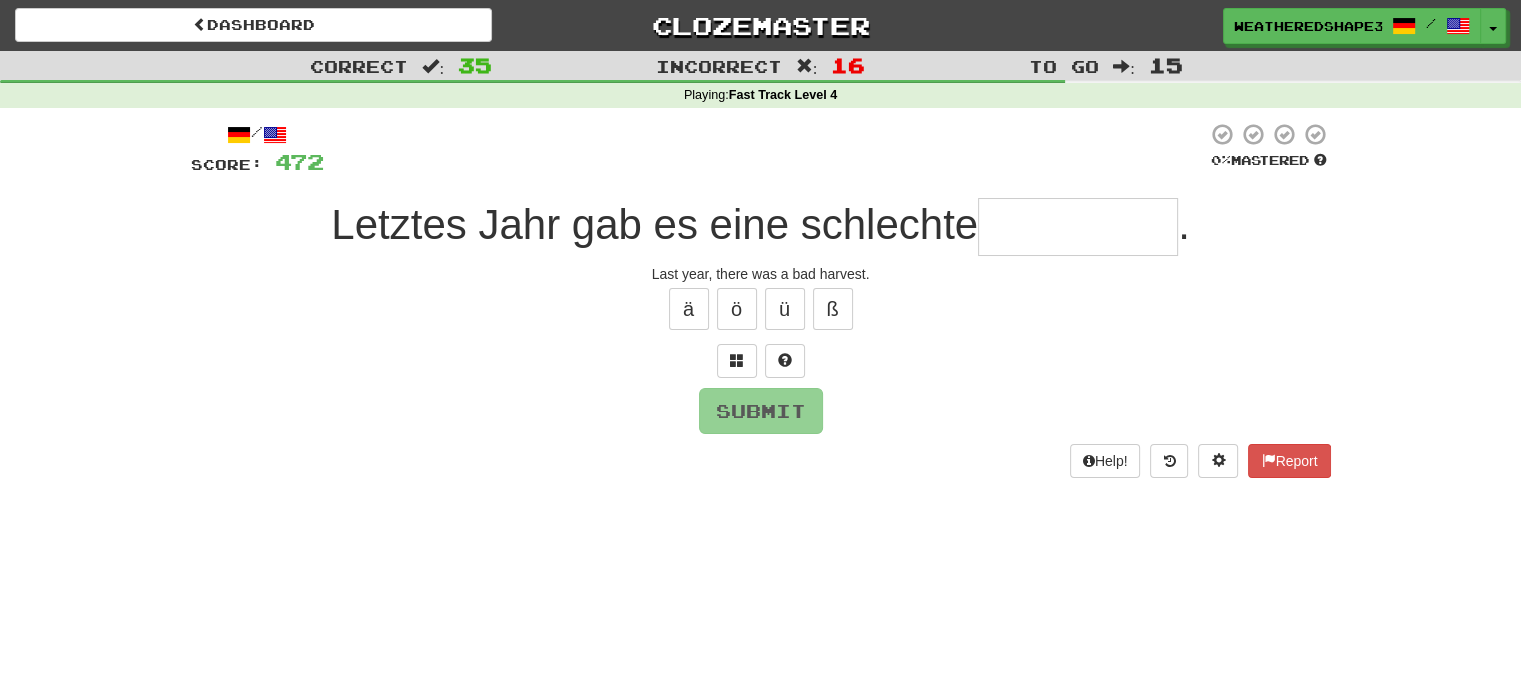type on "*****" 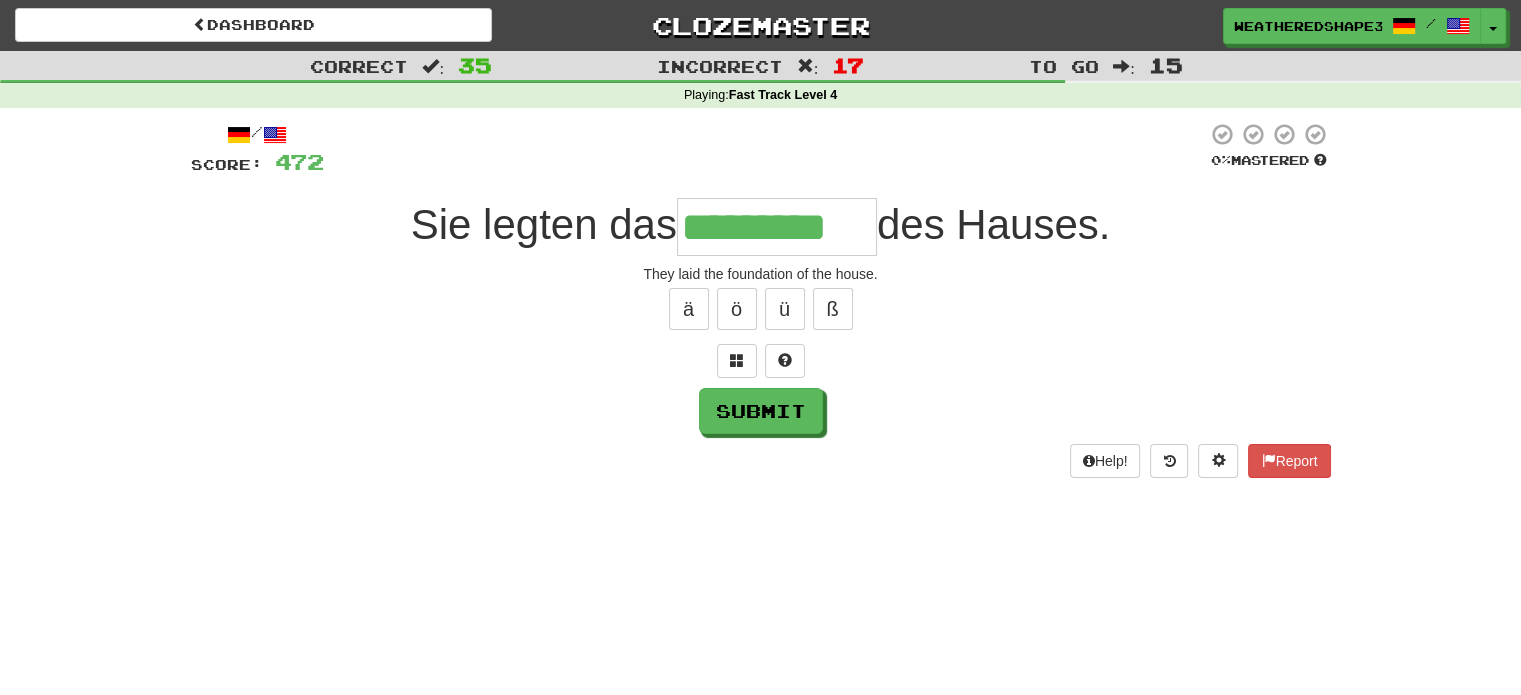 type on "*********" 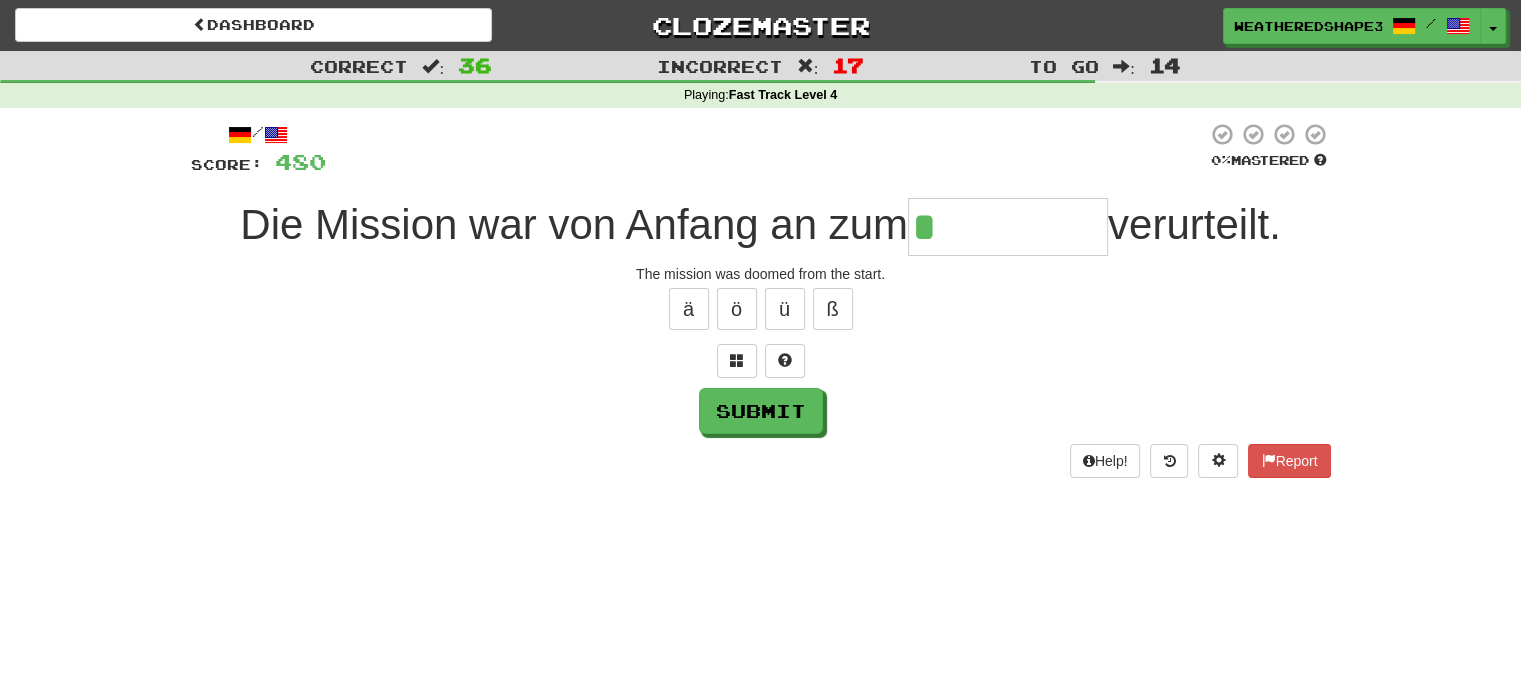 type on "*********" 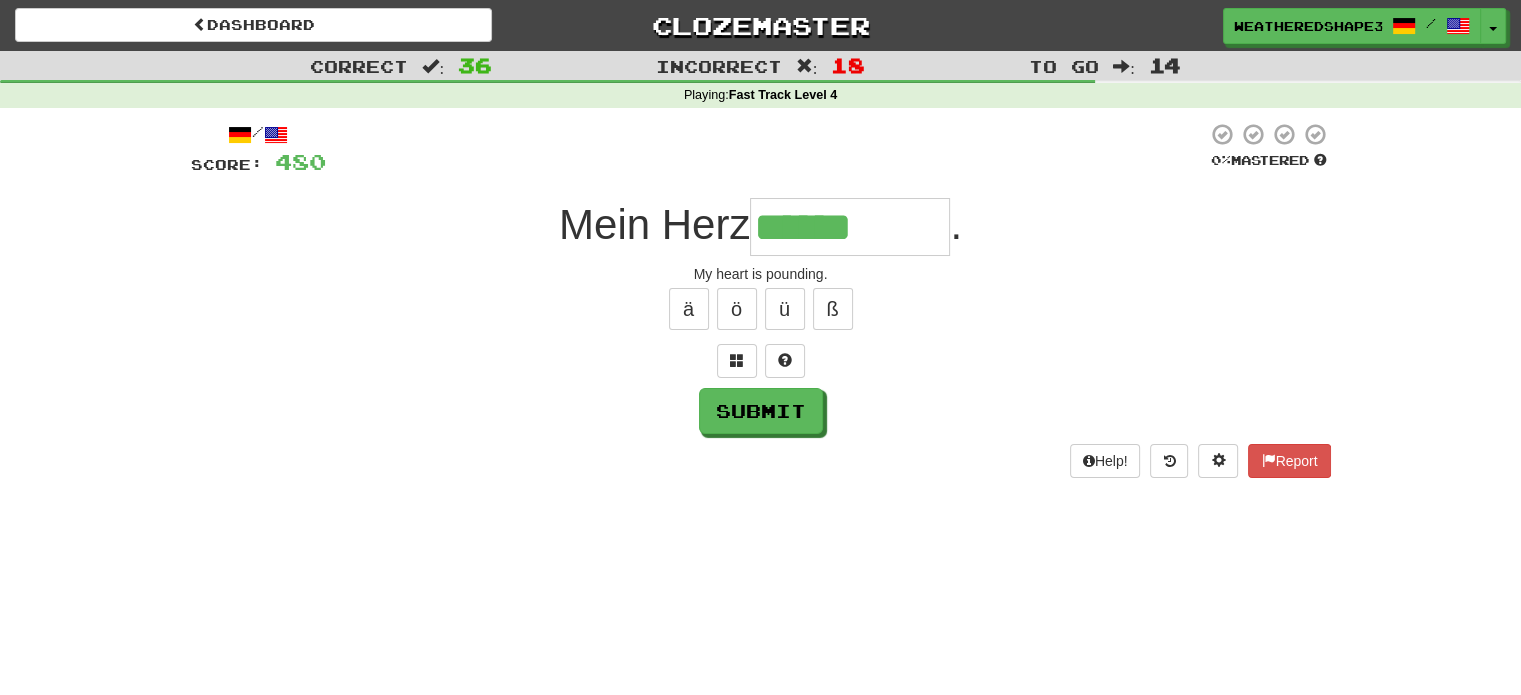 type on "******" 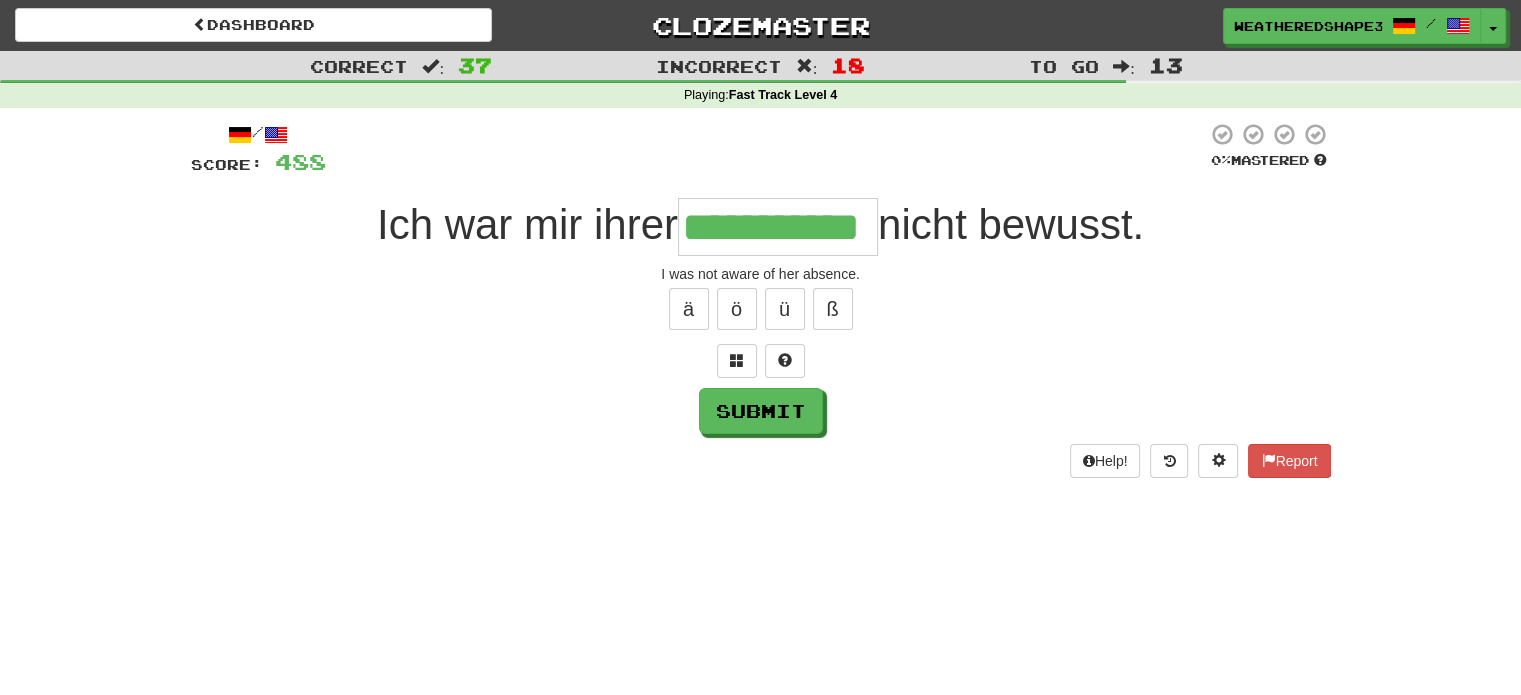 scroll, scrollTop: 0, scrollLeft: 43, axis: horizontal 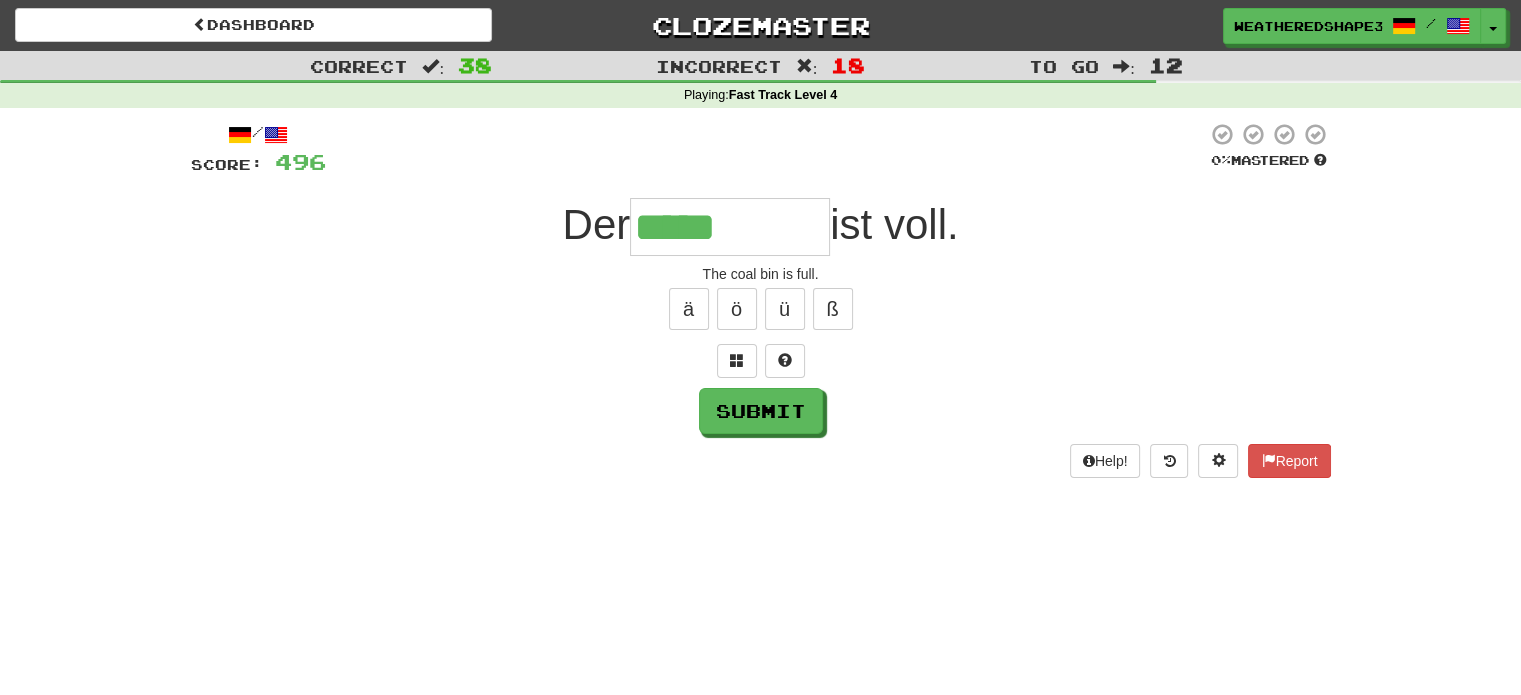 type on "**********" 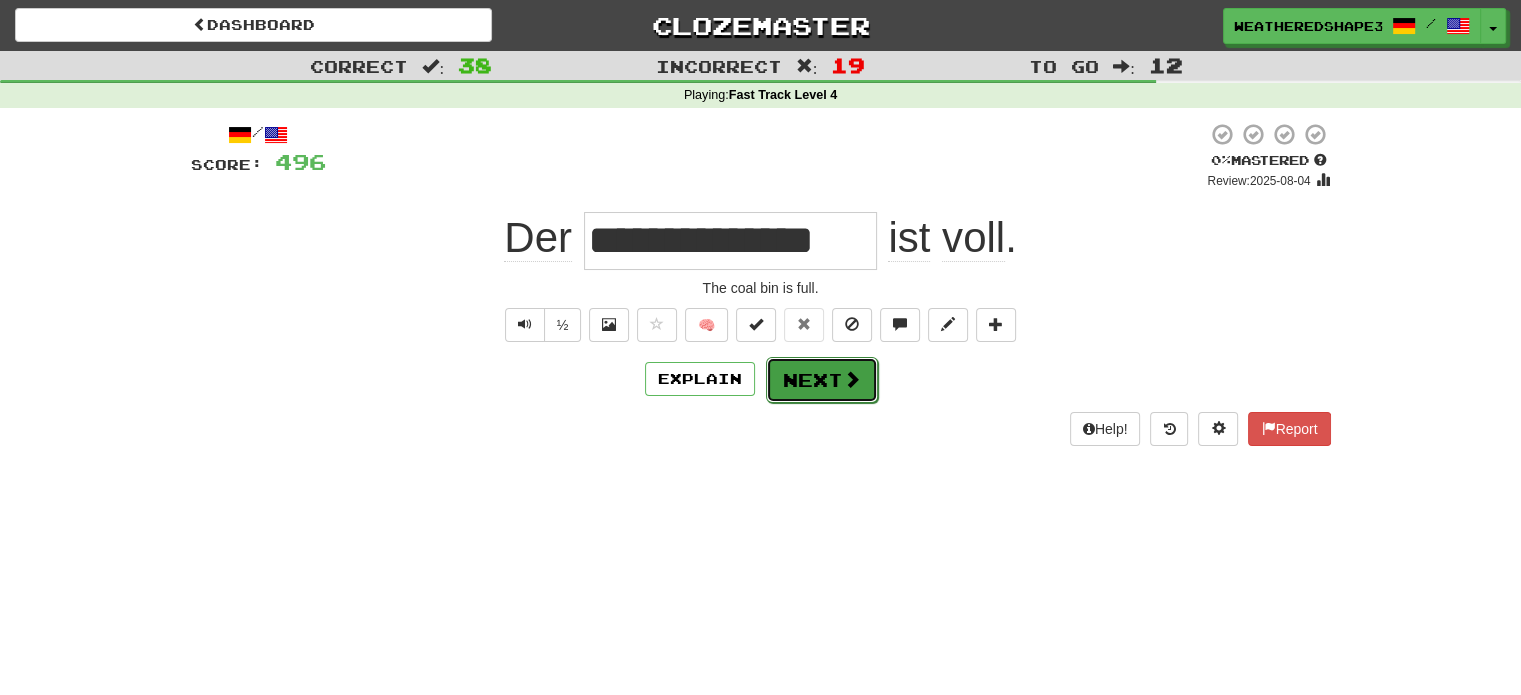 click on "Next" at bounding box center [822, 380] 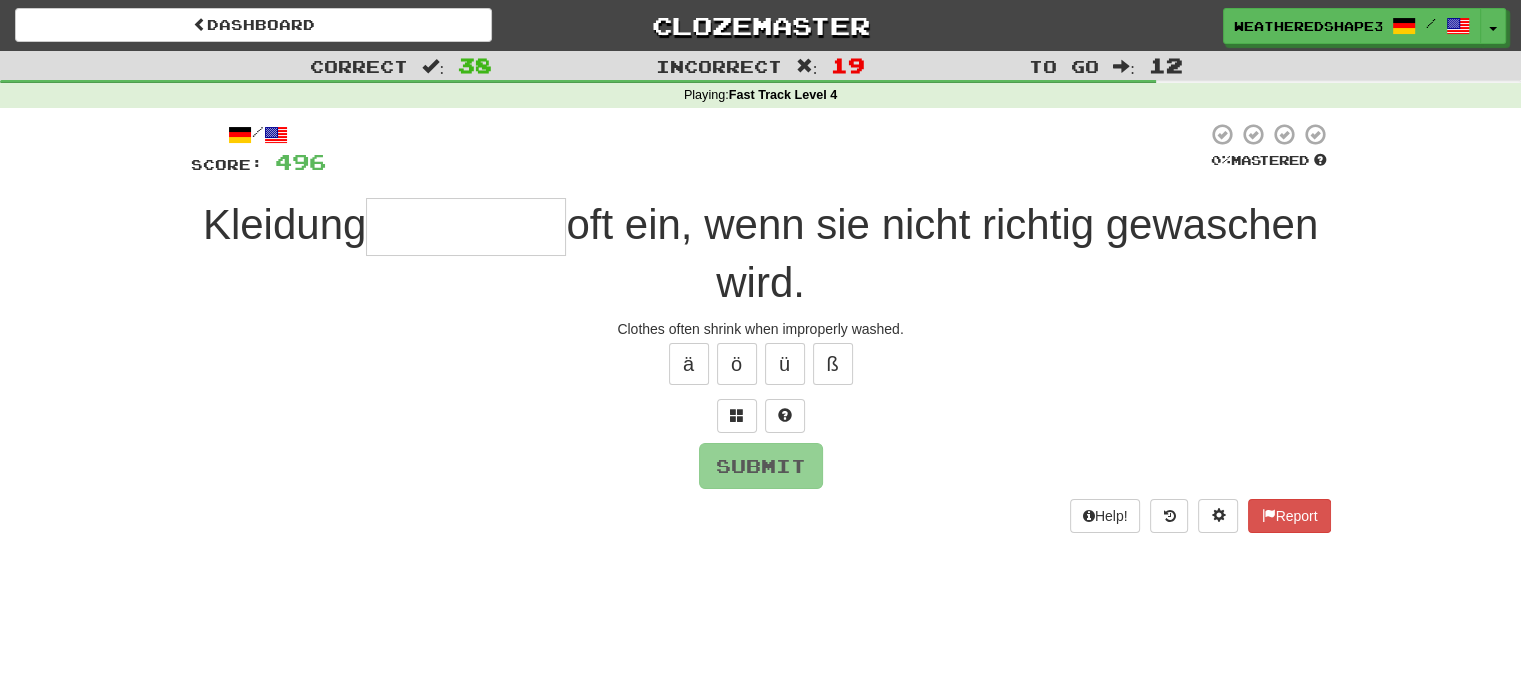 type on "*****" 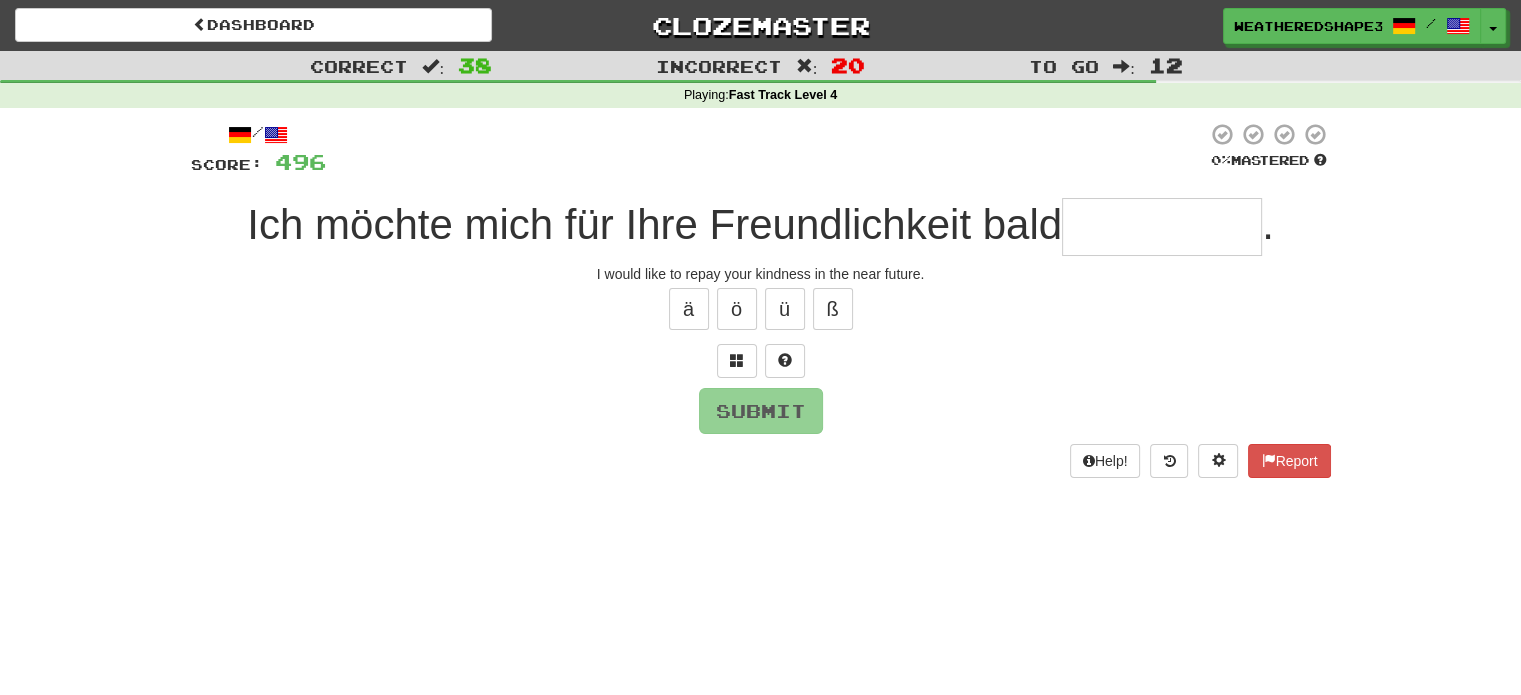 type on "**********" 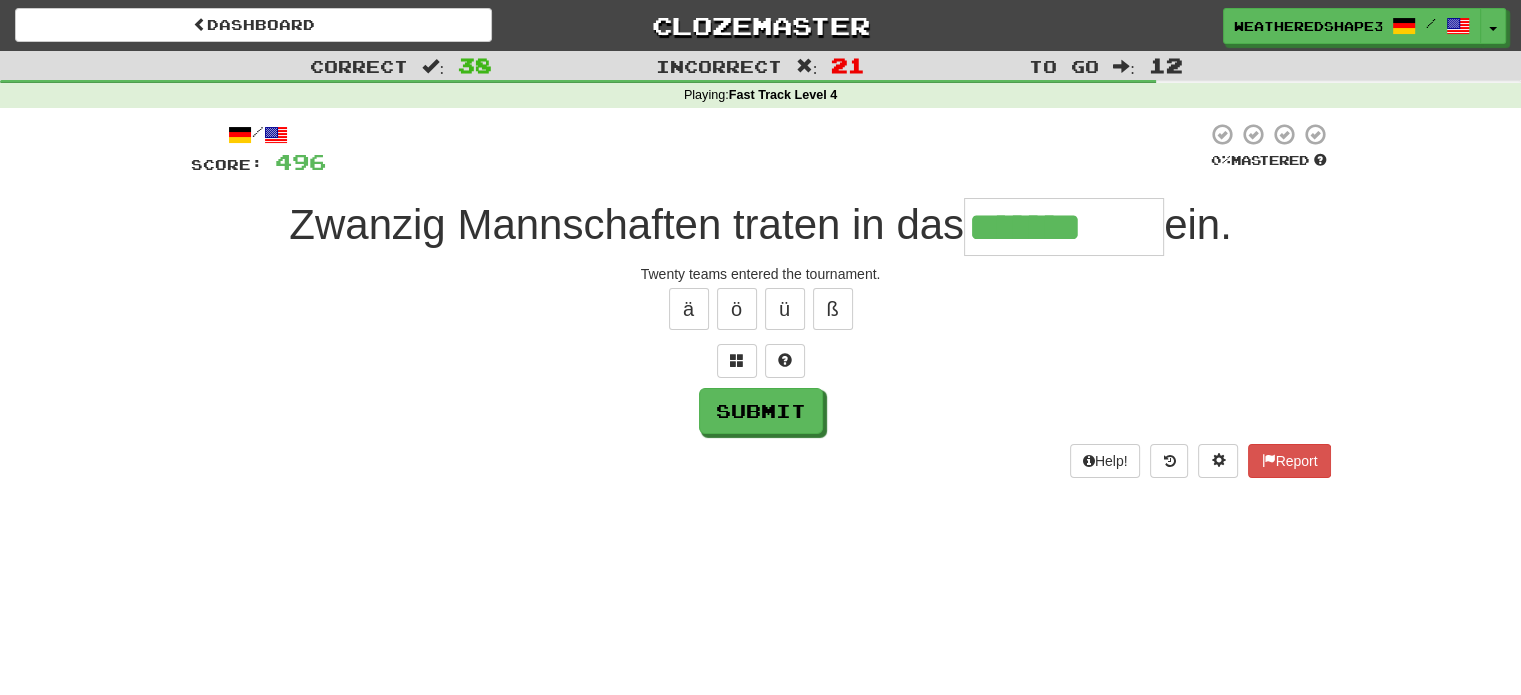 type on "*******" 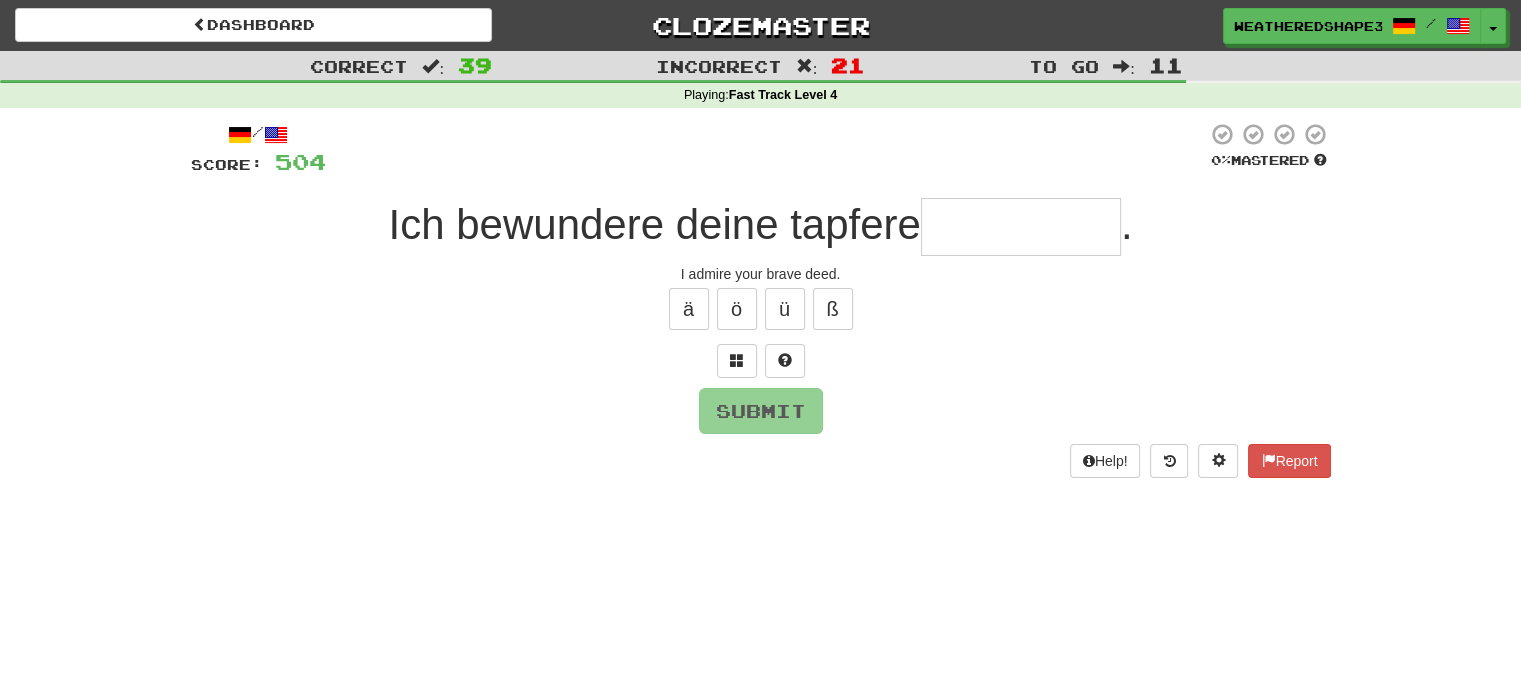 type on "*" 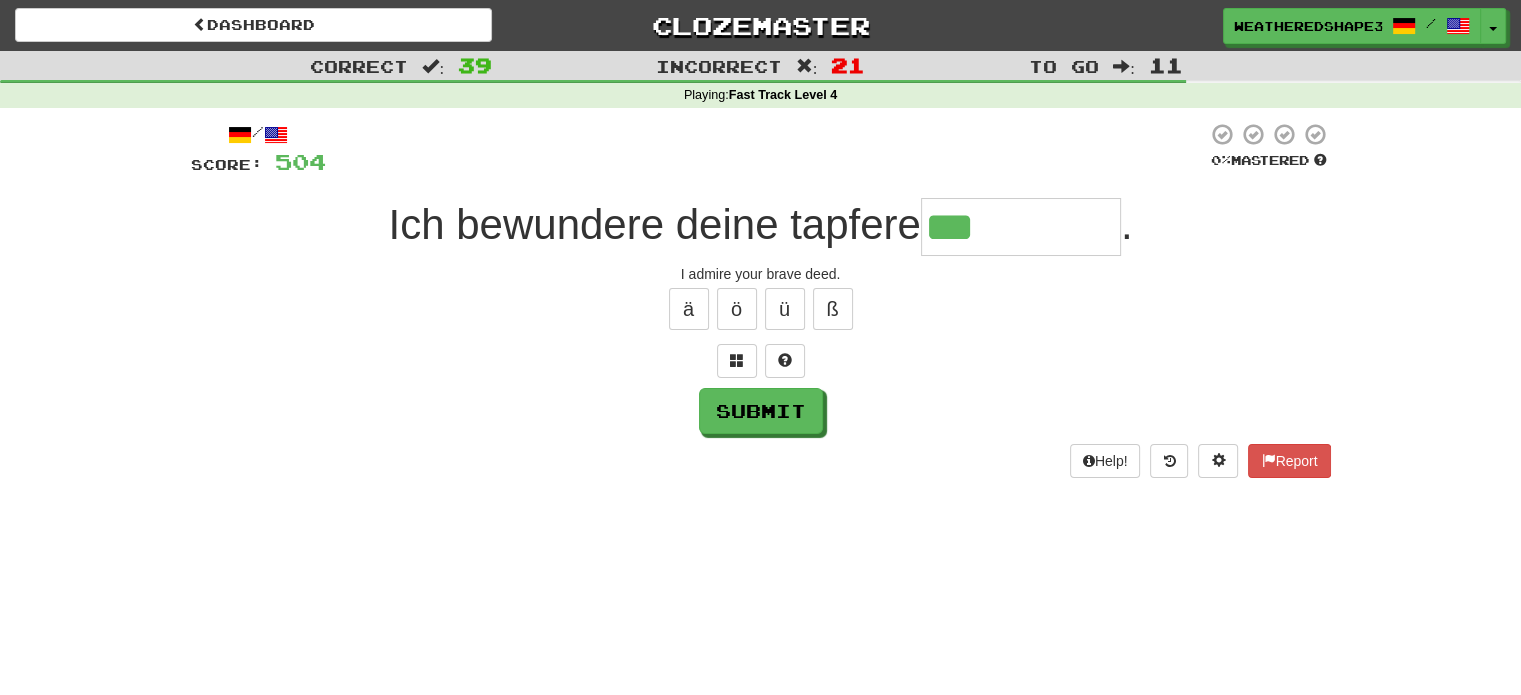 type on "***" 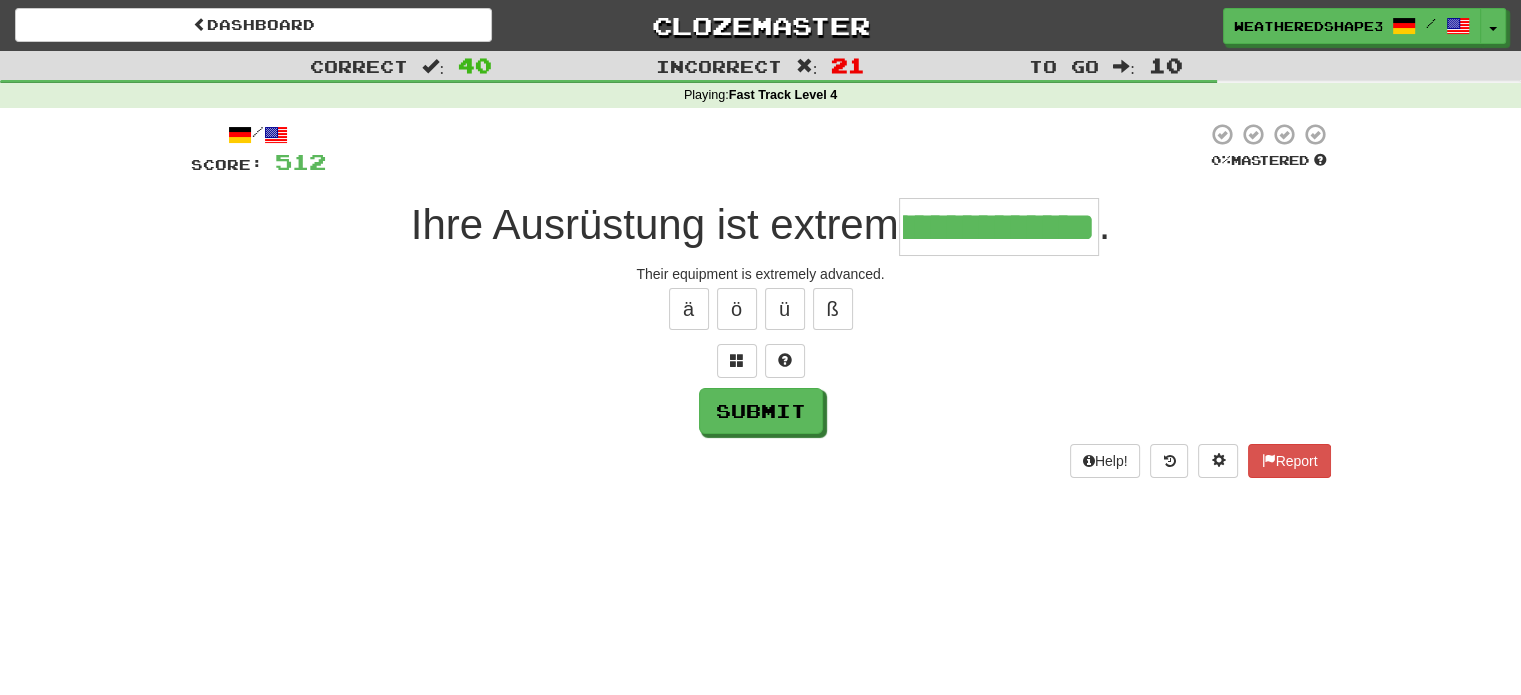 scroll, scrollTop: 0, scrollLeft: 73, axis: horizontal 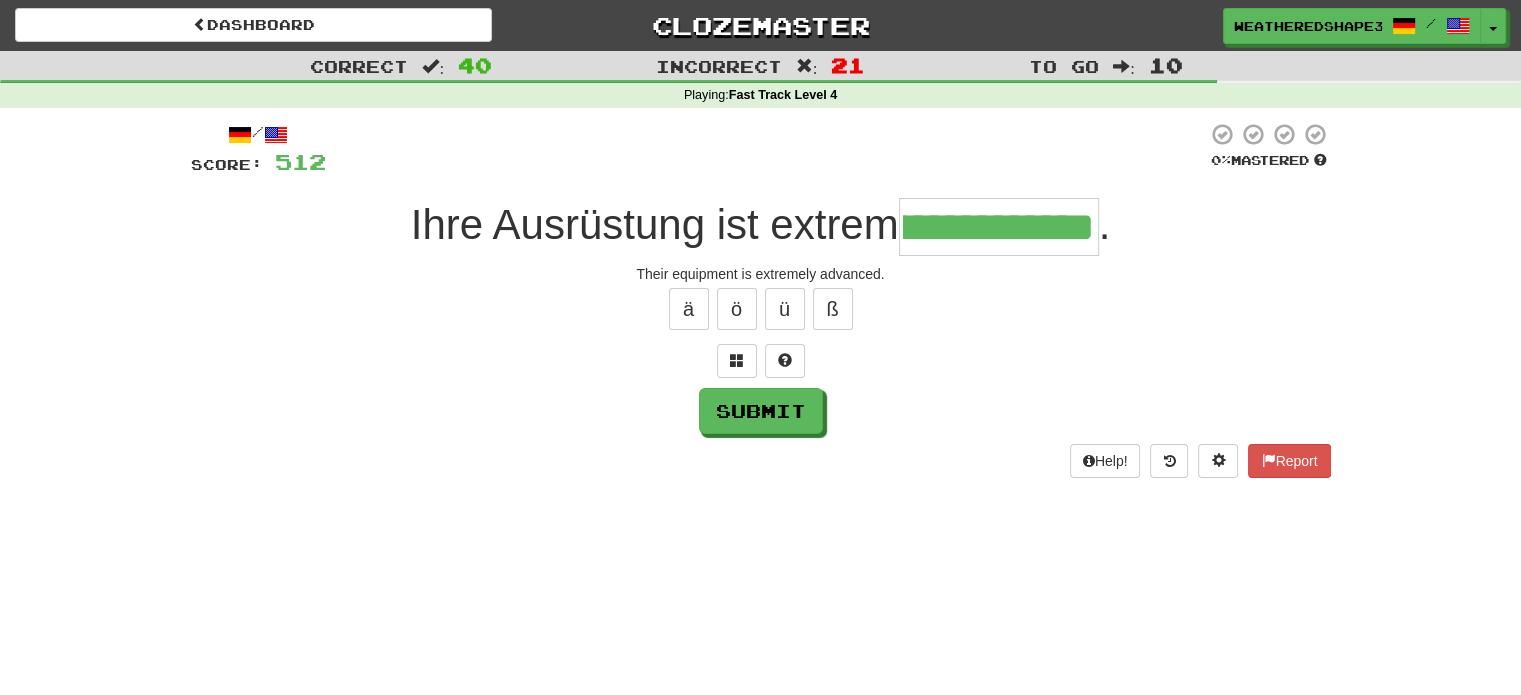 type on "**********" 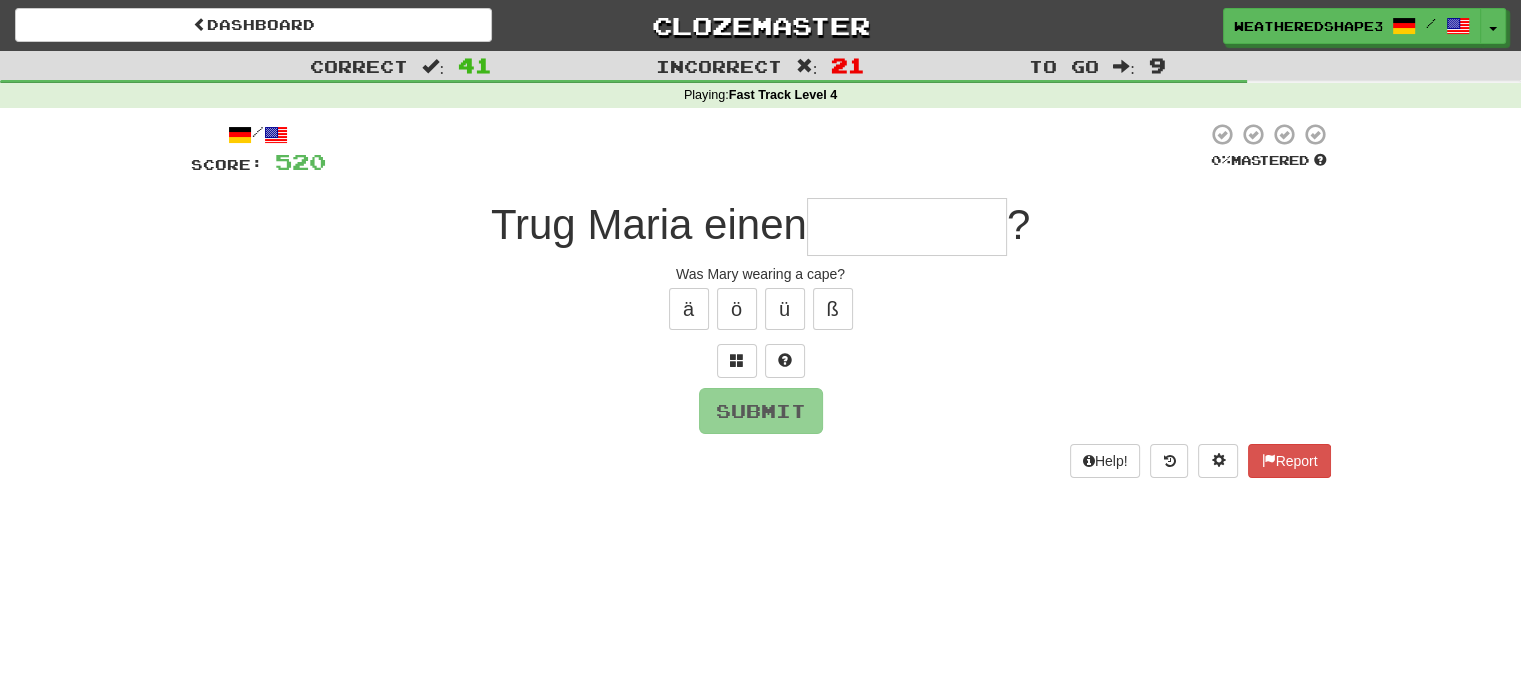 type on "******" 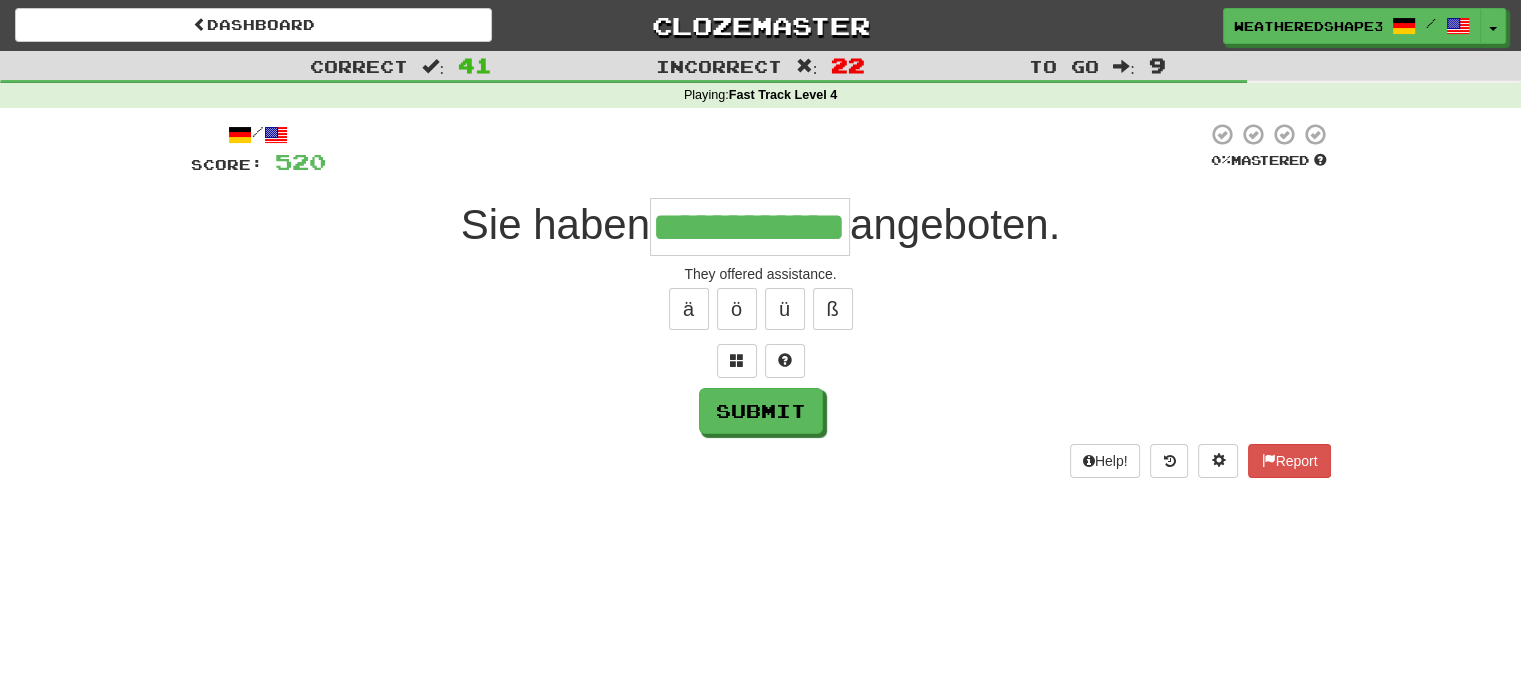 scroll, scrollTop: 0, scrollLeft: 38, axis: horizontal 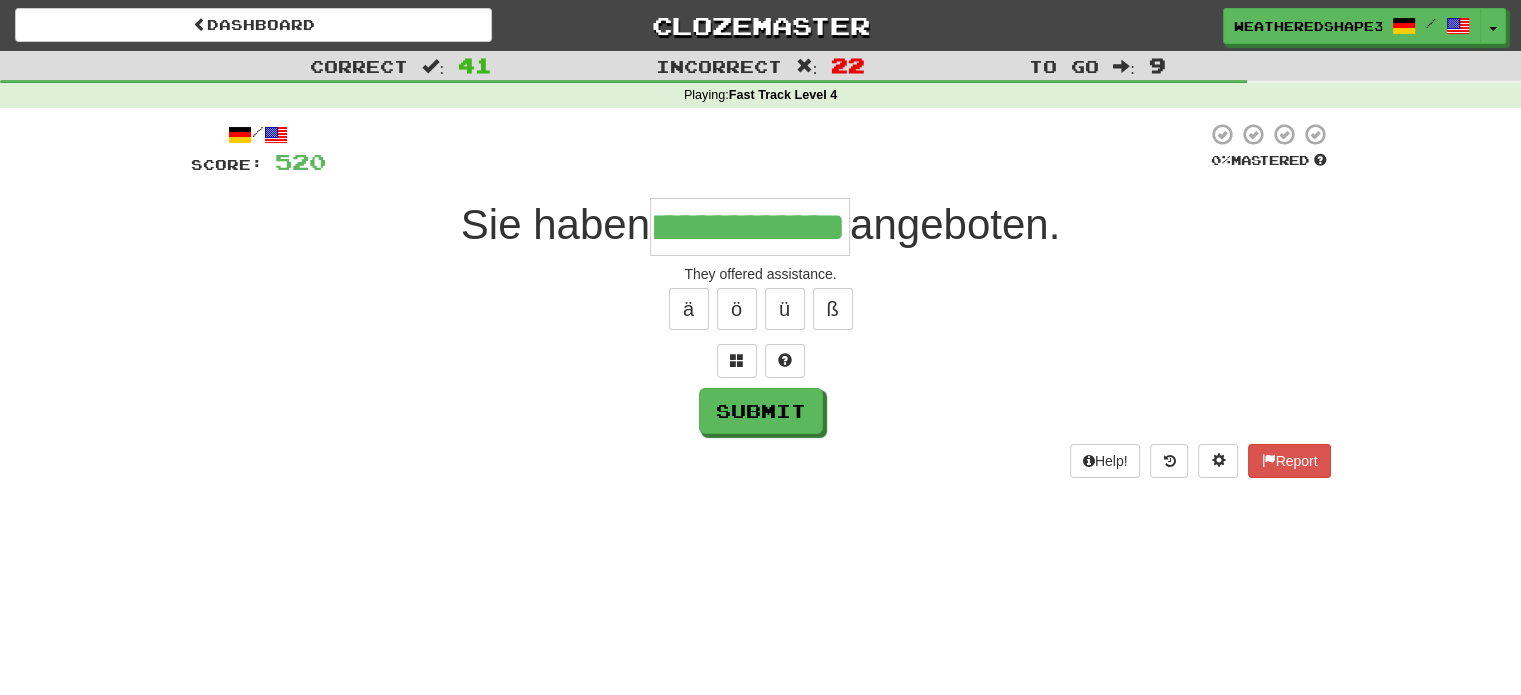 type on "**********" 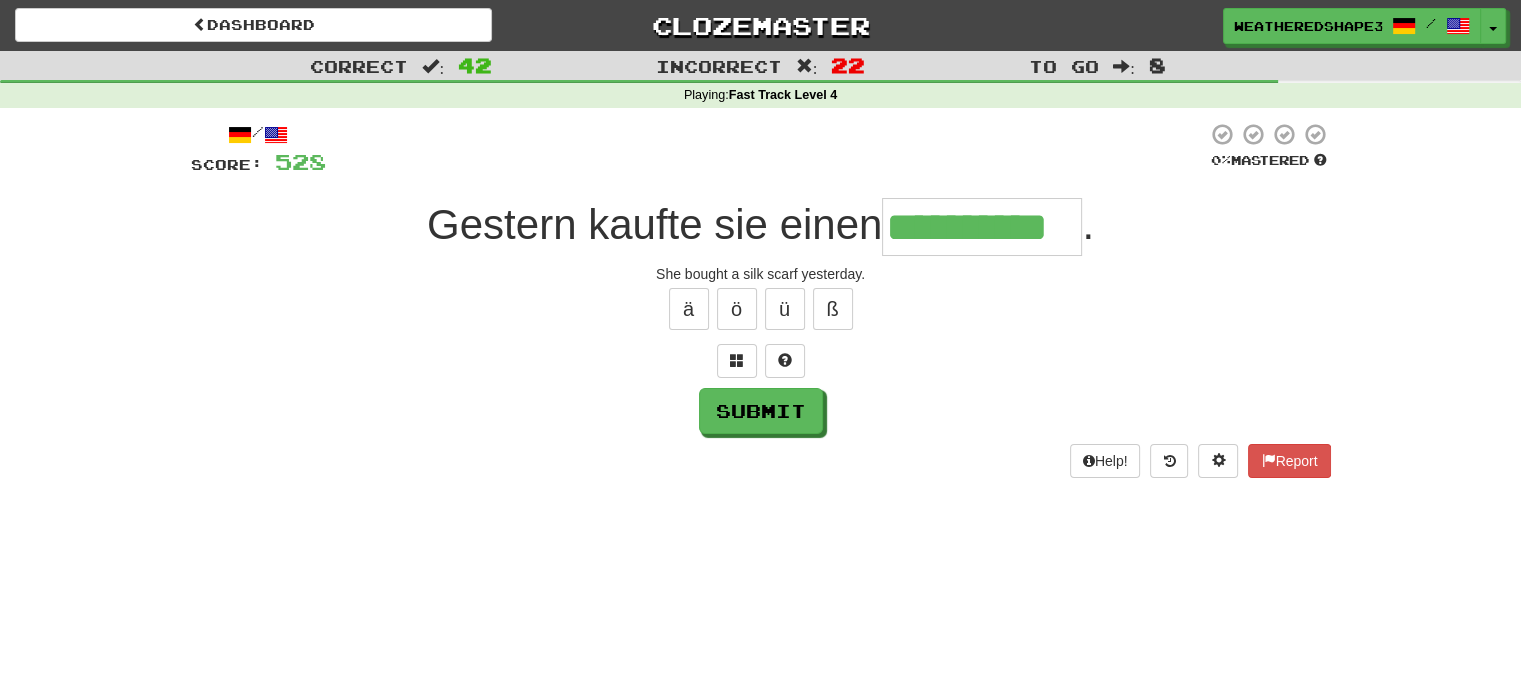 scroll, scrollTop: 0, scrollLeft: 28, axis: horizontal 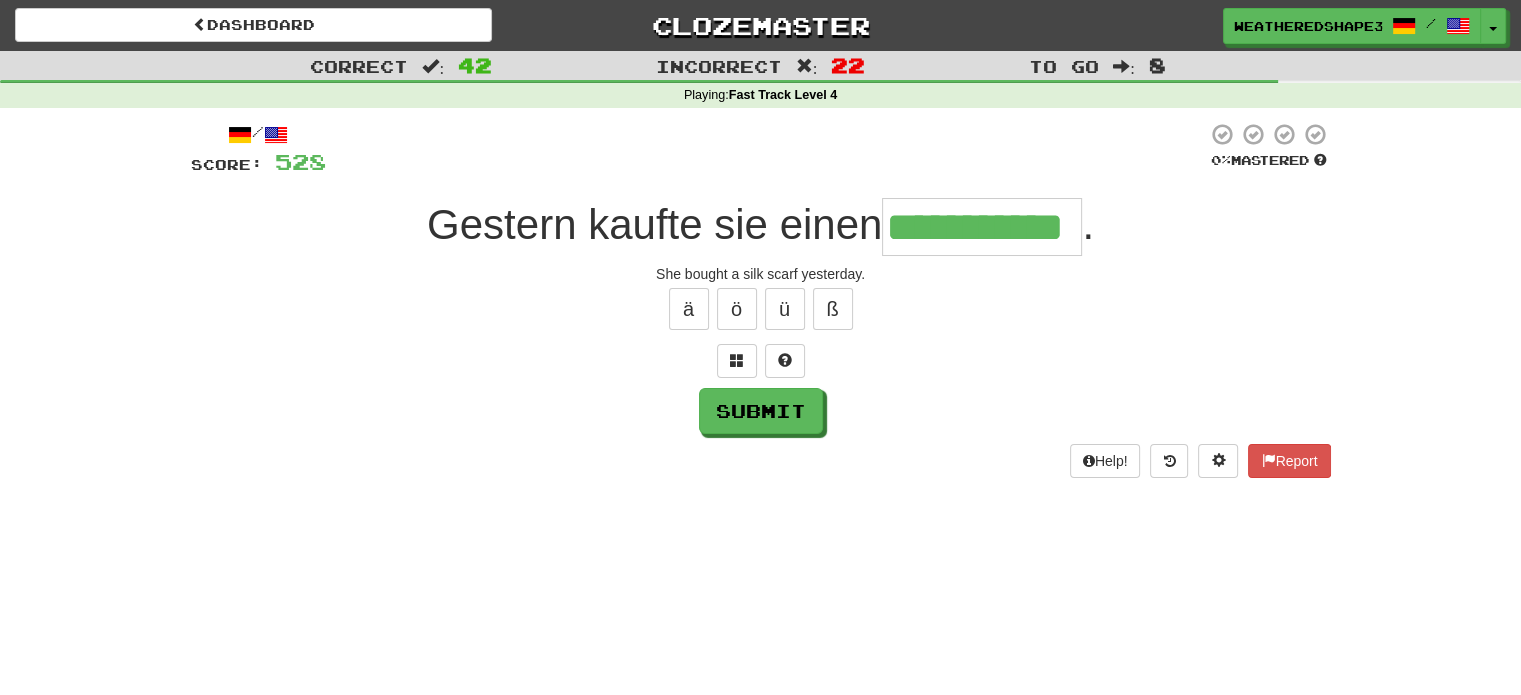 type on "**********" 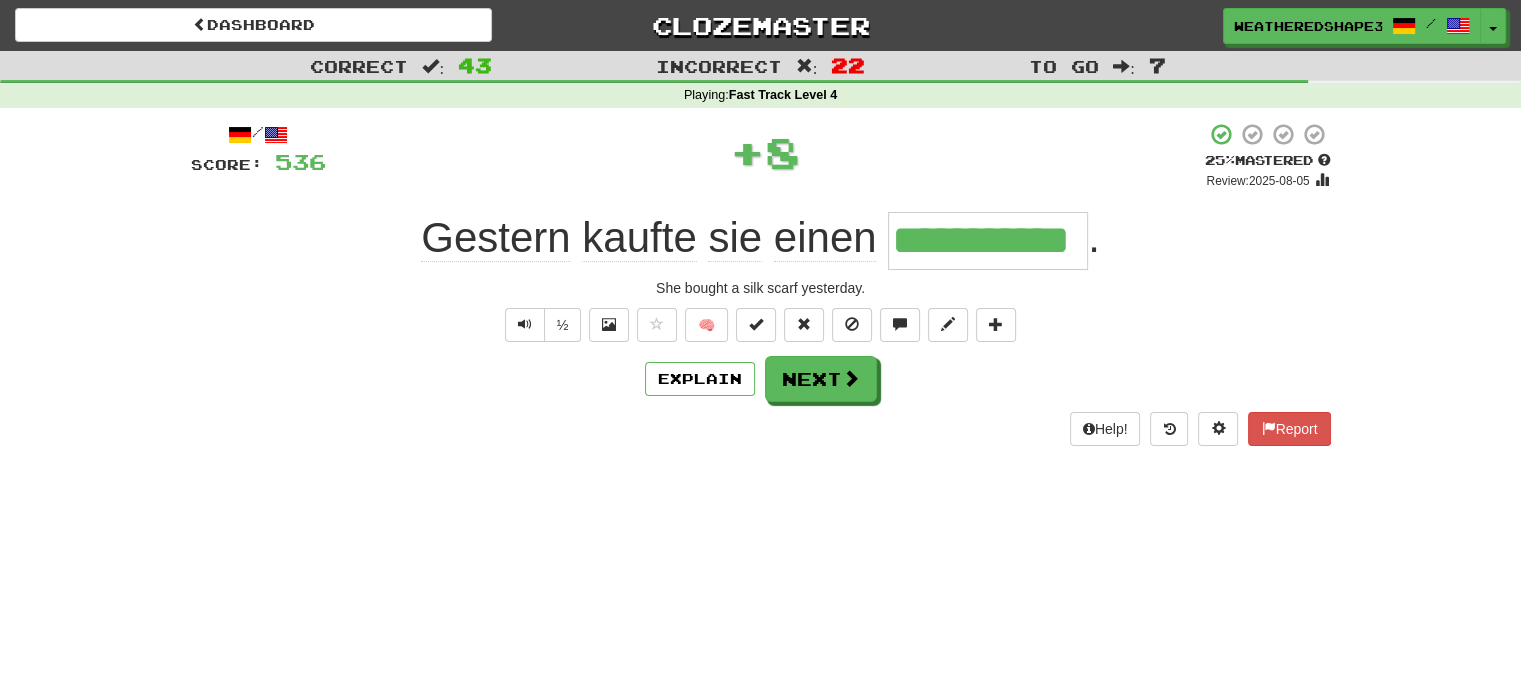 scroll, scrollTop: 0, scrollLeft: 0, axis: both 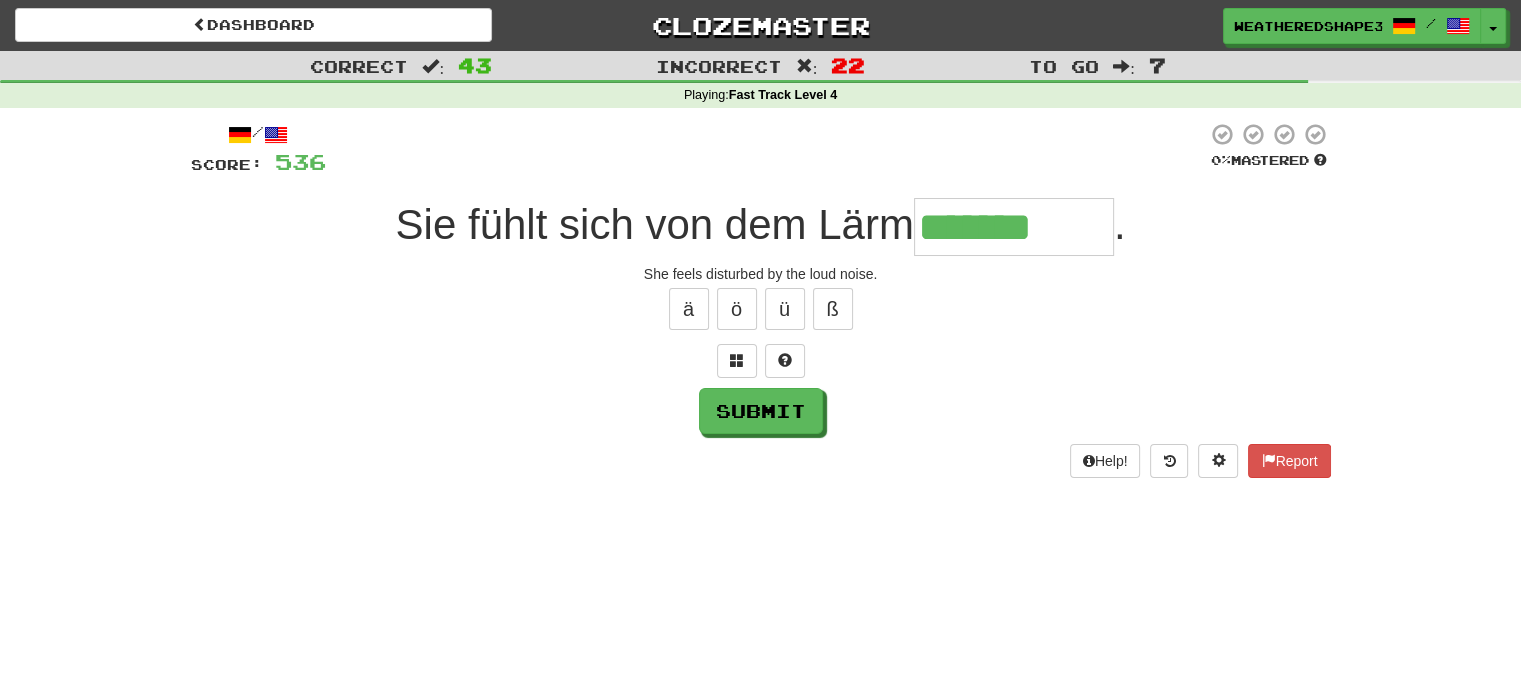 type on "*******" 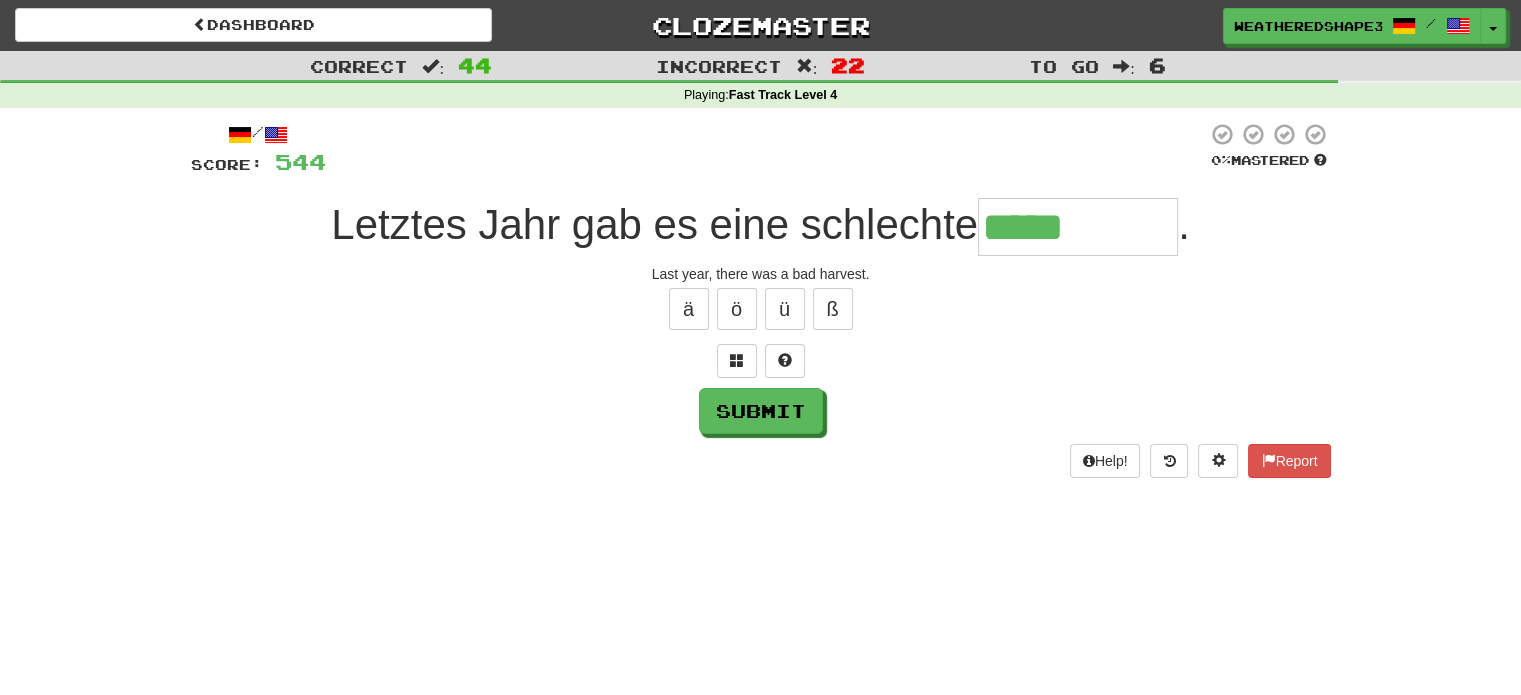 type on "*****" 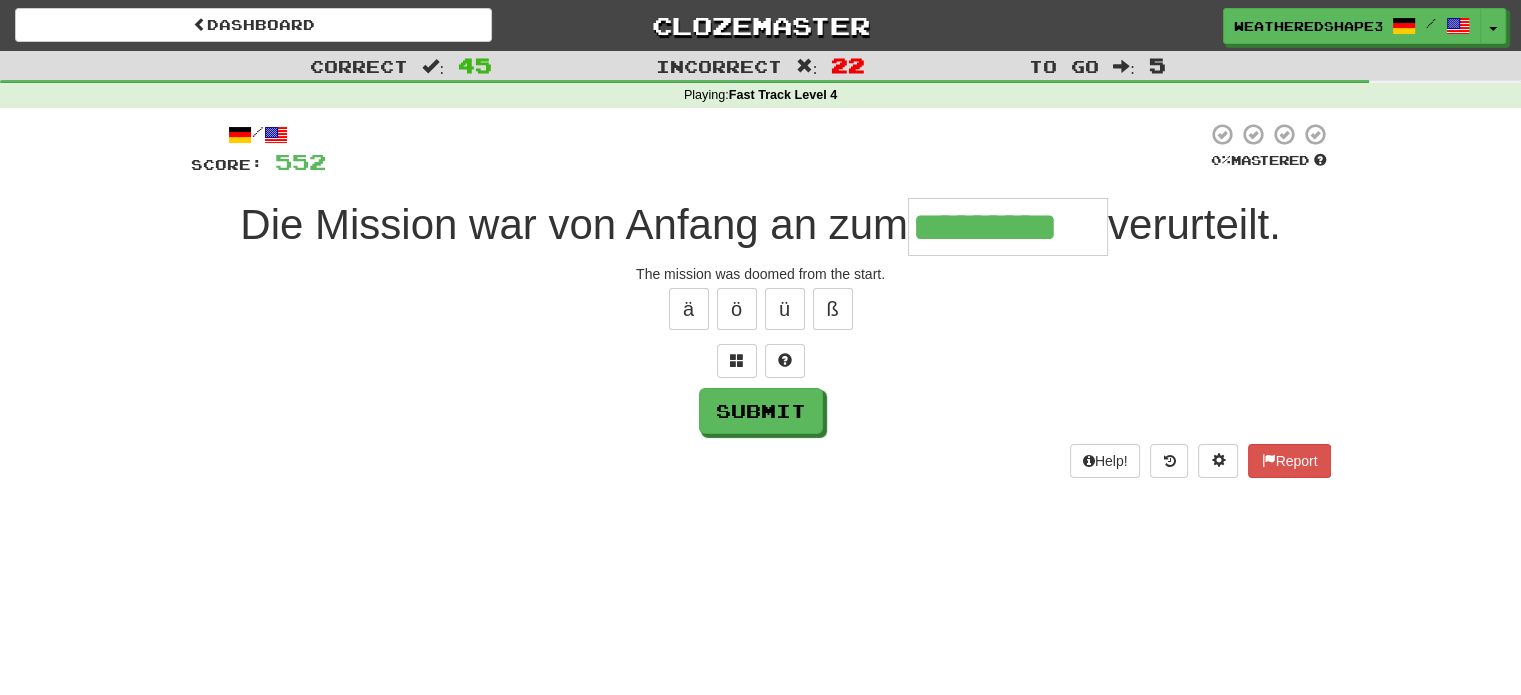 type on "*********" 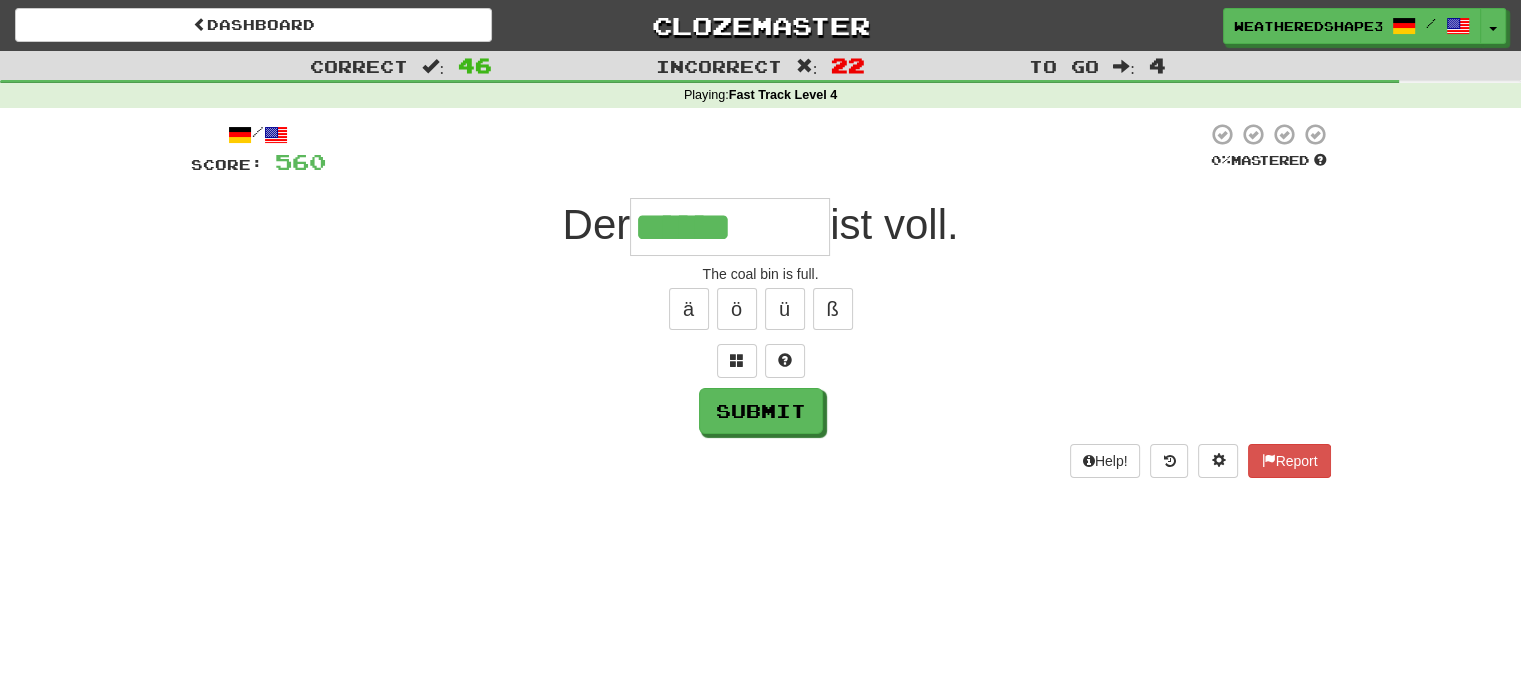 type on "**********" 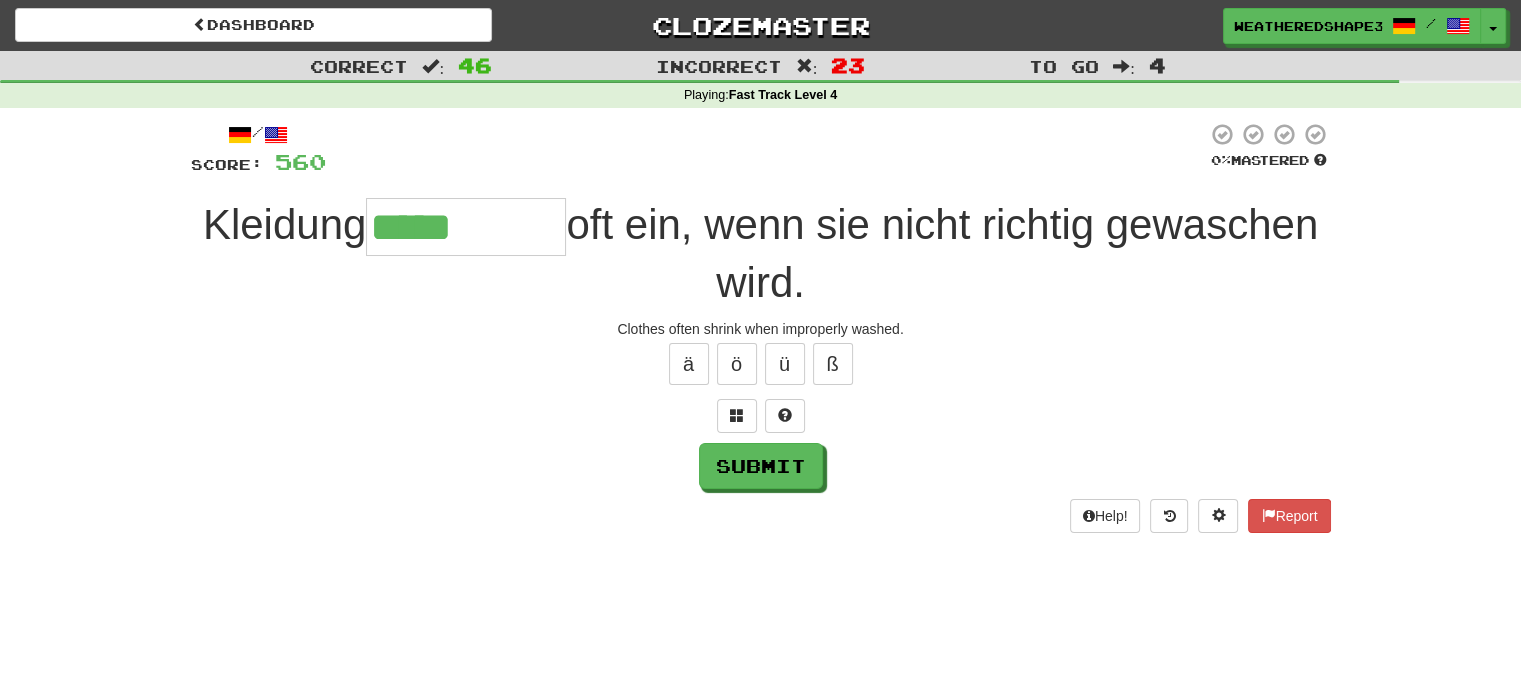 type on "*****" 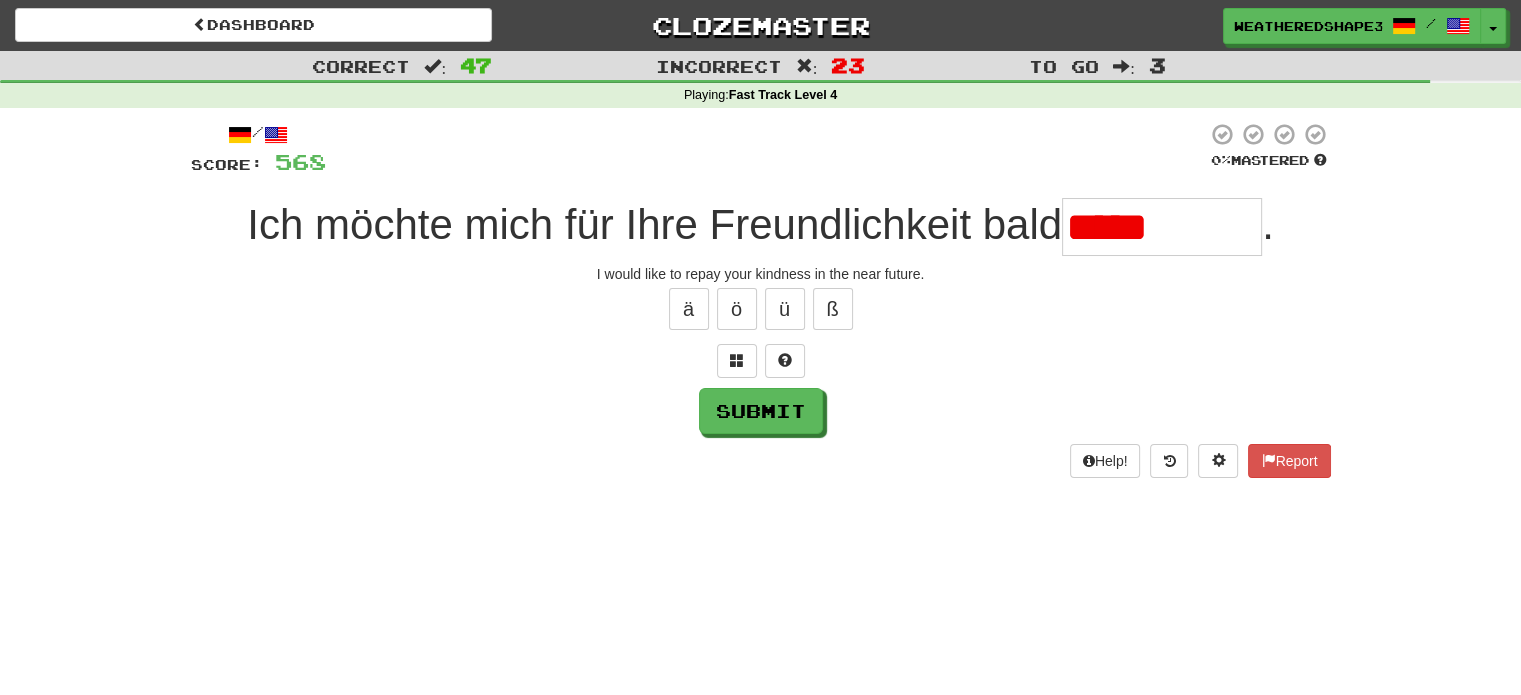 type on "**********" 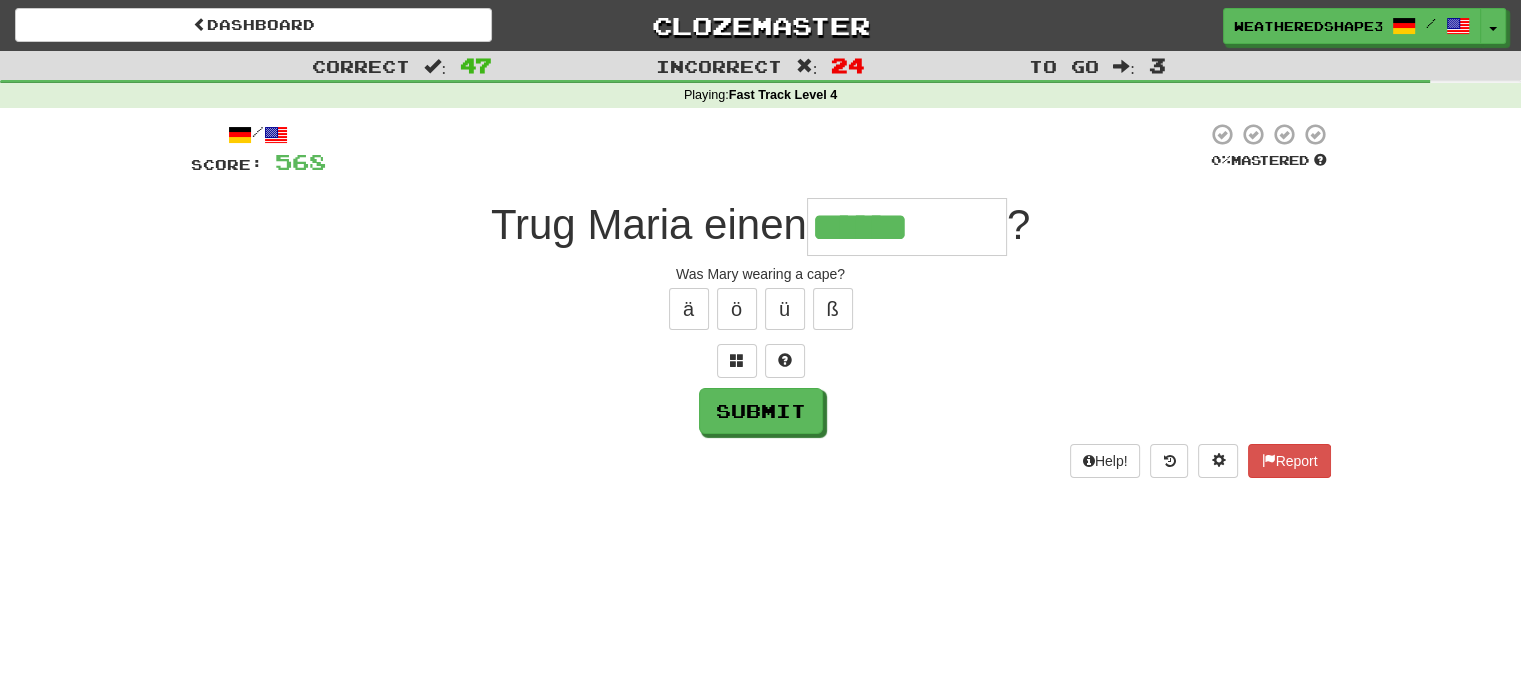 type on "******" 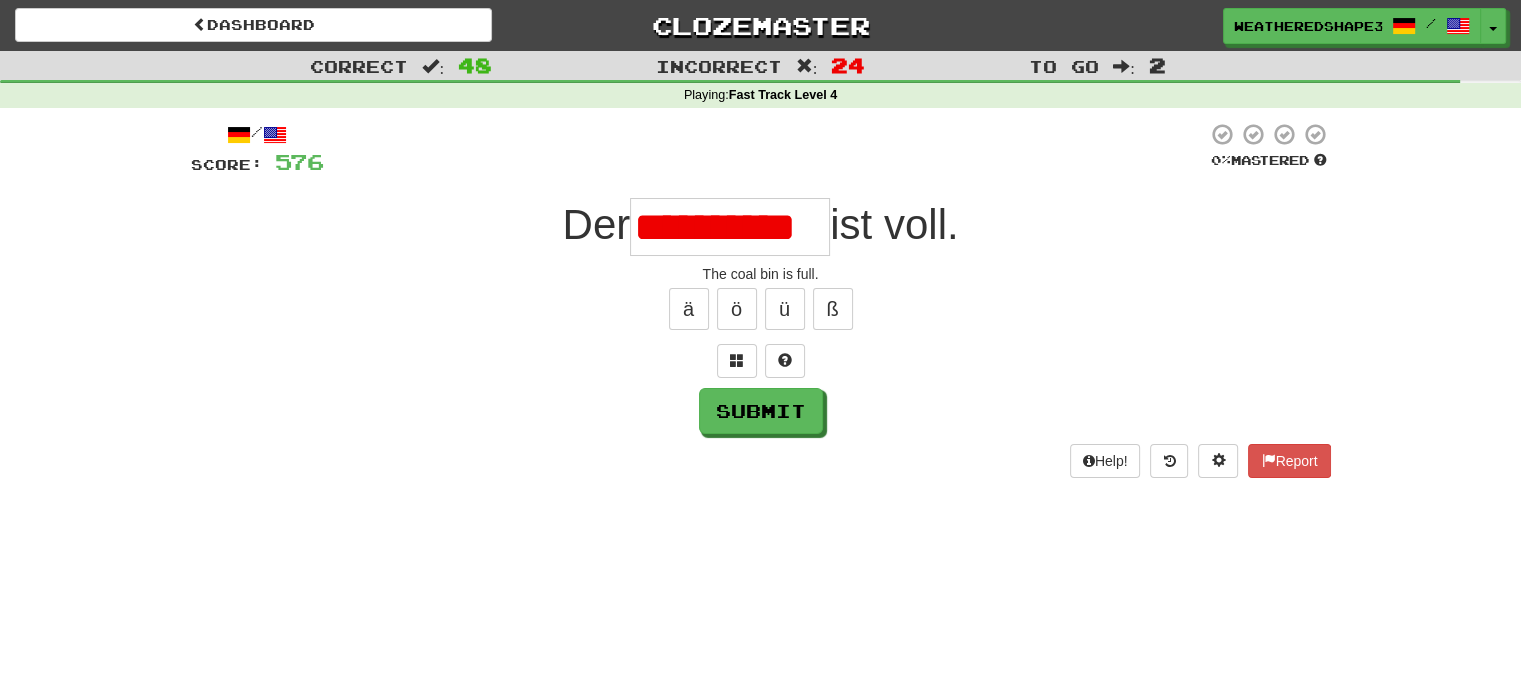 scroll, scrollTop: 0, scrollLeft: 24, axis: horizontal 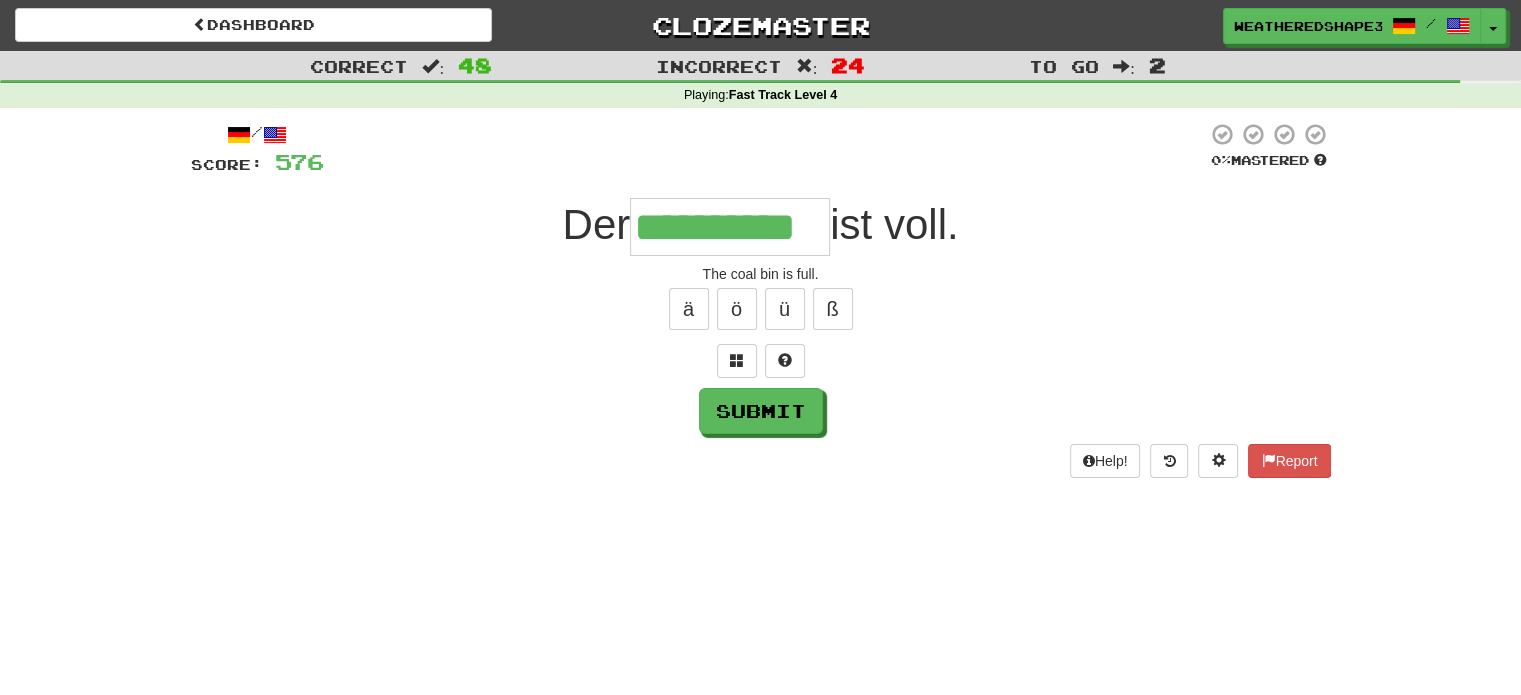 type on "**********" 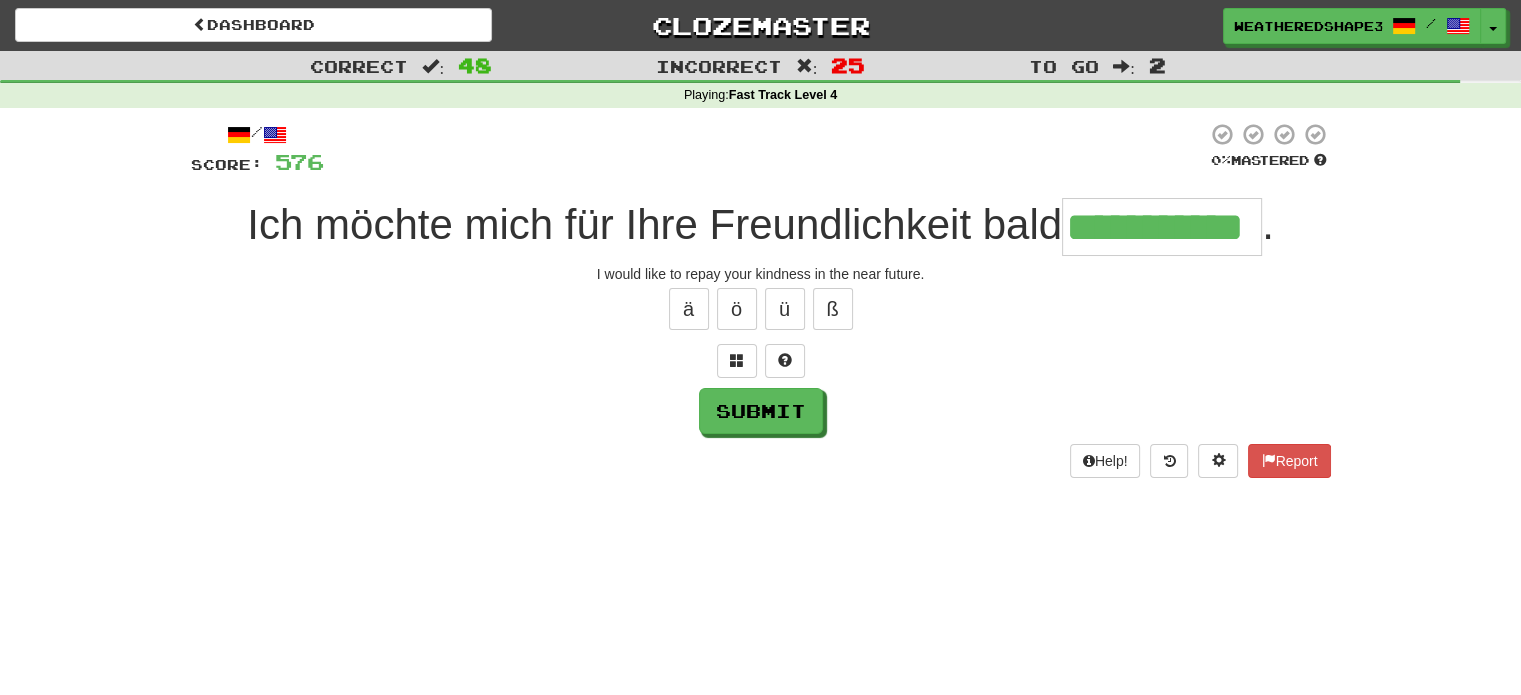 scroll, scrollTop: 0, scrollLeft: 26, axis: horizontal 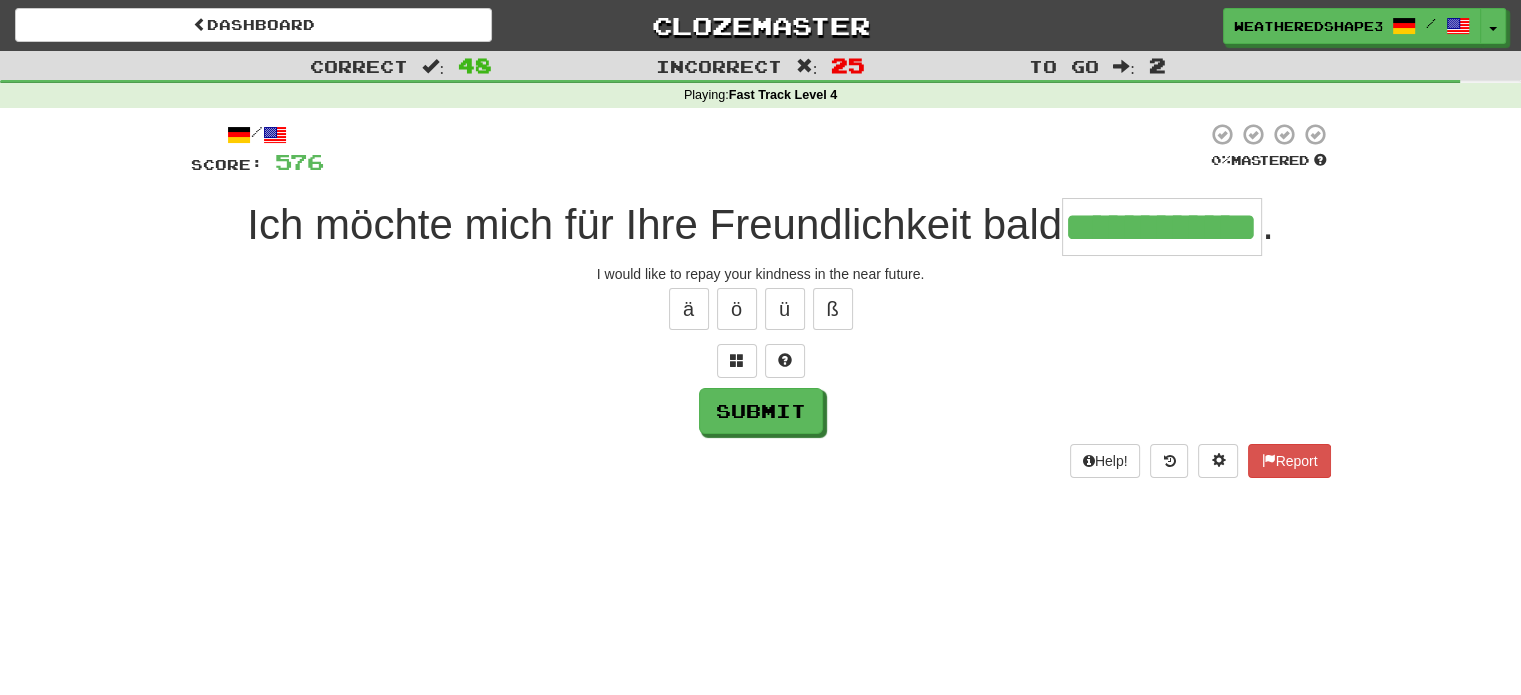 type on "**********" 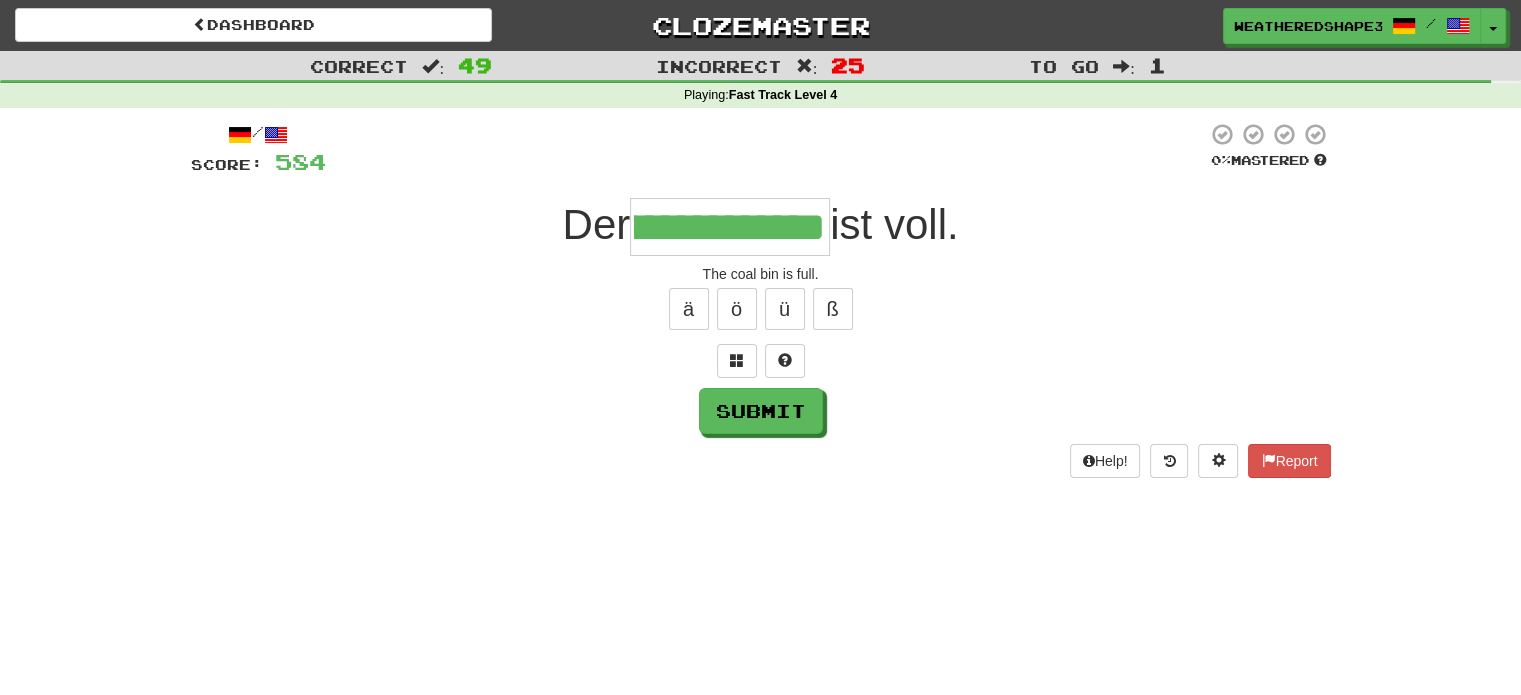 scroll, scrollTop: 0, scrollLeft: 82, axis: horizontal 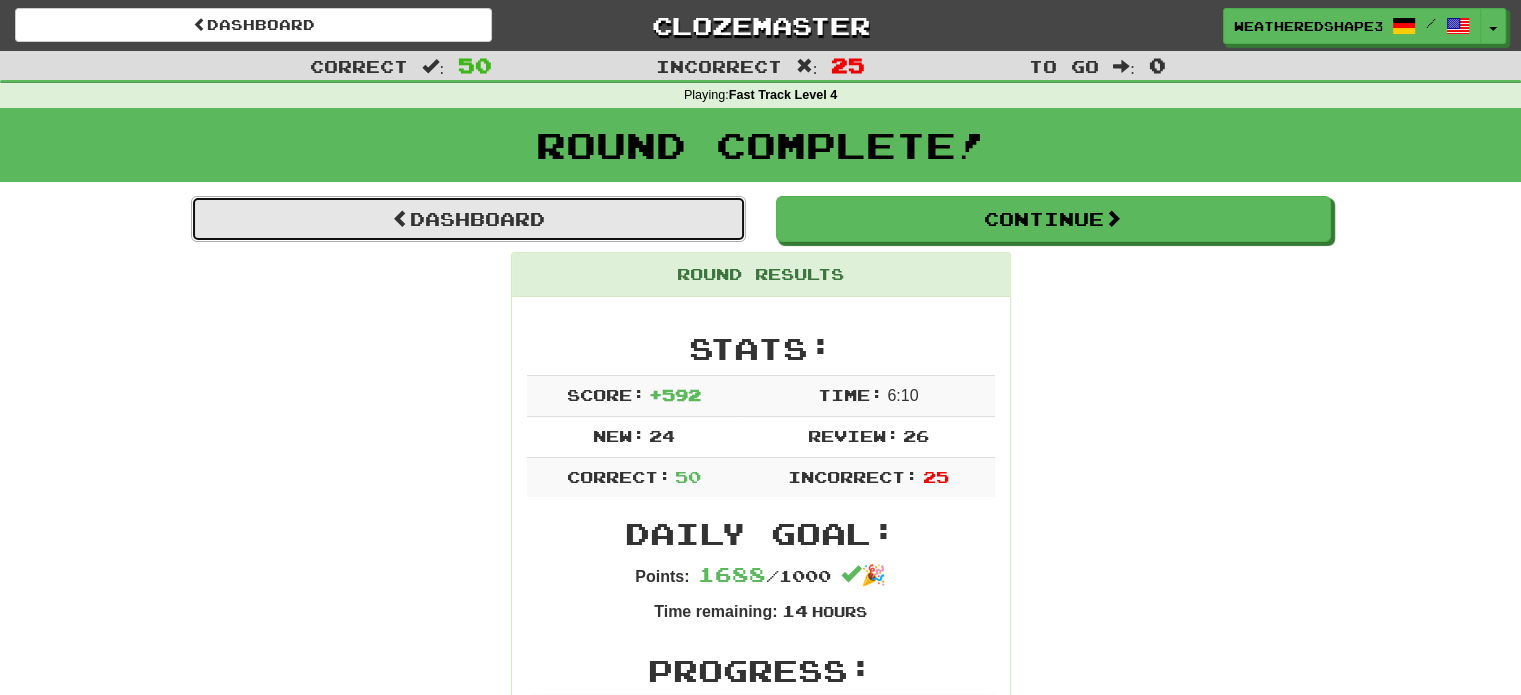 click on "Dashboard" at bounding box center (468, 219) 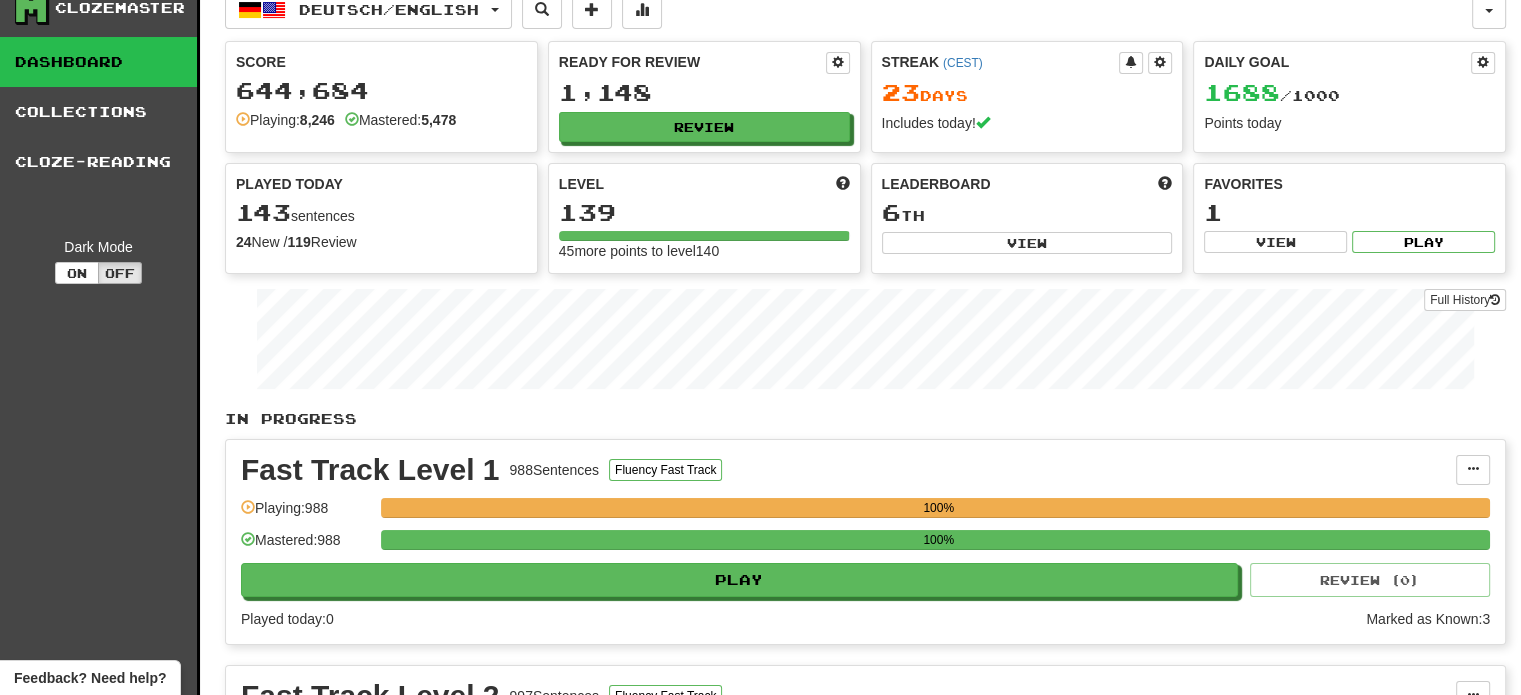 scroll, scrollTop: 0, scrollLeft: 0, axis: both 